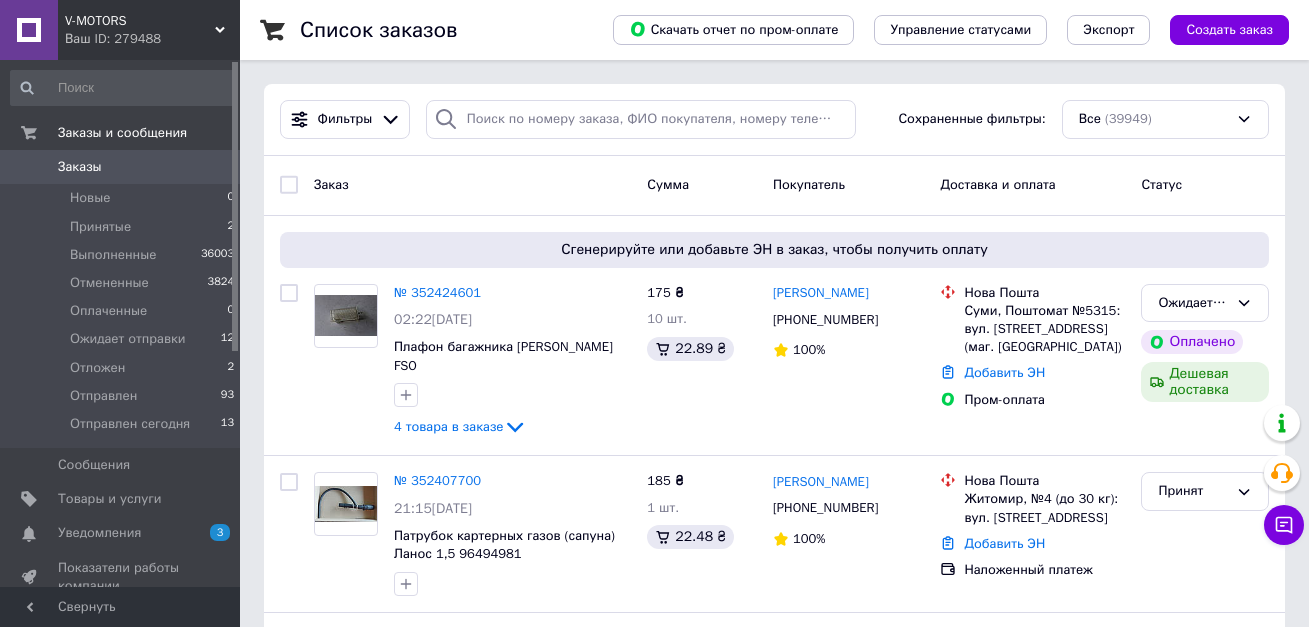 scroll, scrollTop: 0, scrollLeft: 0, axis: both 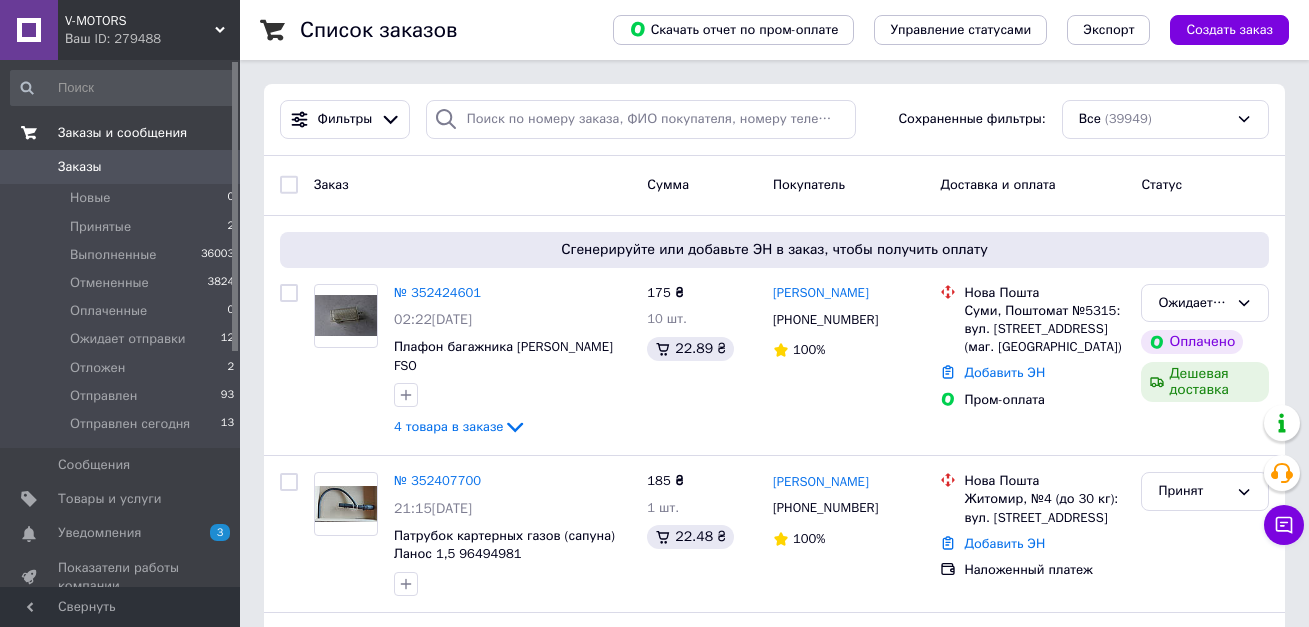 click on "Заказы" at bounding box center (80, 167) 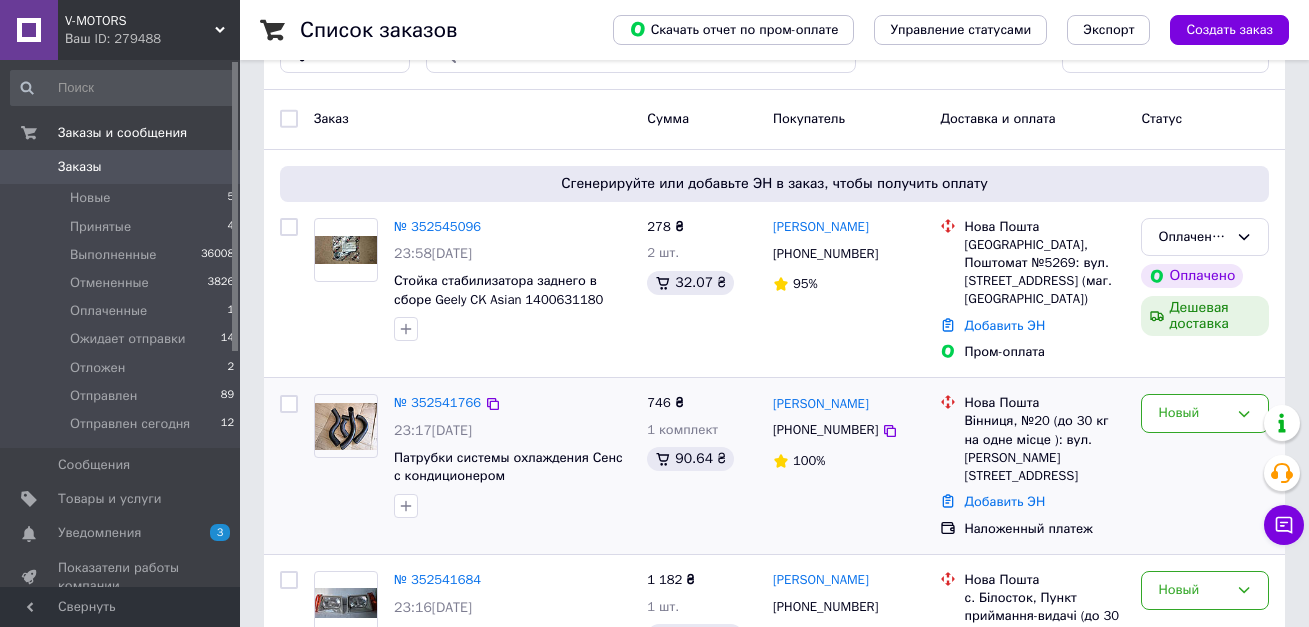 scroll, scrollTop: 100, scrollLeft: 0, axis: vertical 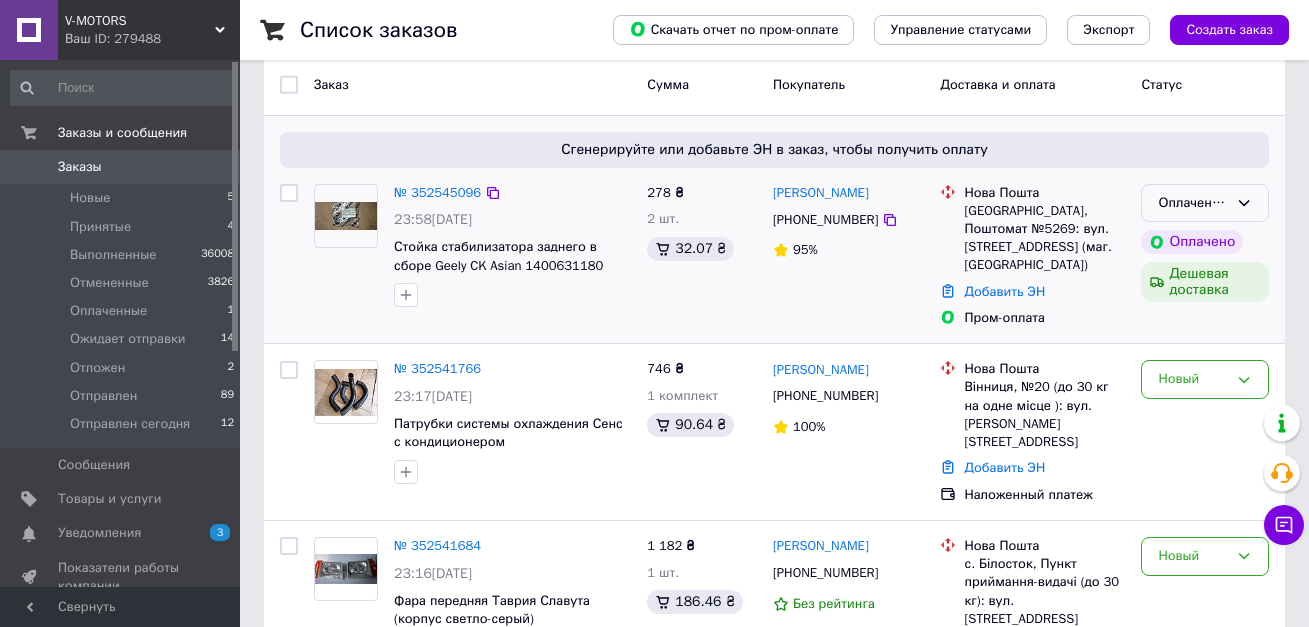 click on "Оплаченный" at bounding box center [1205, 203] 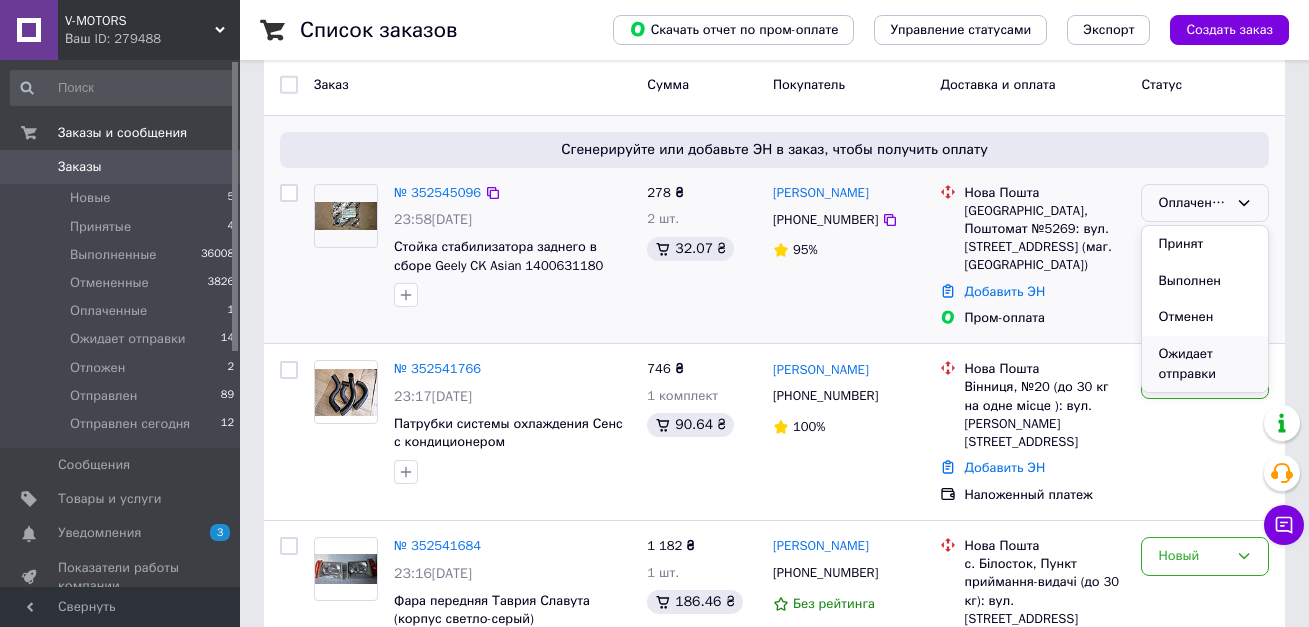 click on "Ожидает отправки" at bounding box center [1205, 364] 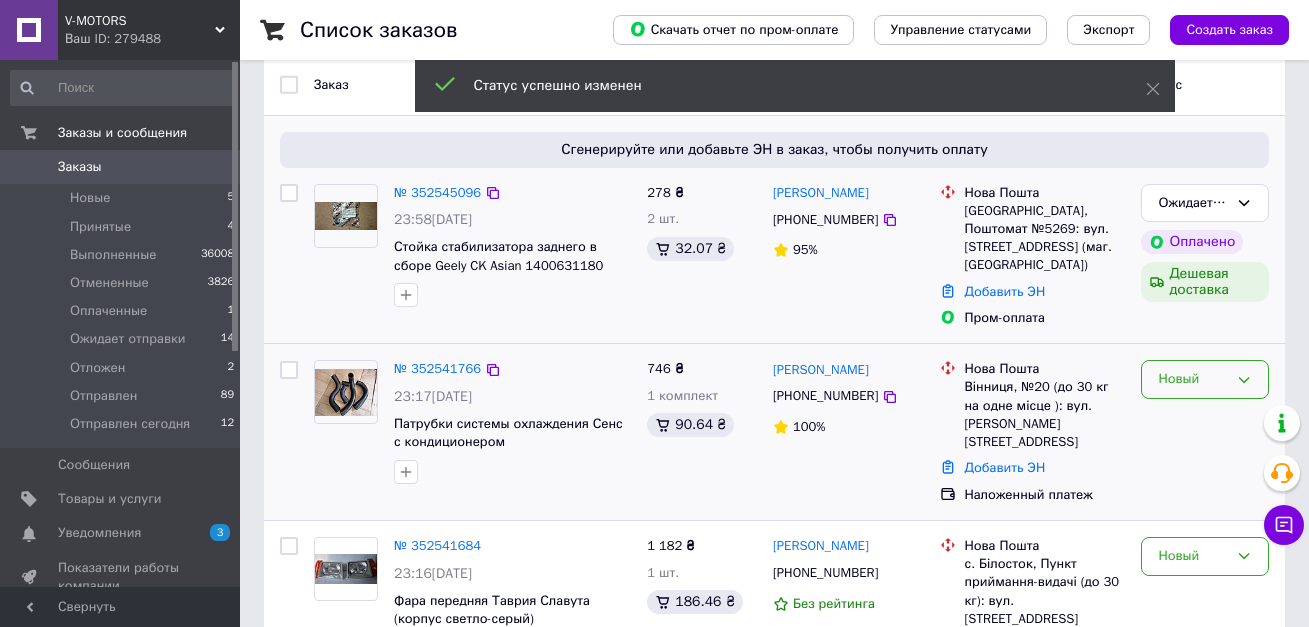click on "Новый" at bounding box center [1193, 379] 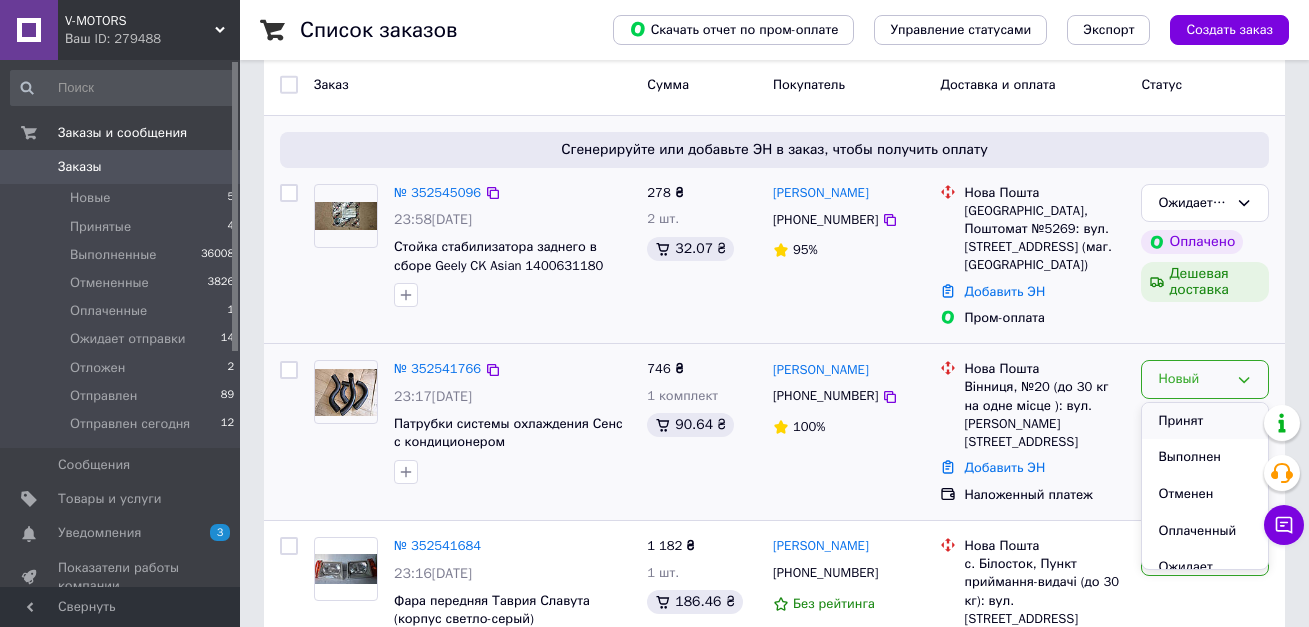 click on "Принят" at bounding box center [1205, 421] 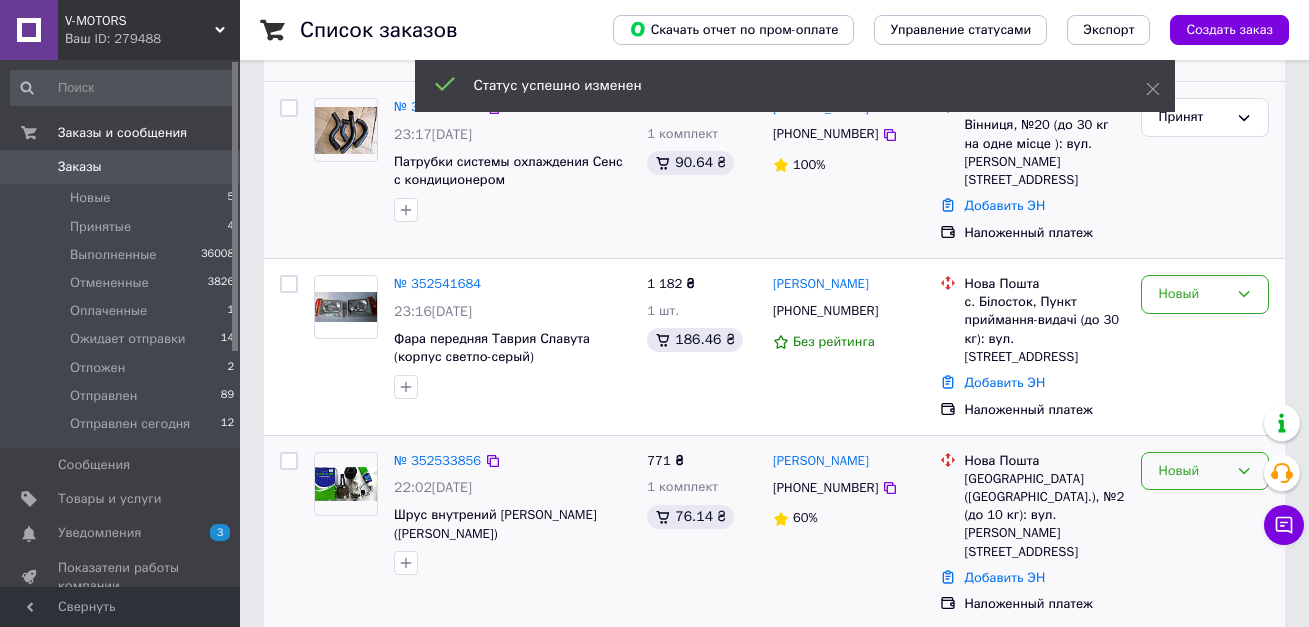 scroll, scrollTop: 400, scrollLeft: 0, axis: vertical 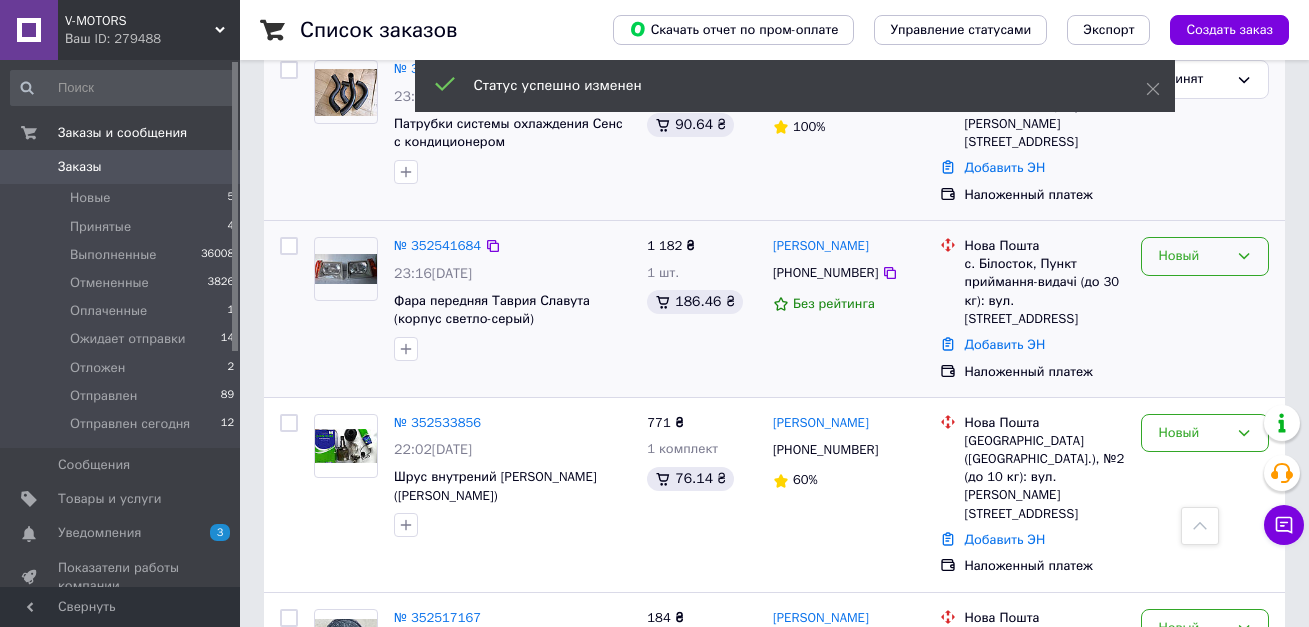 click on "Новый" at bounding box center [1205, 256] 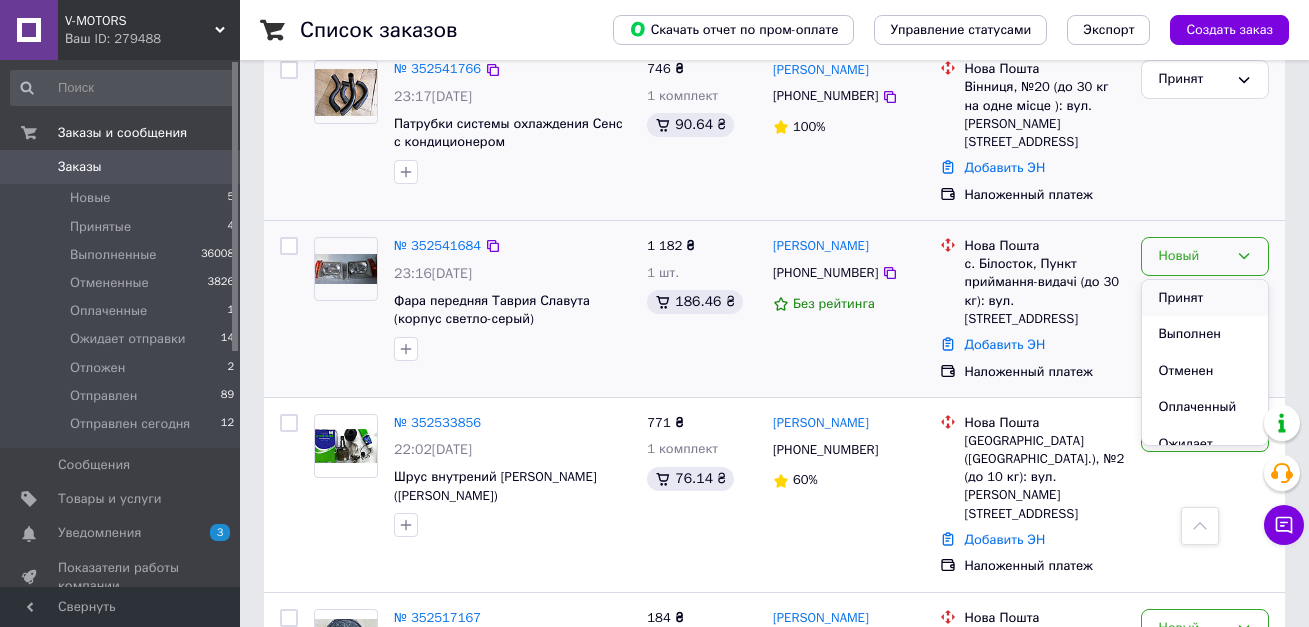 click on "Принят" at bounding box center (1205, 298) 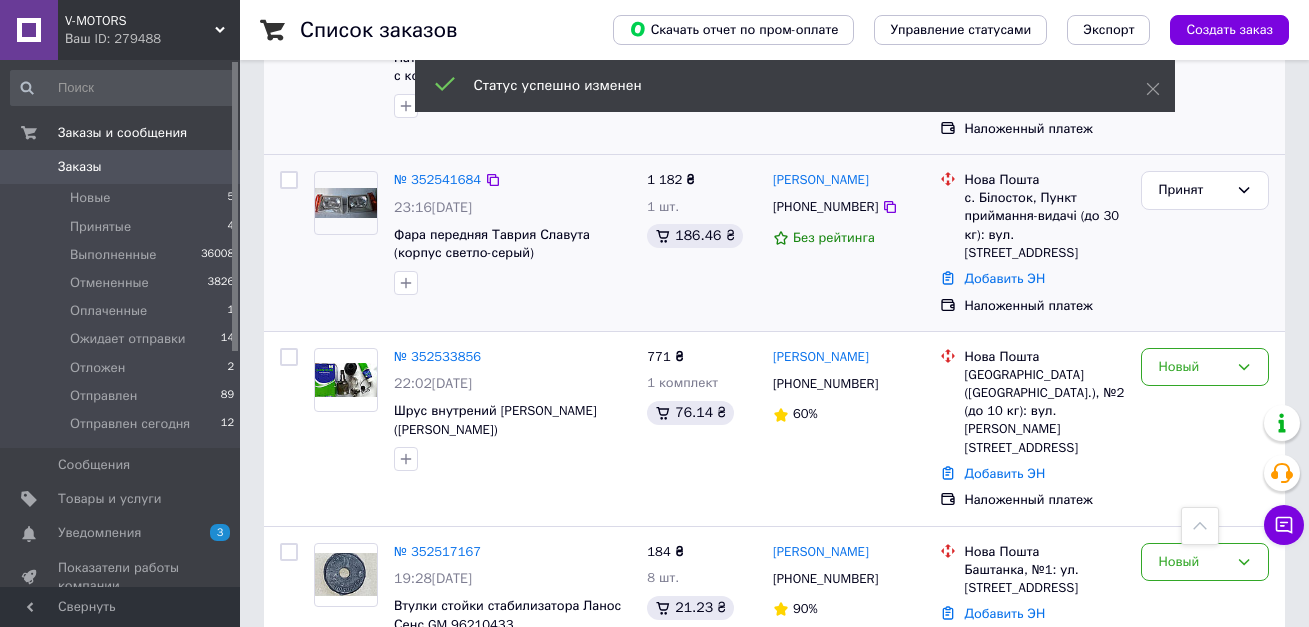 scroll, scrollTop: 500, scrollLeft: 0, axis: vertical 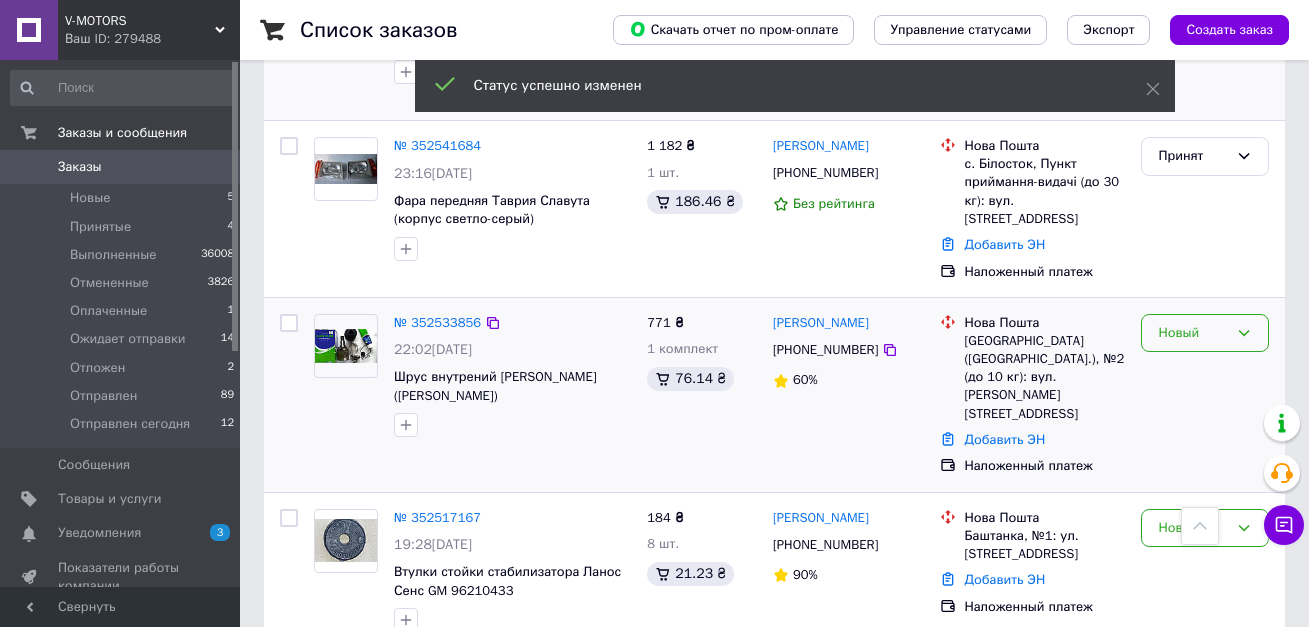 click on "Новый" at bounding box center (1205, 333) 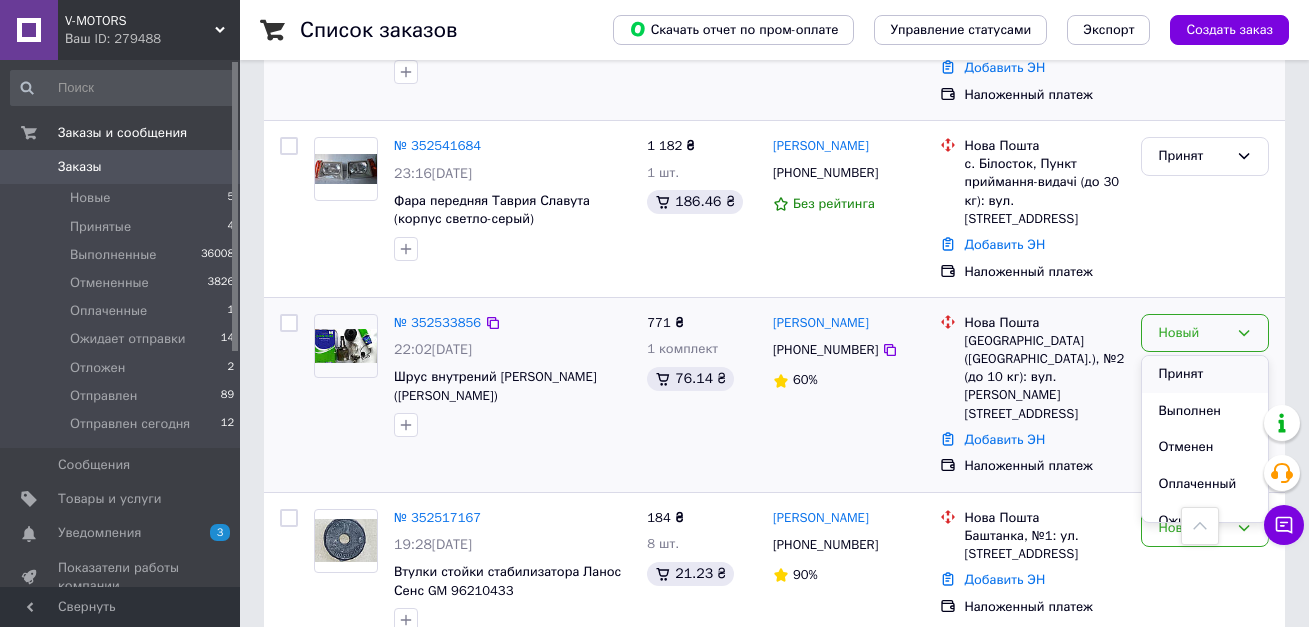 click on "Принят" at bounding box center [1205, 374] 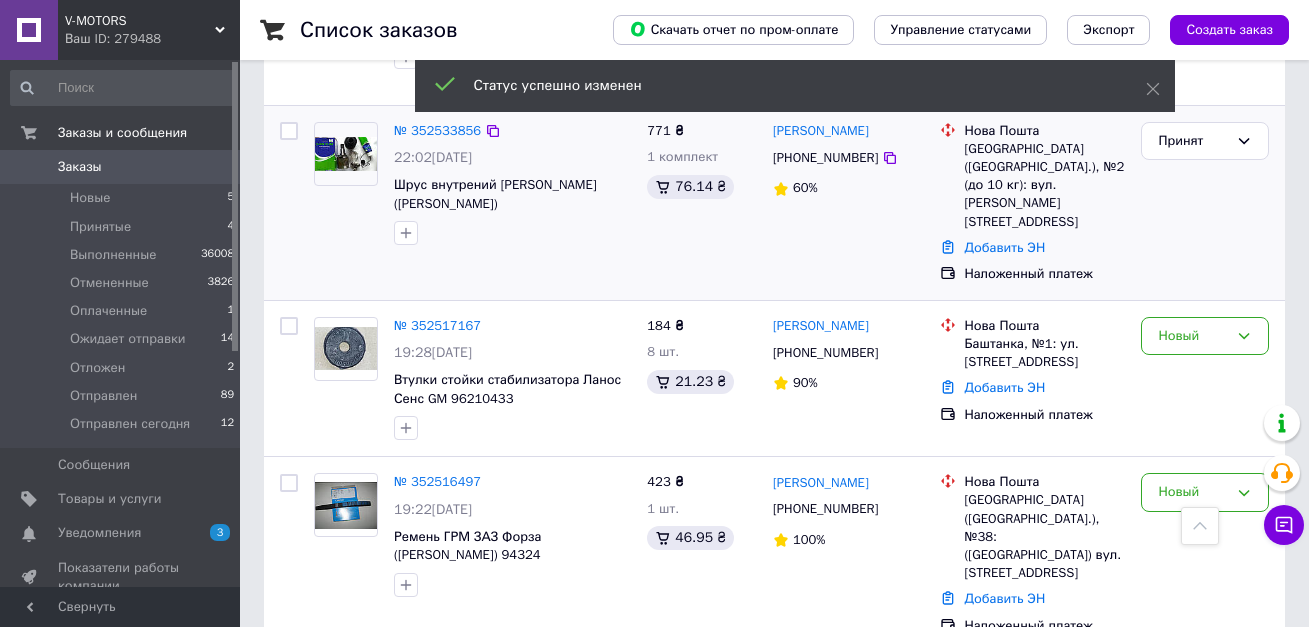 scroll, scrollTop: 700, scrollLeft: 0, axis: vertical 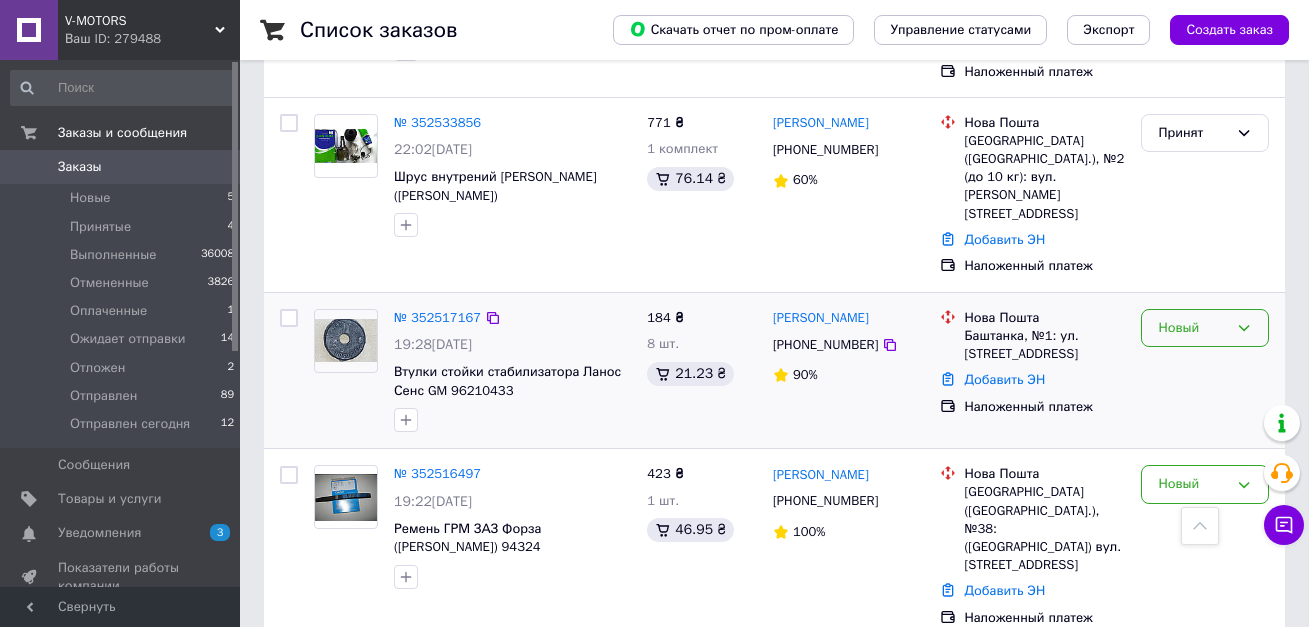 click on "Новый" at bounding box center [1193, 328] 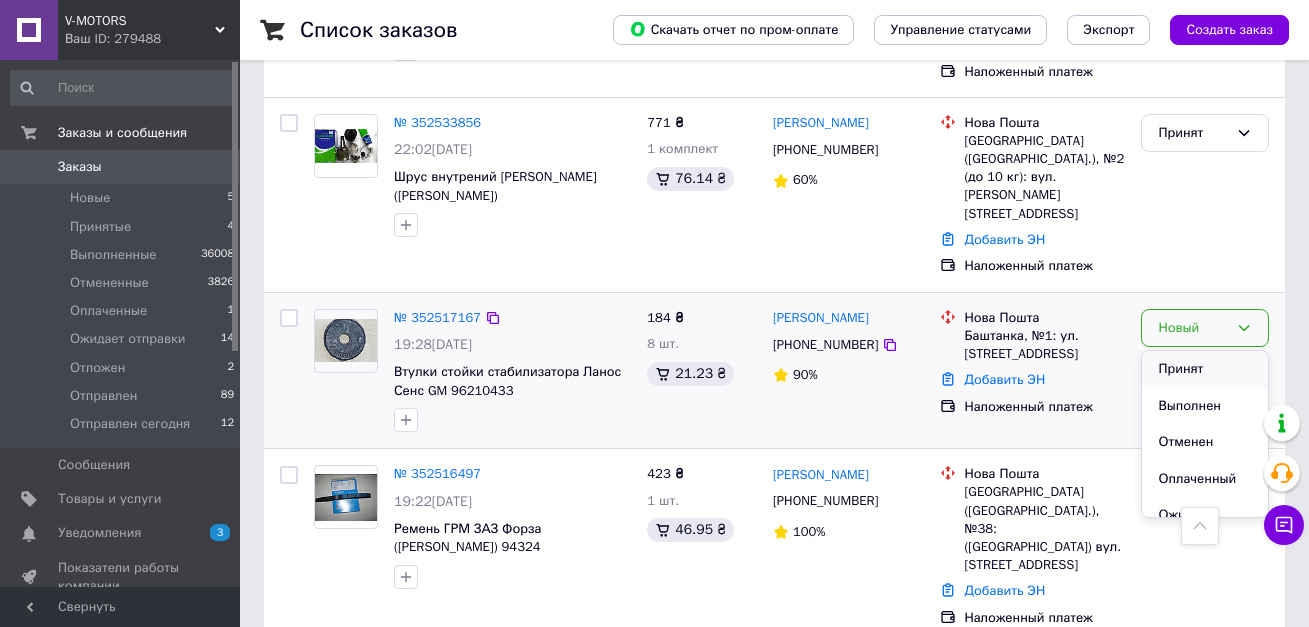 click on "Принят" at bounding box center (1205, 369) 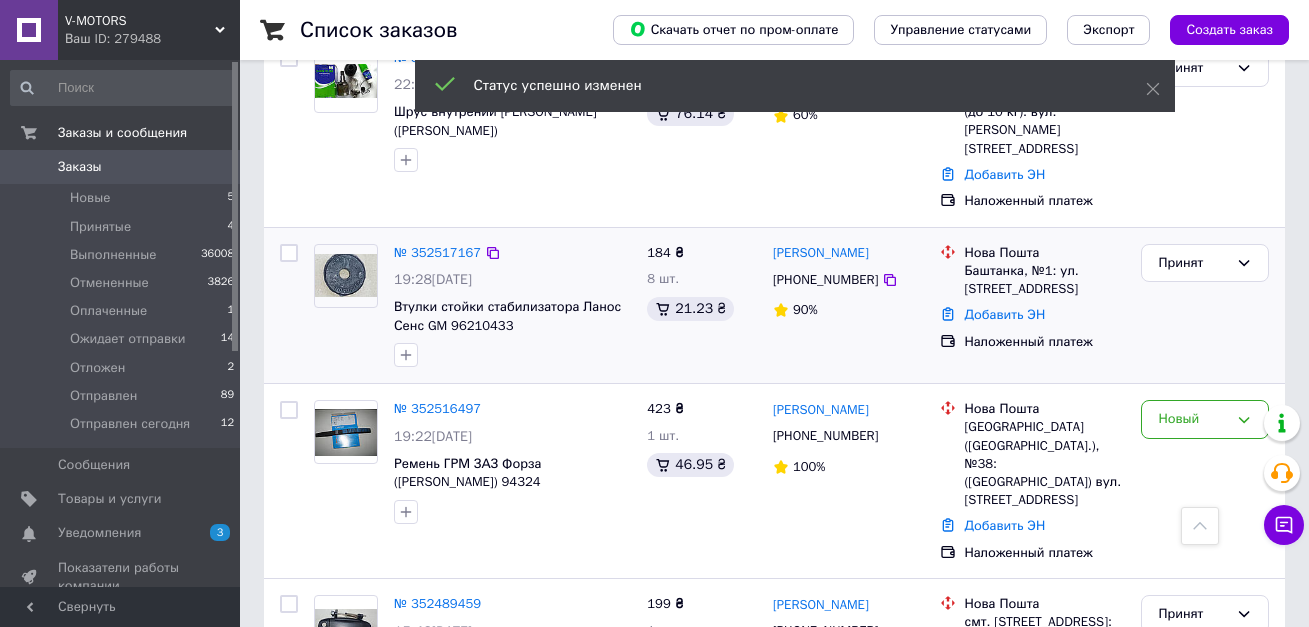 scroll, scrollTop: 800, scrollLeft: 0, axis: vertical 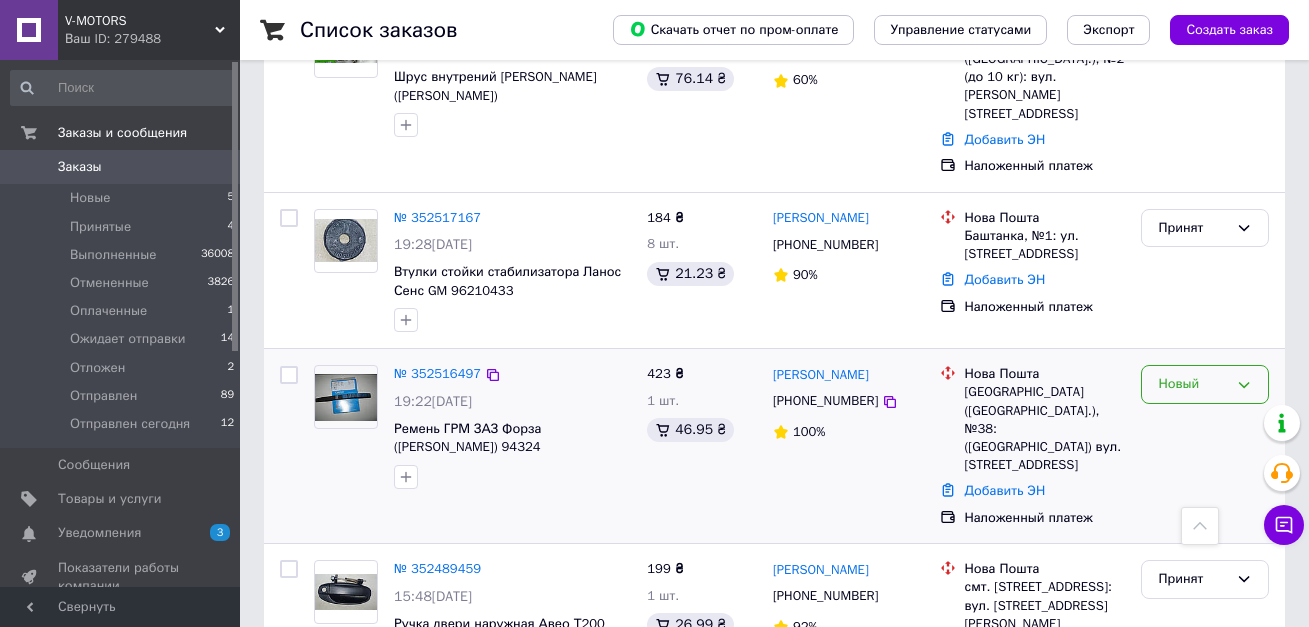 click on "Новый" at bounding box center [1193, 384] 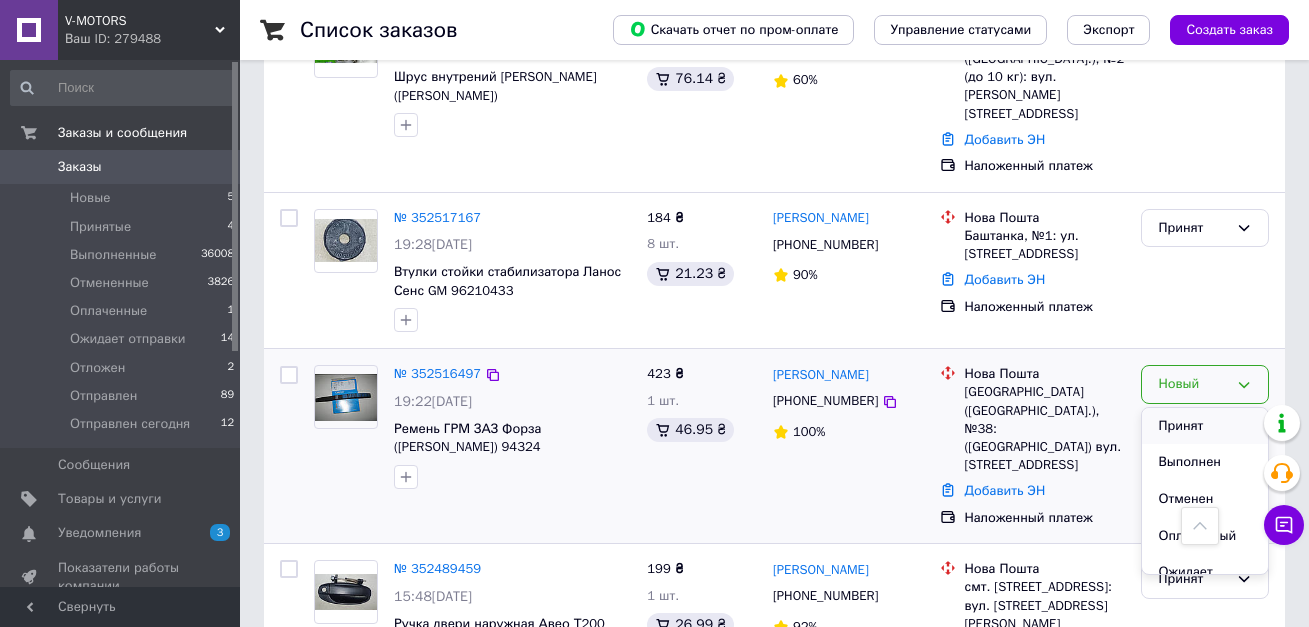 click on "Принят" at bounding box center [1205, 426] 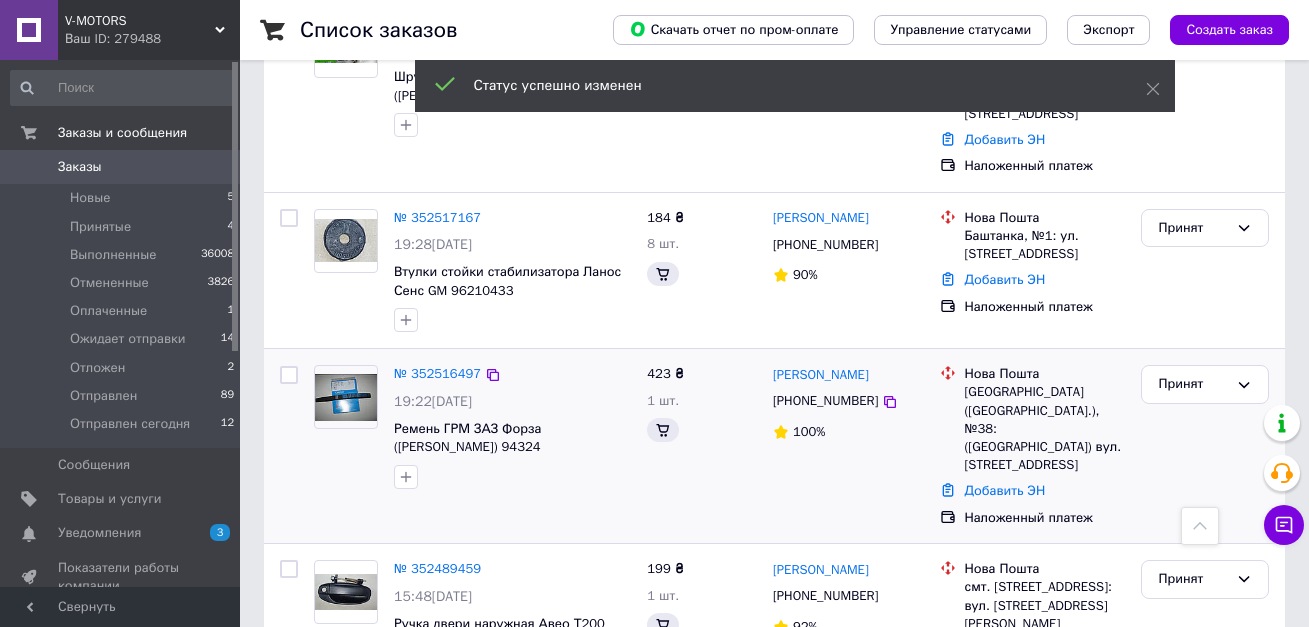 click on "Едуард Шаманский +380685604812 100%" at bounding box center [849, 446] 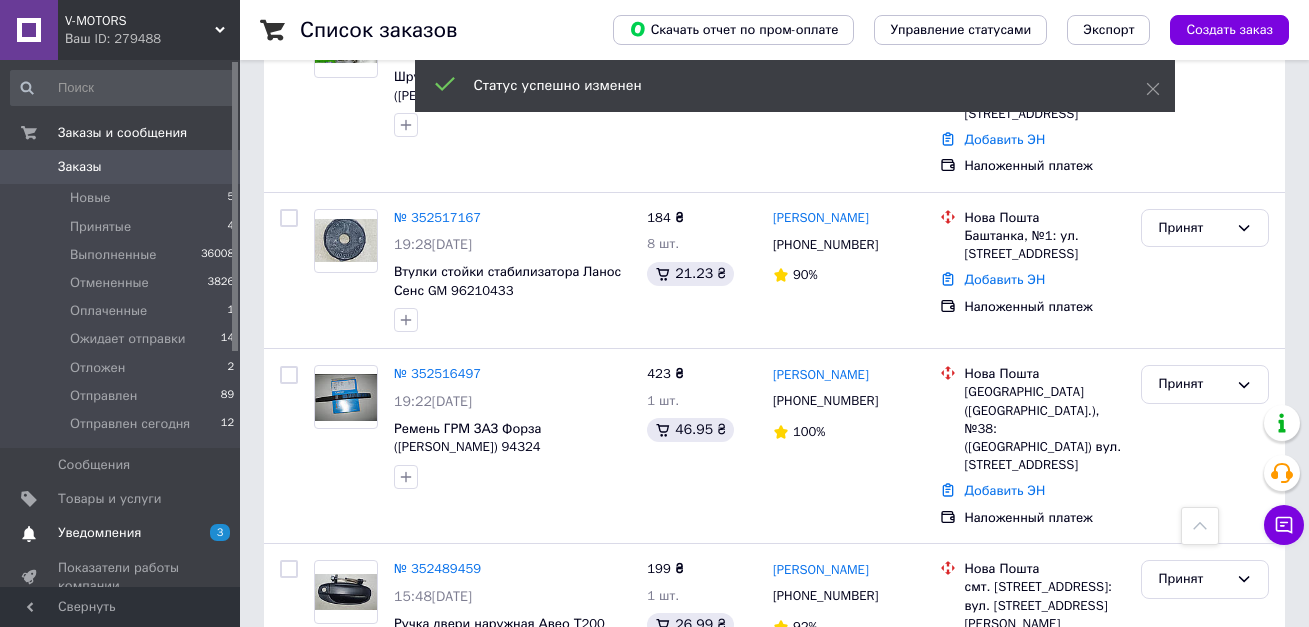 click on "Уведомления" at bounding box center [99, 533] 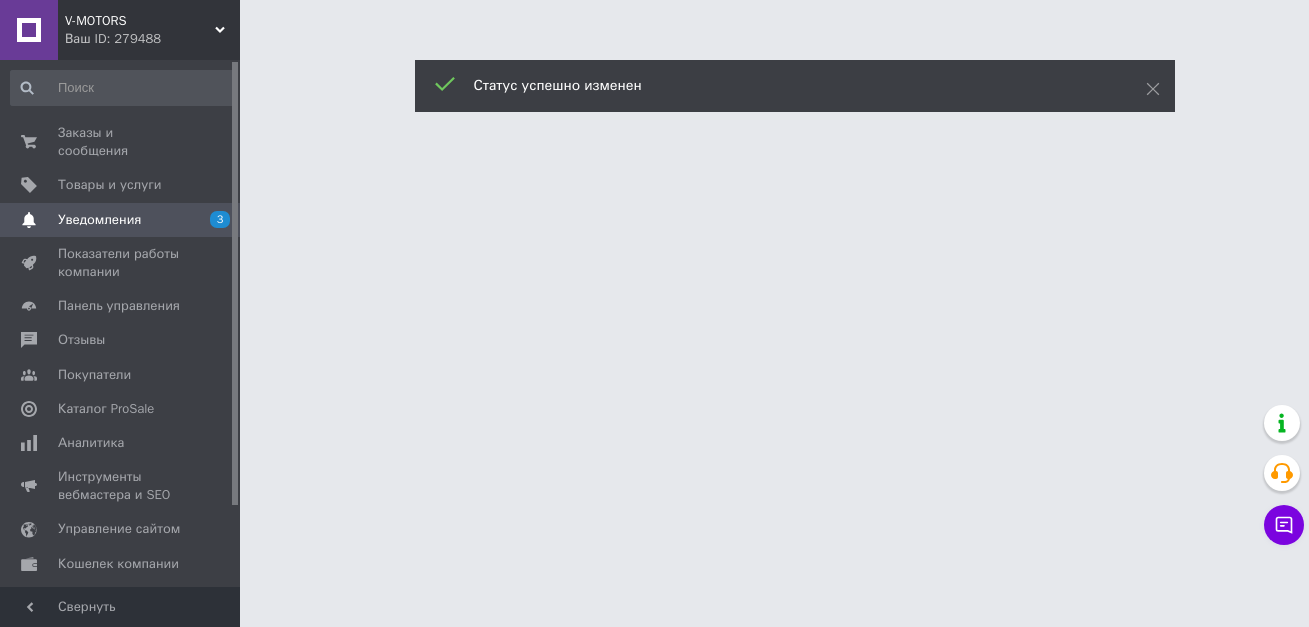 scroll, scrollTop: 0, scrollLeft: 0, axis: both 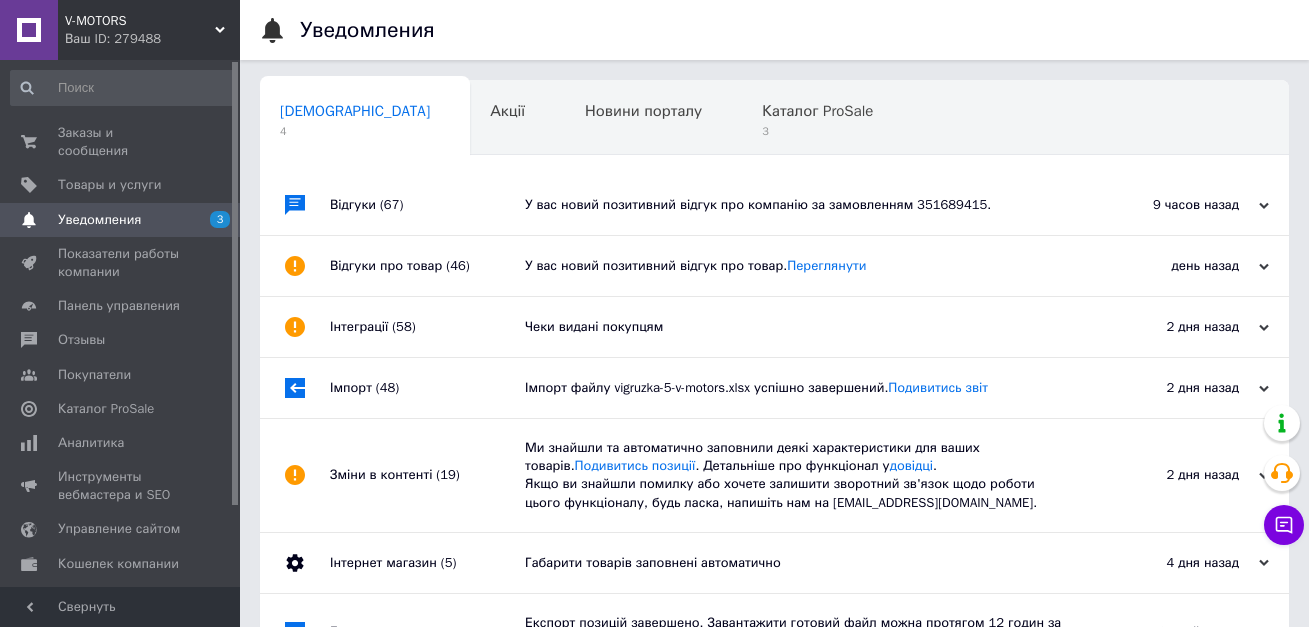 click on "У вас новий позитивний відгук про компанію за замовленням 351689415." at bounding box center [797, 205] 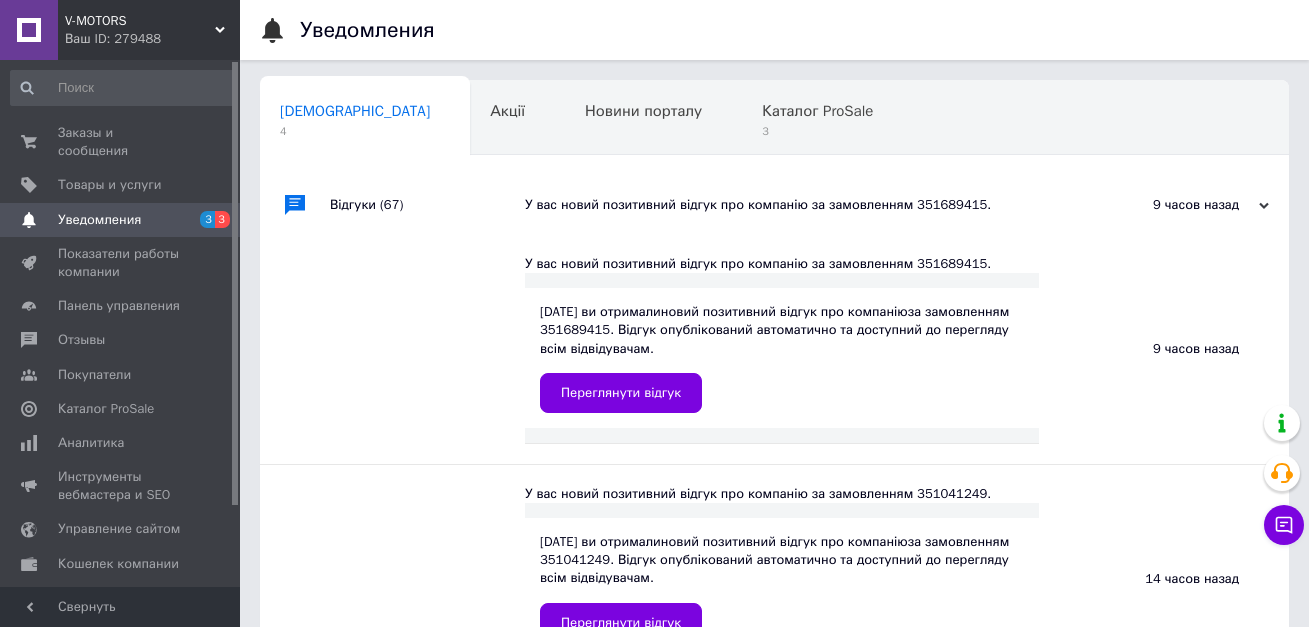 click on "У вас новий позитивний відгук про компанію за замовленням 351689415." at bounding box center (797, 205) 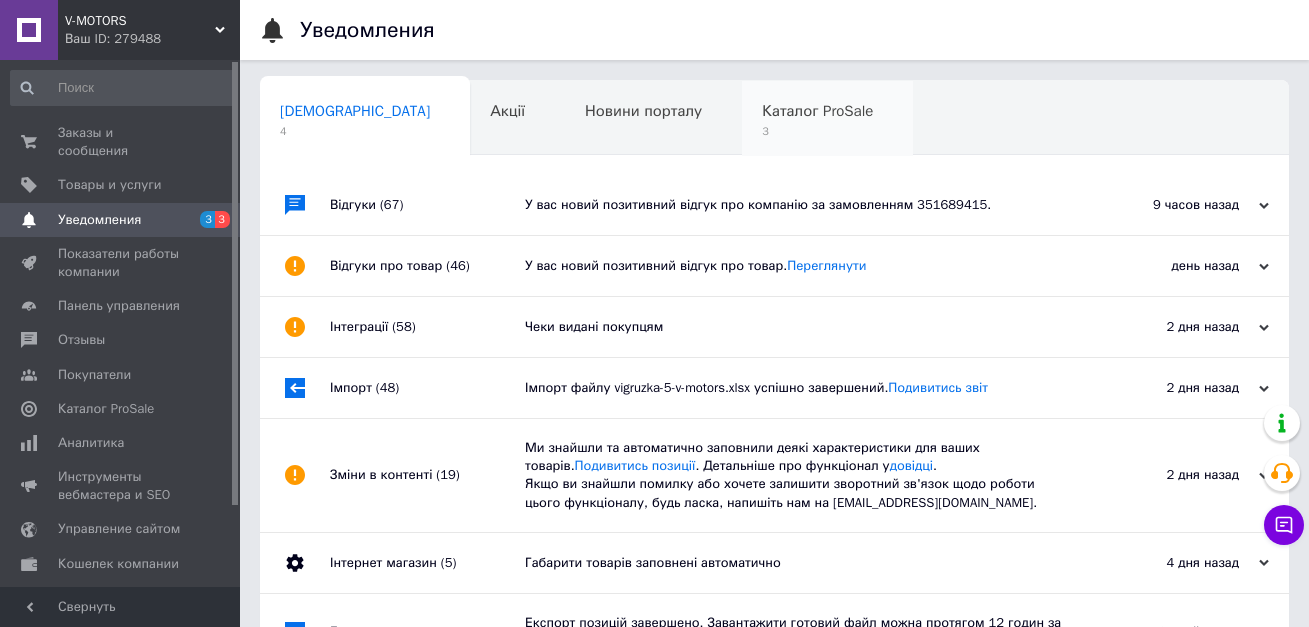 click on "Каталог ProSale" at bounding box center [817, 111] 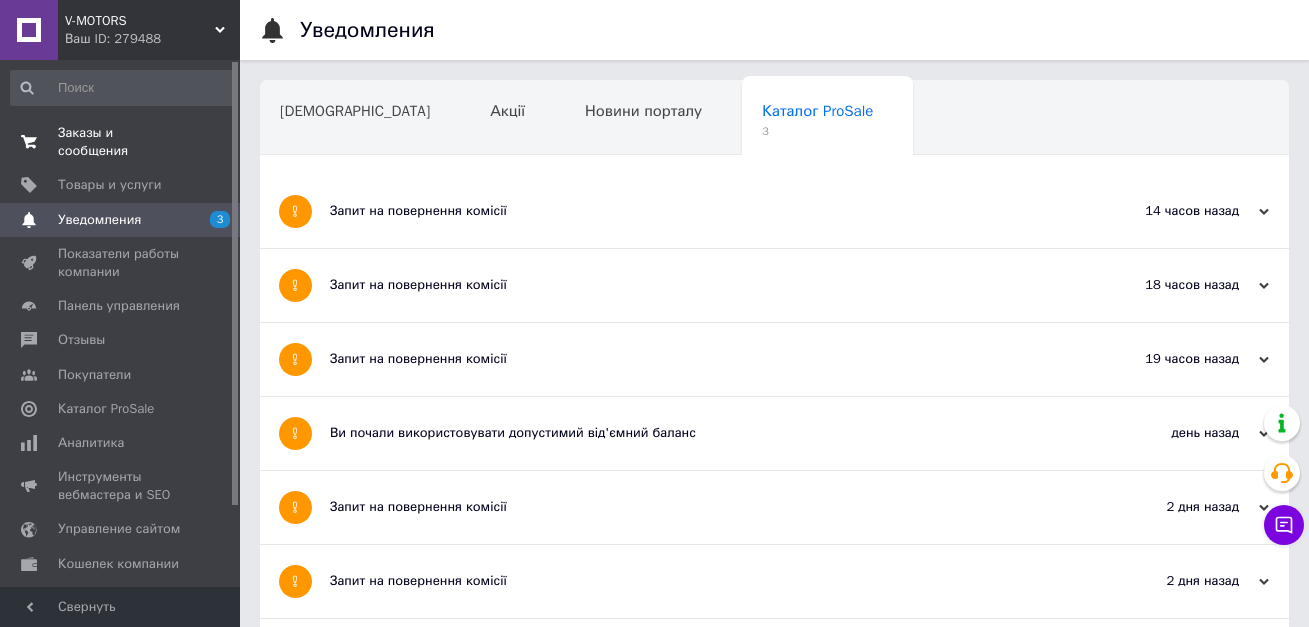 click on "Заказы и сообщения" at bounding box center [121, 142] 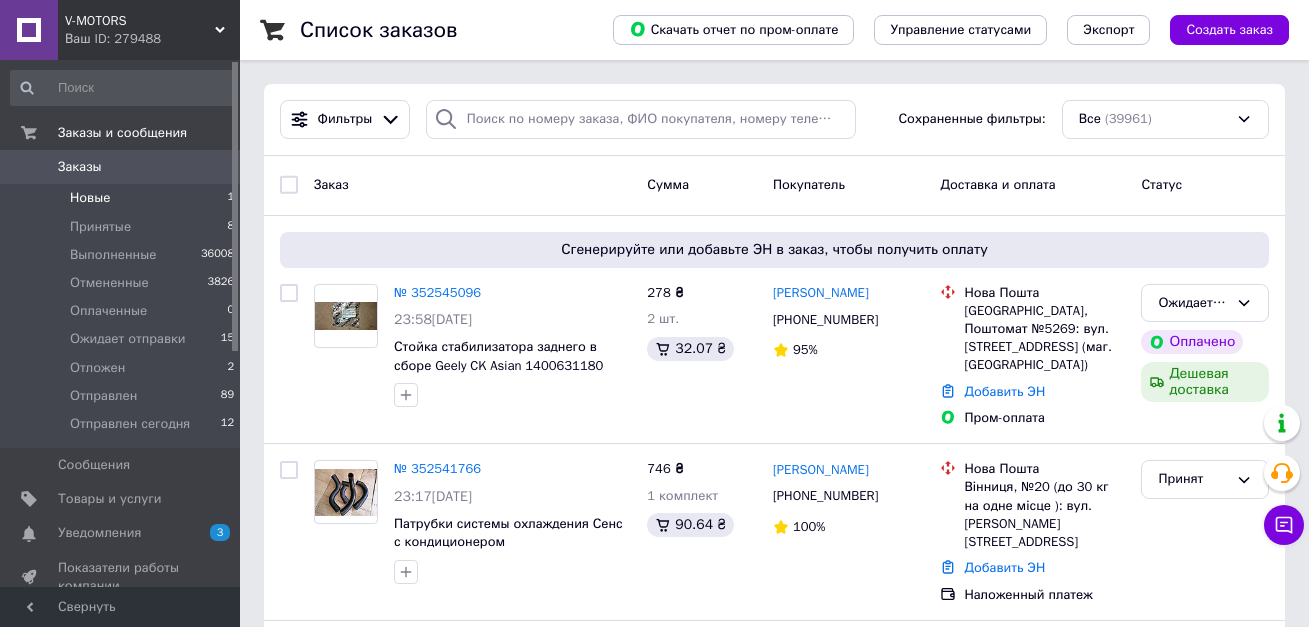 click on "Новые" at bounding box center (90, 198) 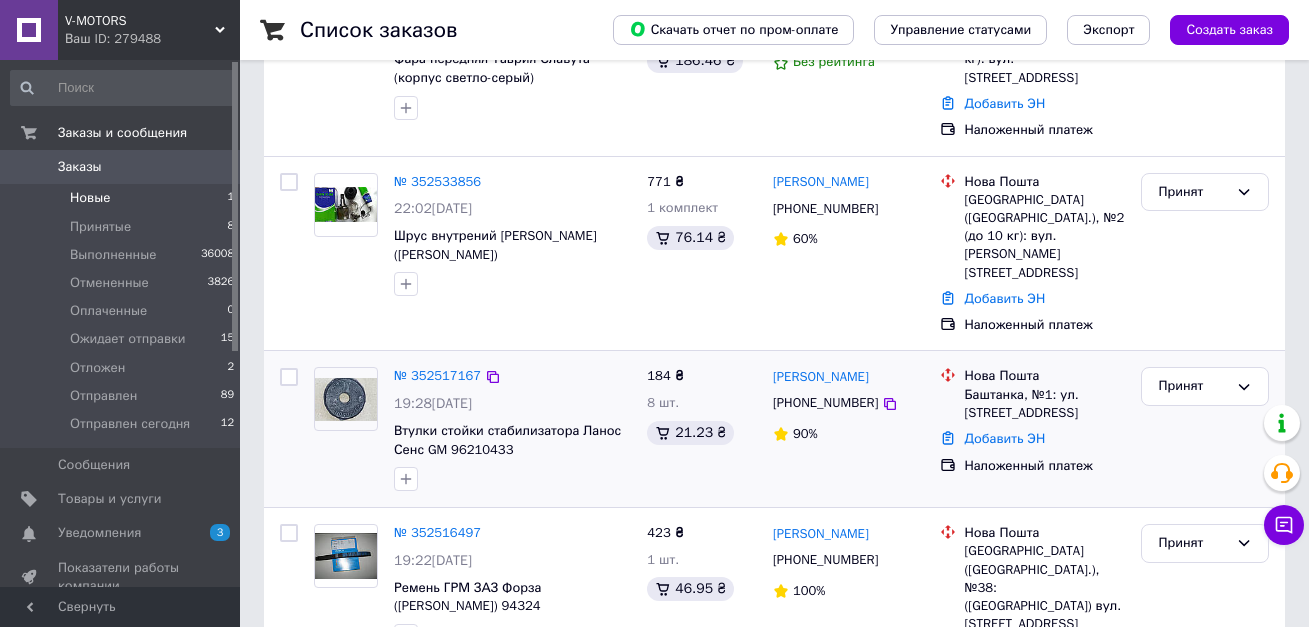 scroll, scrollTop: 492, scrollLeft: 0, axis: vertical 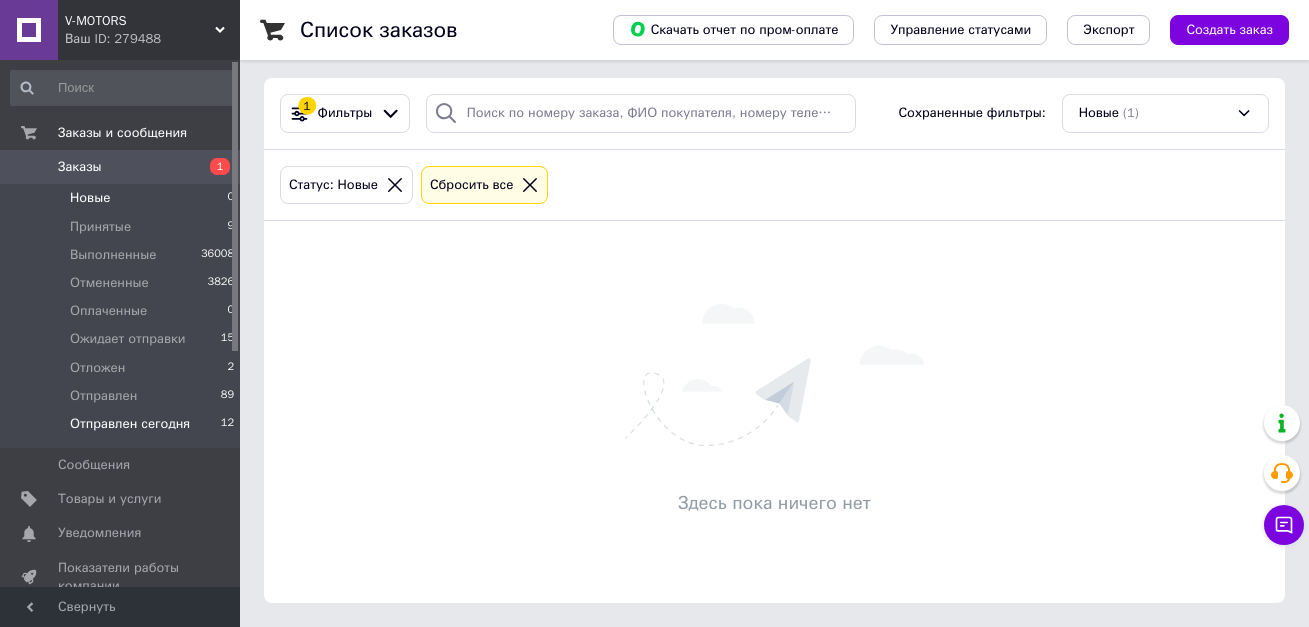 click on "Отправлен сегодня" at bounding box center (130, 424) 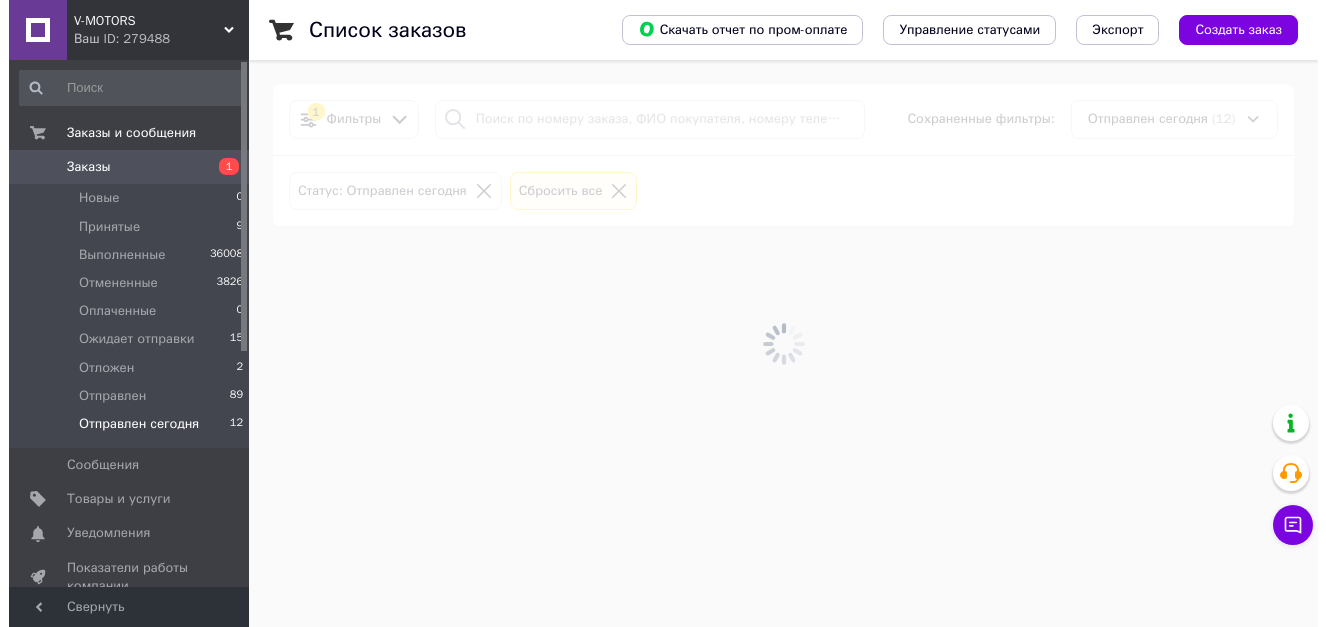scroll, scrollTop: 0, scrollLeft: 0, axis: both 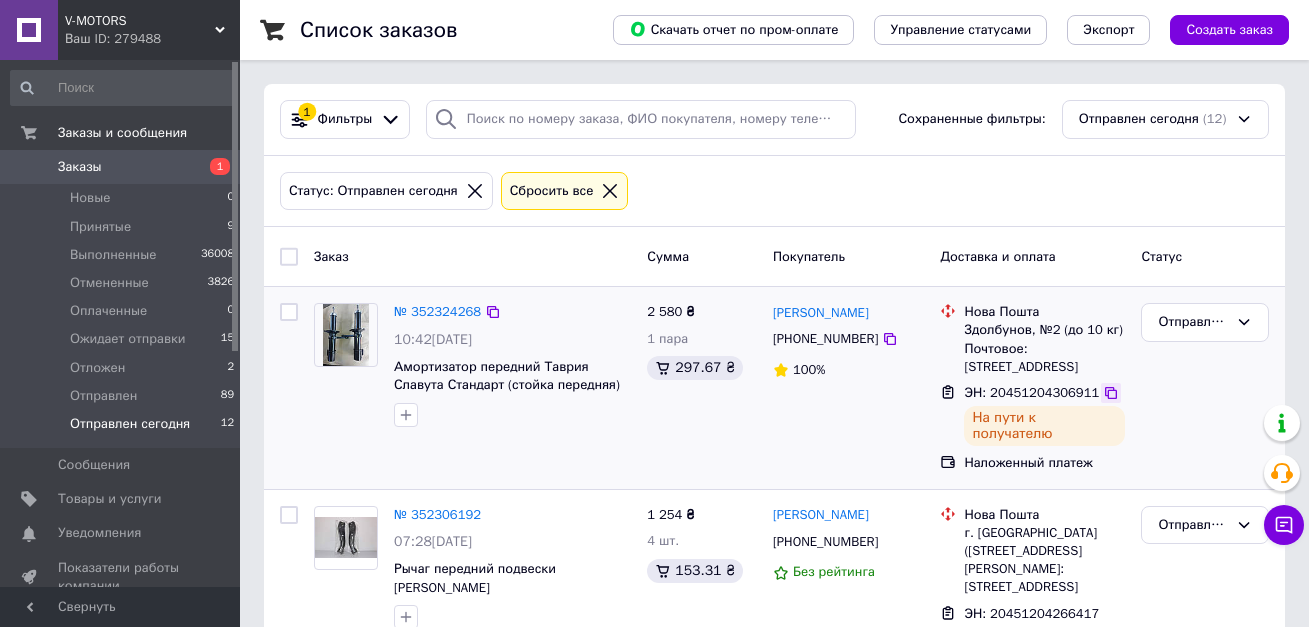 click 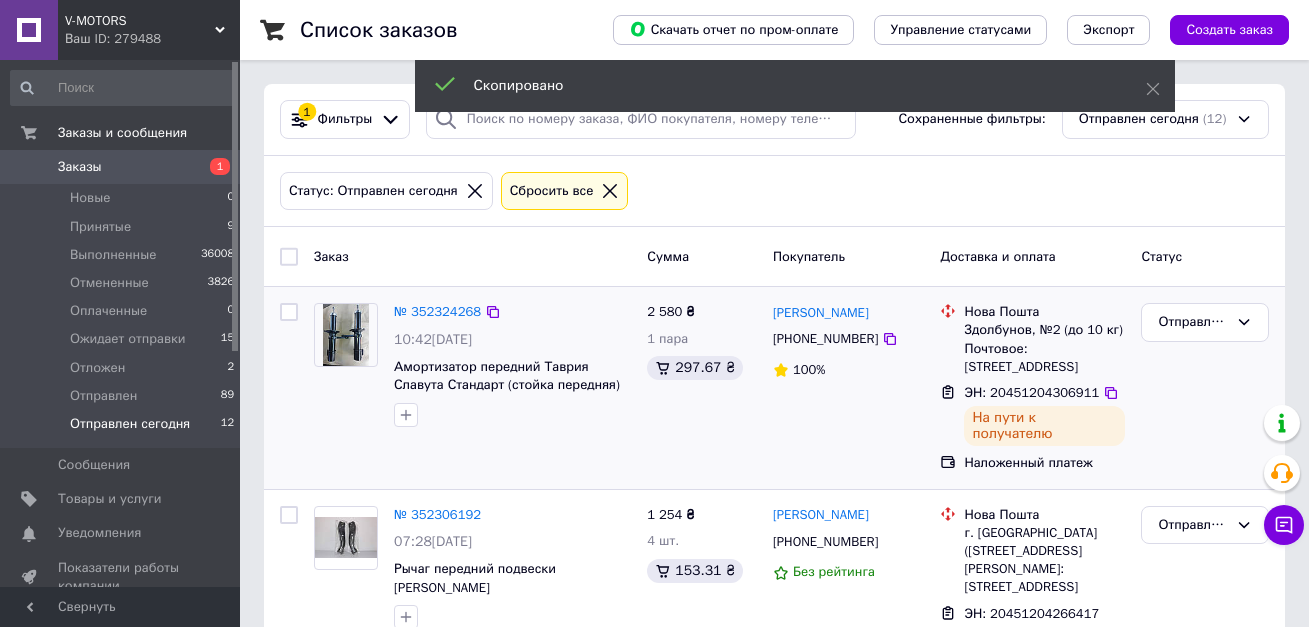 click on "[PHONE_NUMBER]" at bounding box center (825, 338) 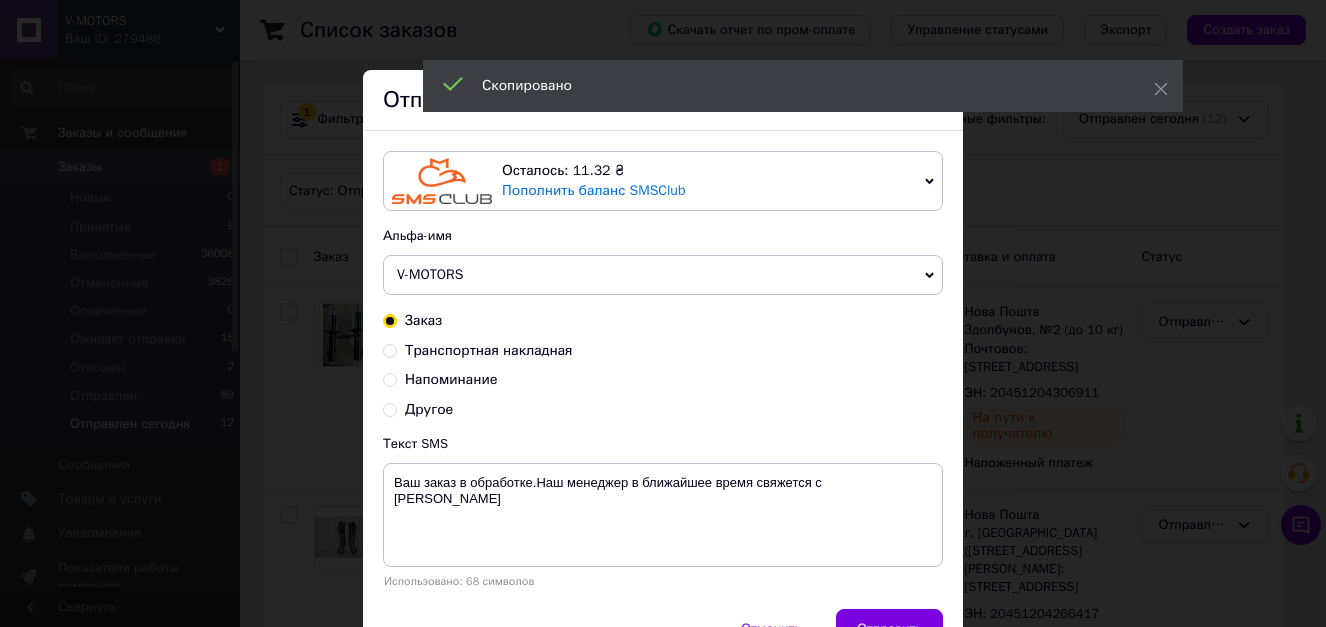 click on "Транспортная накладная" at bounding box center (489, 350) 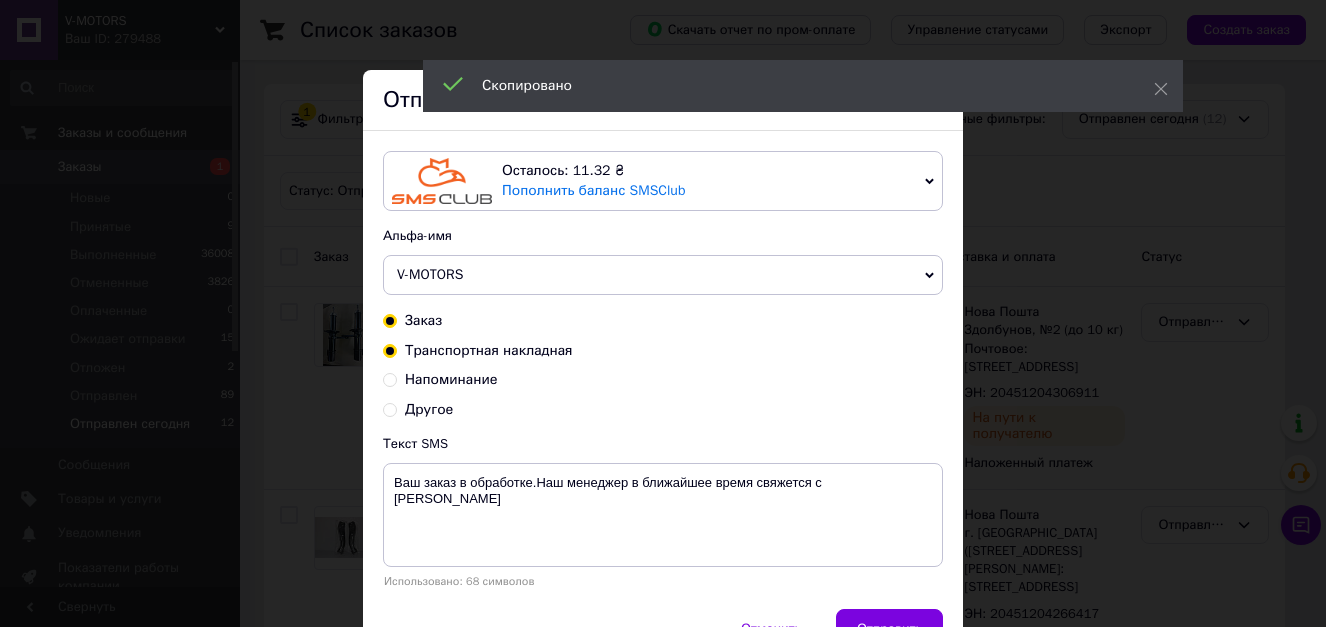 radio on "true" 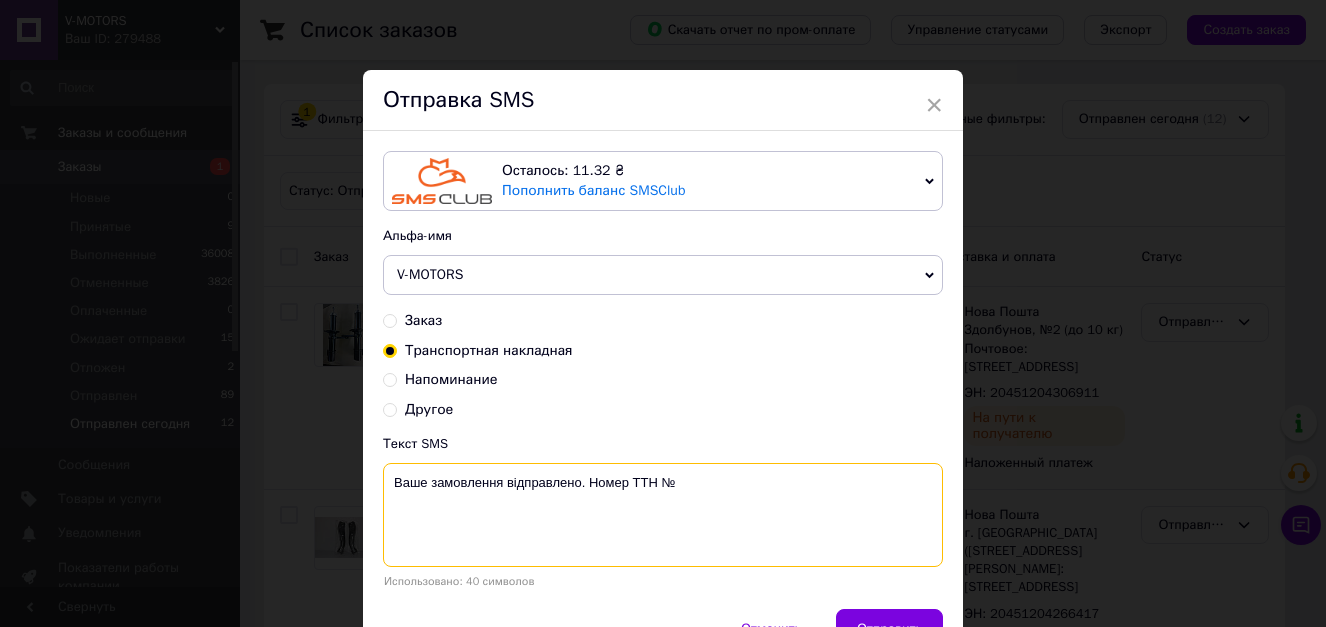 paste on "20451204306911" 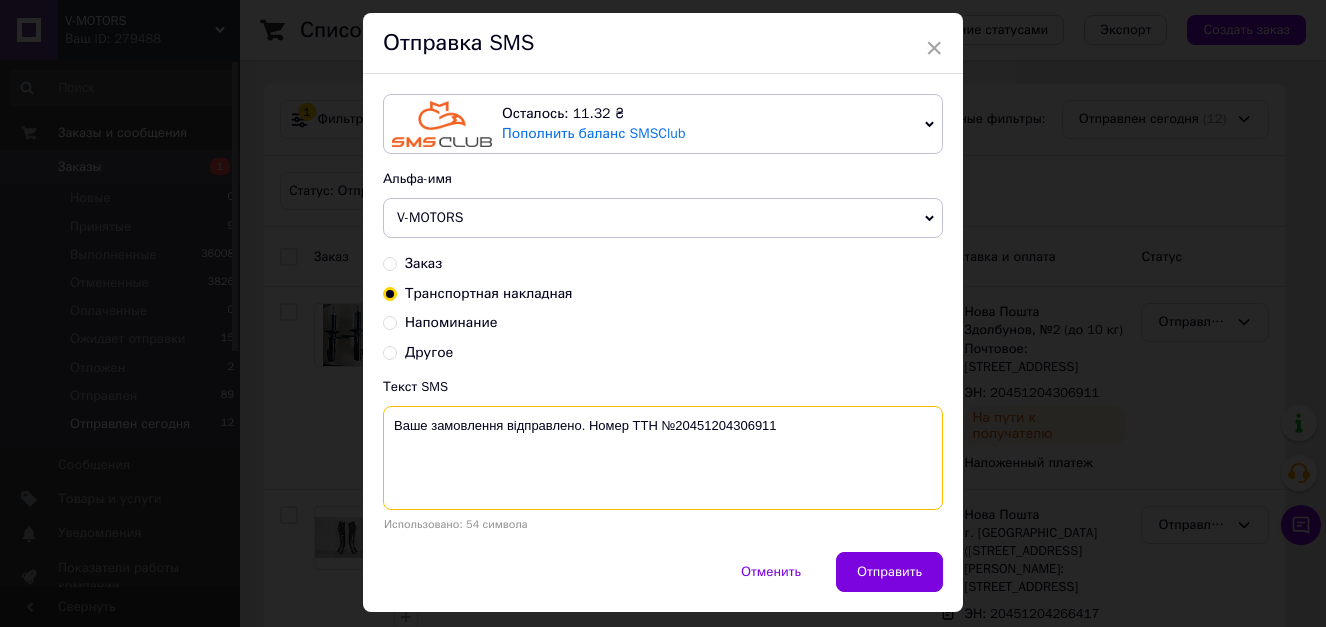 scroll, scrollTop: 110, scrollLeft: 0, axis: vertical 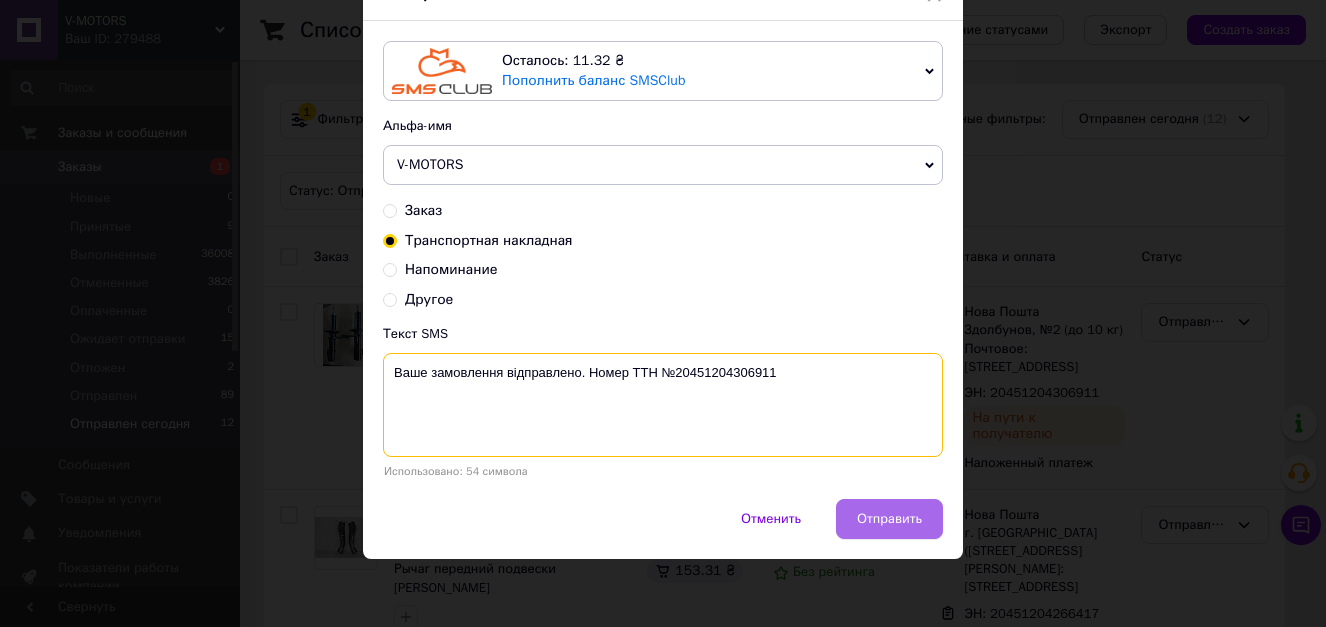 type on "Ваше замовлення відправлено. Номер ТТН №20451204306911" 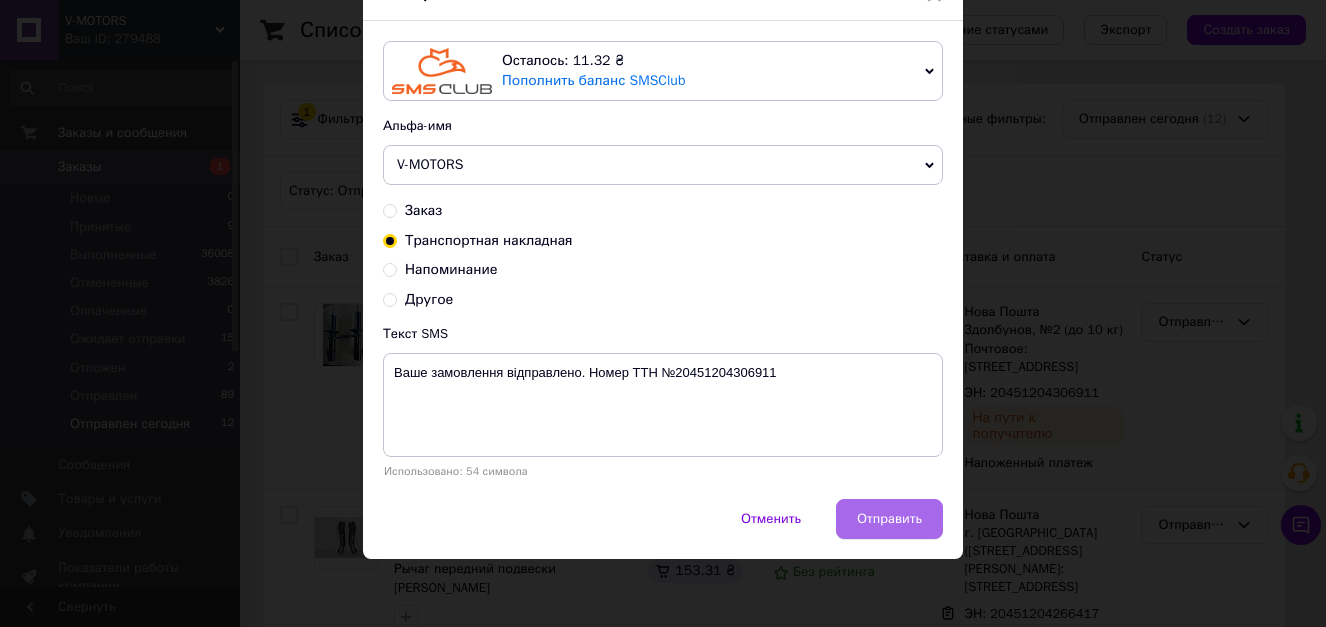 click on "Отправить" at bounding box center [889, 519] 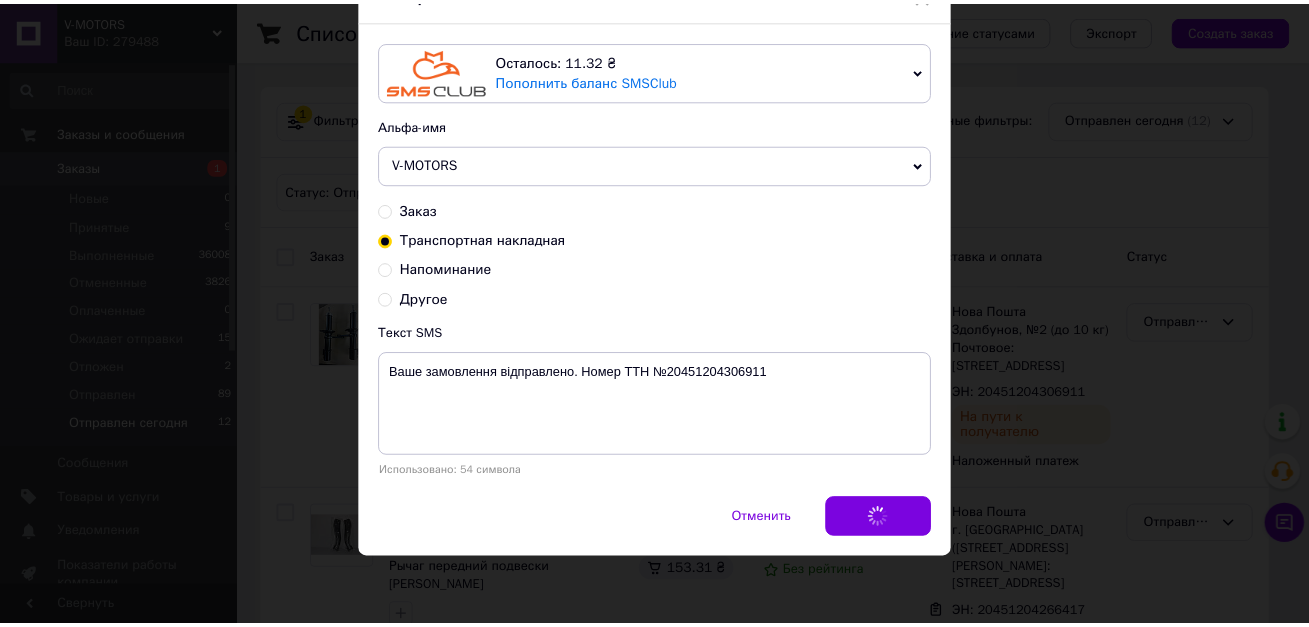 scroll, scrollTop: 0, scrollLeft: 0, axis: both 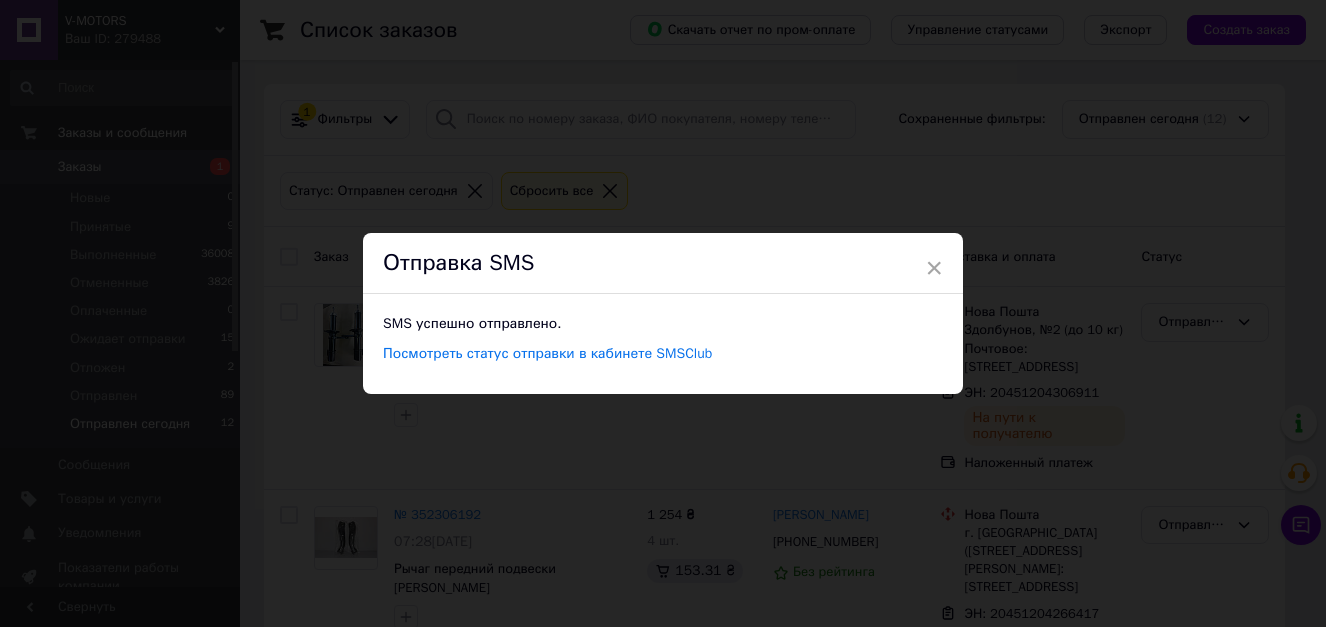 click on "× Отправка SMS SMS успешно отправлено. Посмотреть статус отправки в кабинете SMSClub" at bounding box center (663, 313) 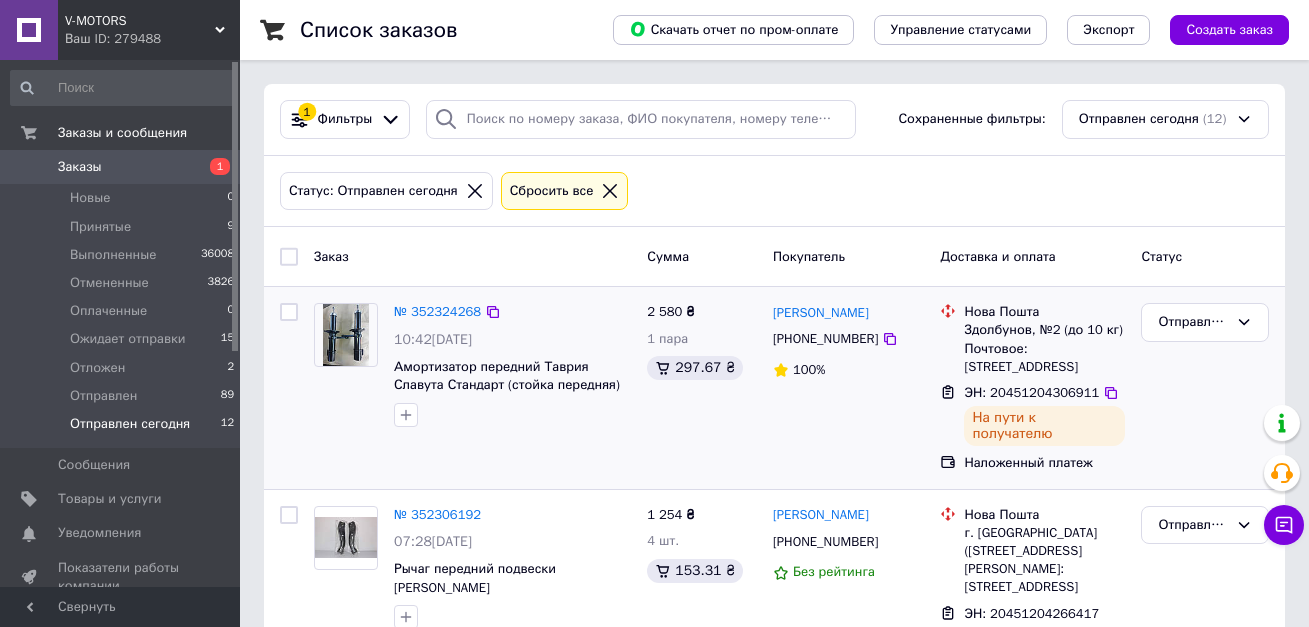 scroll, scrollTop: 100, scrollLeft: 0, axis: vertical 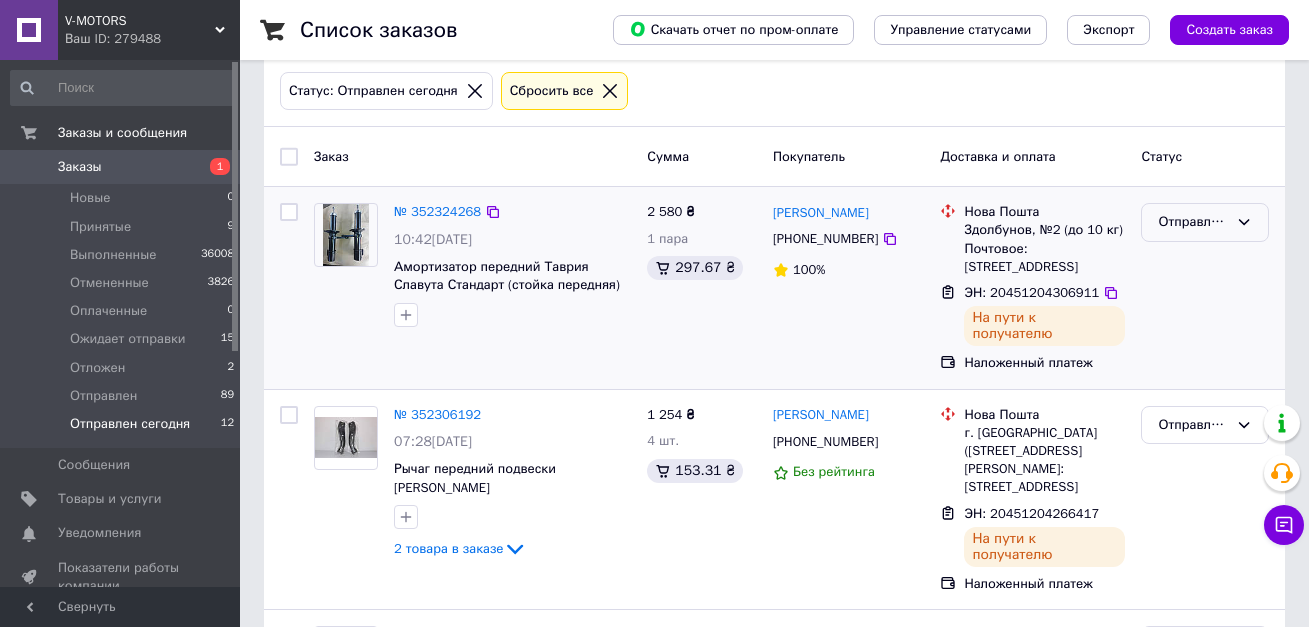 click on "Отправлен сегодня" at bounding box center (1193, 222) 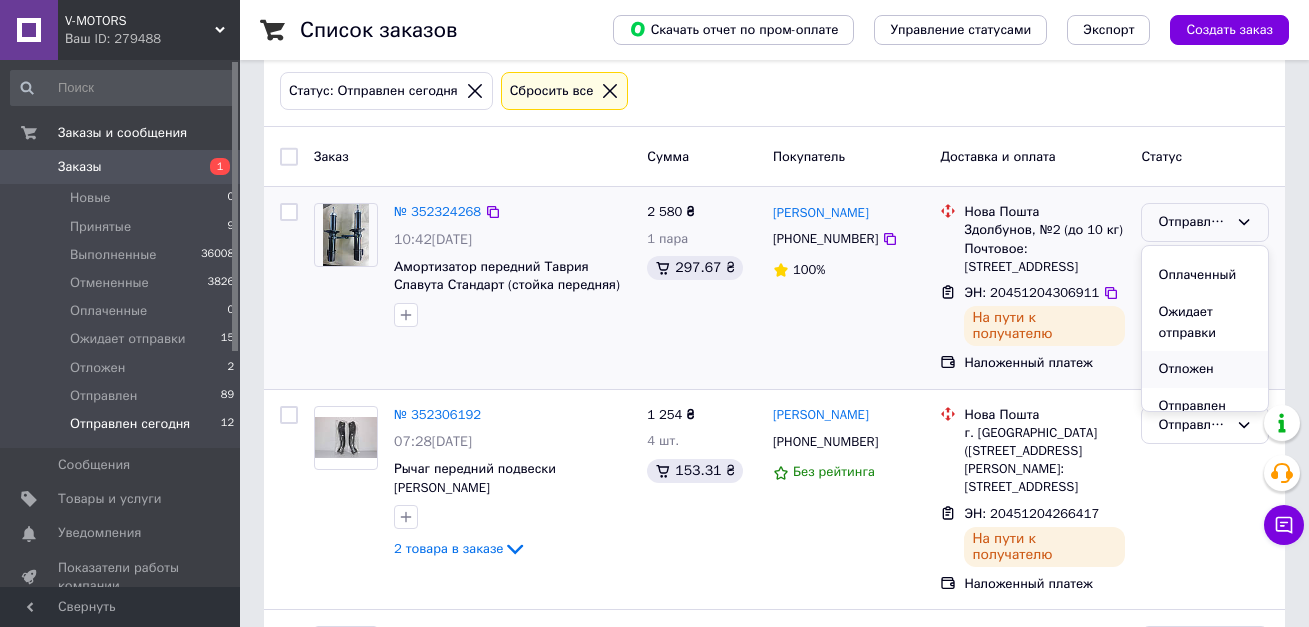 scroll, scrollTop: 111, scrollLeft: 0, axis: vertical 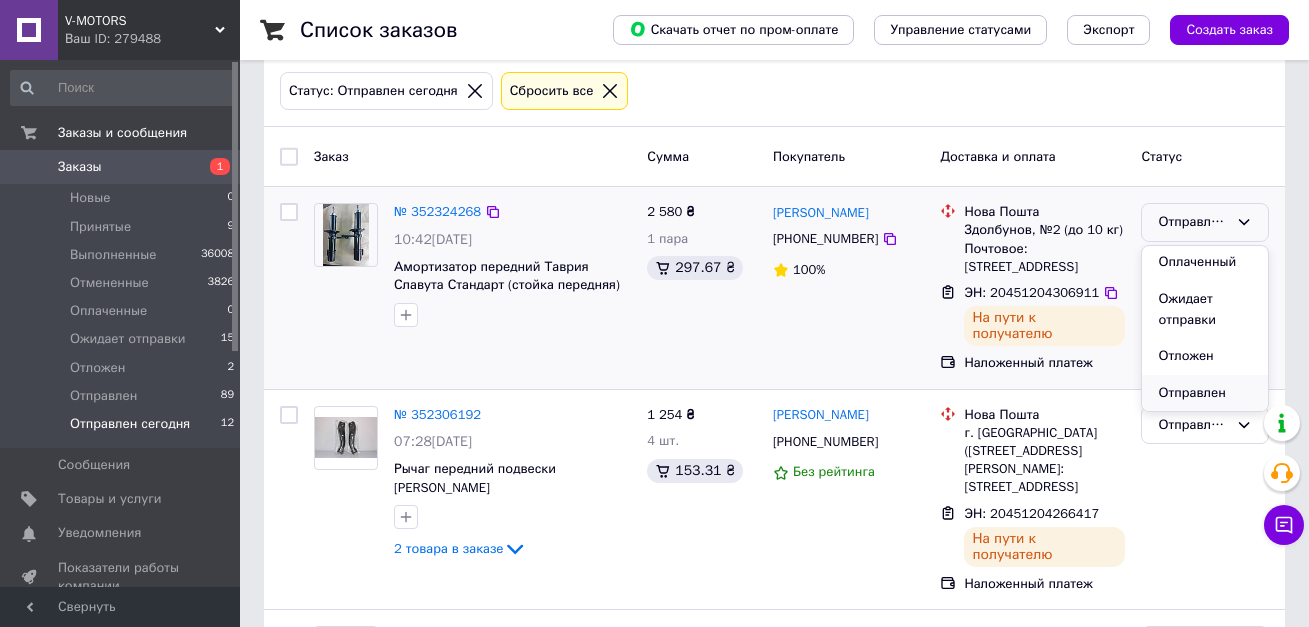 click on "Отправлен" at bounding box center [1205, 393] 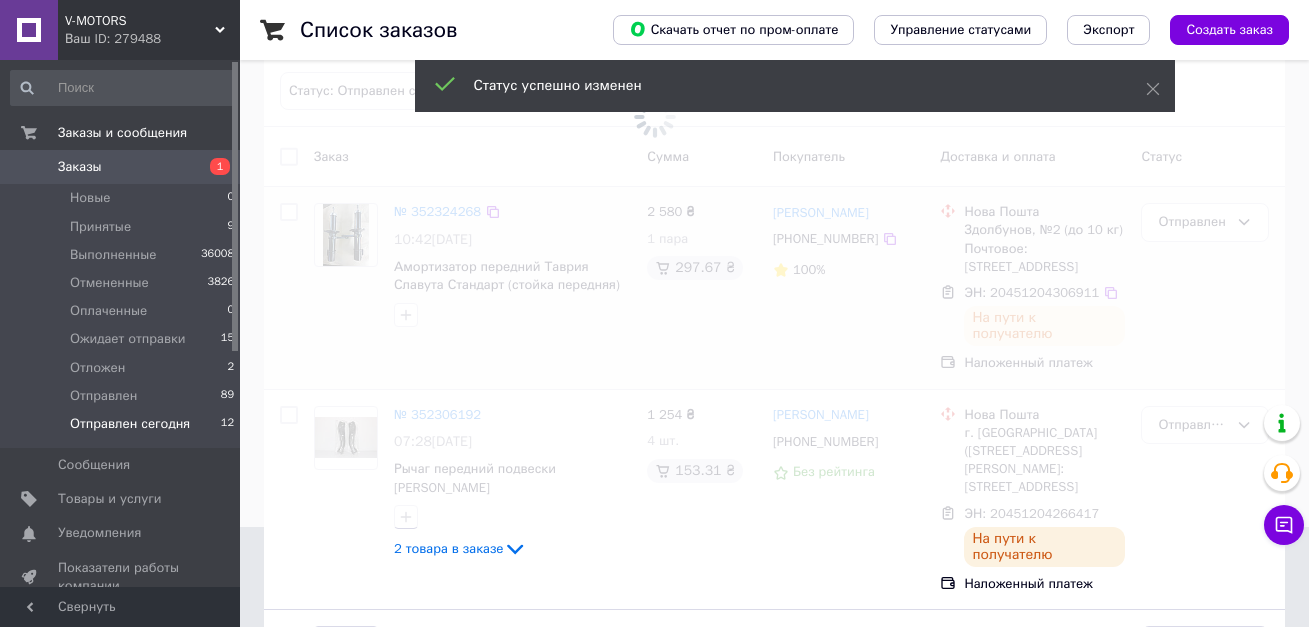scroll, scrollTop: 400, scrollLeft: 0, axis: vertical 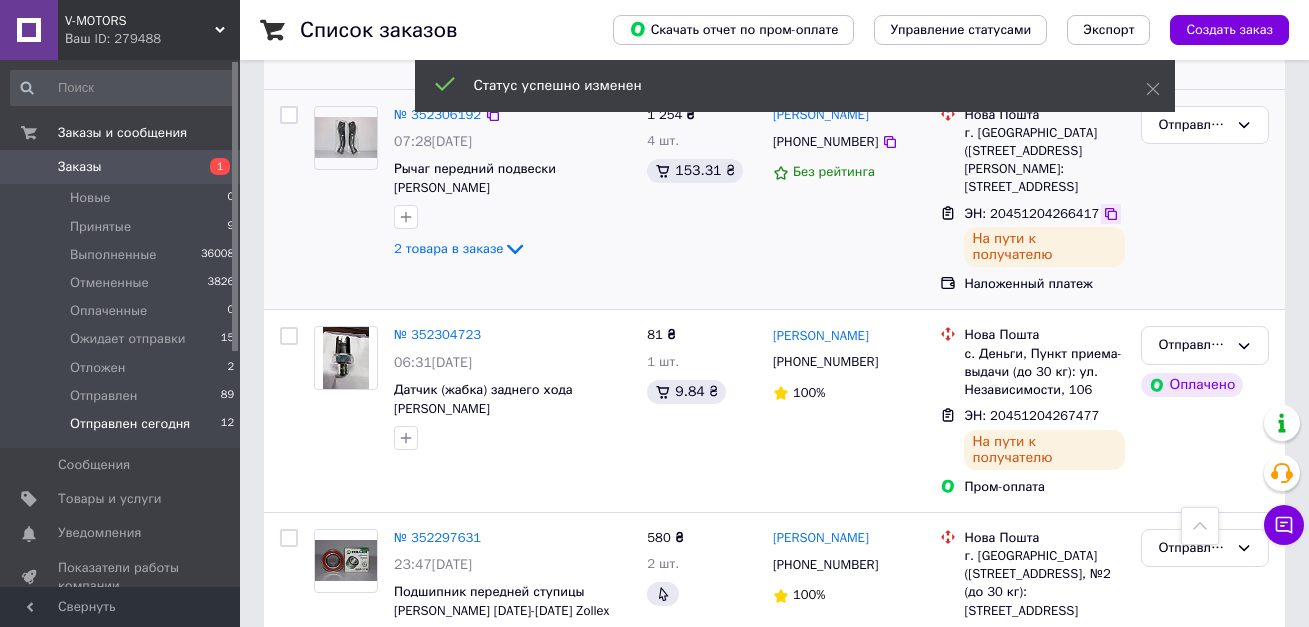 click 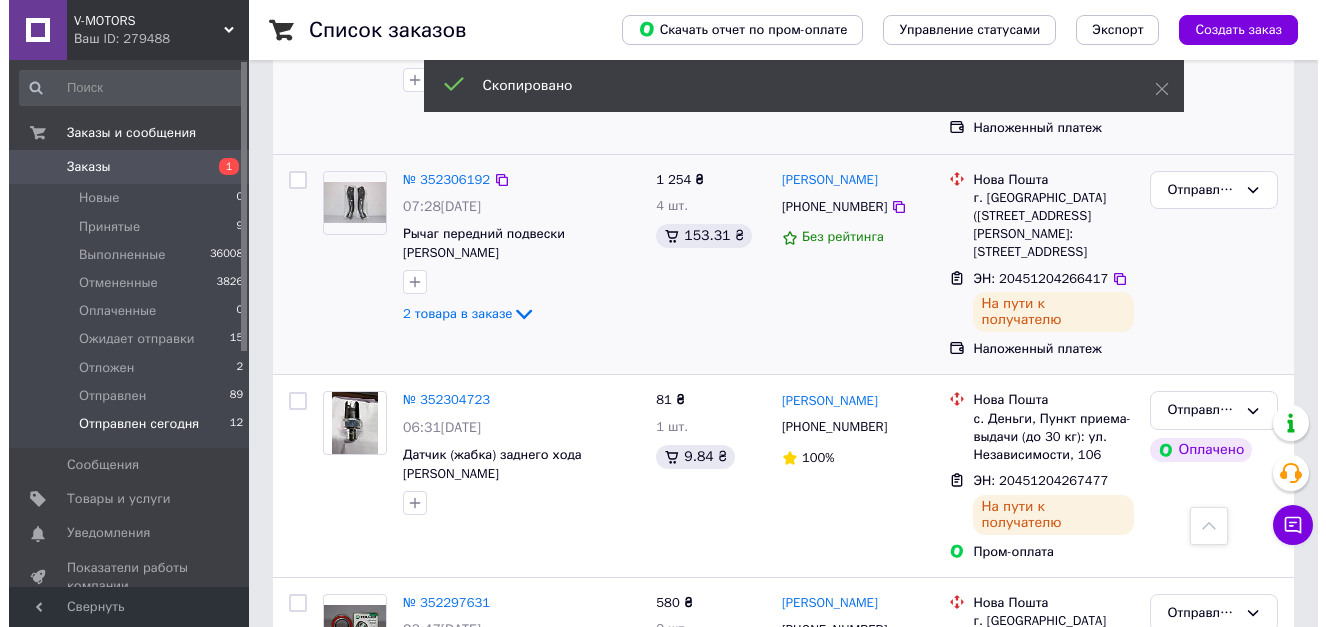 scroll, scrollTop: 300, scrollLeft: 0, axis: vertical 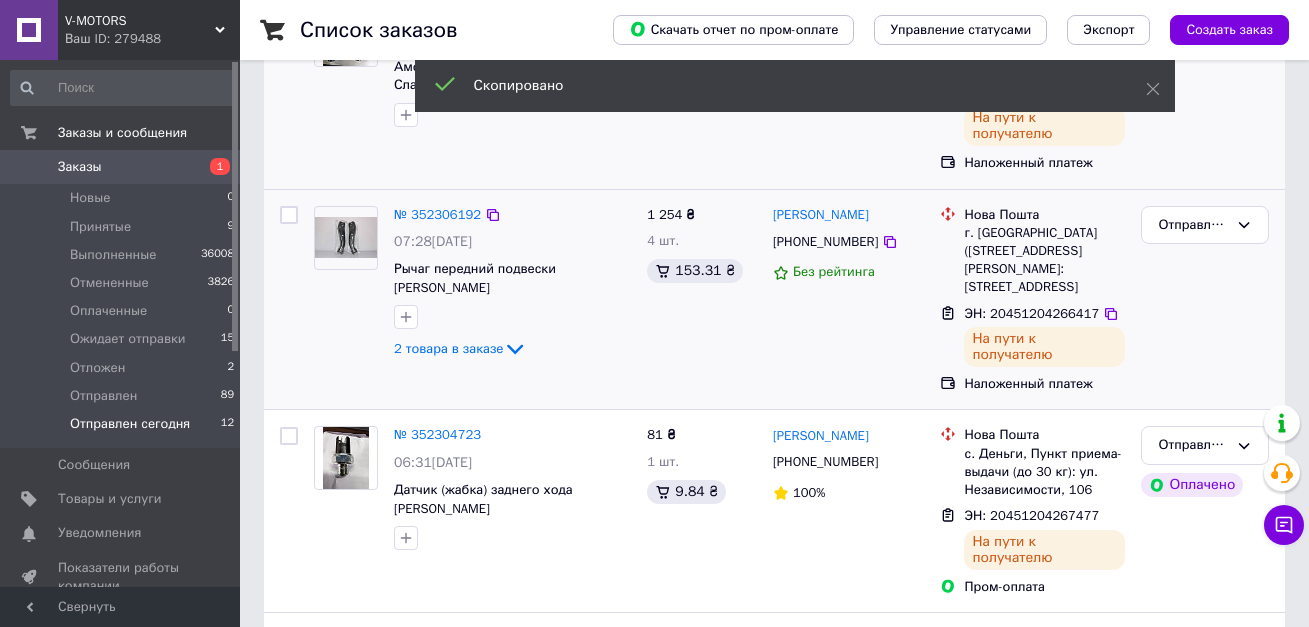 click on "[PHONE_NUMBER]" at bounding box center (825, 241) 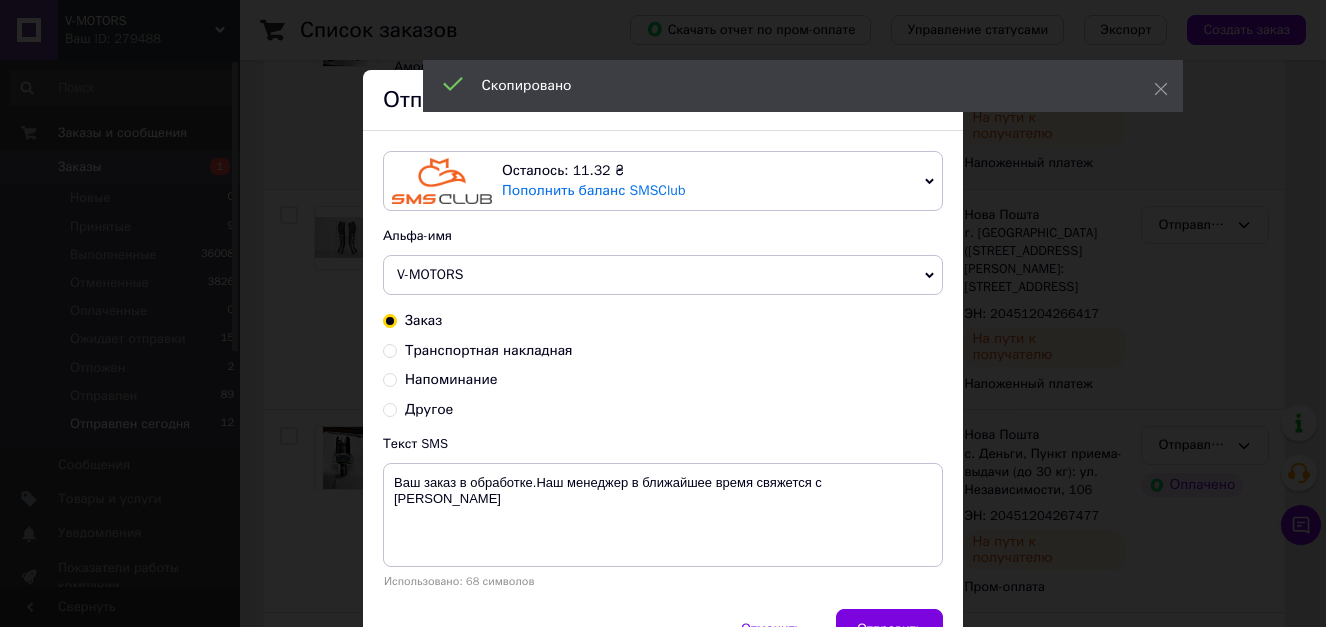 click on "Транспортная накладная" at bounding box center (489, 350) 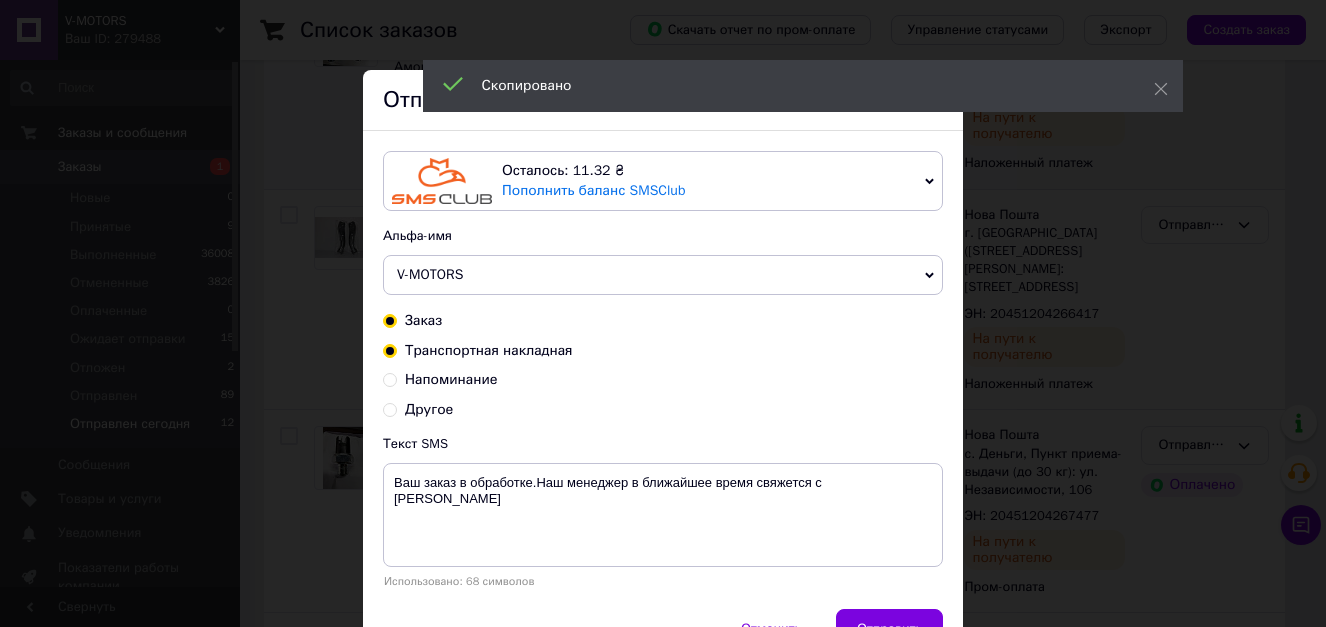 radio on "true" 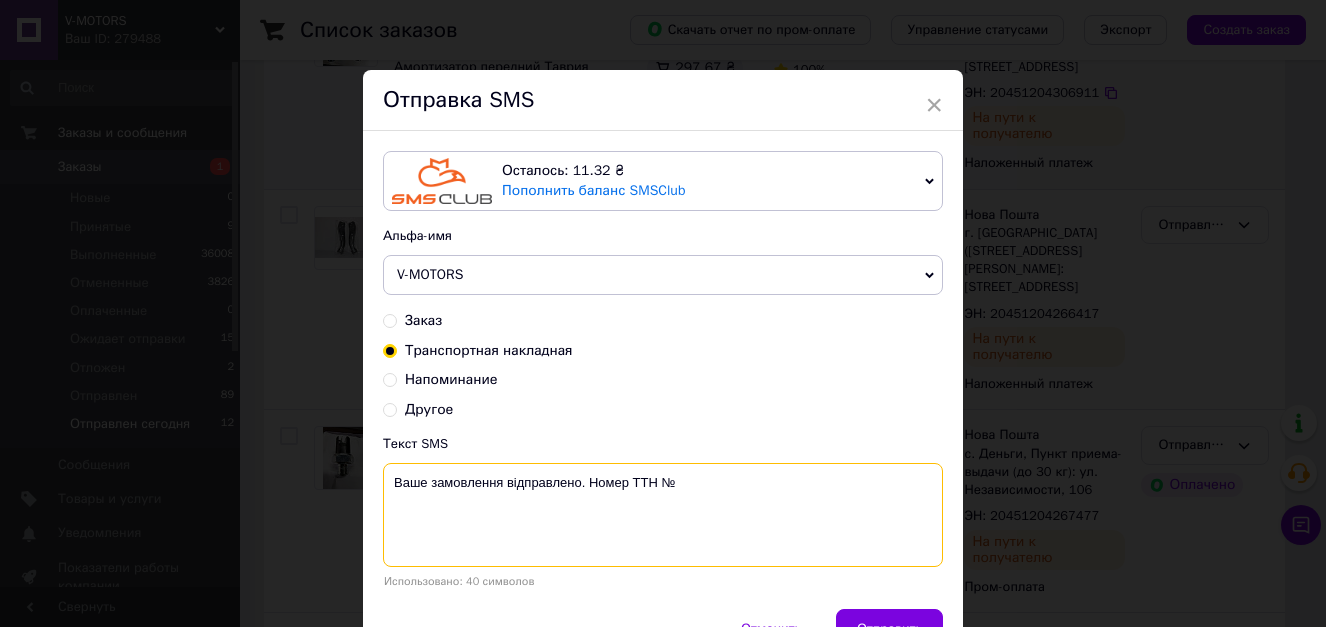 paste on "20451204266417" 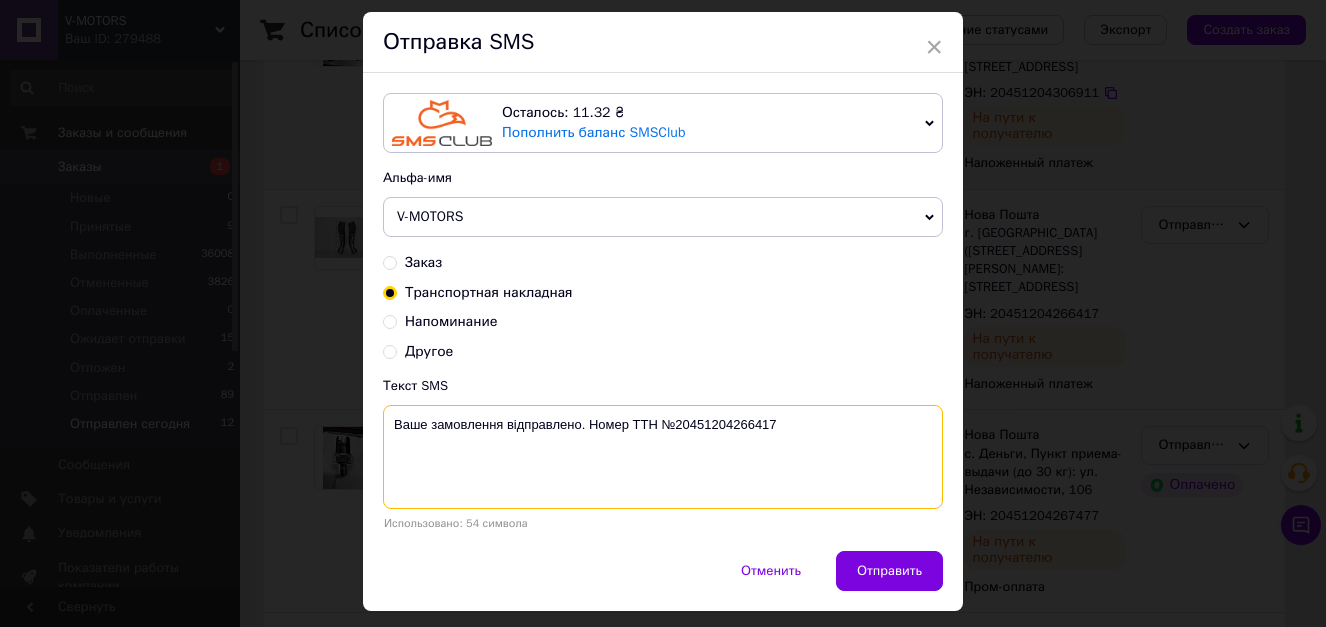 scroll, scrollTop: 110, scrollLeft: 0, axis: vertical 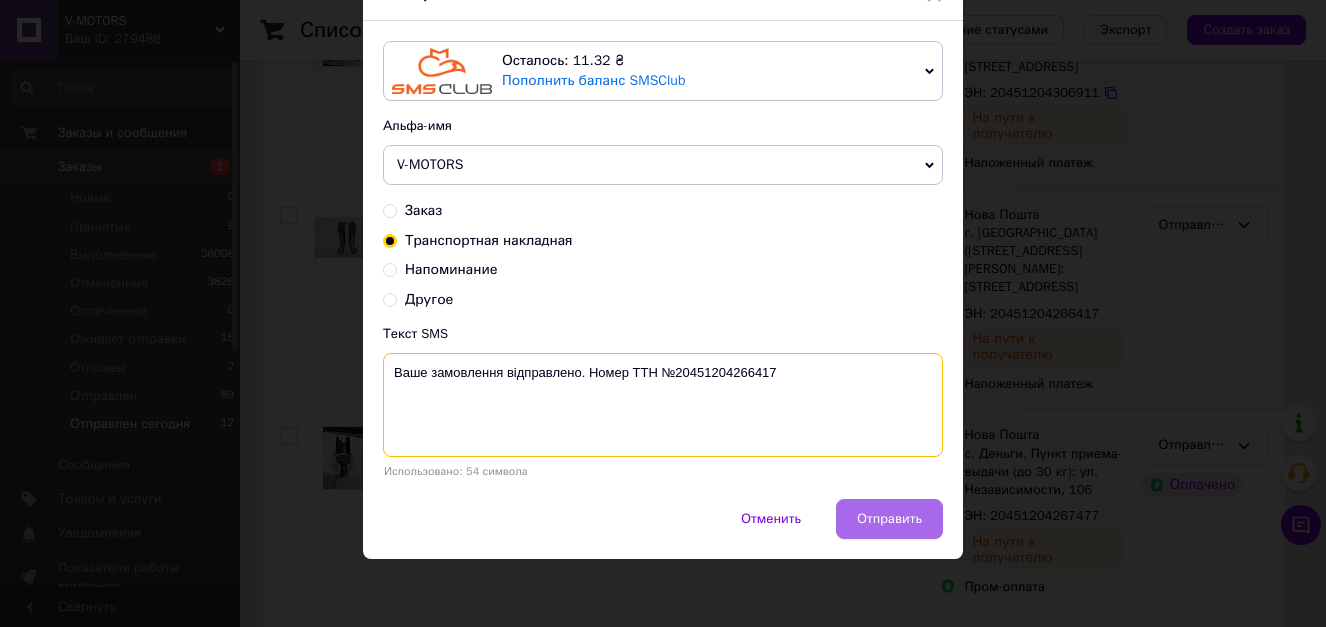 type on "Ваше замовлення відправлено. Номер ТТН №20451204266417" 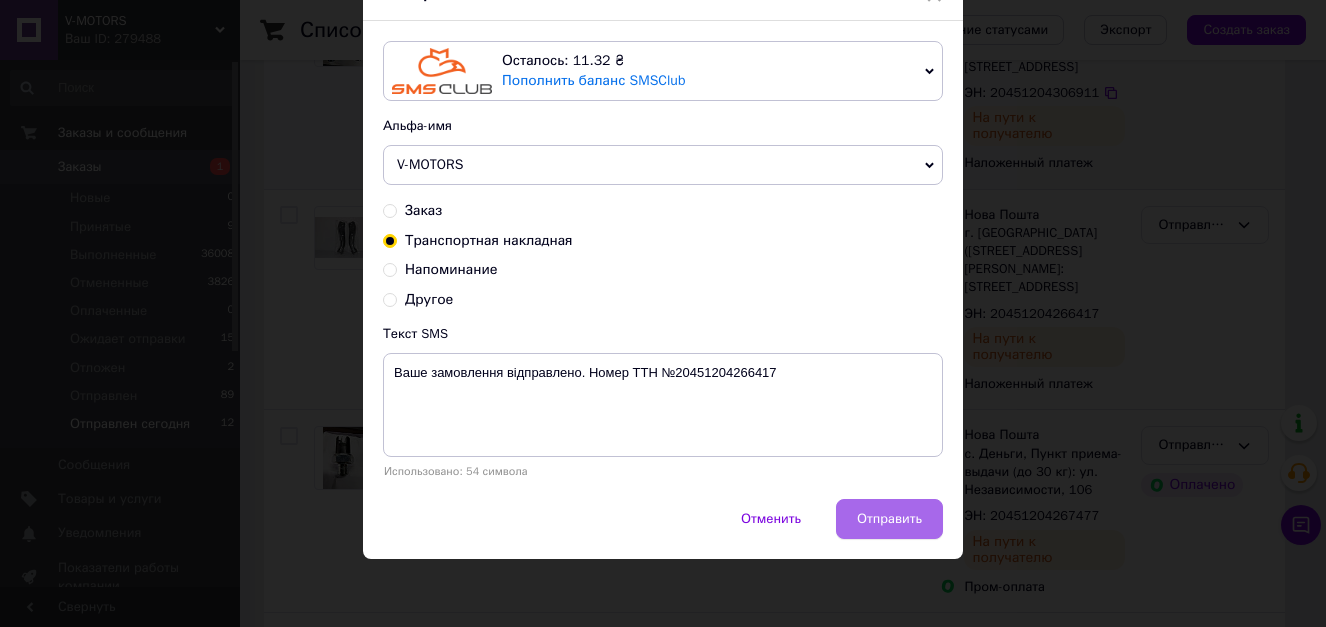 click on "Отправить" at bounding box center (889, 519) 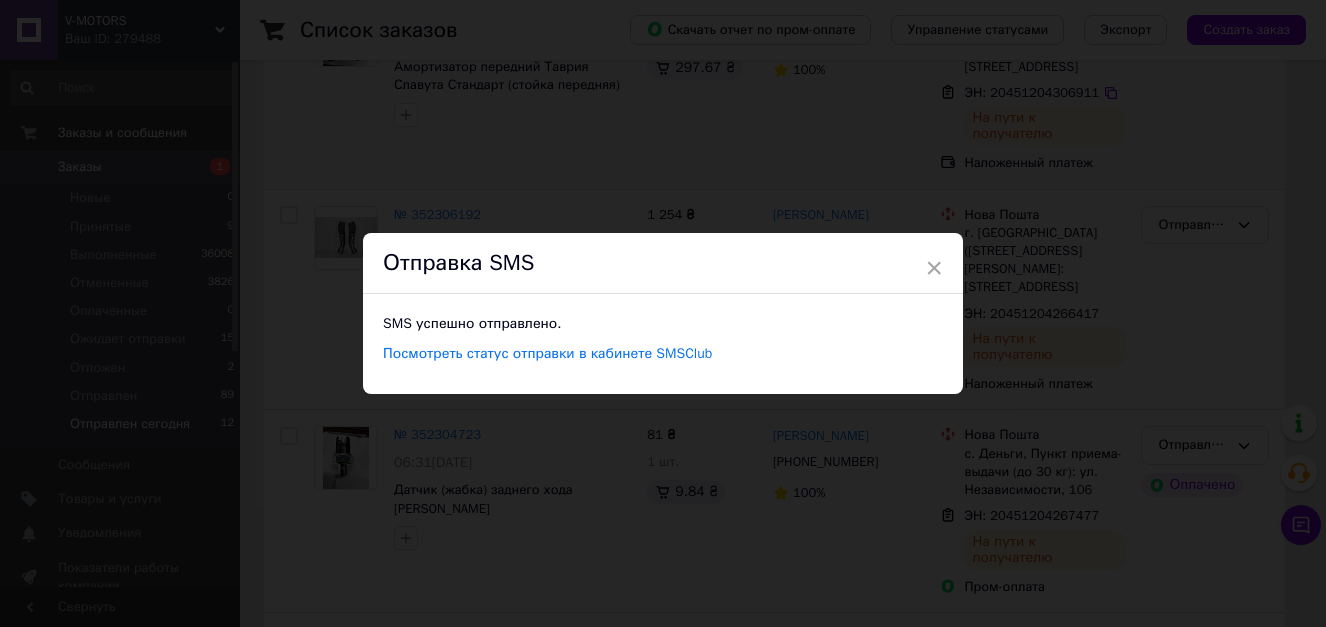 click on "× Отправка SMS SMS успешно отправлено. Посмотреть статус отправки в кабинете SMSClub" at bounding box center [663, 313] 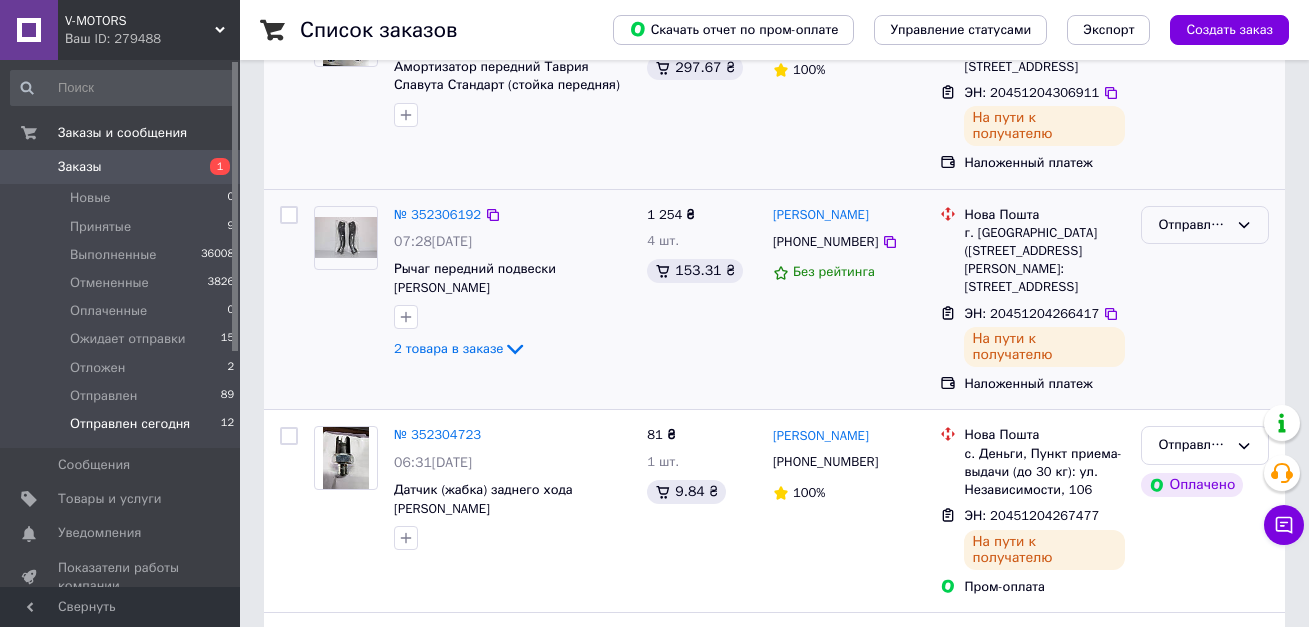 click on "Отправлен сегодня" at bounding box center (1205, 225) 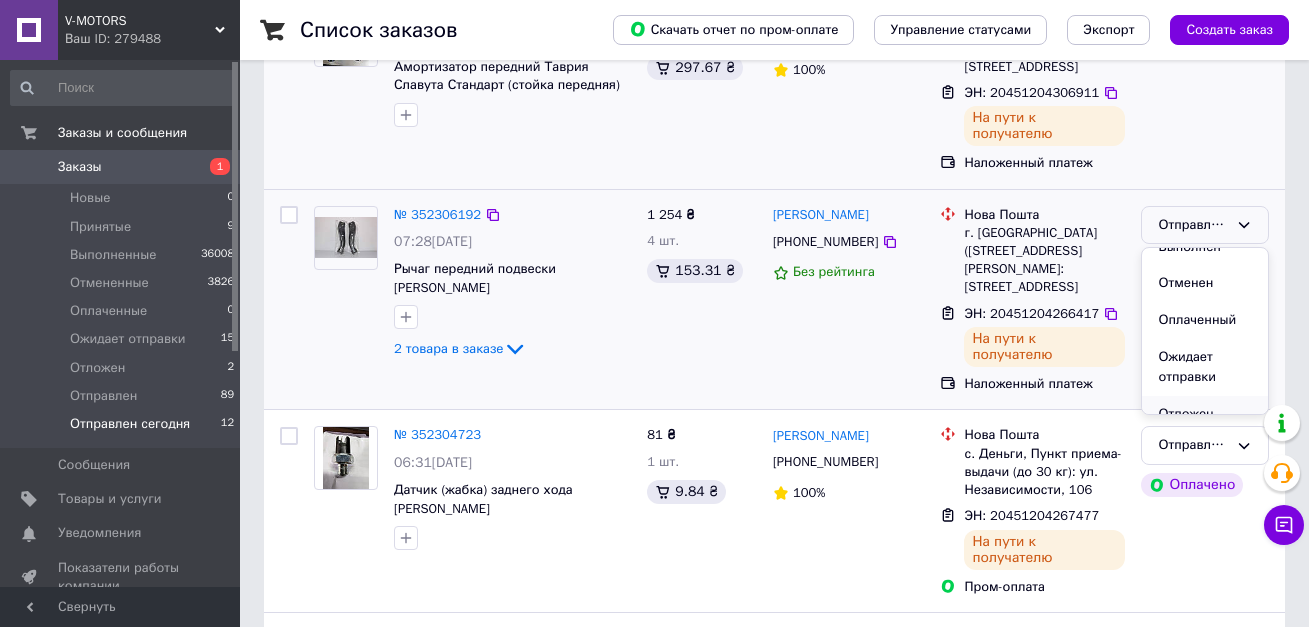 scroll, scrollTop: 111, scrollLeft: 0, axis: vertical 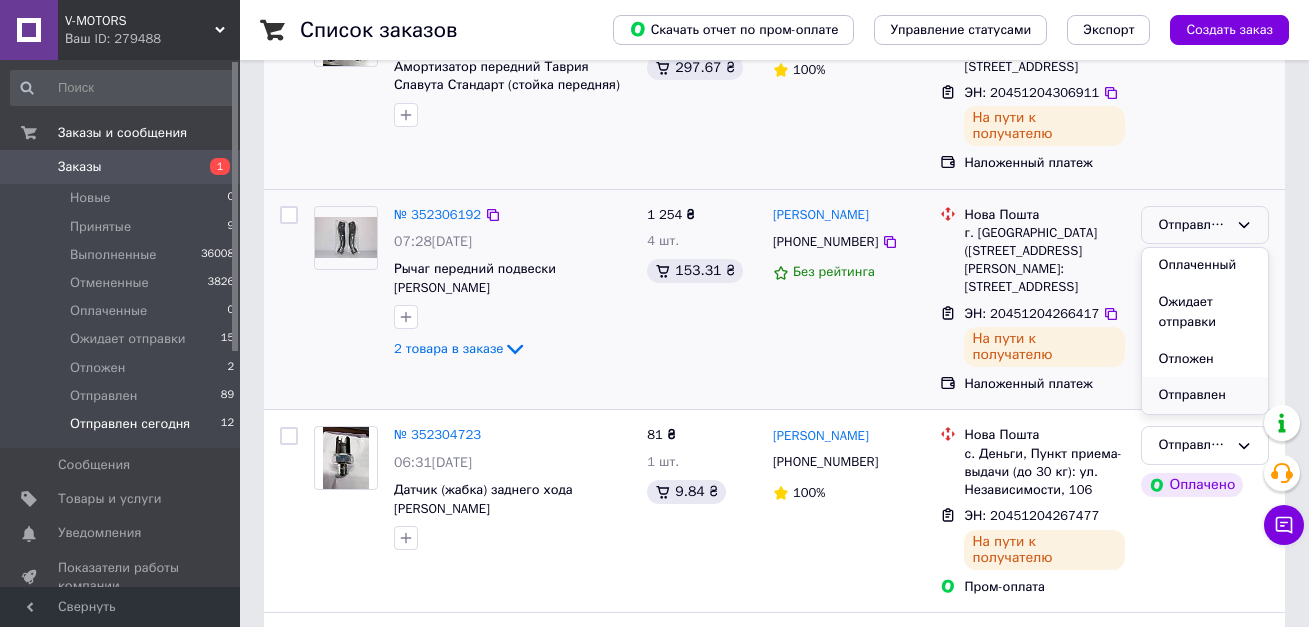 click on "Отправлен" at bounding box center [1205, 395] 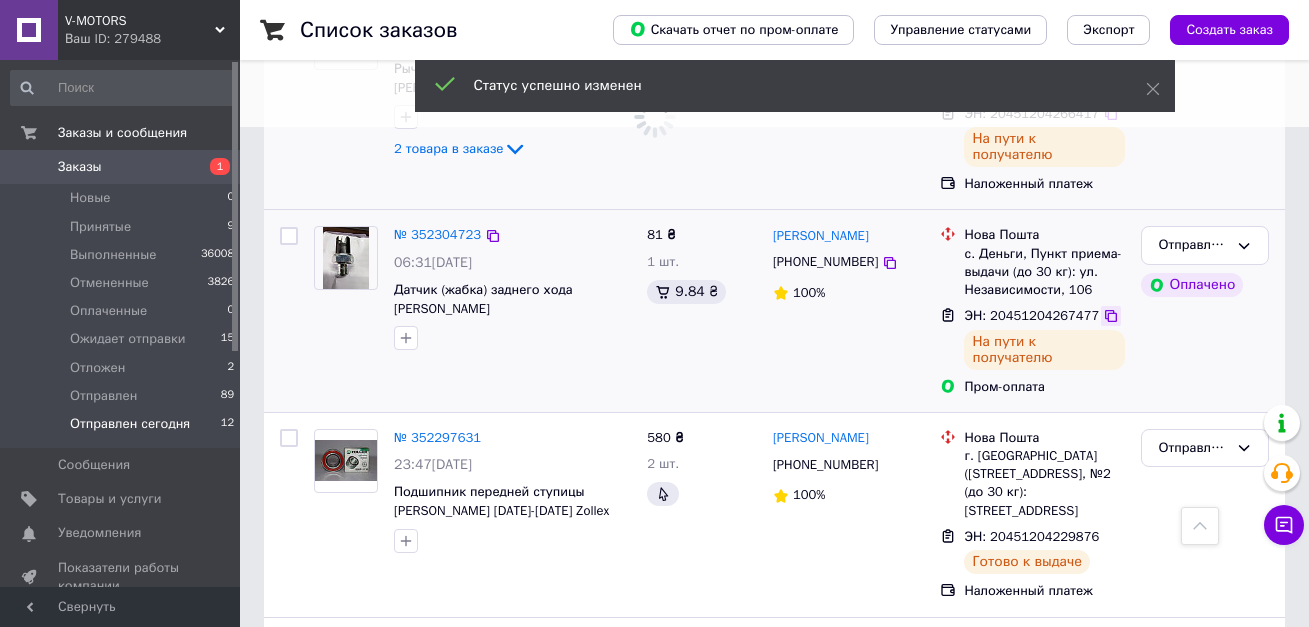 scroll, scrollTop: 313, scrollLeft: 0, axis: vertical 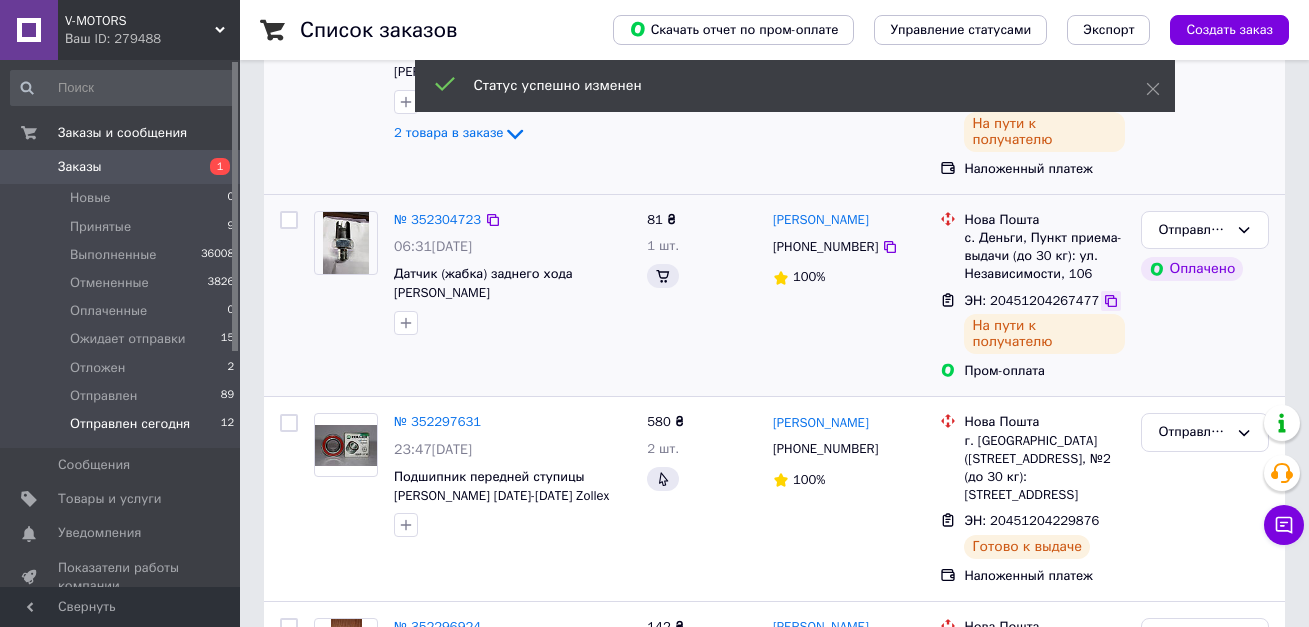 click 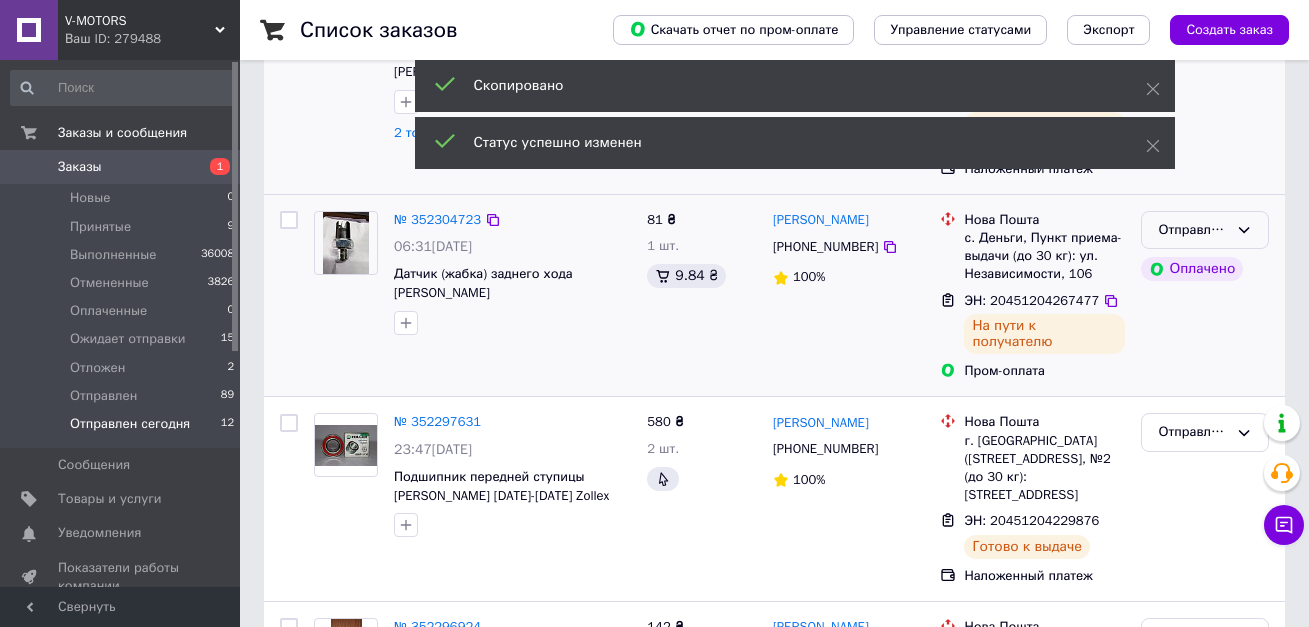 click 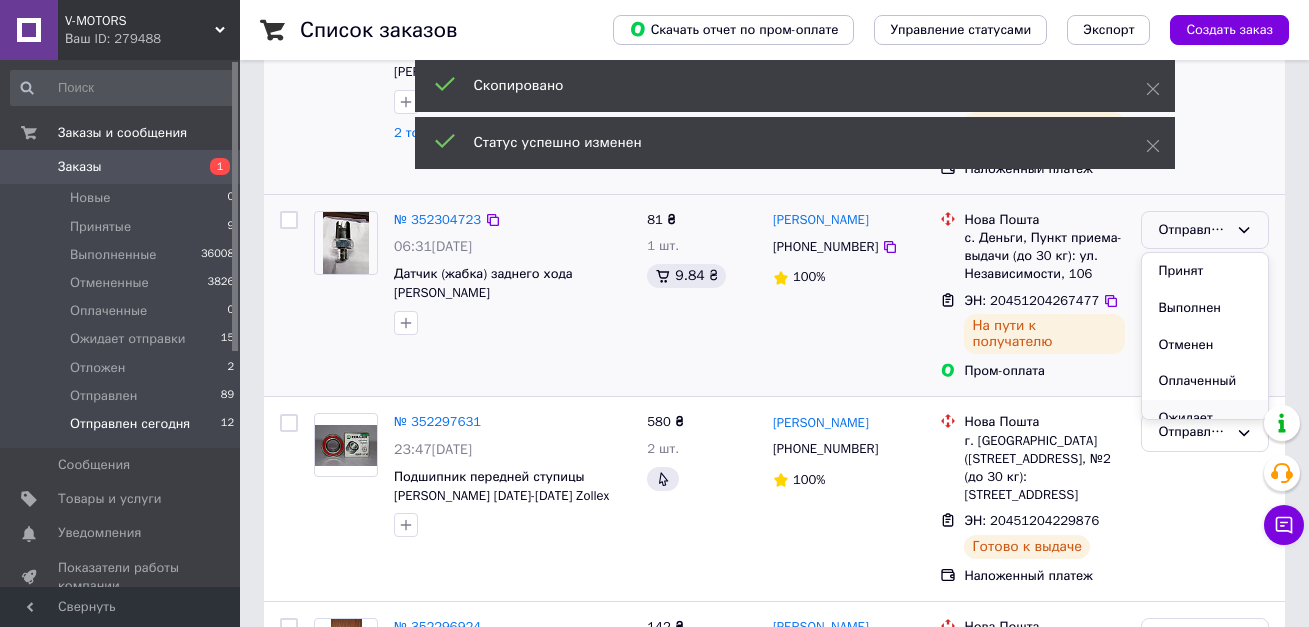 scroll, scrollTop: 111, scrollLeft: 0, axis: vertical 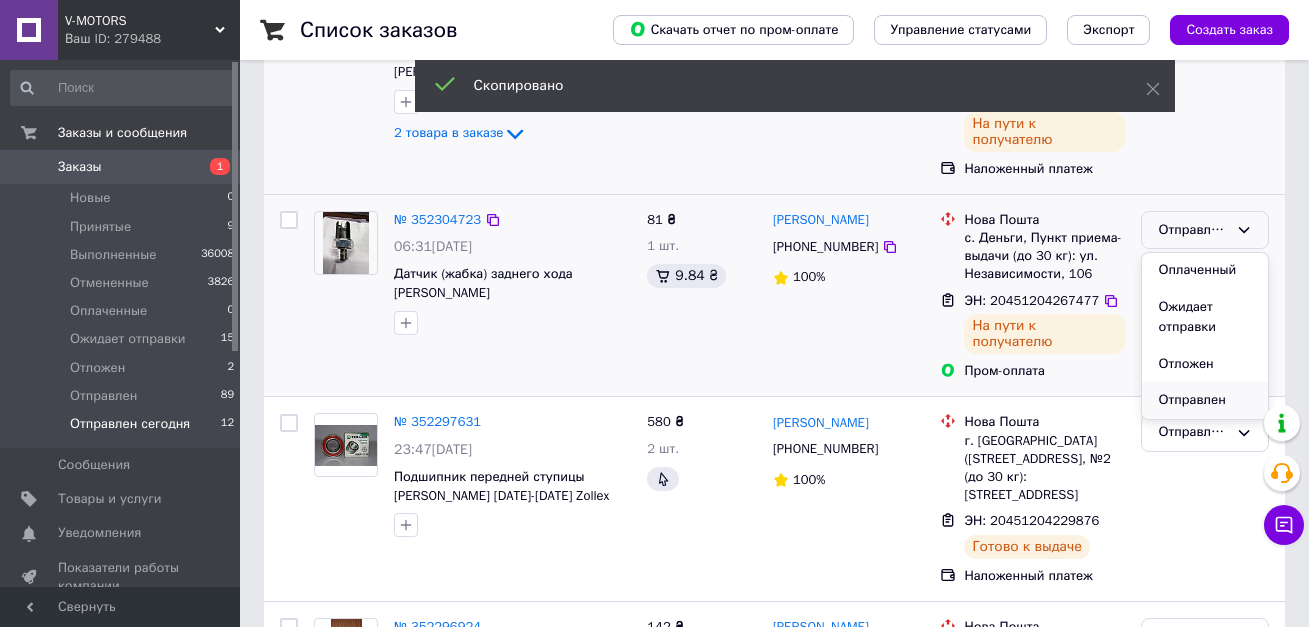 click on "Отправлен" at bounding box center [1205, 400] 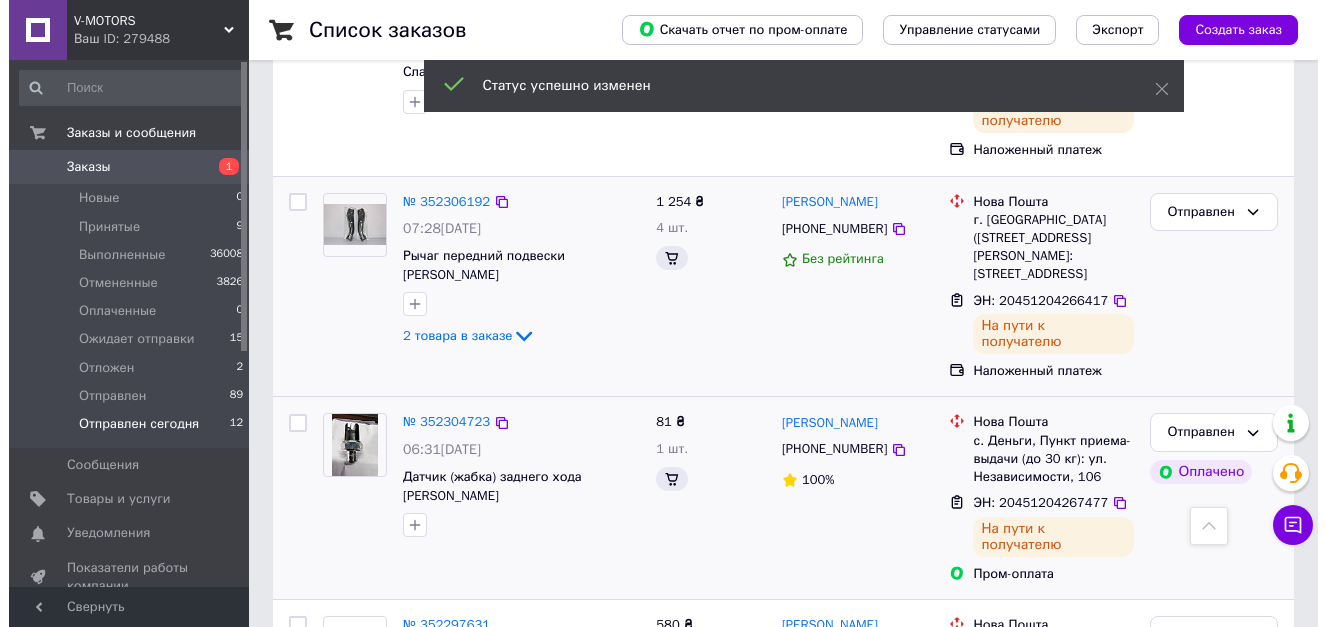 scroll, scrollTop: 500, scrollLeft: 0, axis: vertical 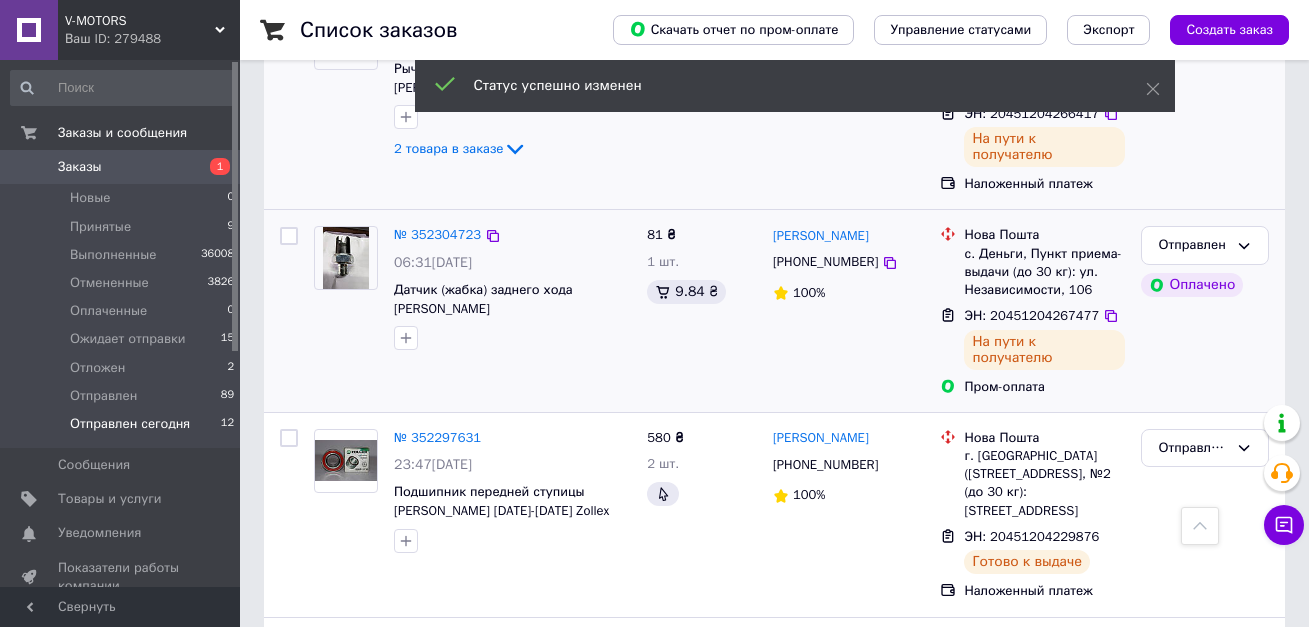 click on "[PHONE_NUMBER]" at bounding box center [825, 261] 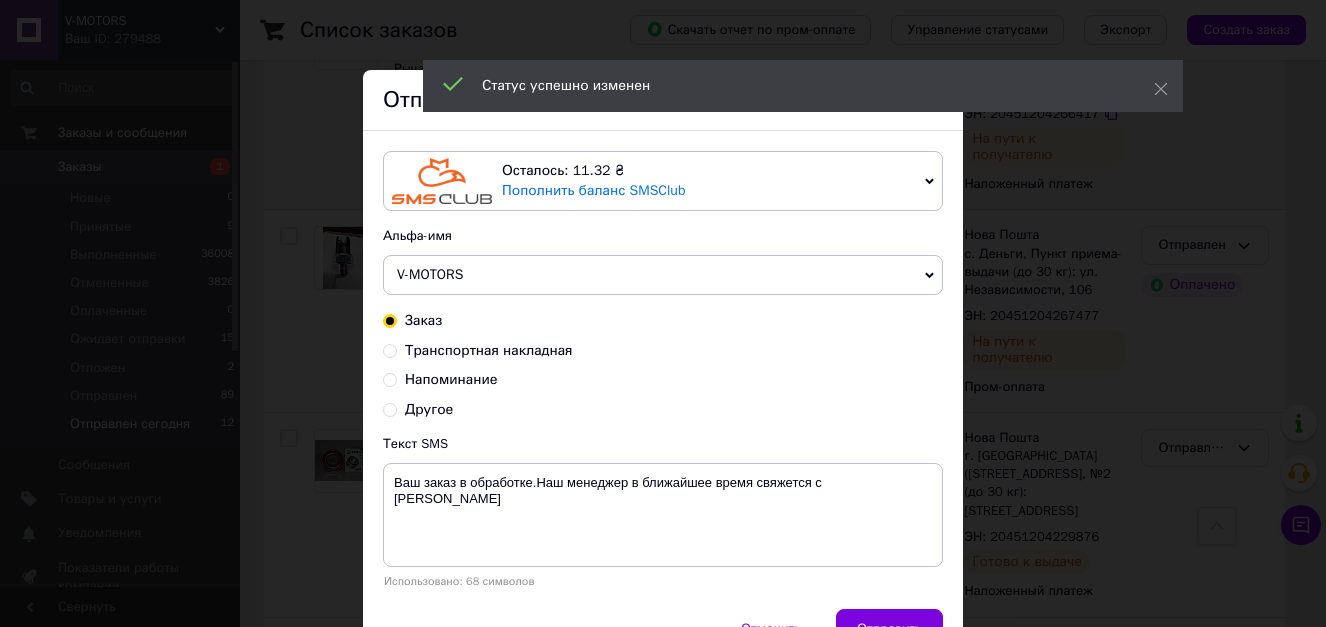 click on "Заказ  Транспортная накладная Напоминание Другое" at bounding box center [663, 365] 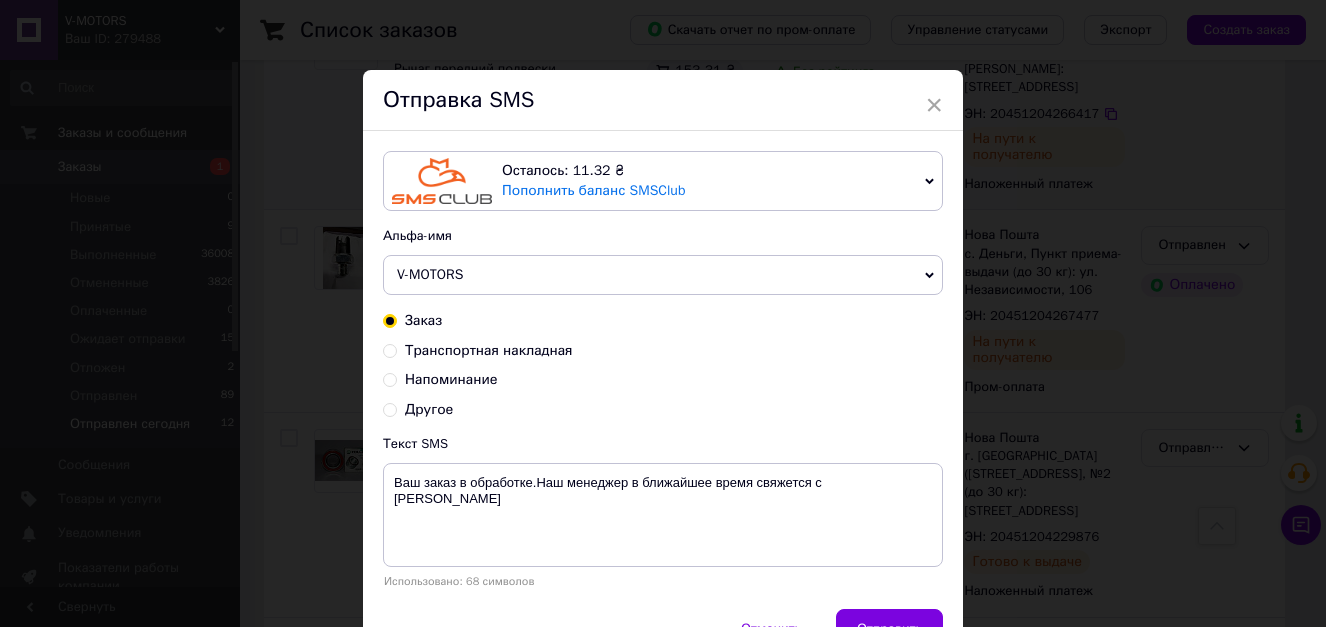click on "Транспортная накладная" at bounding box center [489, 350] 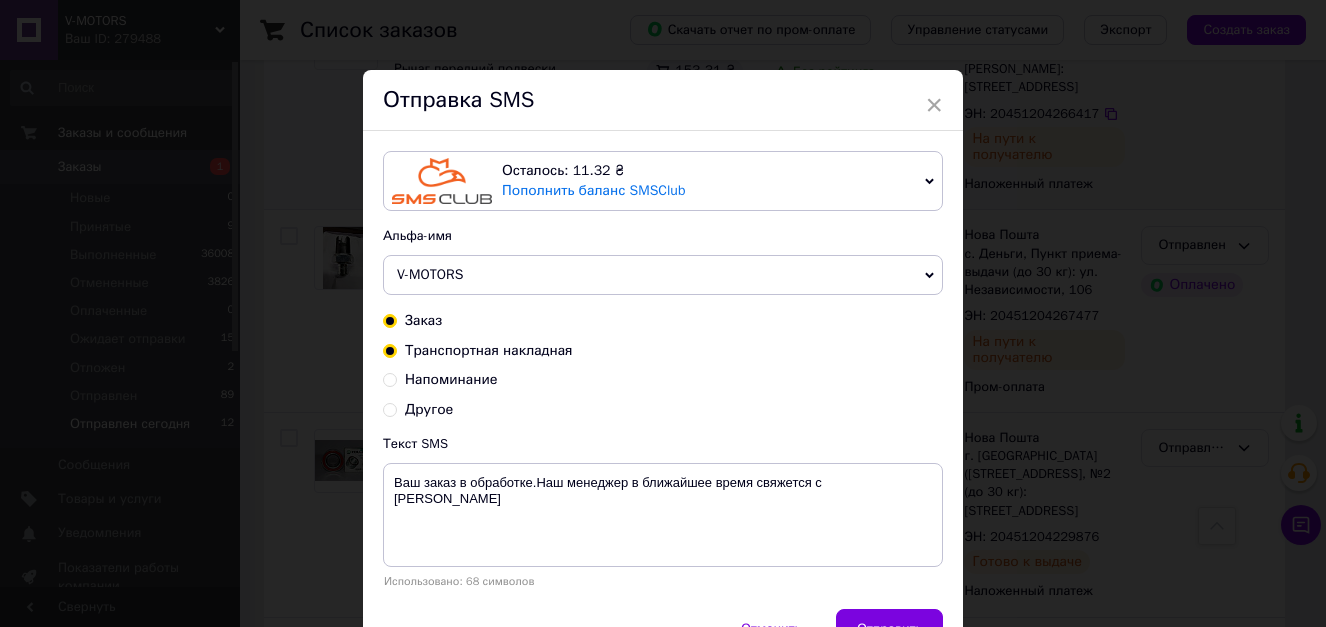 radio on "true" 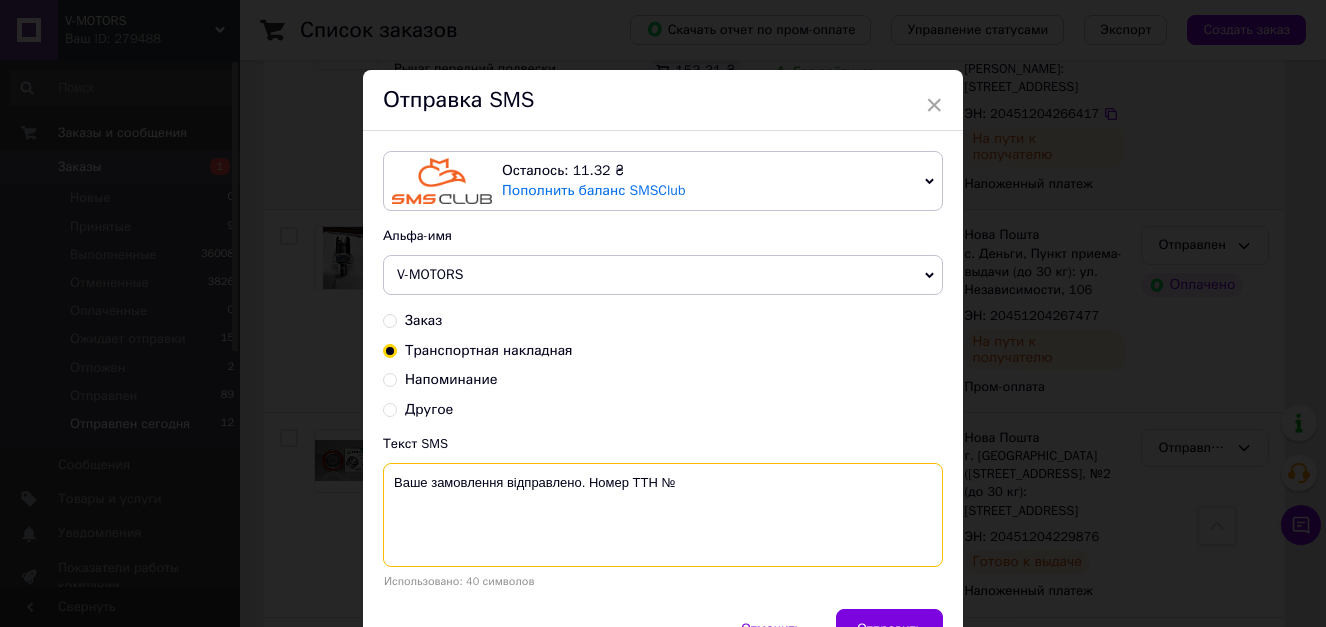 paste on "20451204267477" 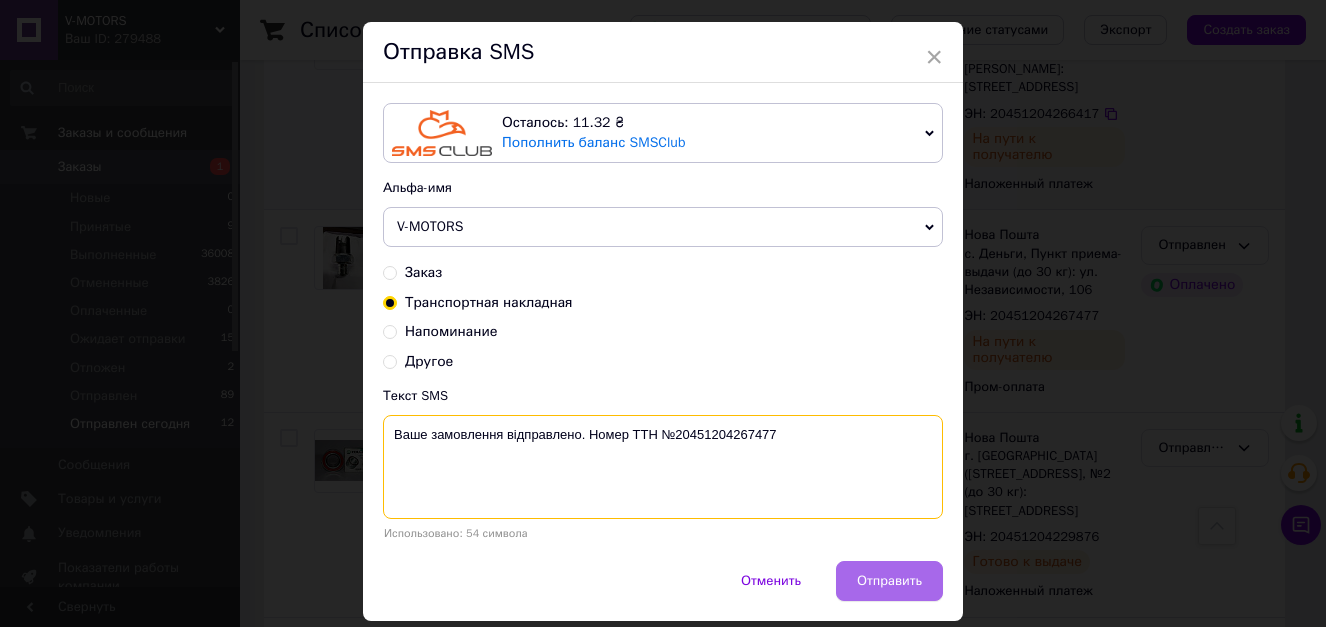 scroll, scrollTop: 110, scrollLeft: 0, axis: vertical 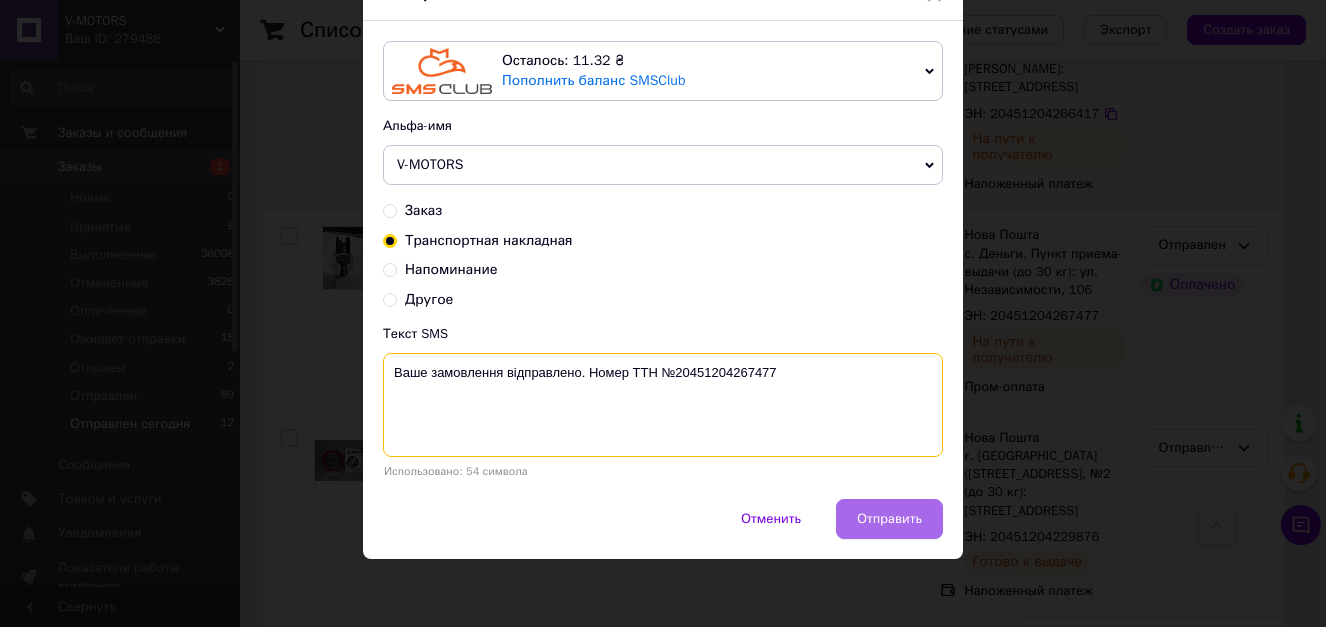 type on "Ваше замовлення відправлено. Номер ТТН №20451204267477" 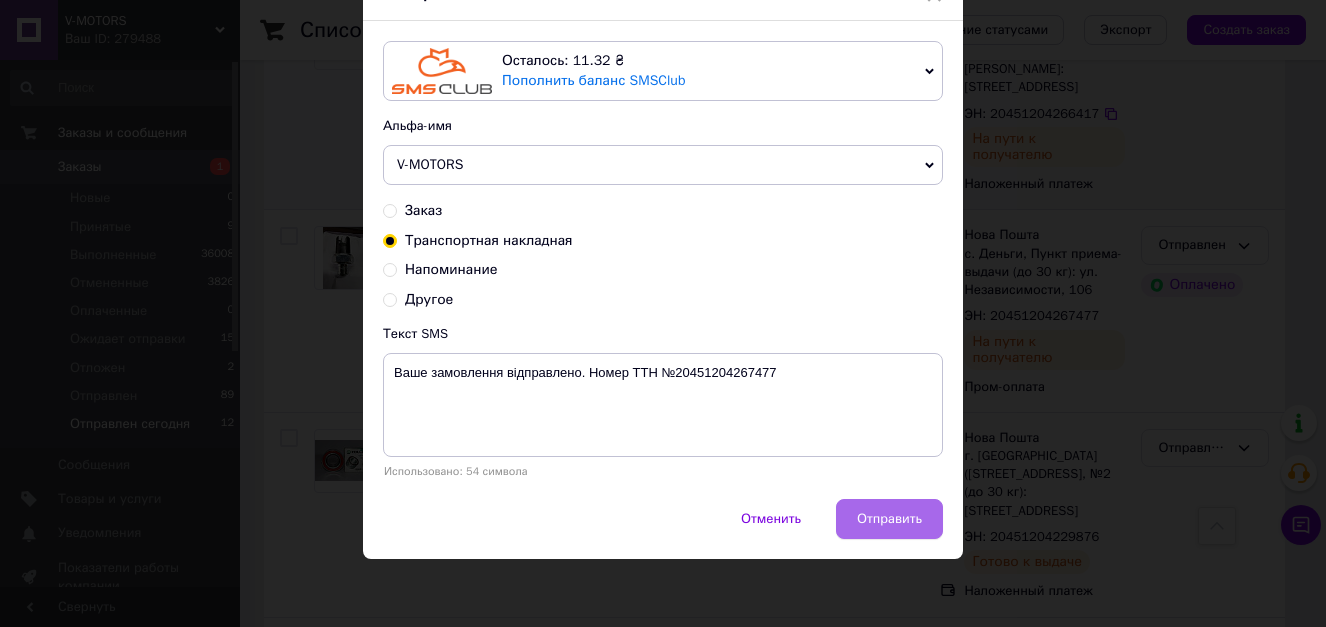 click on "Отправить" at bounding box center (889, 519) 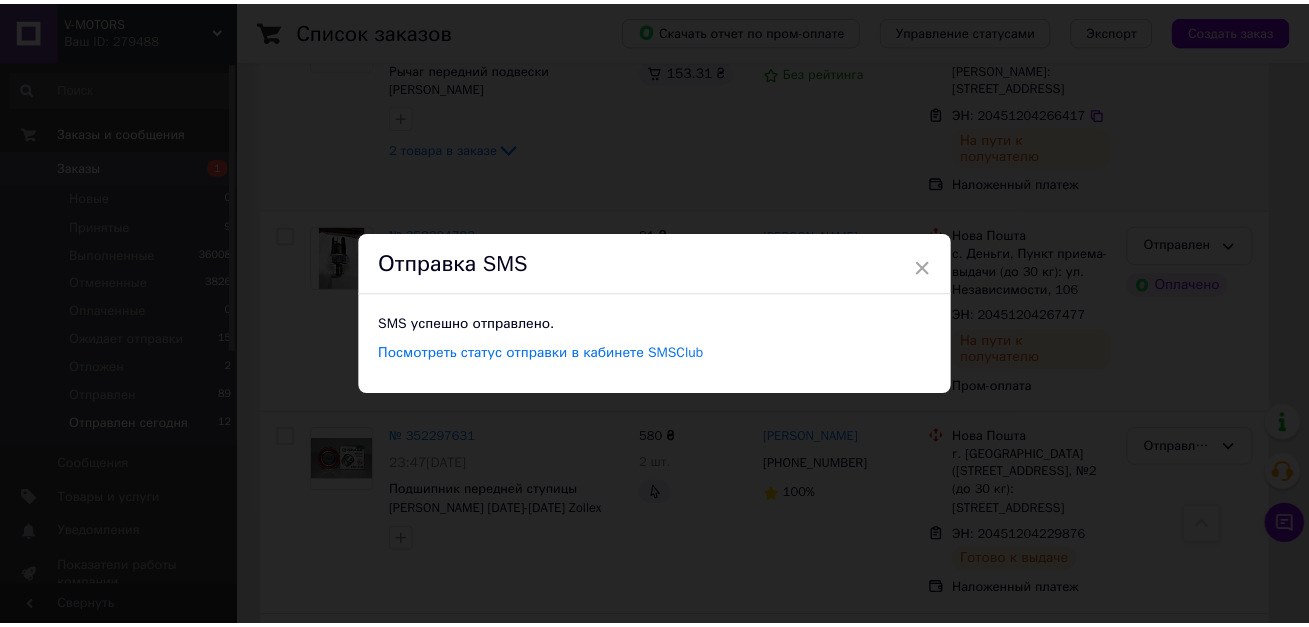 scroll, scrollTop: 0, scrollLeft: 0, axis: both 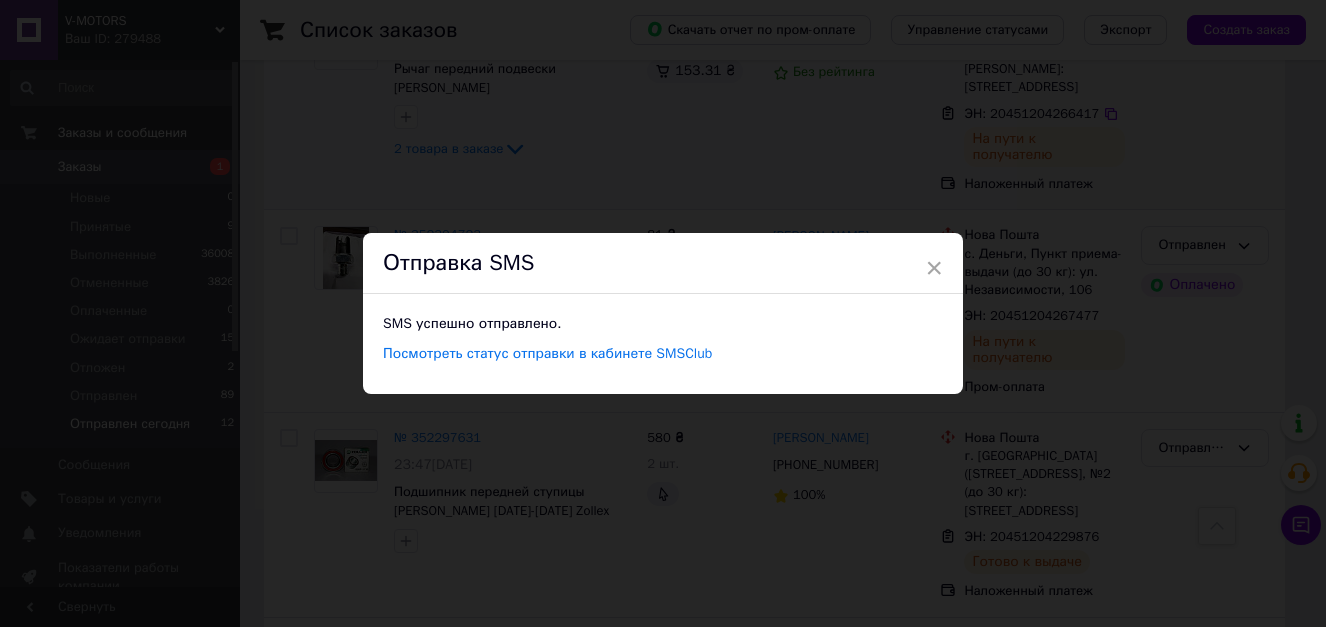 click on "× Отправка SMS SMS успешно отправлено. Посмотреть статус отправки в кабинете SMSClub" at bounding box center [663, 313] 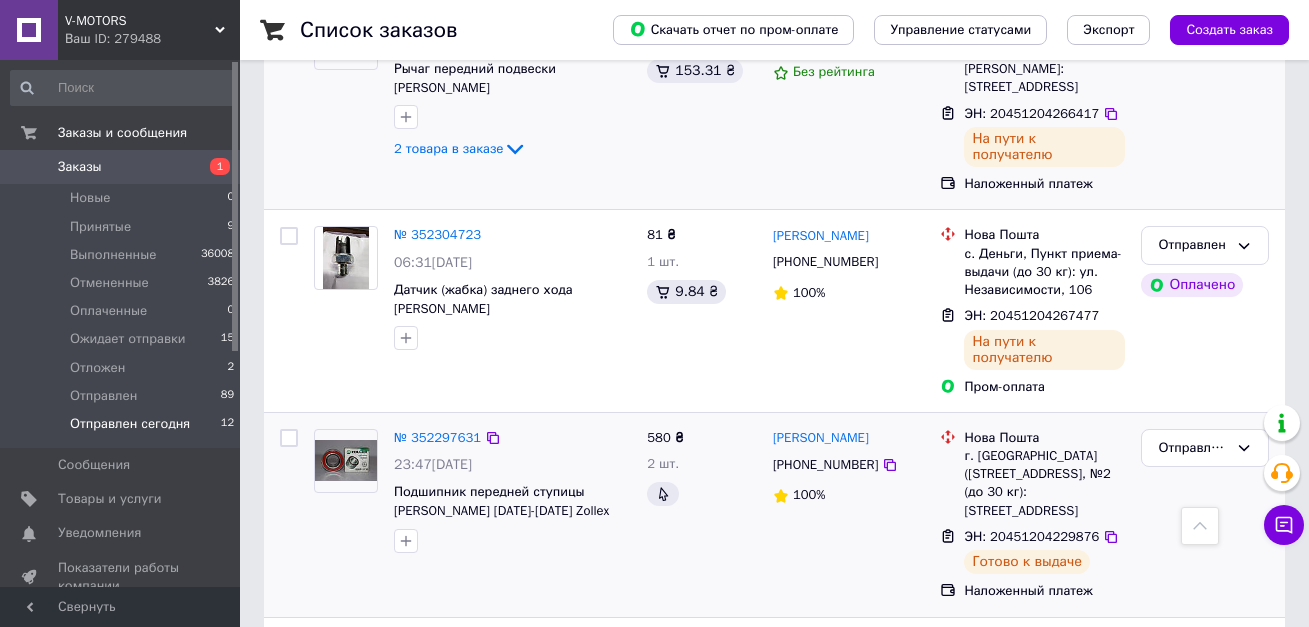 click on "[PHONE_NUMBER]" at bounding box center [825, 464] 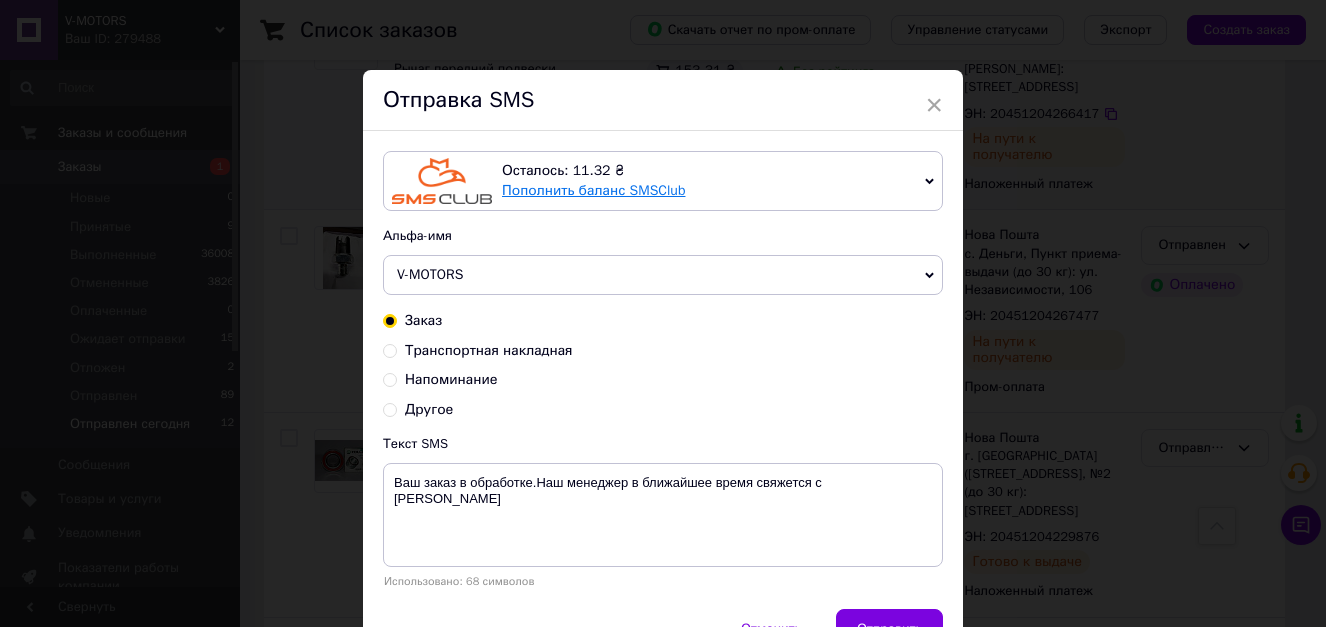 click on "Пополнить баланс SMSClub" at bounding box center [593, 190] 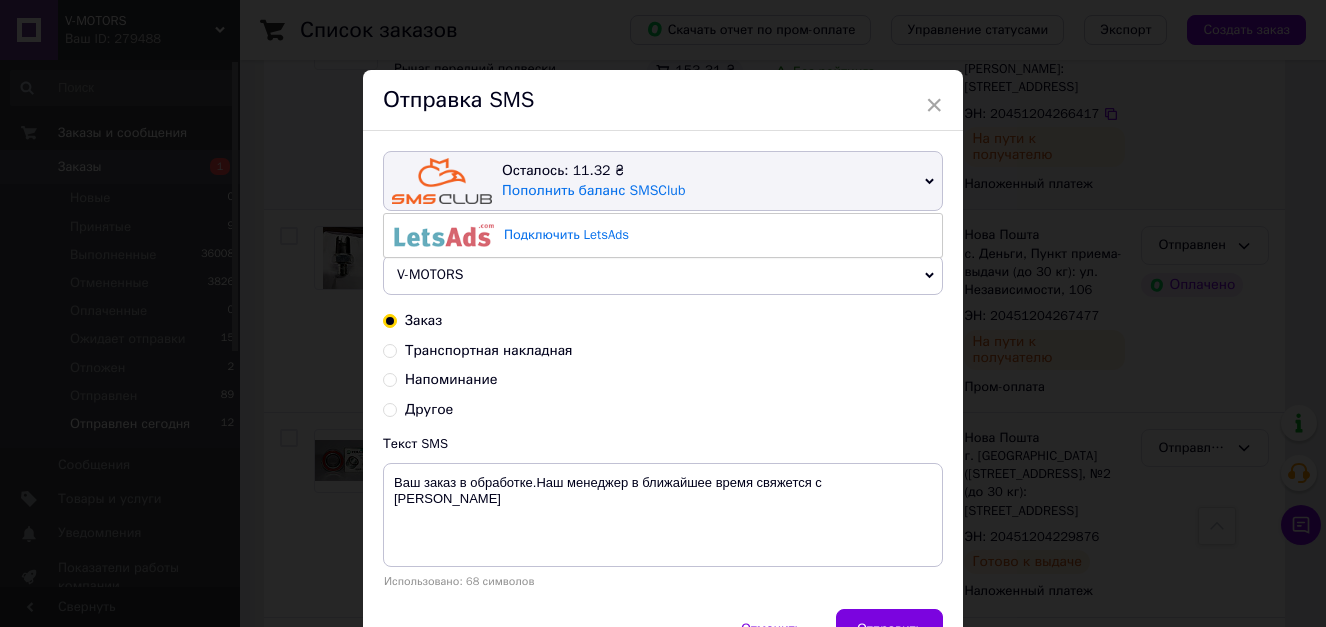 click on "× Отправка SMS Осталось: 11.32 ₴ Пополнить баланс SMSClub Подключить LetsAds Альфа-имя  V-MOTORS Обновить список альфа-имен Заказ  Транспортная накладная Напоминание Другое Текст SMS Ваш заказ в обработке.Наш менеджер в ближайшее время свяжется с Вами Использовано: 68 символов Отменить   Отправить" at bounding box center (663, 313) 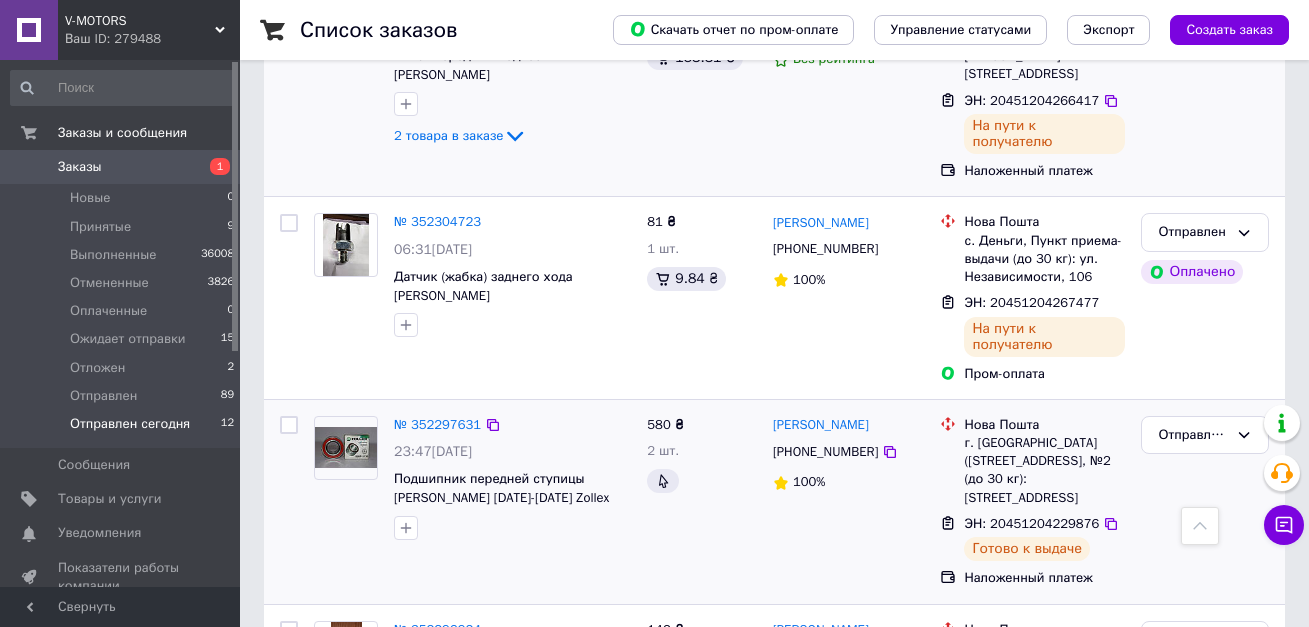scroll, scrollTop: 600, scrollLeft: 0, axis: vertical 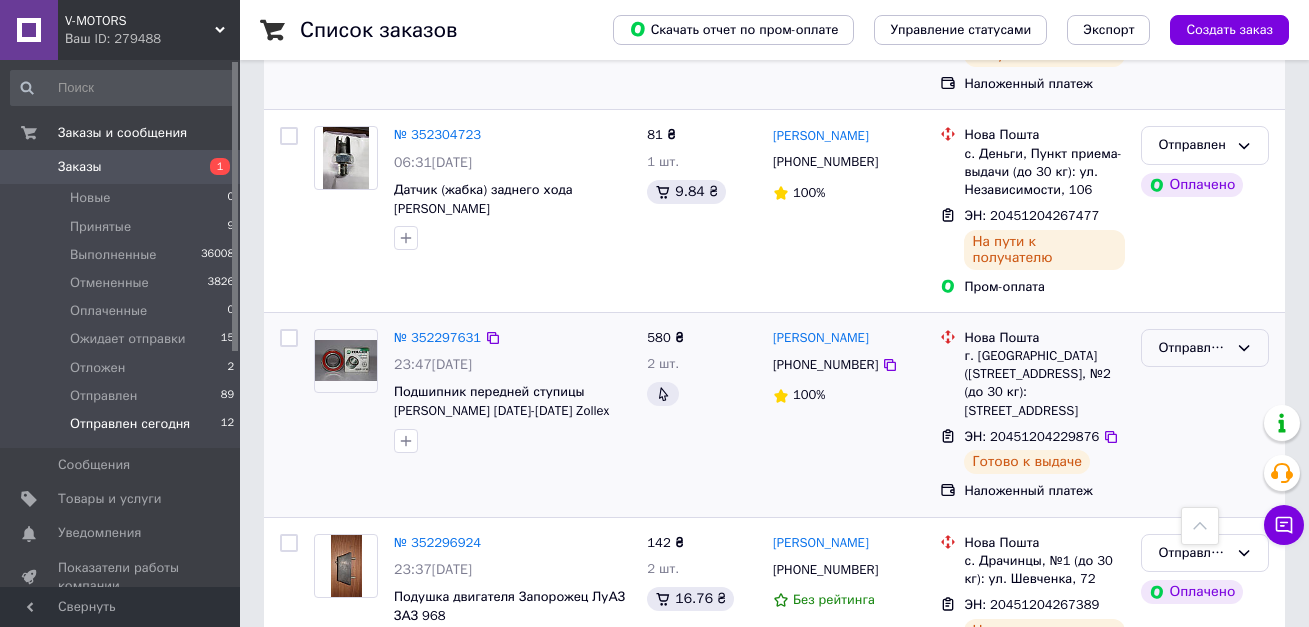drag, startPoint x: 1201, startPoint y: 285, endPoint x: 1201, endPoint y: 297, distance: 12 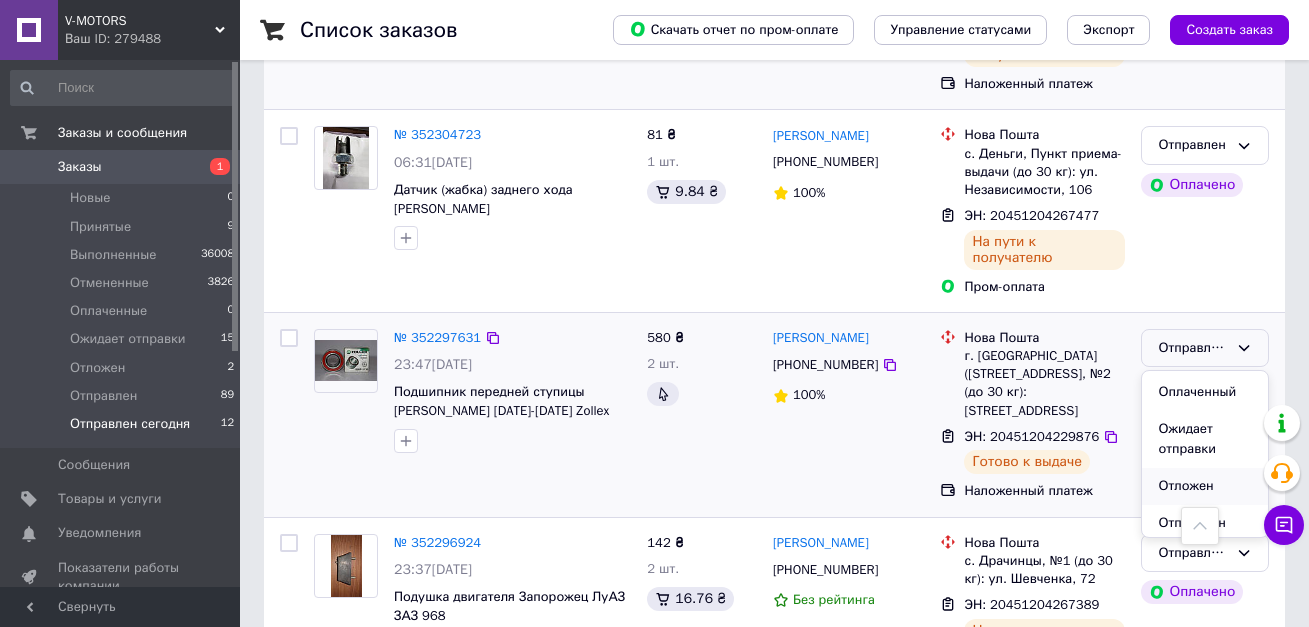 scroll, scrollTop: 111, scrollLeft: 0, axis: vertical 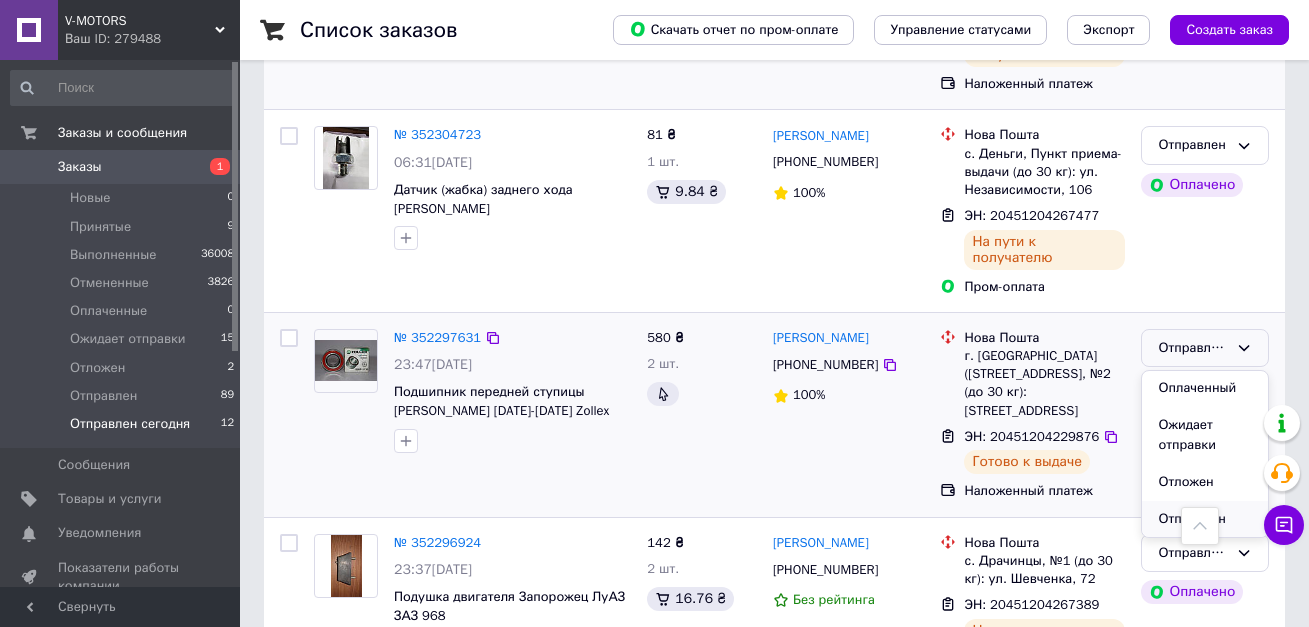 click on "Отправлен" at bounding box center [1205, 519] 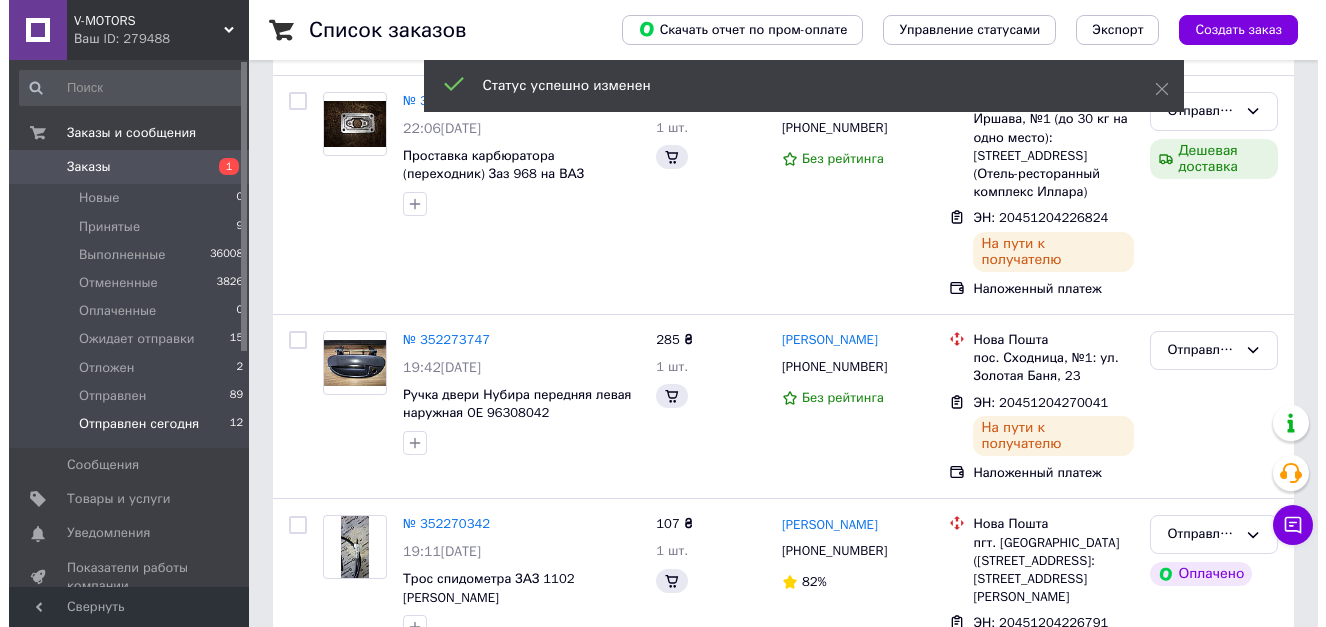 scroll, scrollTop: 38, scrollLeft: 0, axis: vertical 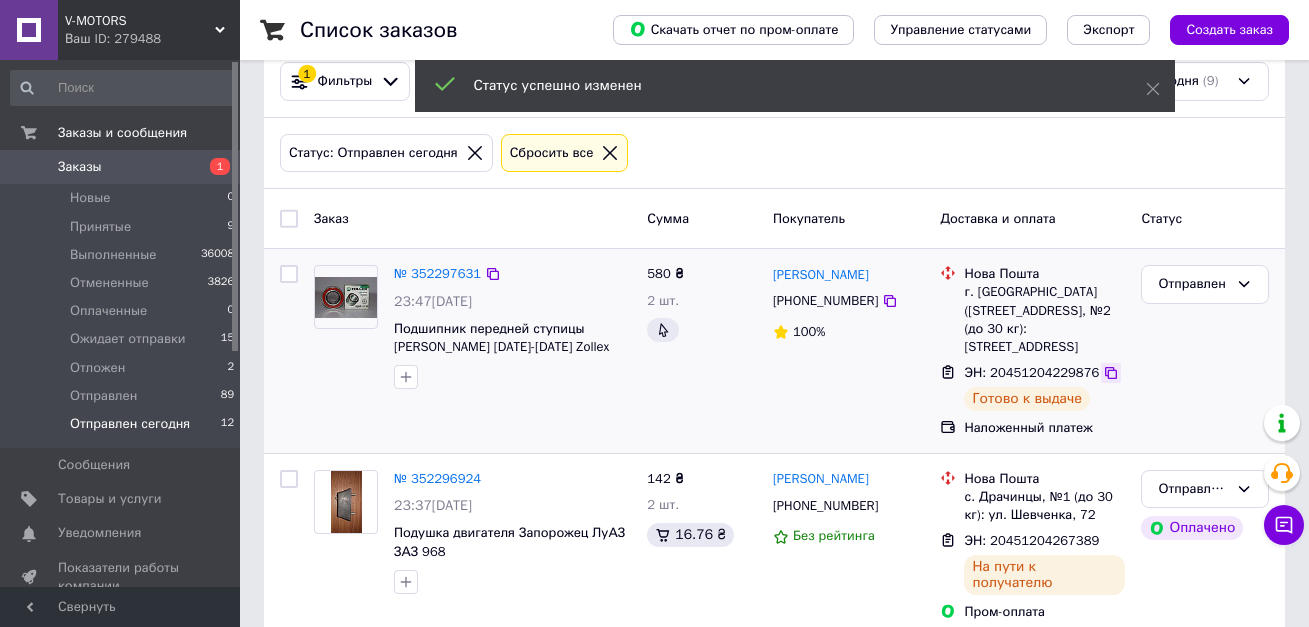 click 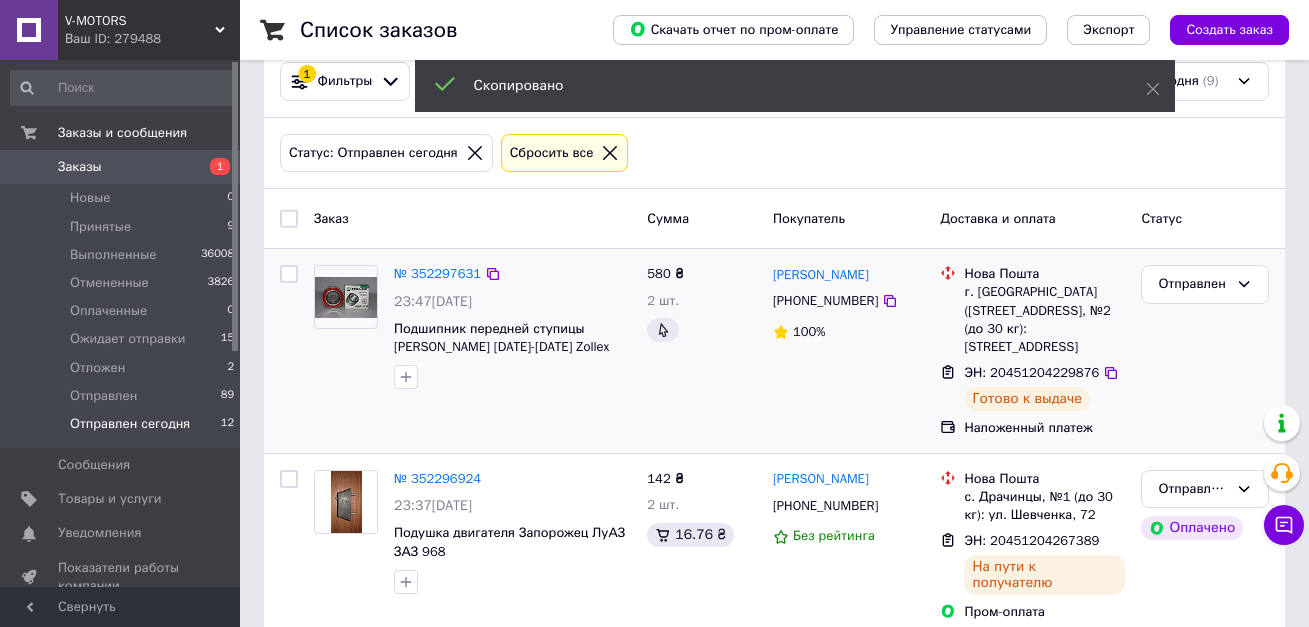 click on "[PHONE_NUMBER]" at bounding box center [825, 300] 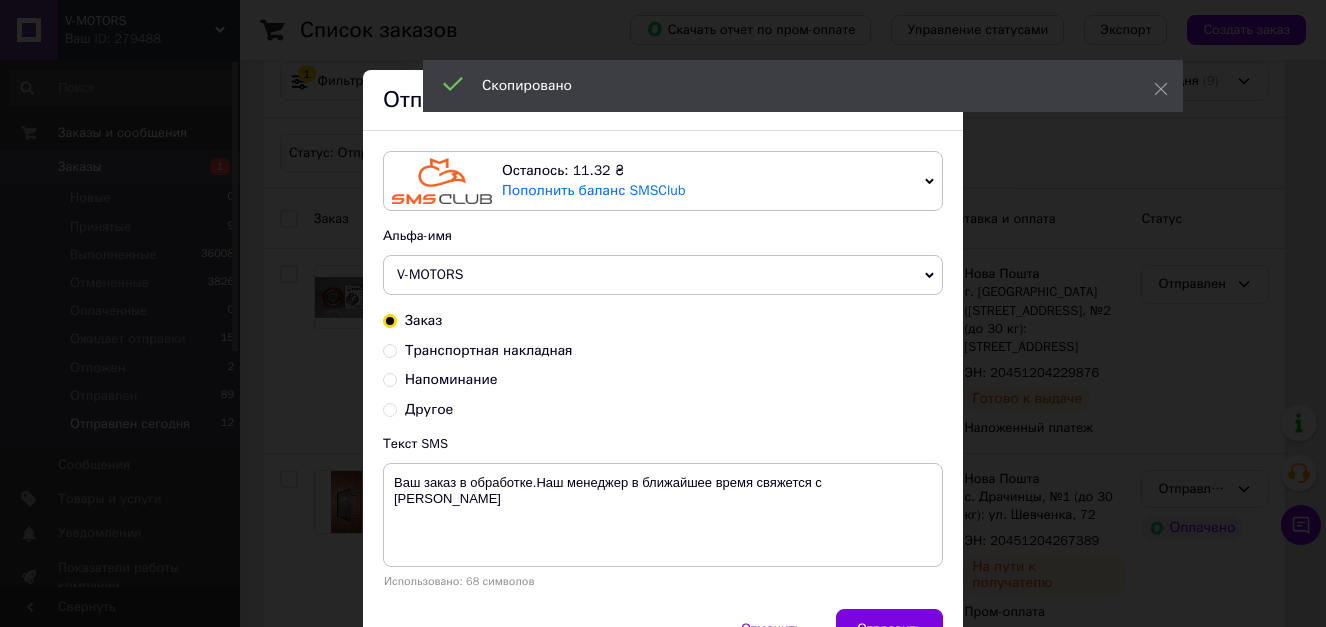 click on "Транспортная накладная" at bounding box center [489, 350] 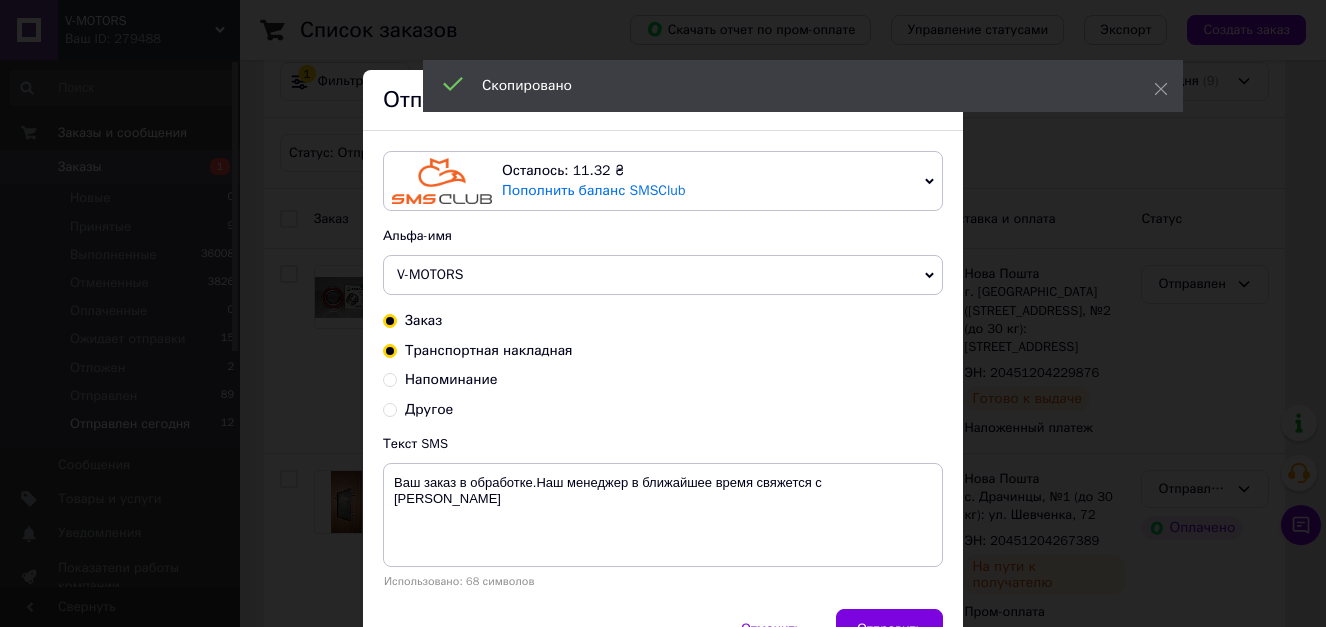 radio on "true" 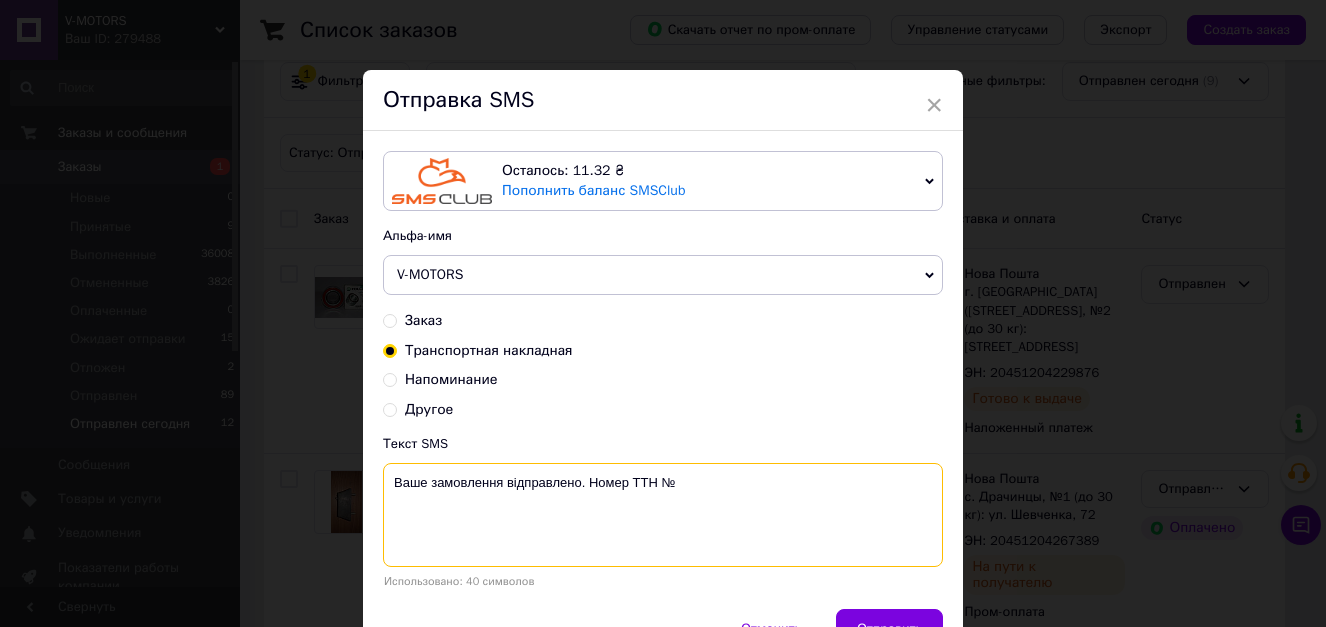paste on "20451204229876" 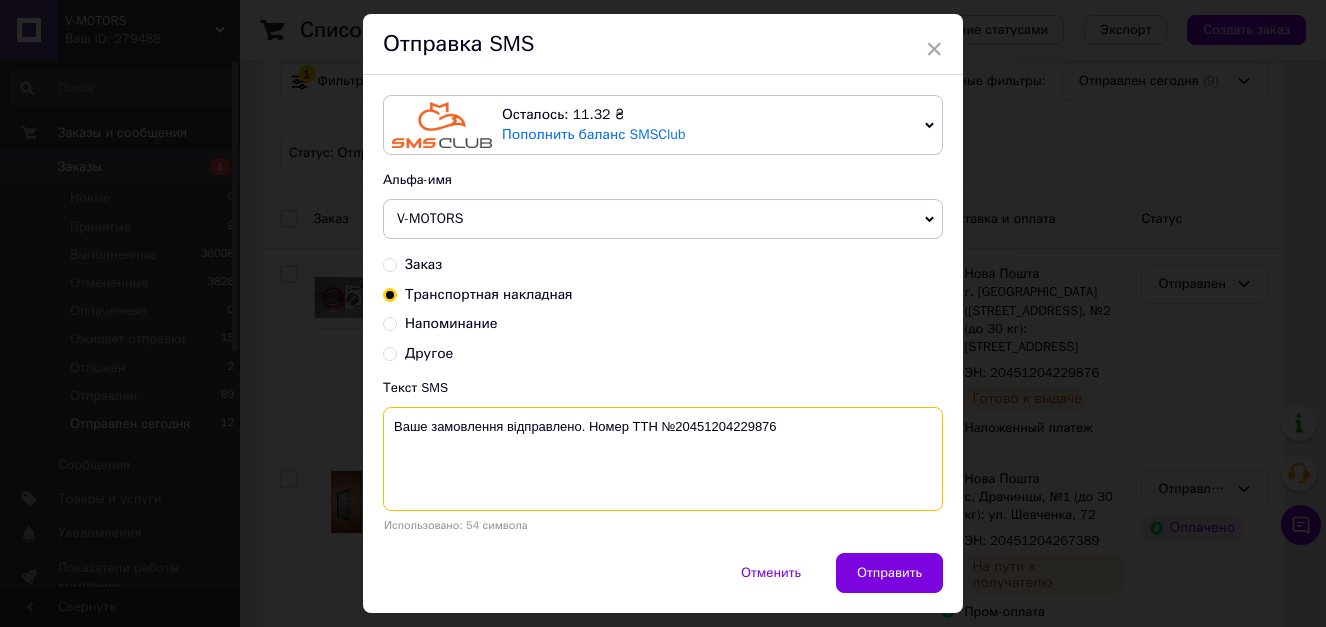 scroll, scrollTop: 110, scrollLeft: 0, axis: vertical 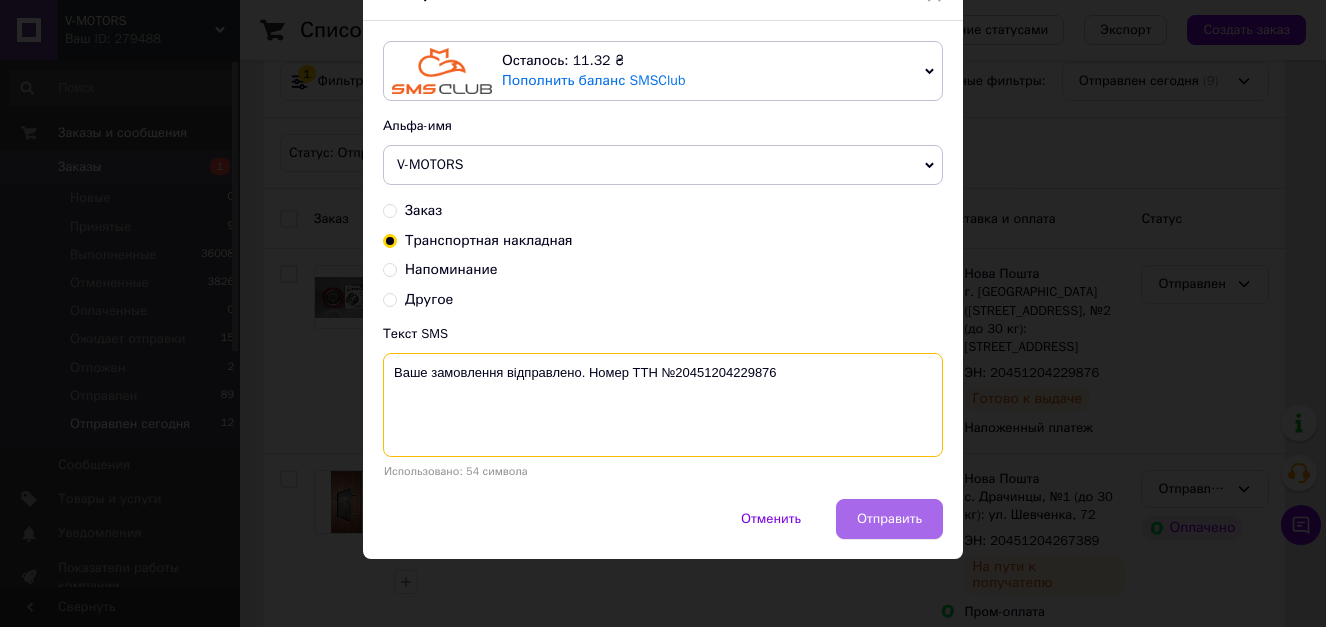 type on "Ваше замовлення відправлено. Номер ТТН №20451204229876" 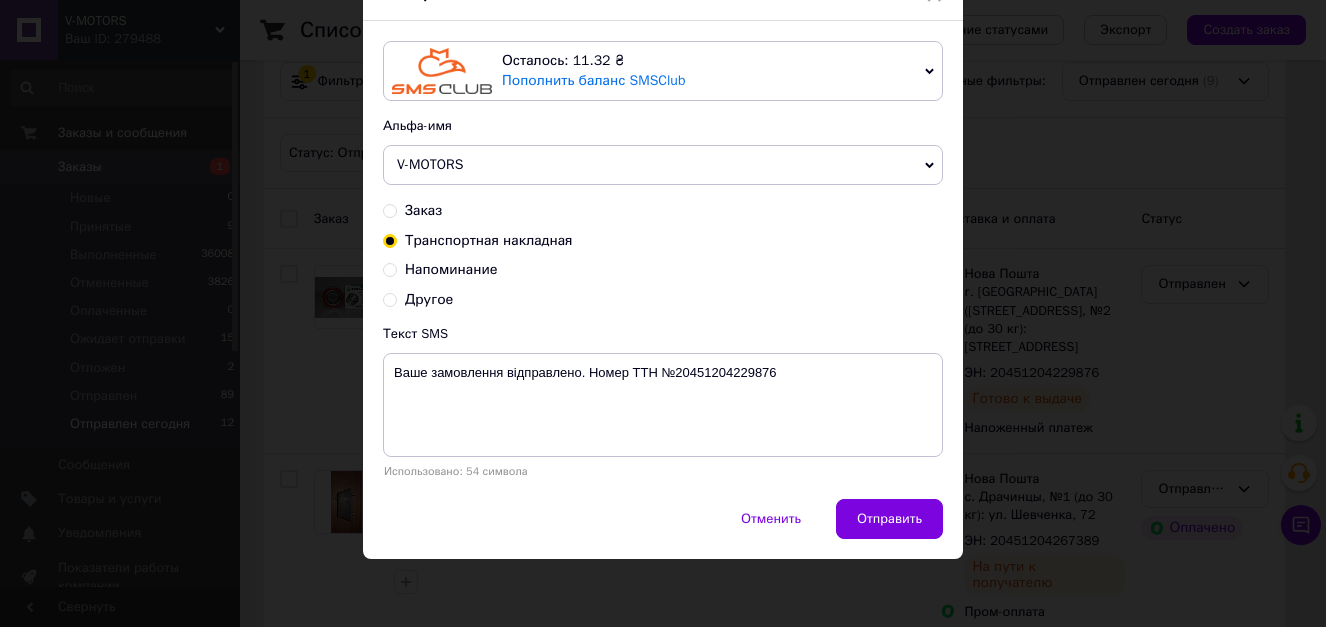 click on "Отправить" at bounding box center (889, 519) 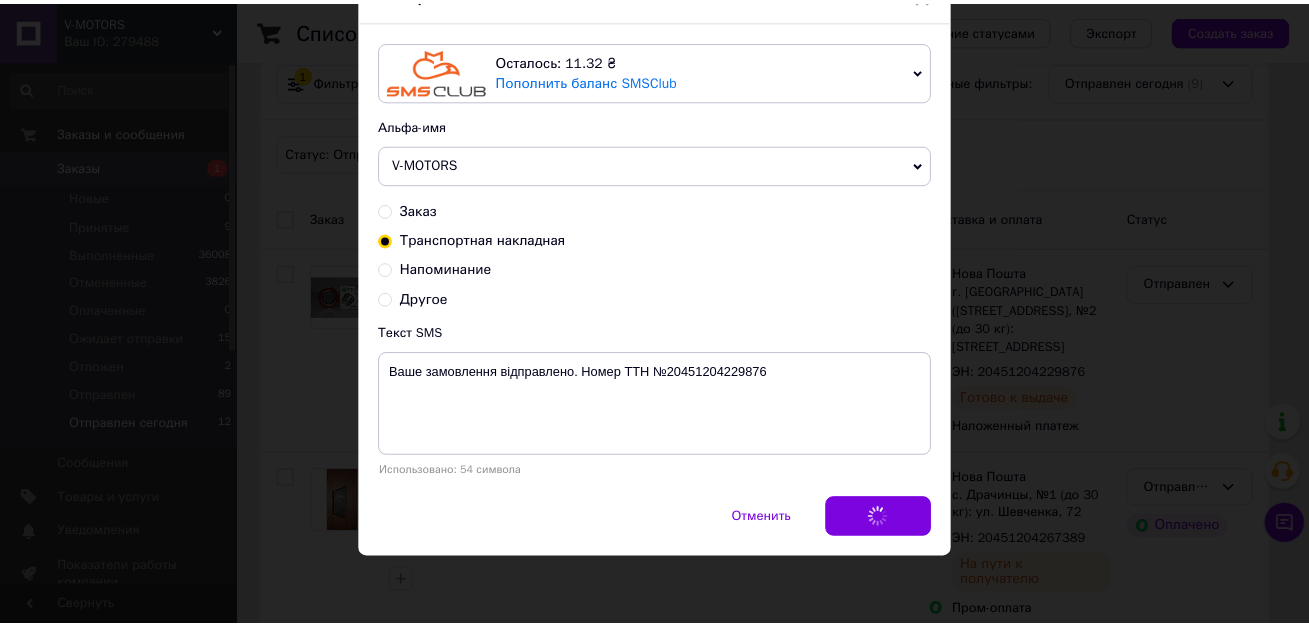 scroll, scrollTop: 0, scrollLeft: 0, axis: both 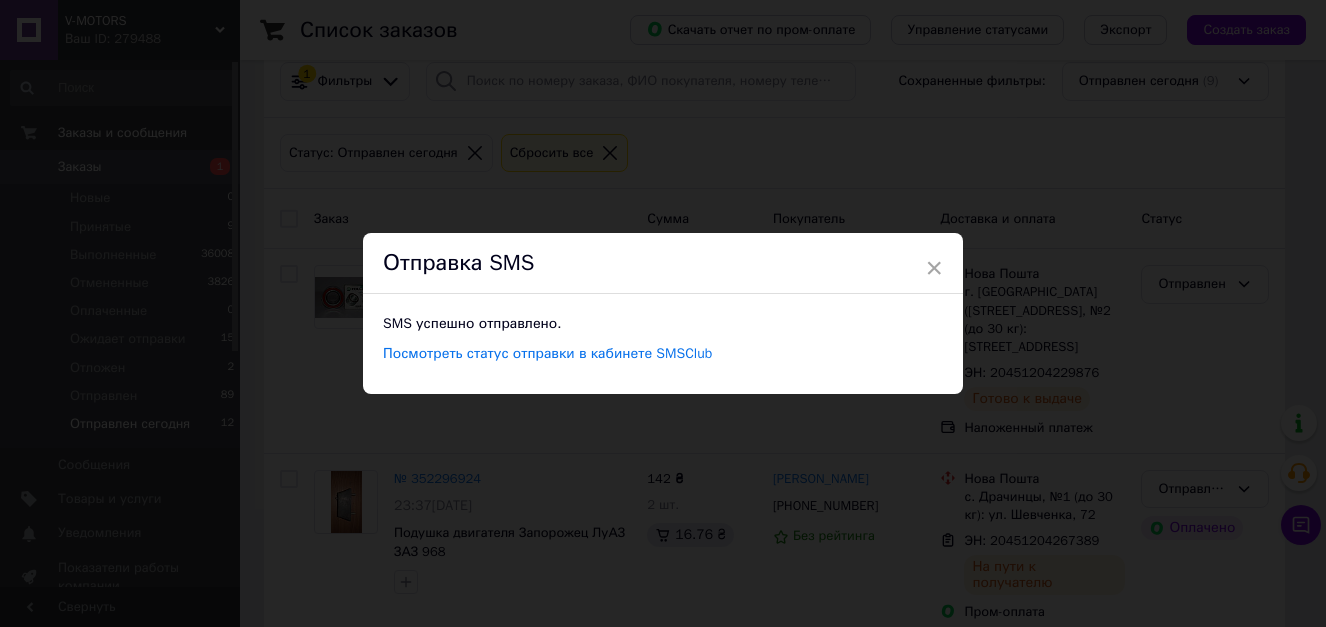 click on "× Отправка SMS SMS успешно отправлено. Посмотреть статус отправки в кабинете SMSClub" at bounding box center [663, 313] 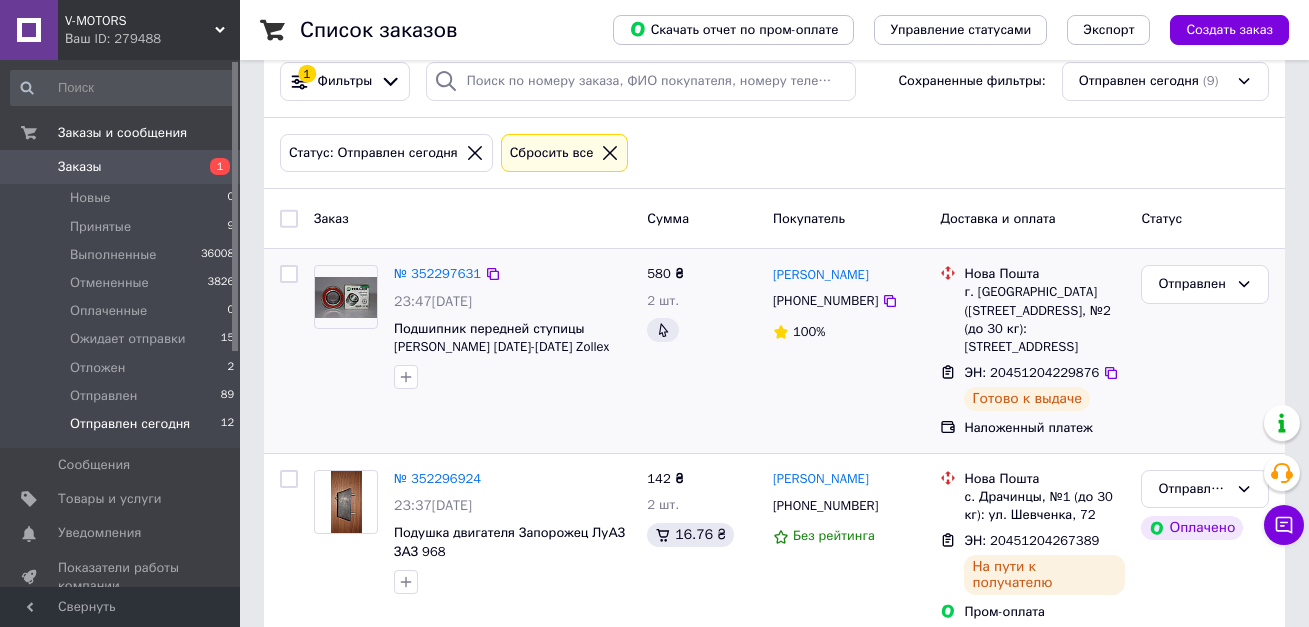 scroll, scrollTop: 238, scrollLeft: 0, axis: vertical 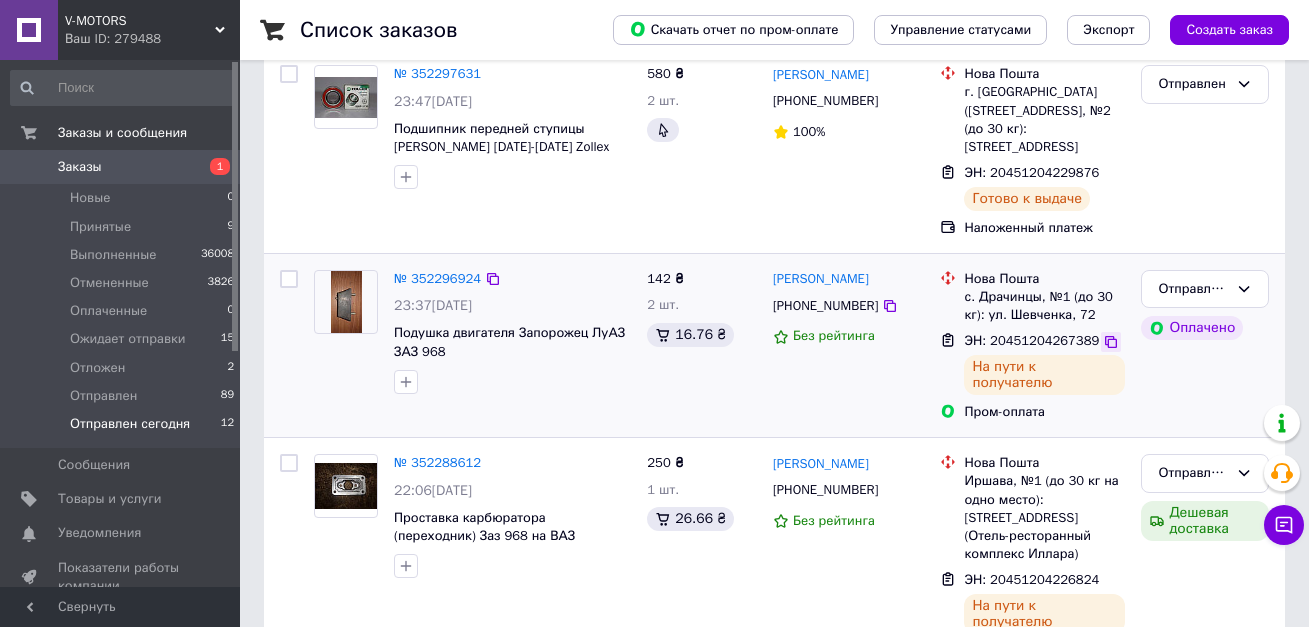click 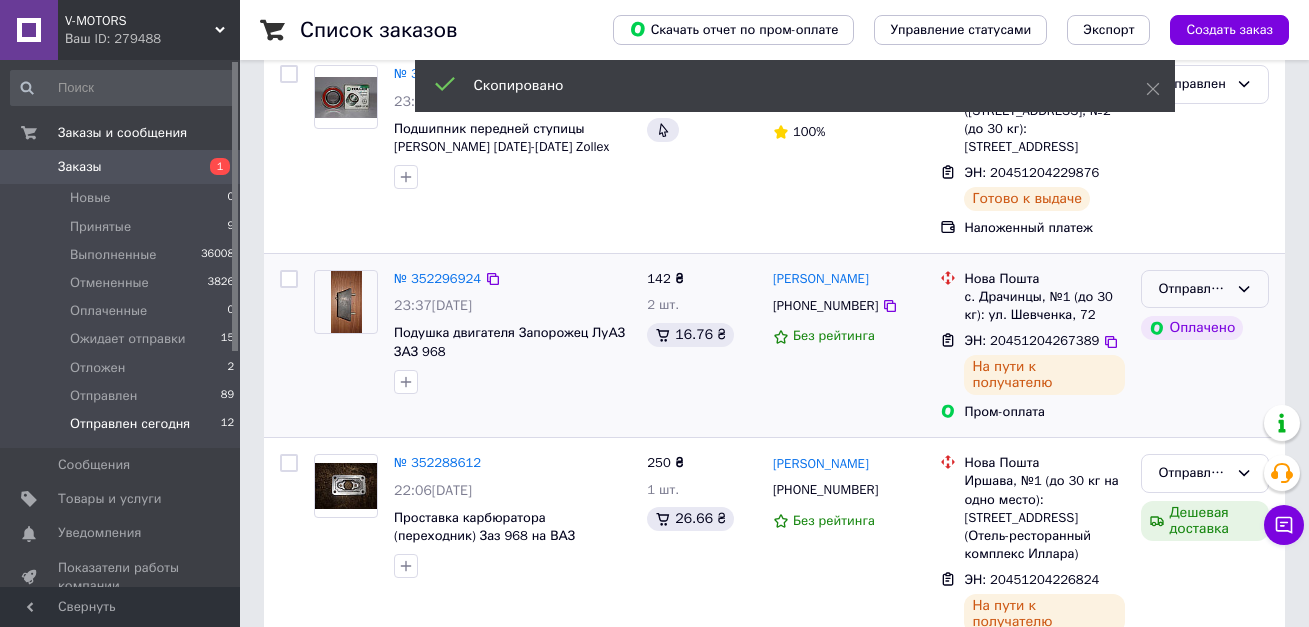 click on "Отправлен сегодня" at bounding box center [1205, 289] 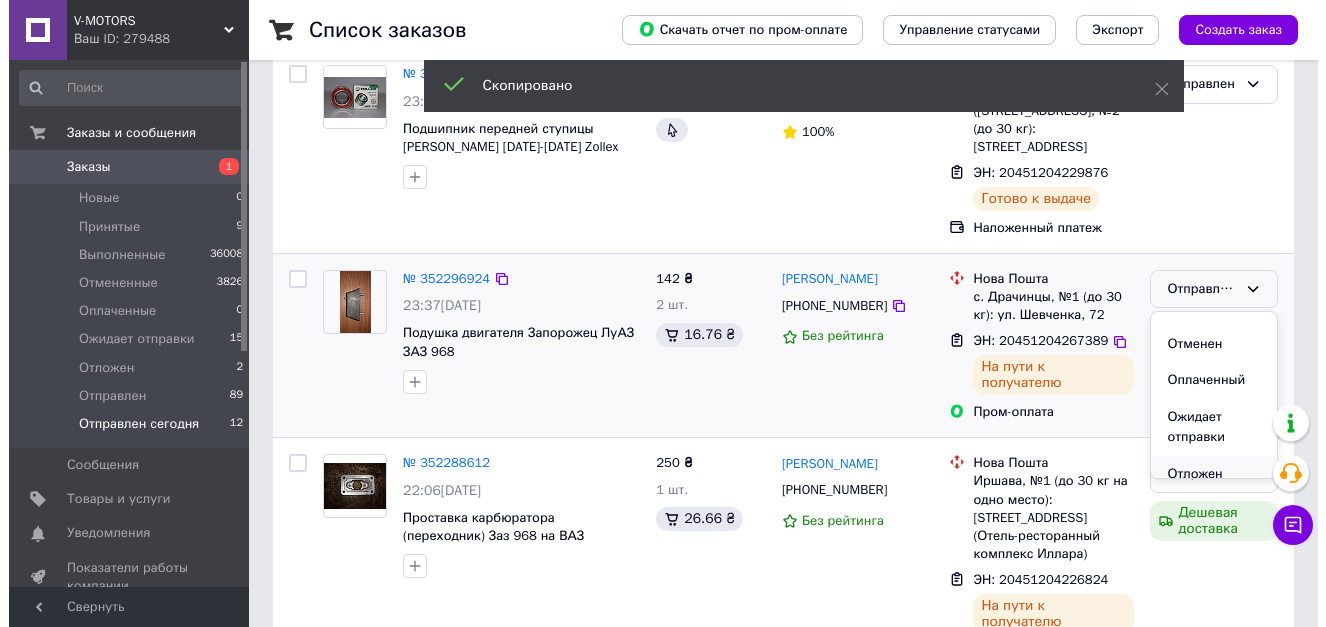 scroll, scrollTop: 111, scrollLeft: 0, axis: vertical 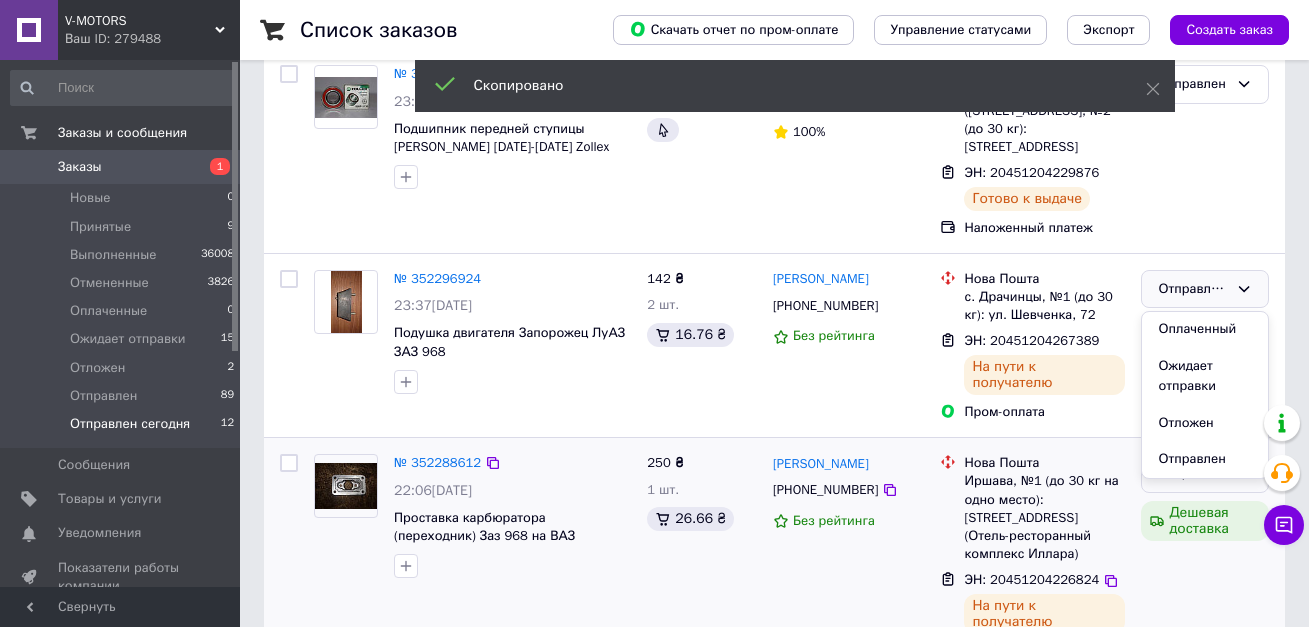 click on "Отправлен" at bounding box center (1205, 459) 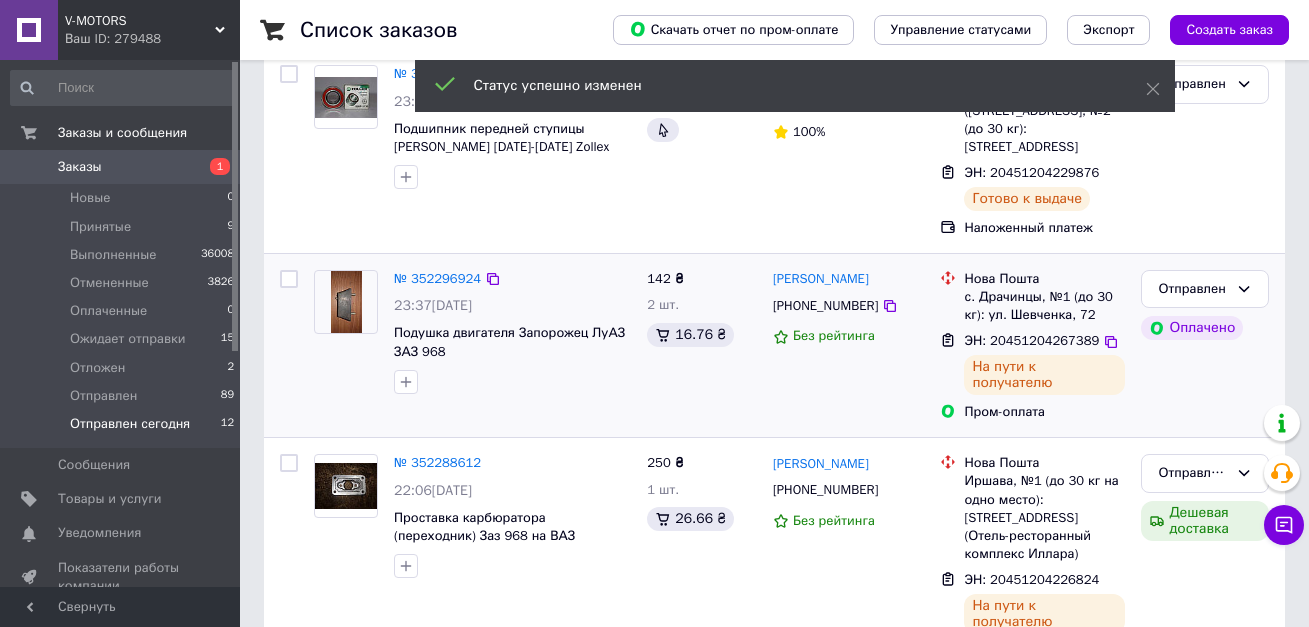 click on "[PHONE_NUMBER]" at bounding box center (825, 305) 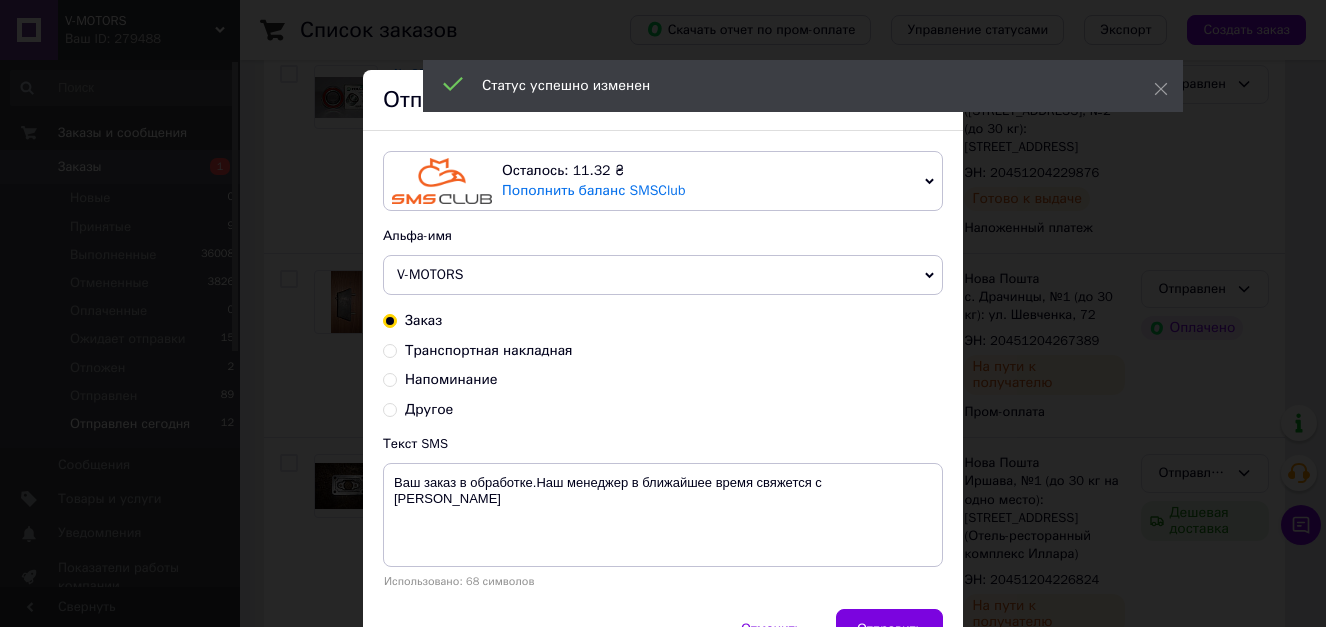 click on "Транспортная накладная" at bounding box center (489, 350) 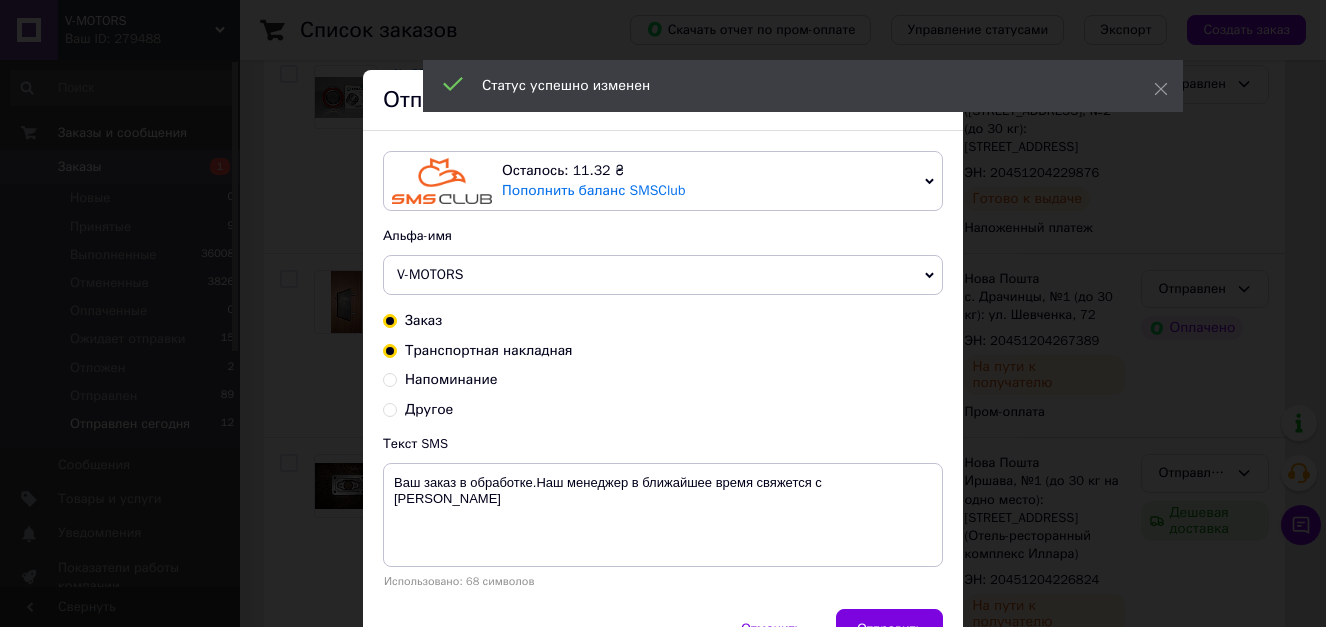 radio on "true" 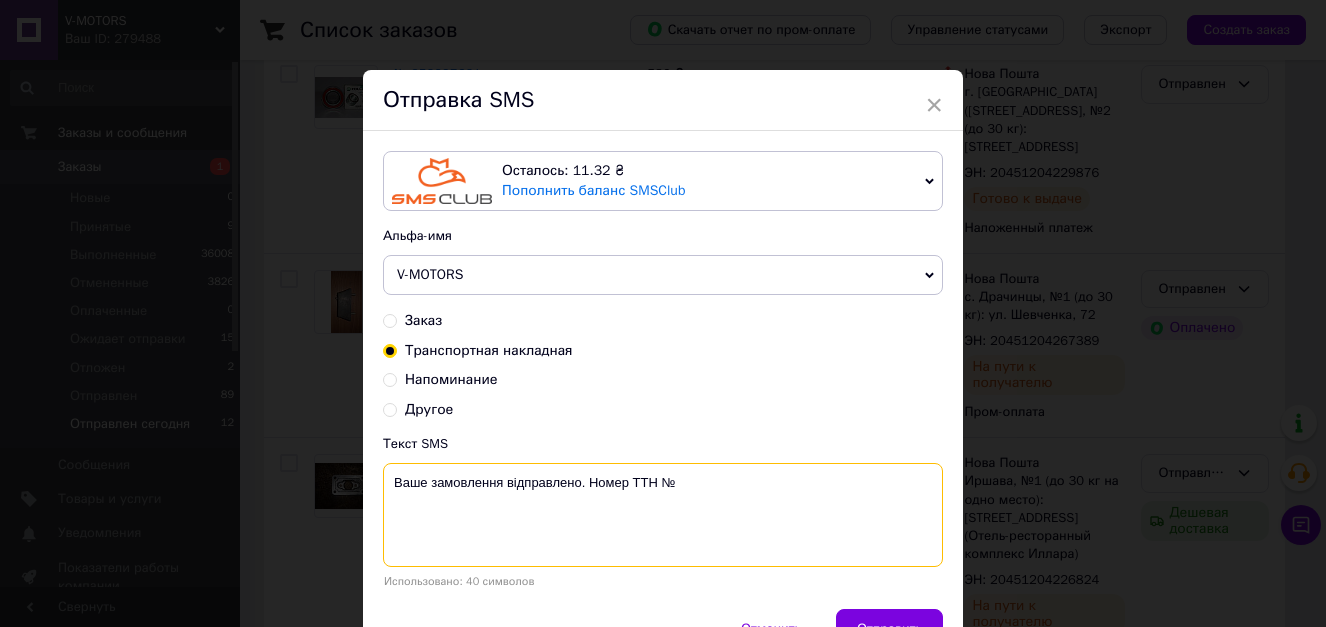 paste on "20451204267389" 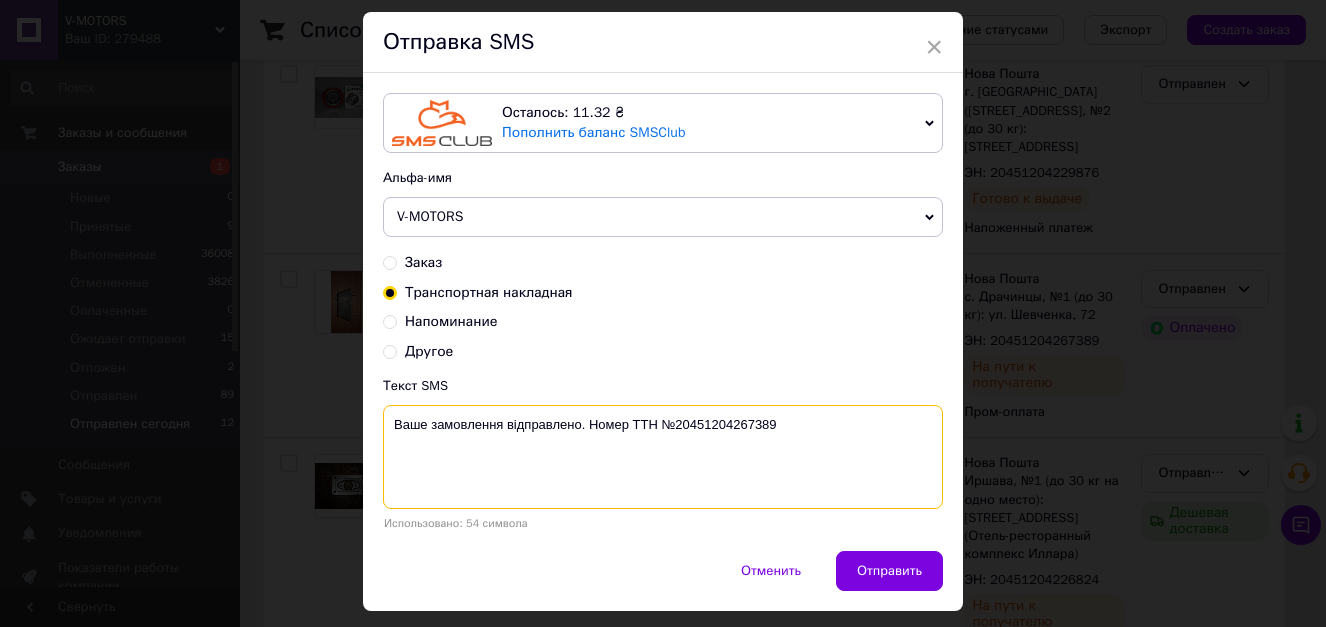 scroll, scrollTop: 110, scrollLeft: 0, axis: vertical 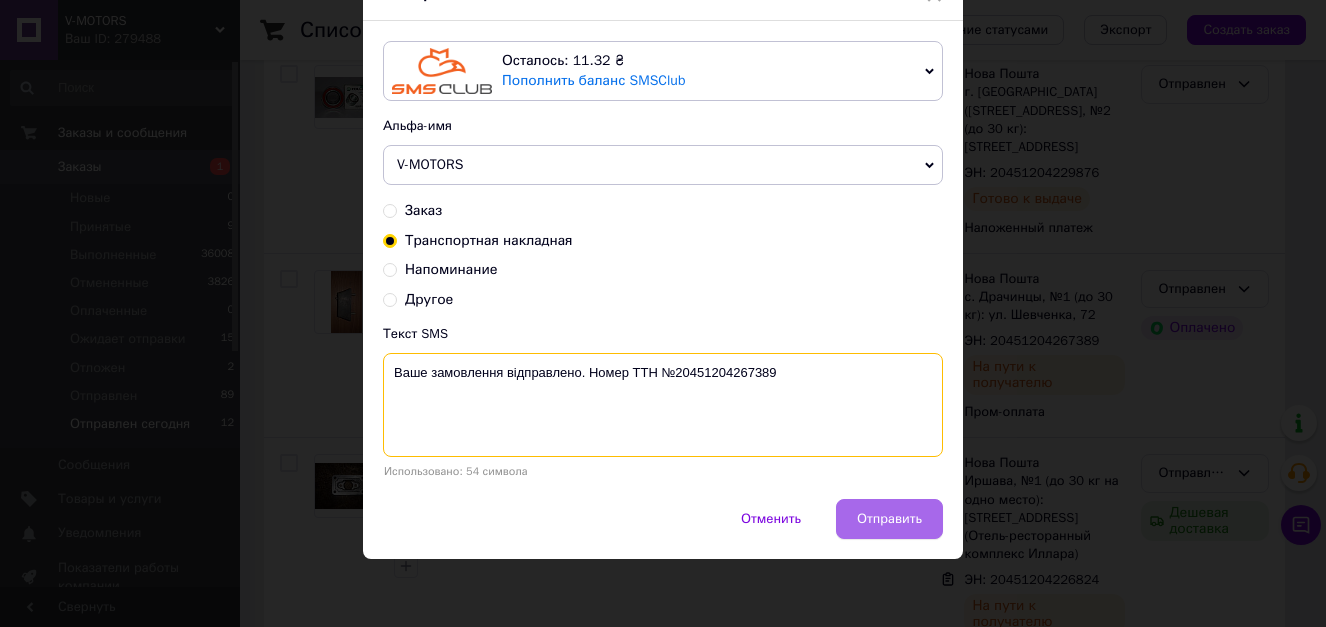 type on "Ваше замовлення відправлено. Номер ТТН №20451204267389" 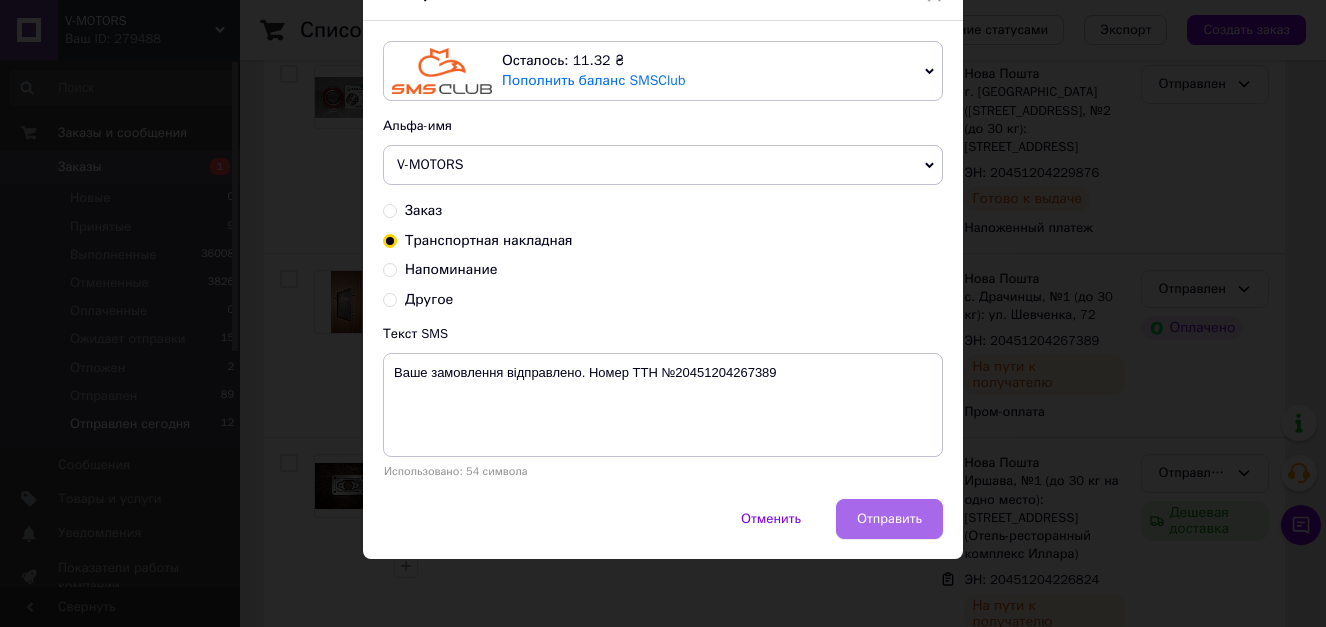click on "Отправить" at bounding box center (889, 519) 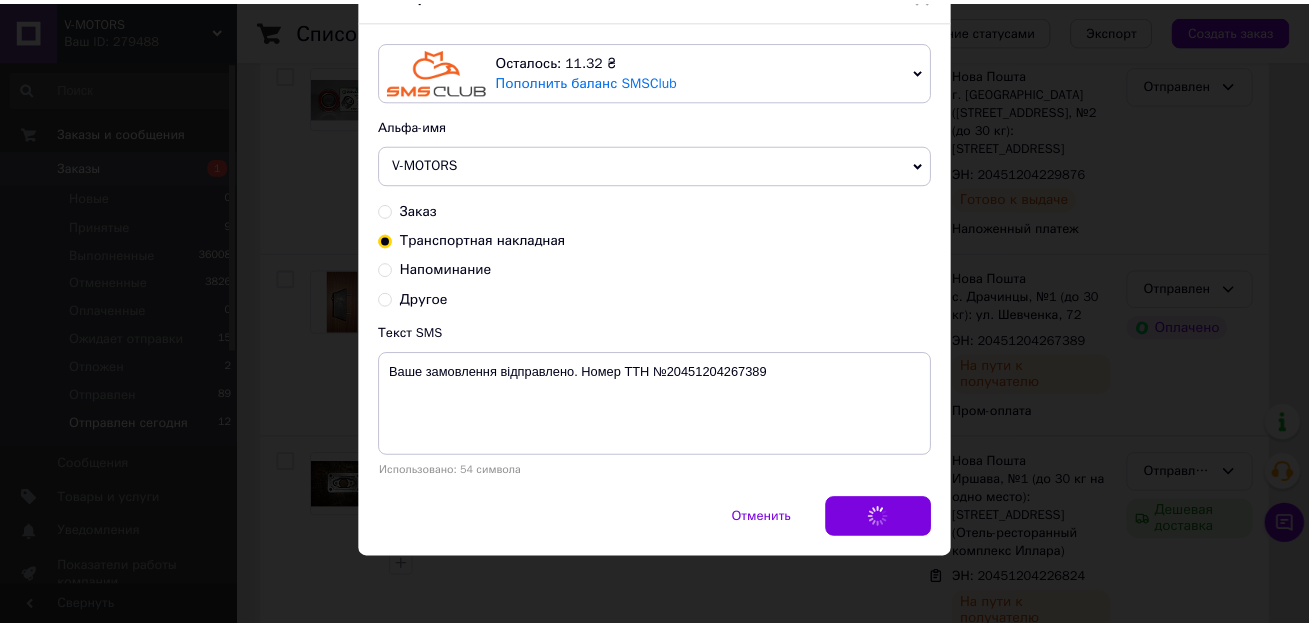 scroll, scrollTop: 0, scrollLeft: 0, axis: both 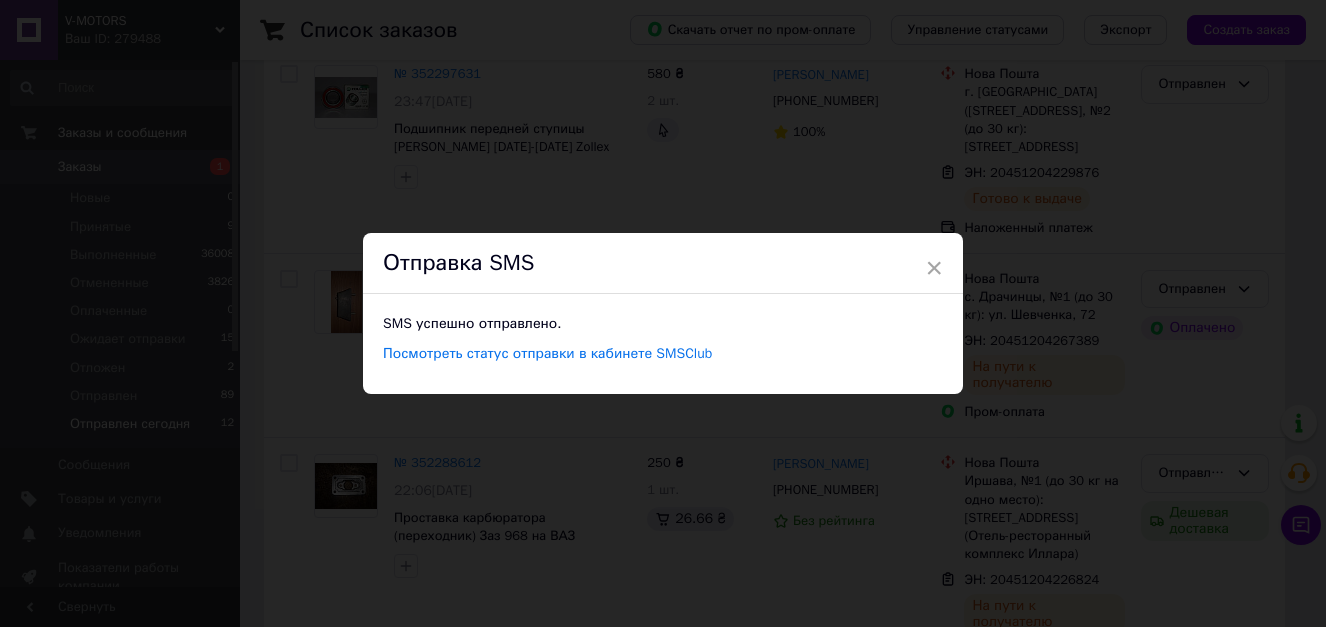 click on "× Отправка SMS SMS успешно отправлено. Посмотреть статус отправки в кабинете SMSClub" at bounding box center [663, 313] 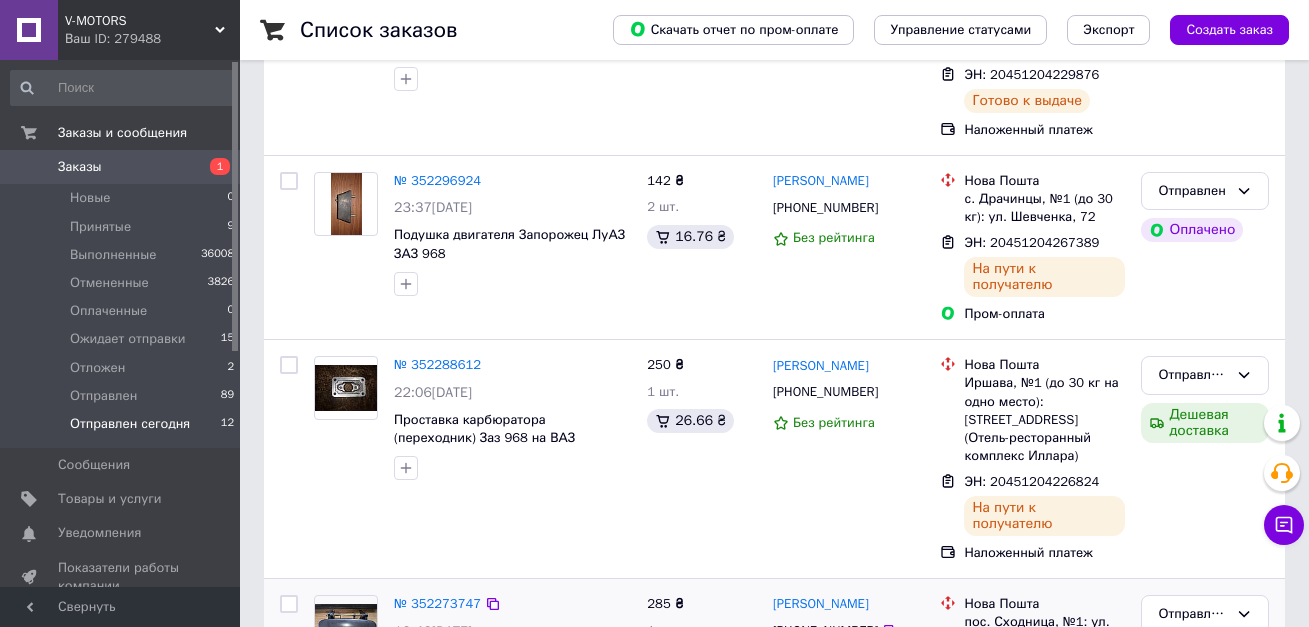 scroll, scrollTop: 438, scrollLeft: 0, axis: vertical 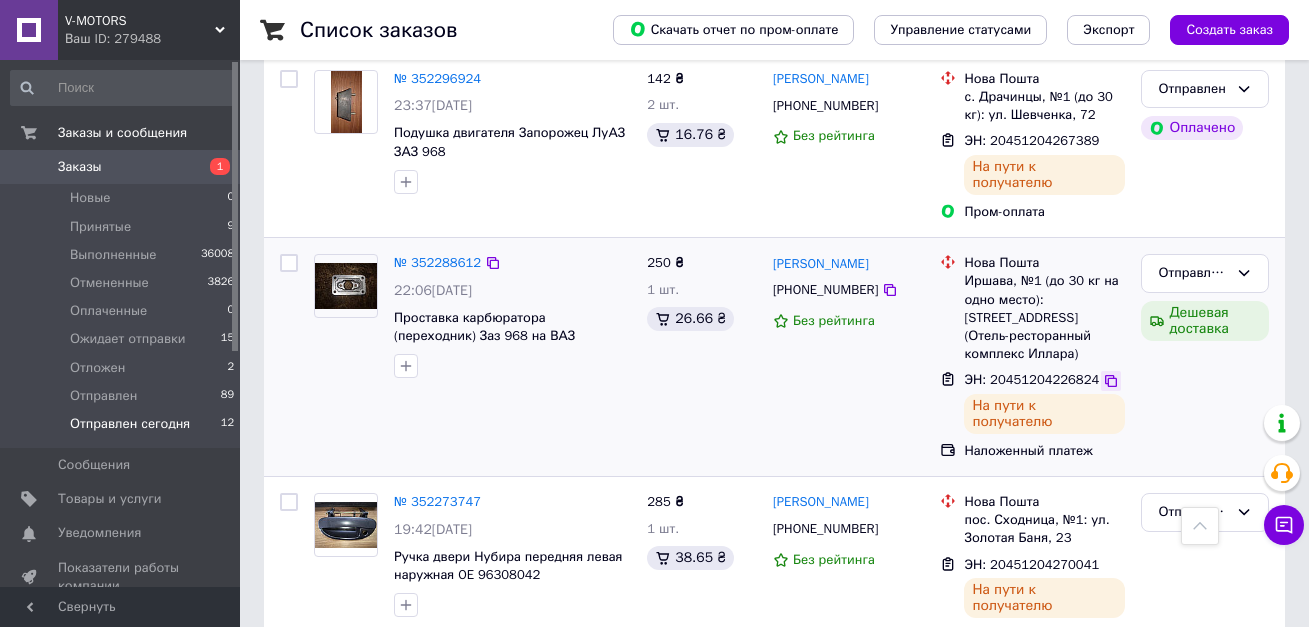 click 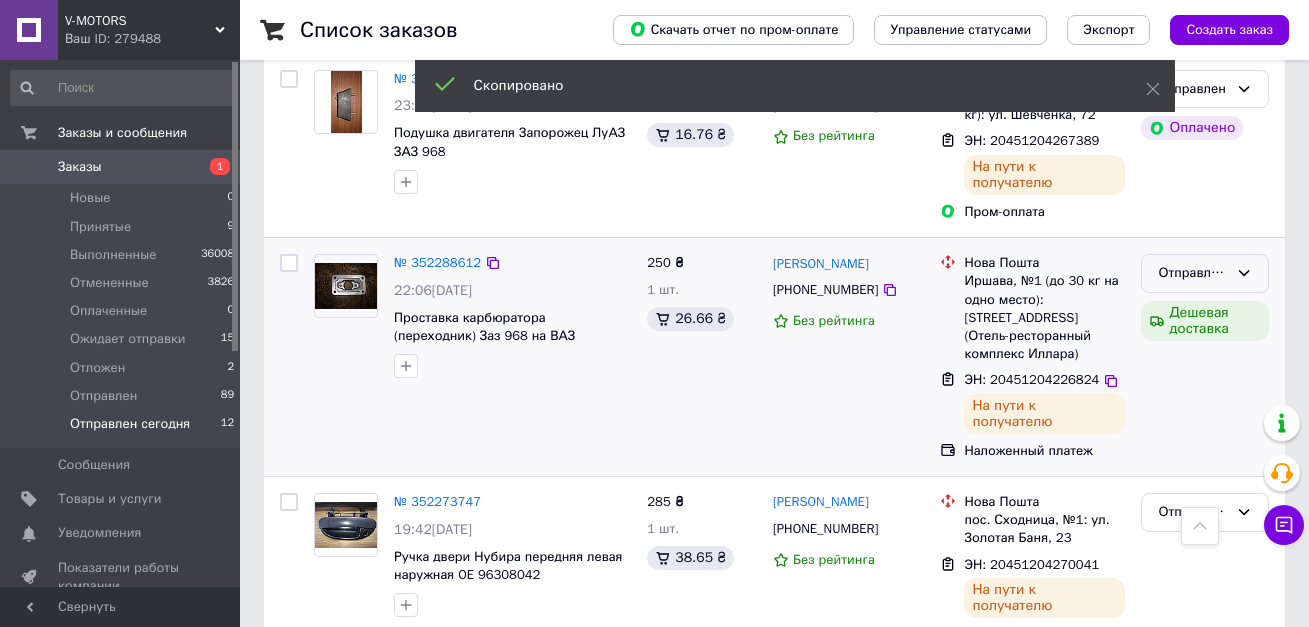 click 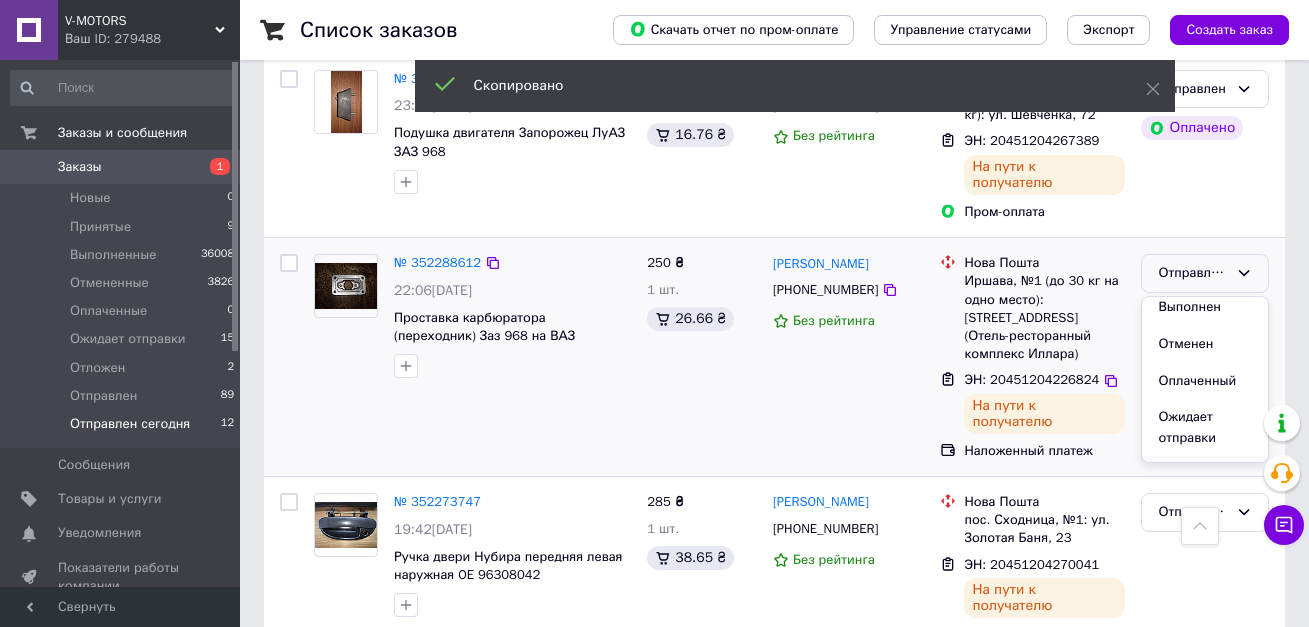 scroll, scrollTop: 110, scrollLeft: 0, axis: vertical 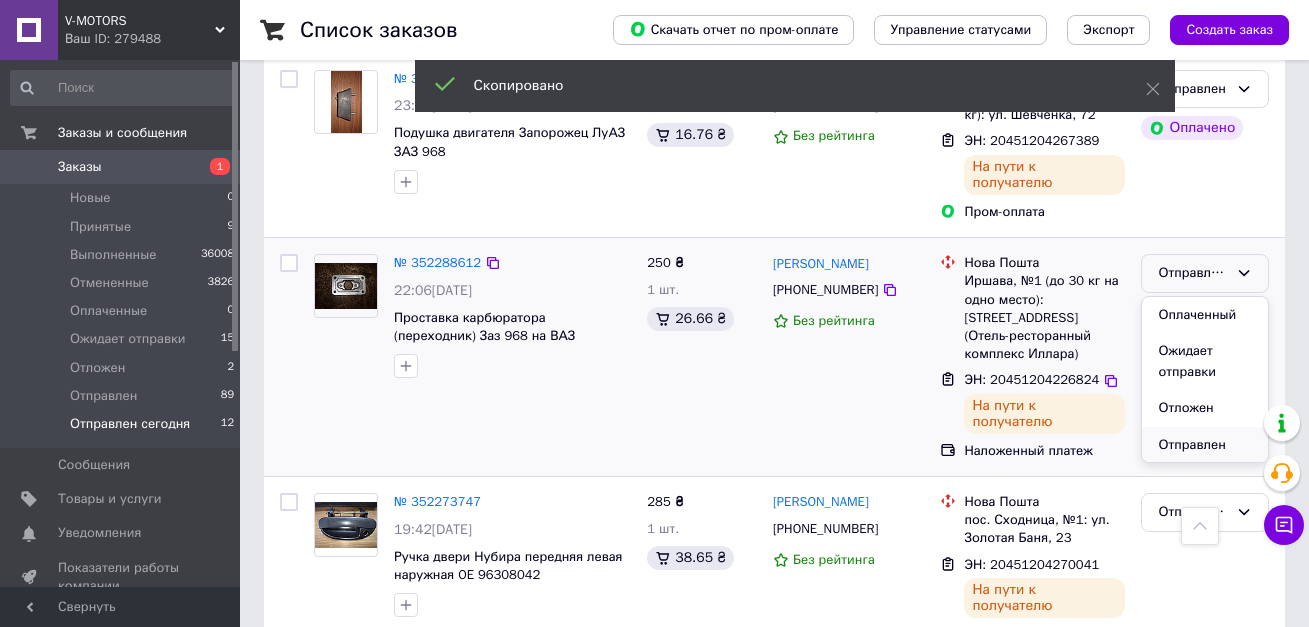 click on "Отправлен" at bounding box center [1205, 445] 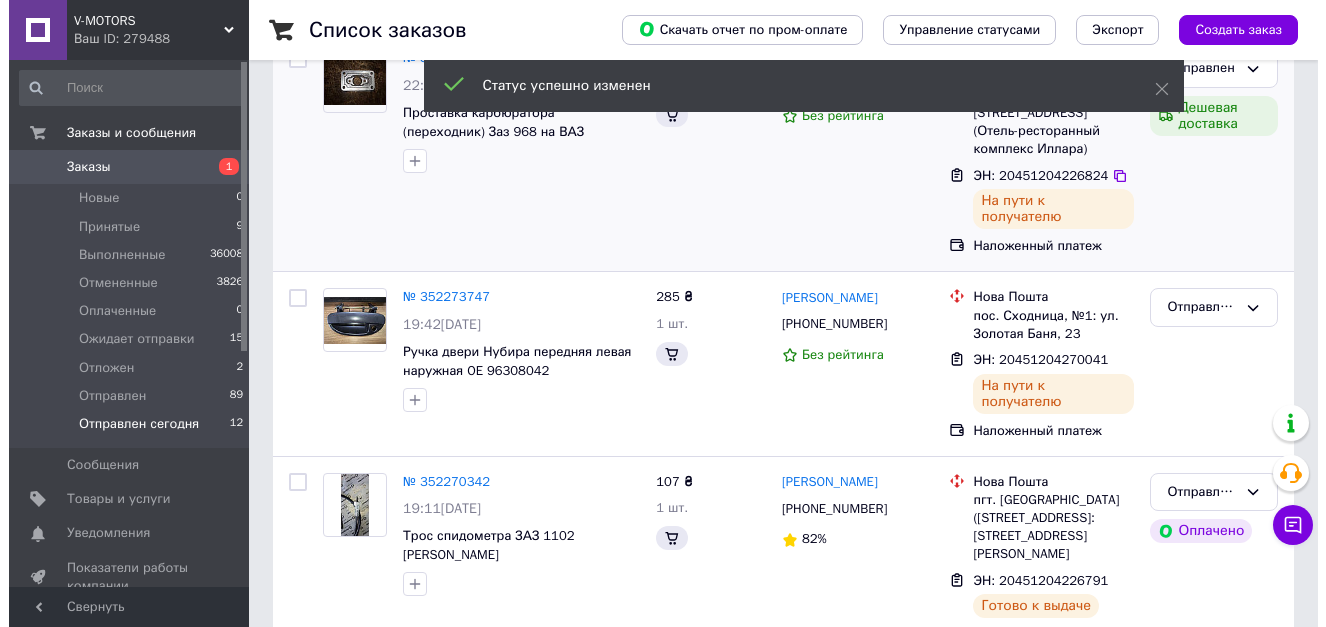 scroll, scrollTop: 215, scrollLeft: 0, axis: vertical 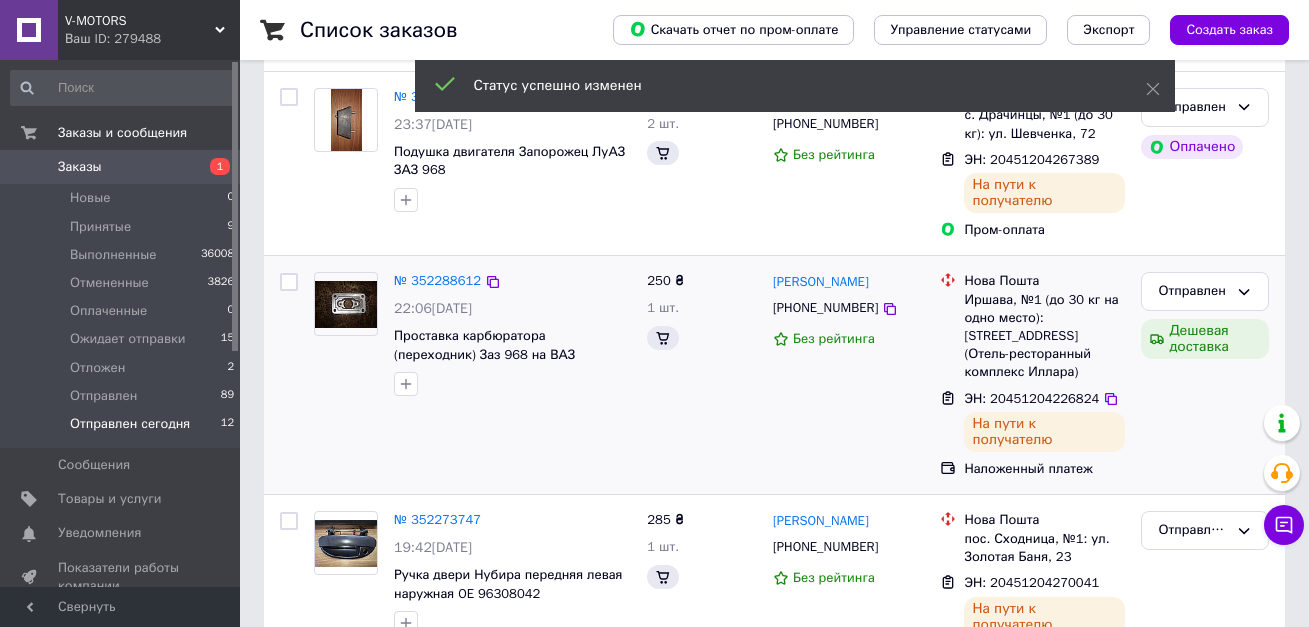 click on "[PHONE_NUMBER]" at bounding box center [825, 307] 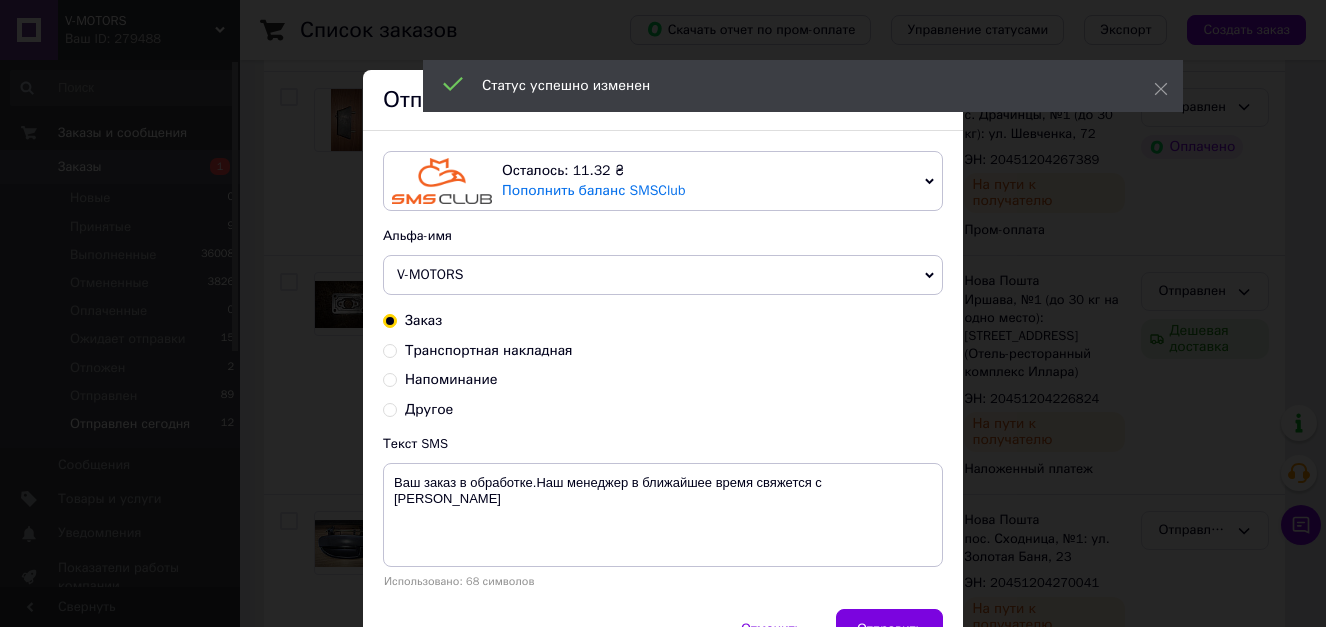 click on "Транспортная накладная" at bounding box center [489, 350] 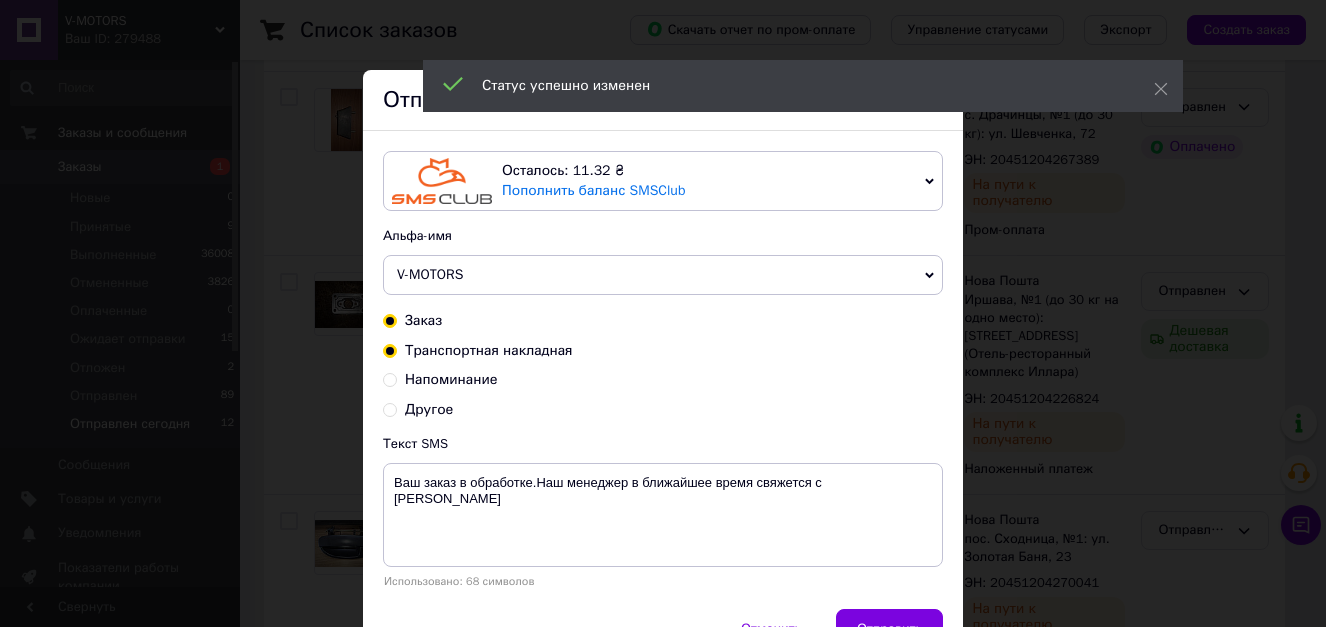 radio on "true" 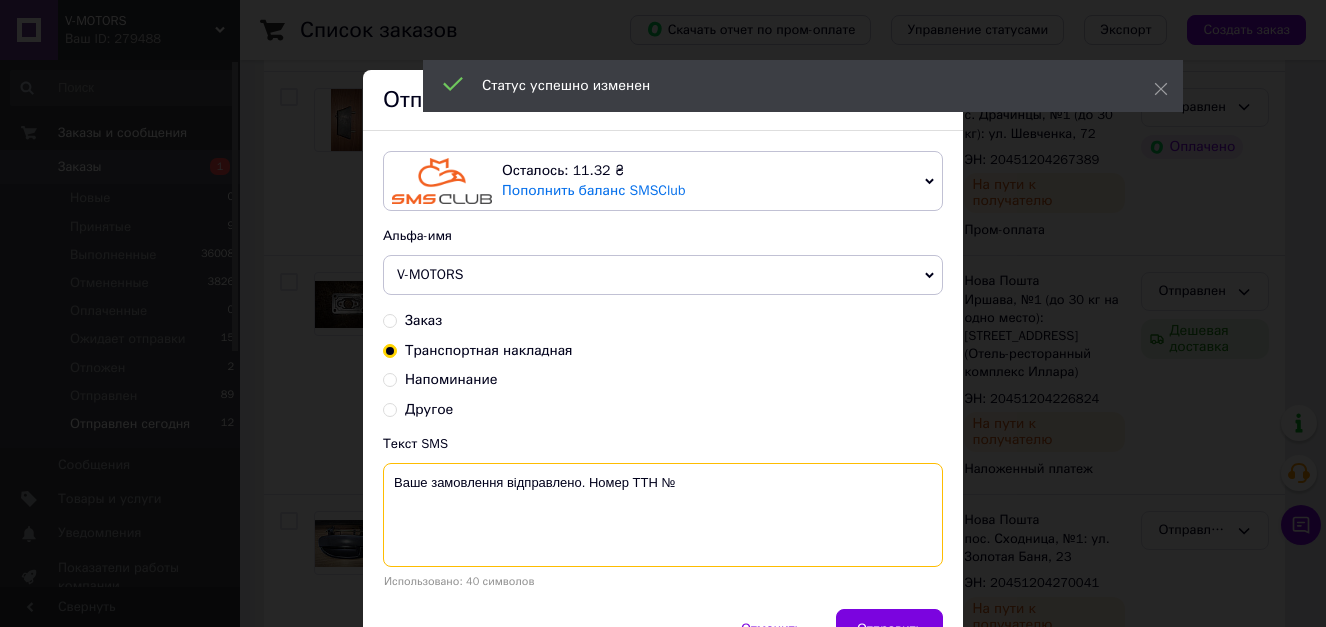 paste on "20451204226824" 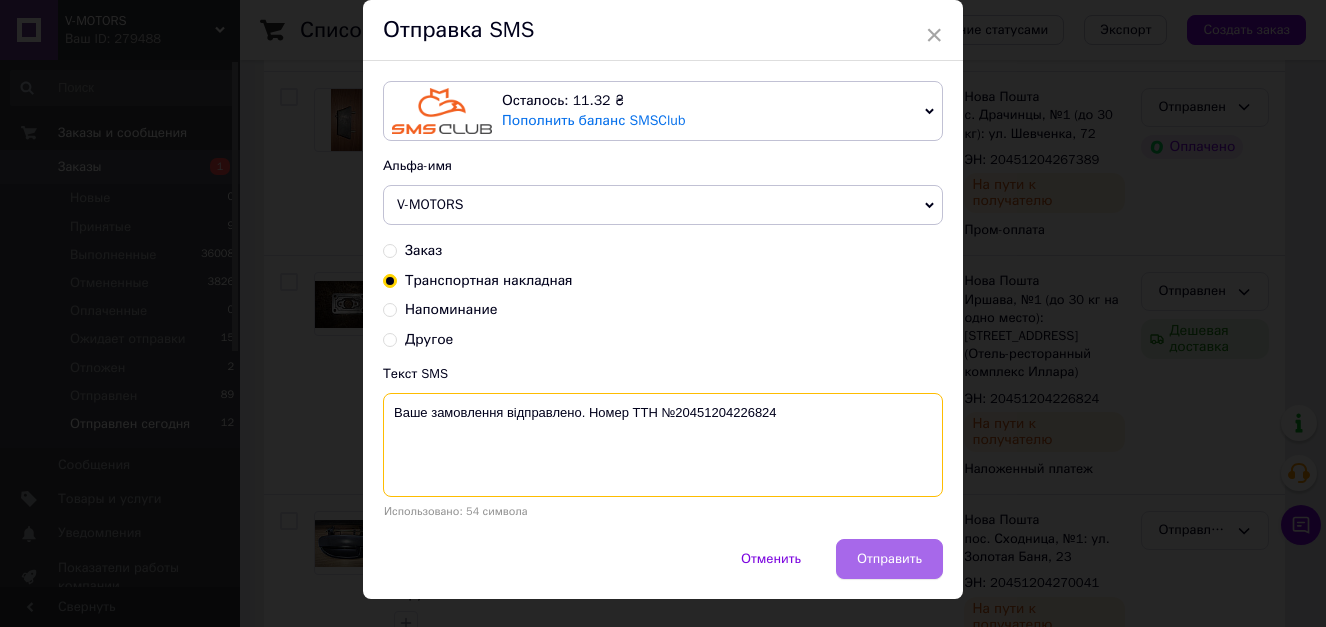 scroll, scrollTop: 110, scrollLeft: 0, axis: vertical 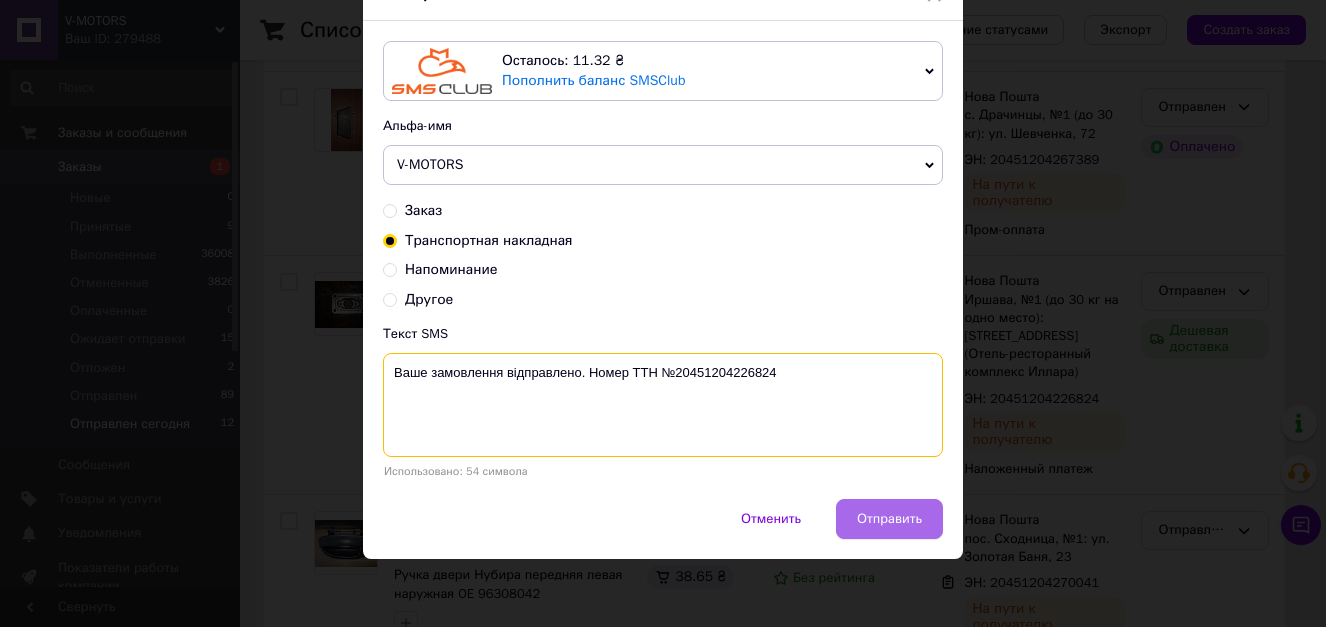 type on "Ваше замовлення відправлено. Номер ТТН №20451204226824" 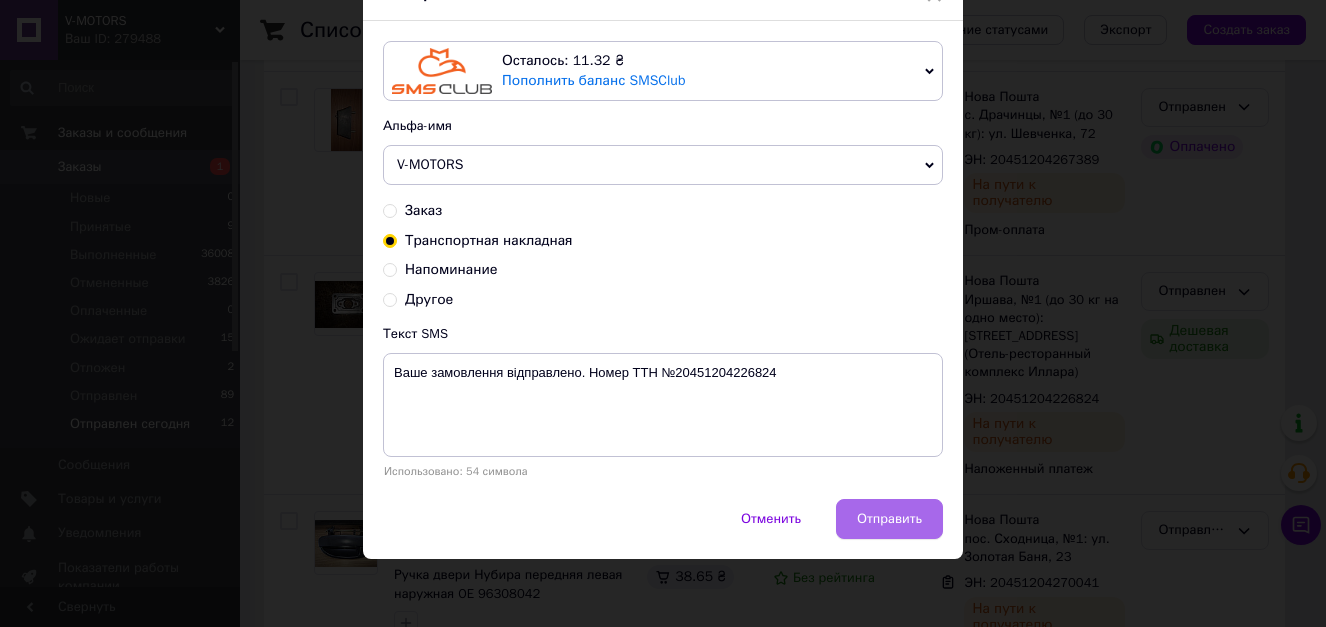 click on "Отправить" at bounding box center (889, 519) 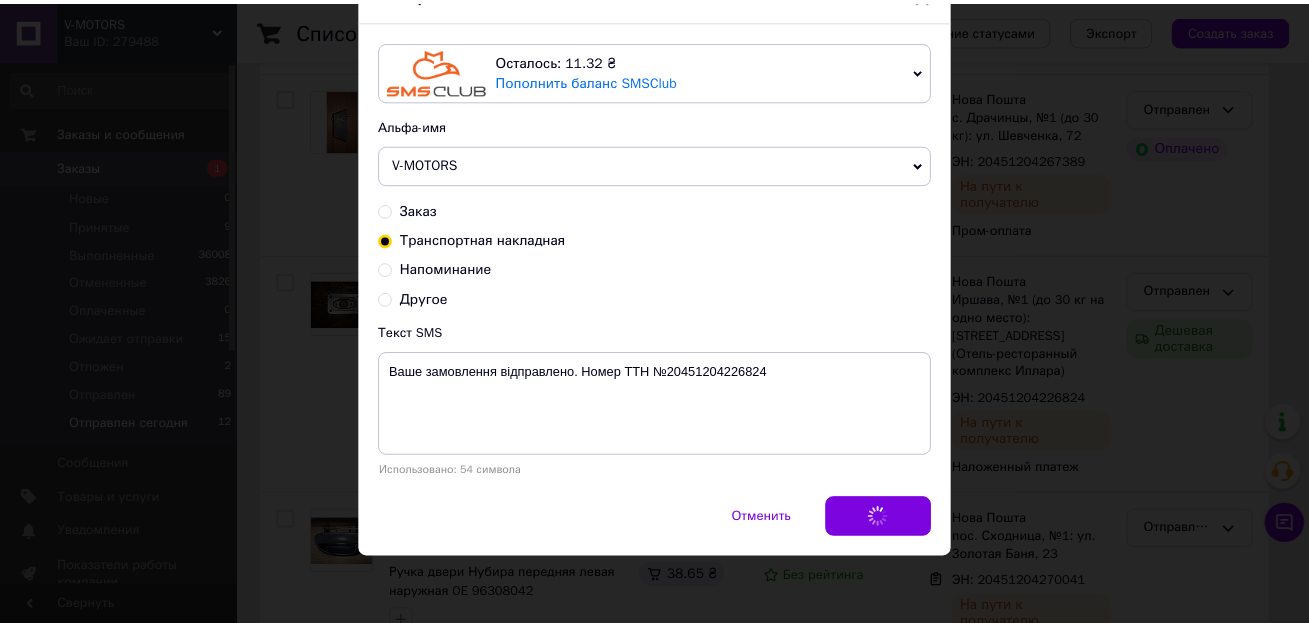 scroll, scrollTop: 0, scrollLeft: 0, axis: both 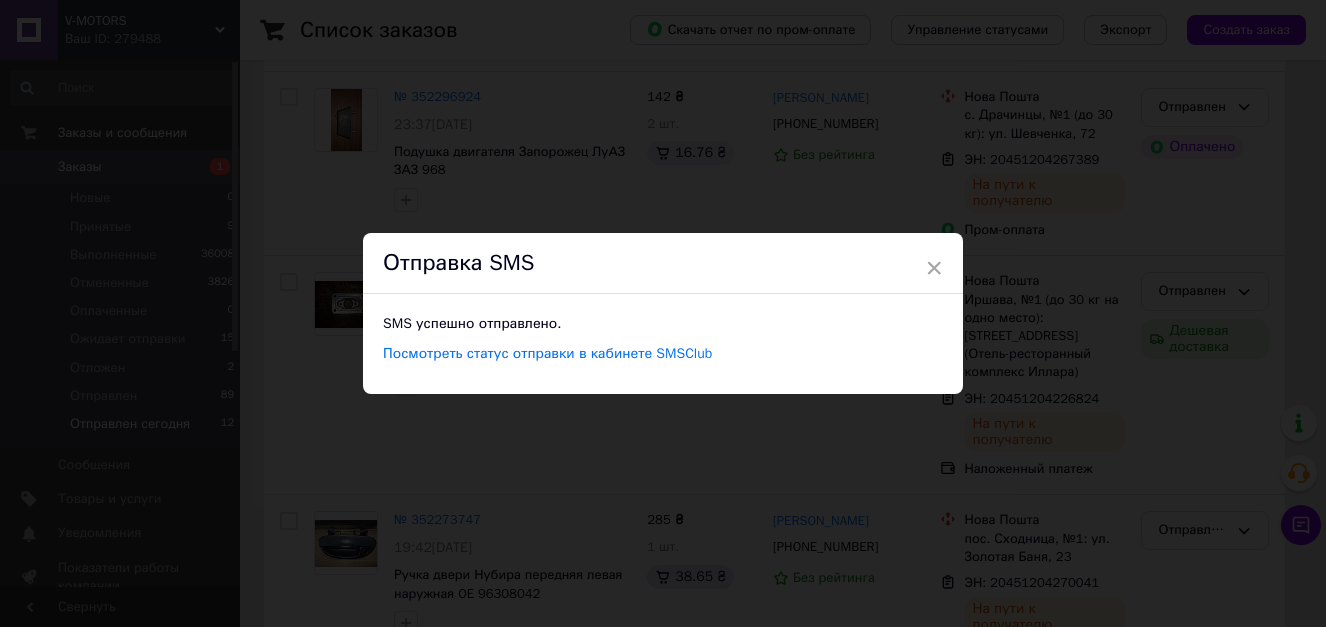 click on "× Отправка SMS SMS успешно отправлено. Посмотреть статус отправки в кабинете SMSClub" at bounding box center (663, 313) 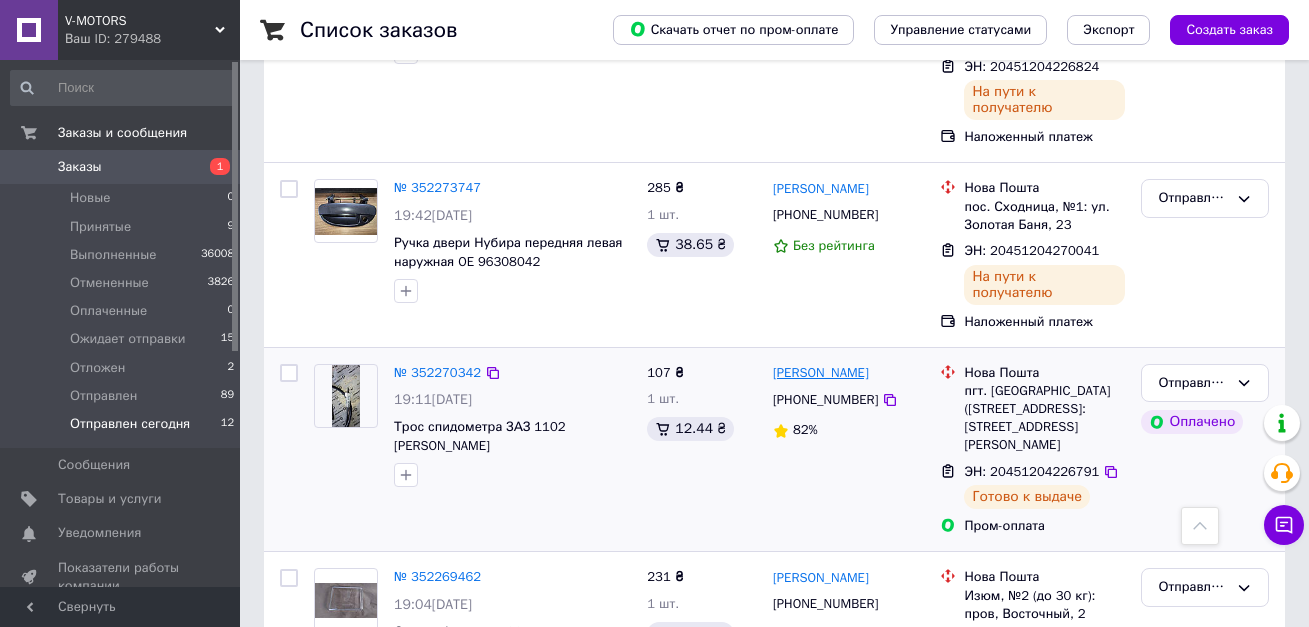 scroll, scrollTop: 415, scrollLeft: 0, axis: vertical 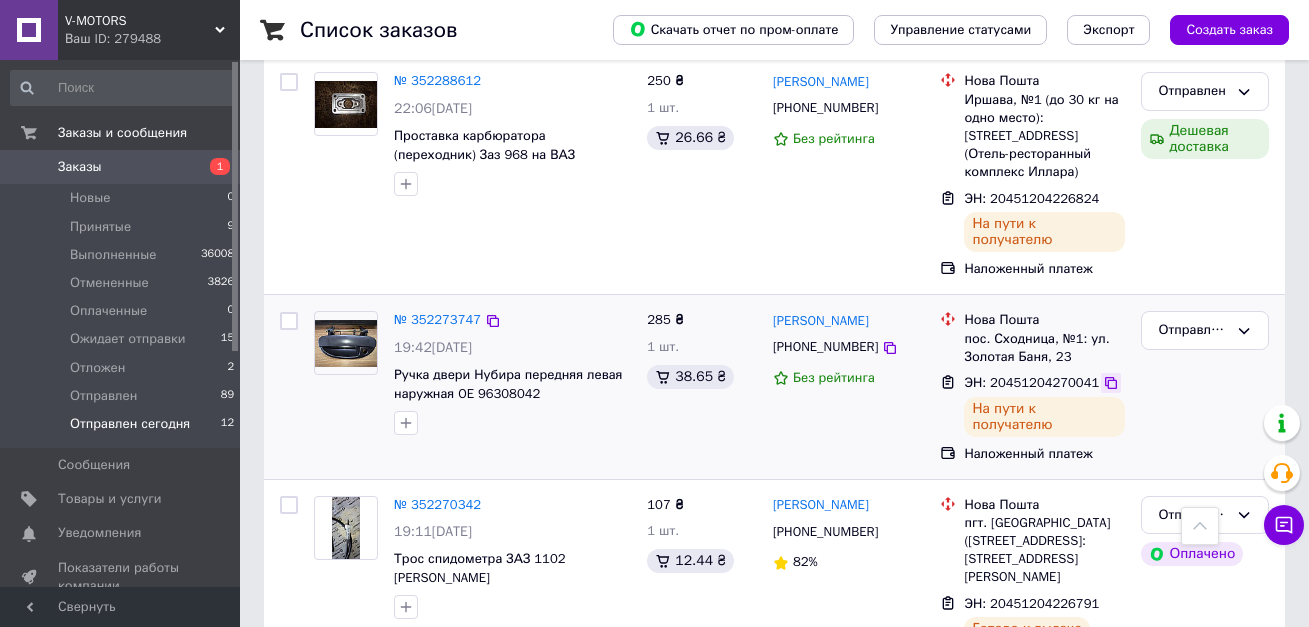 click 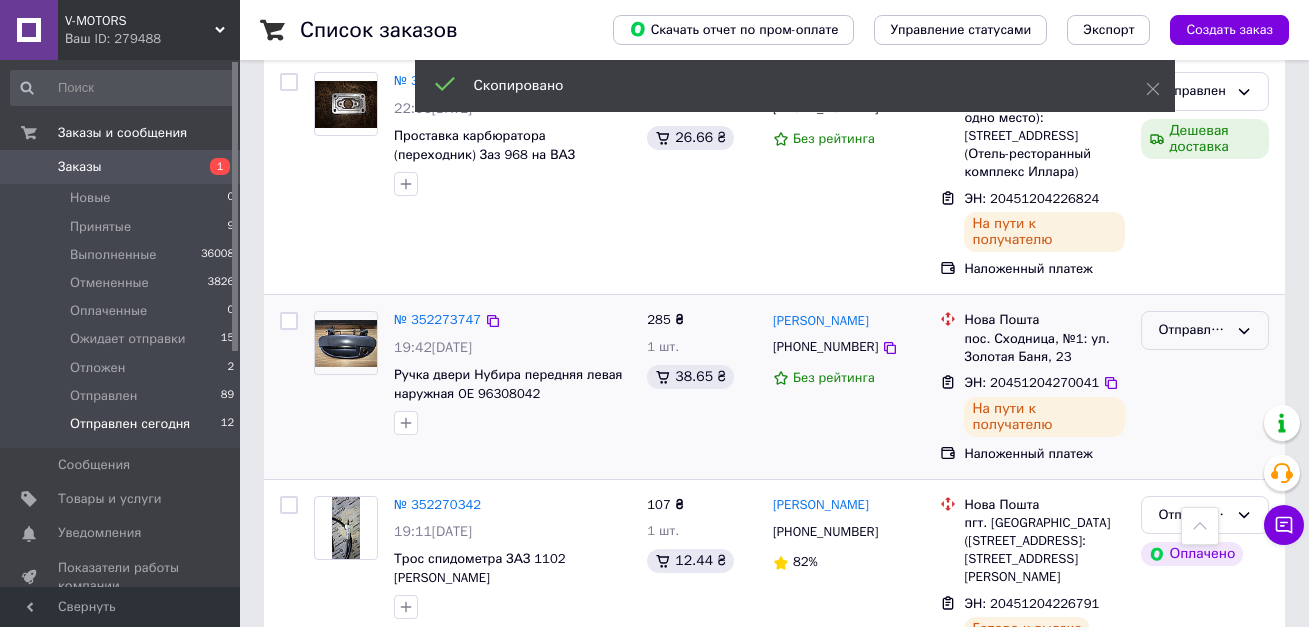 click on "Отправлен сегодня" at bounding box center [1193, 330] 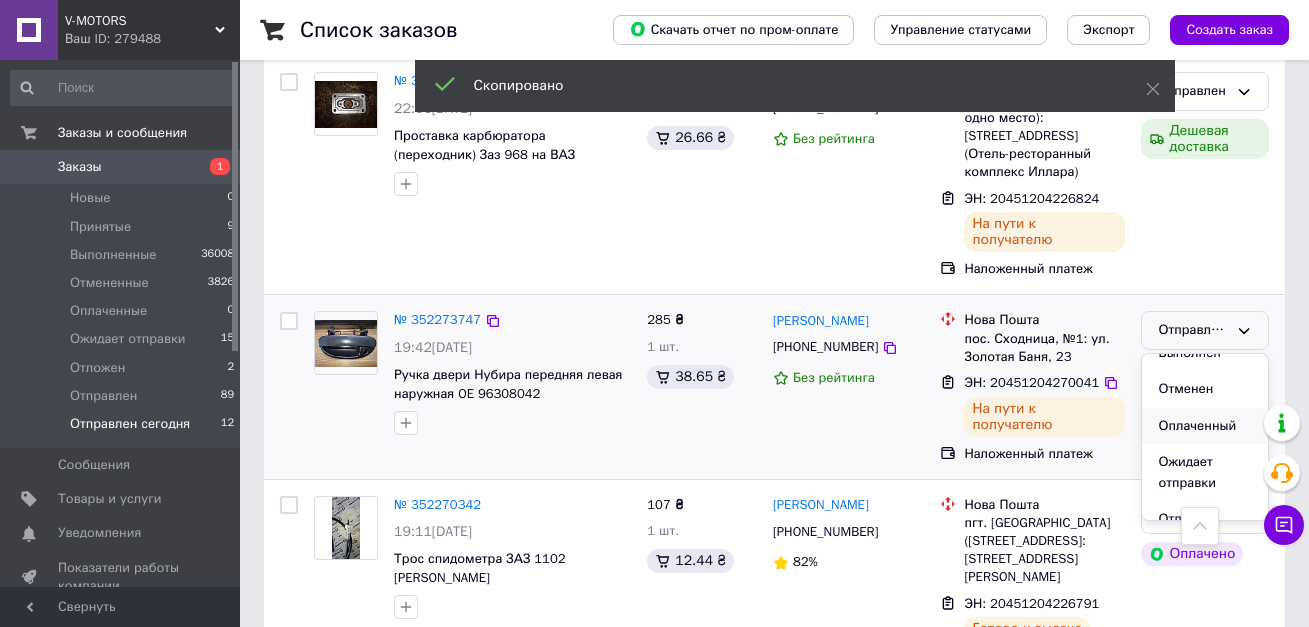 scroll, scrollTop: 111, scrollLeft: 0, axis: vertical 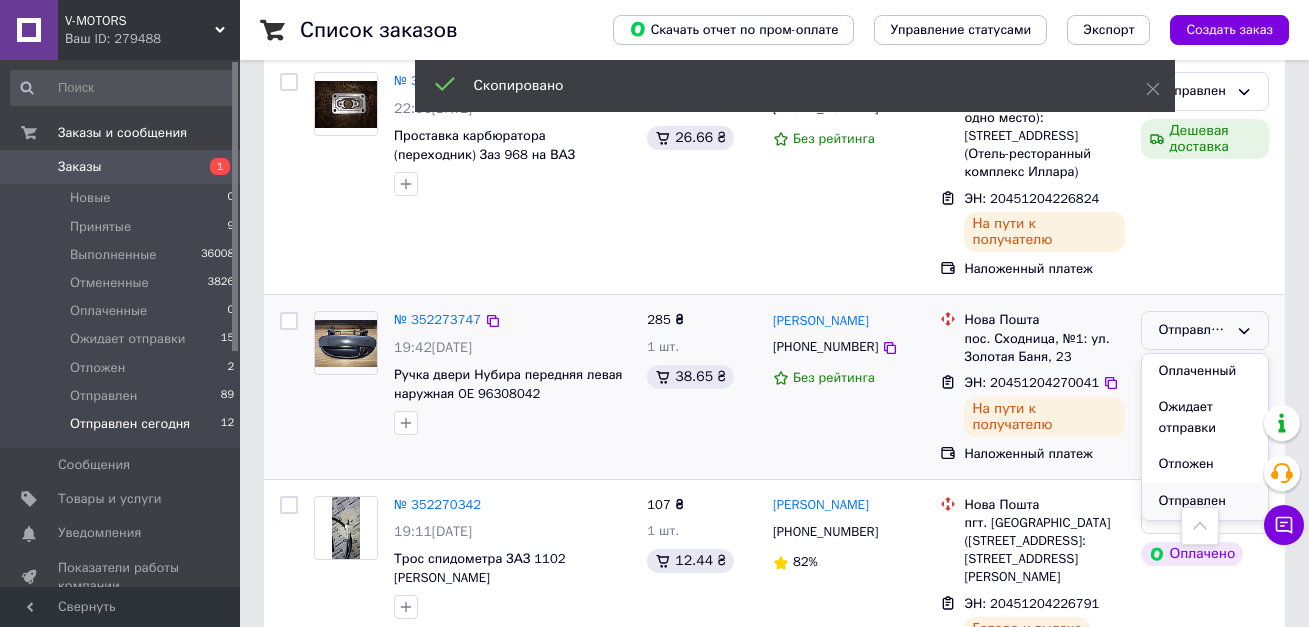 click on "Отправлен" at bounding box center [1205, 501] 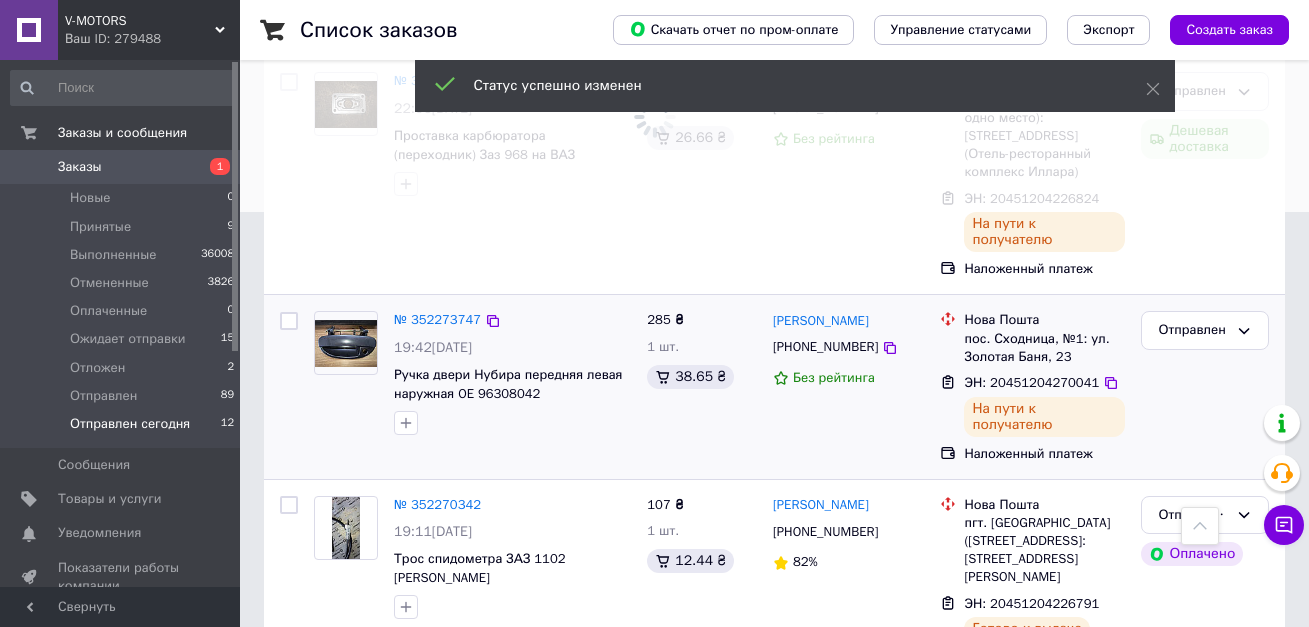 click on "[PHONE_NUMBER]" at bounding box center [825, 346] 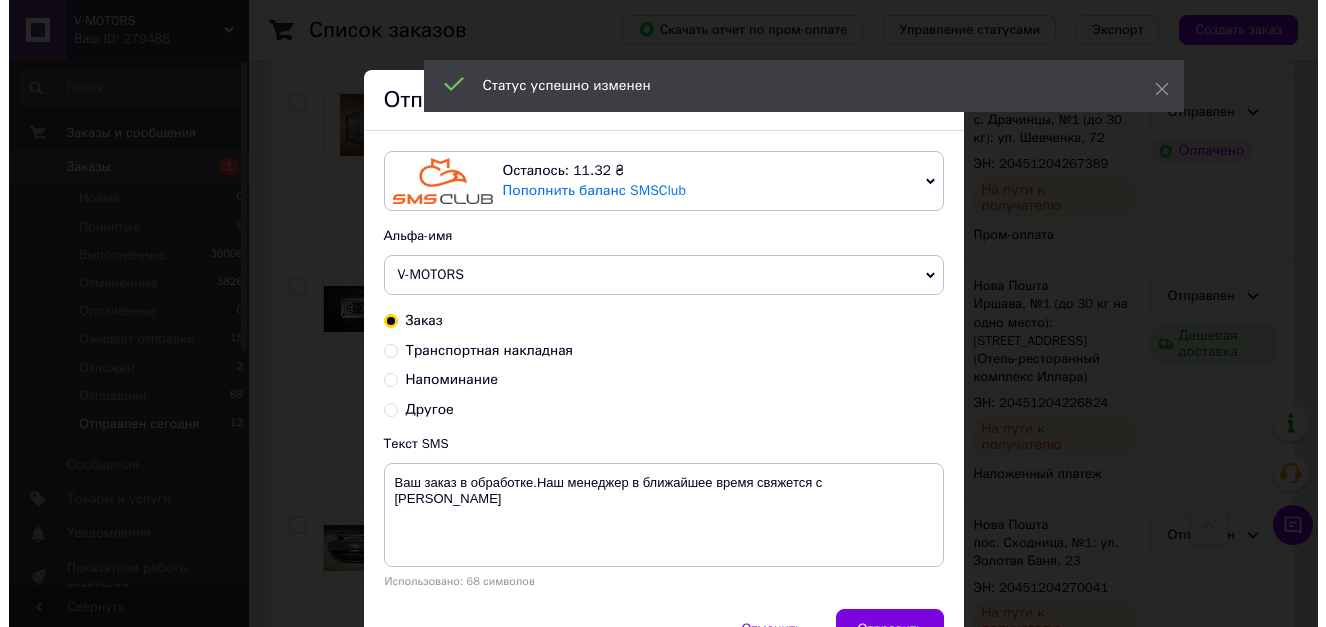 scroll, scrollTop: 638, scrollLeft: 0, axis: vertical 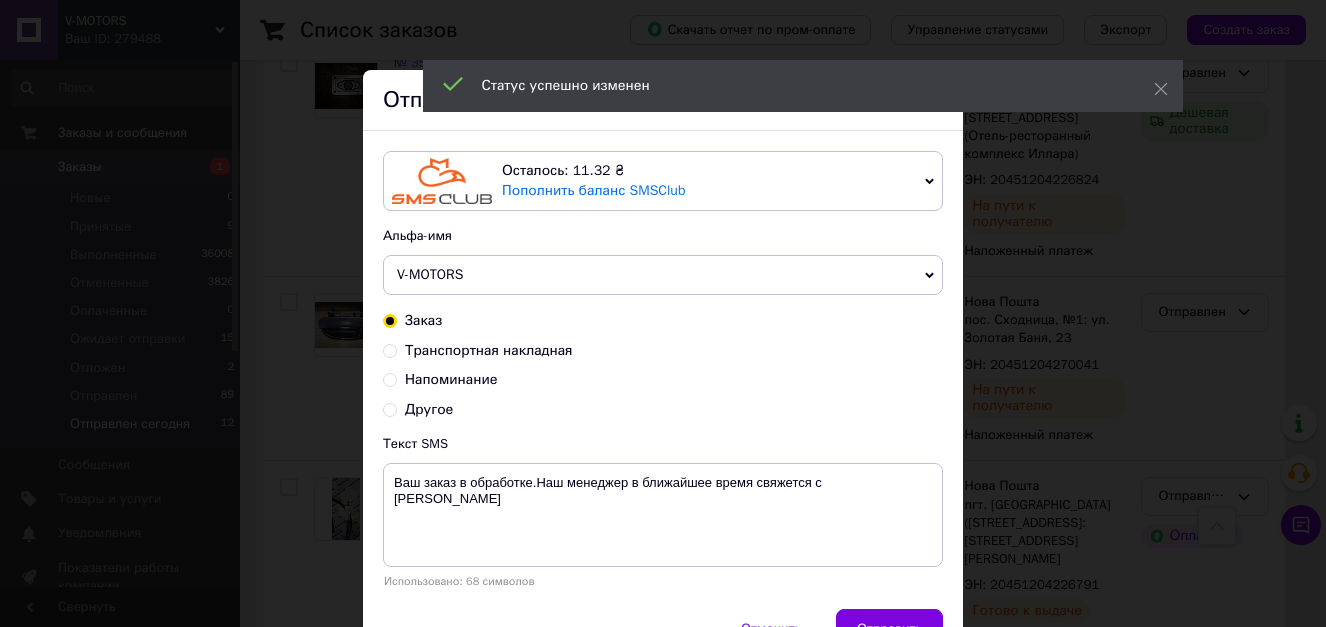 click on "Транспортная накладная" at bounding box center [489, 350] 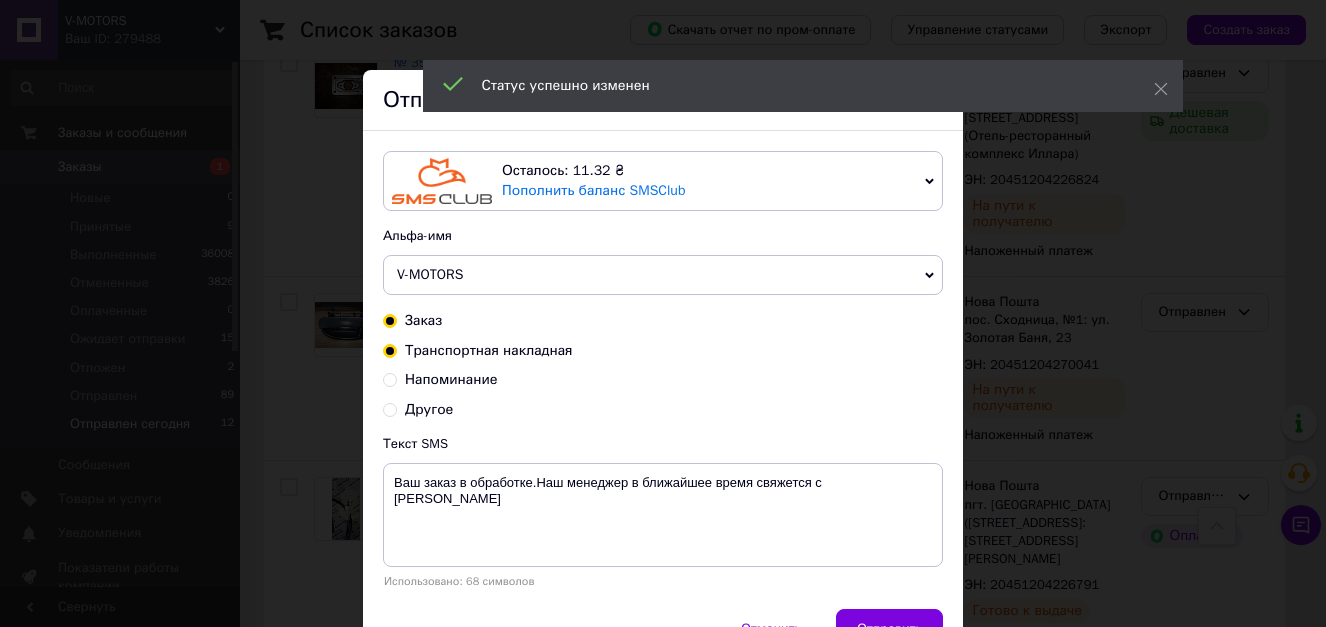 radio on "true" 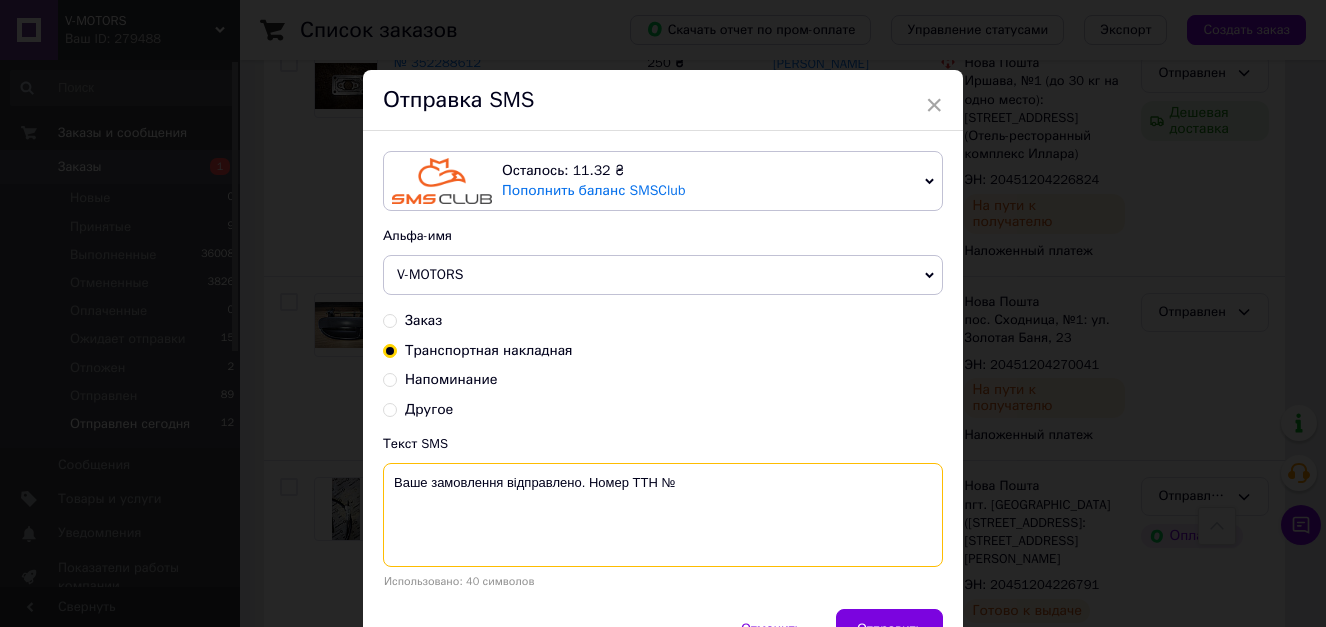 drag, startPoint x: 941, startPoint y: 514, endPoint x: 591, endPoint y: 486, distance: 351.11823 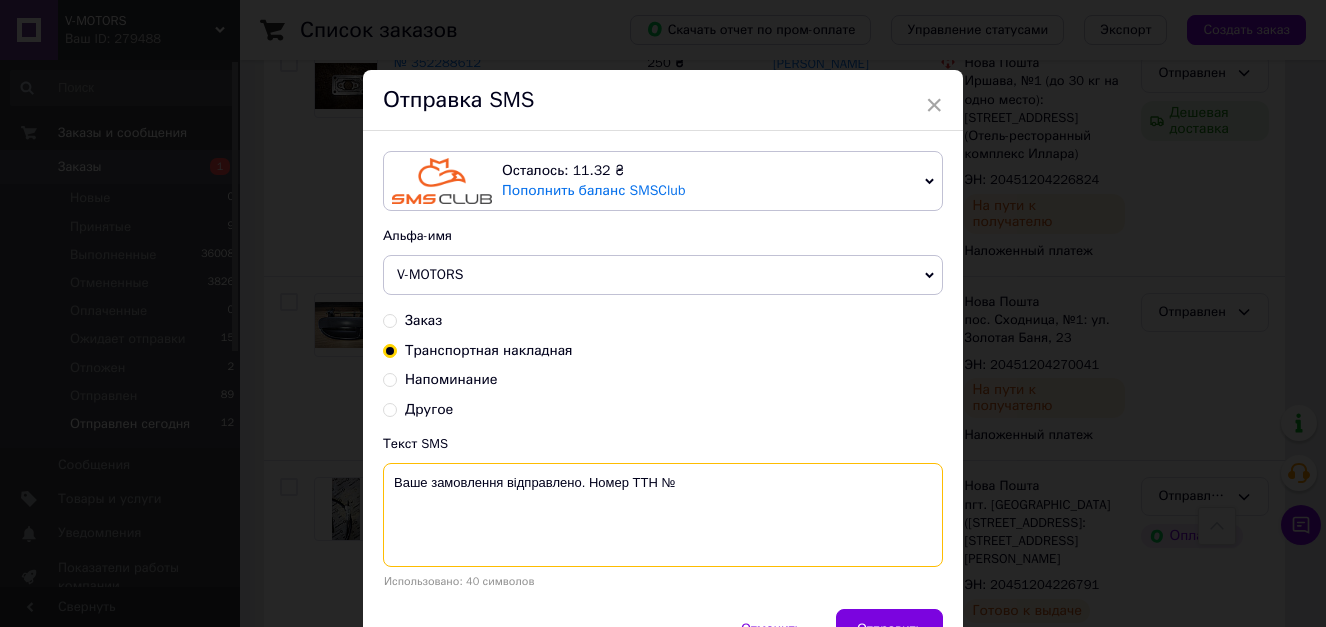 paste on "20451204270041" 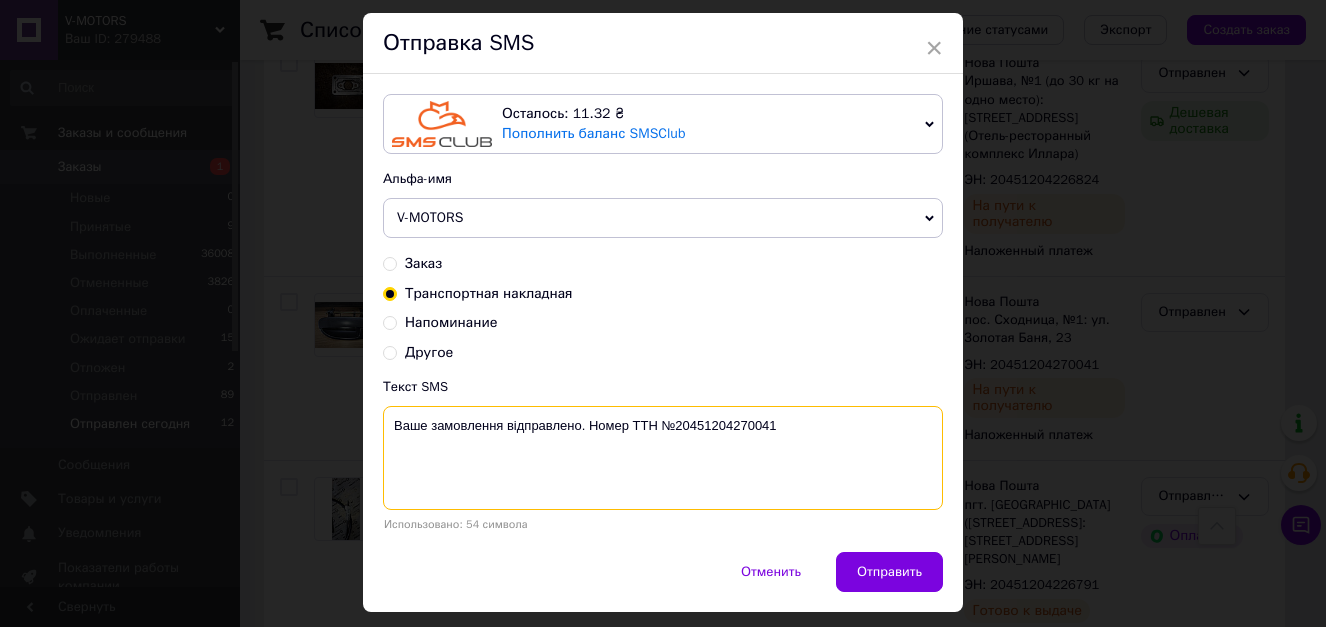 scroll, scrollTop: 110, scrollLeft: 0, axis: vertical 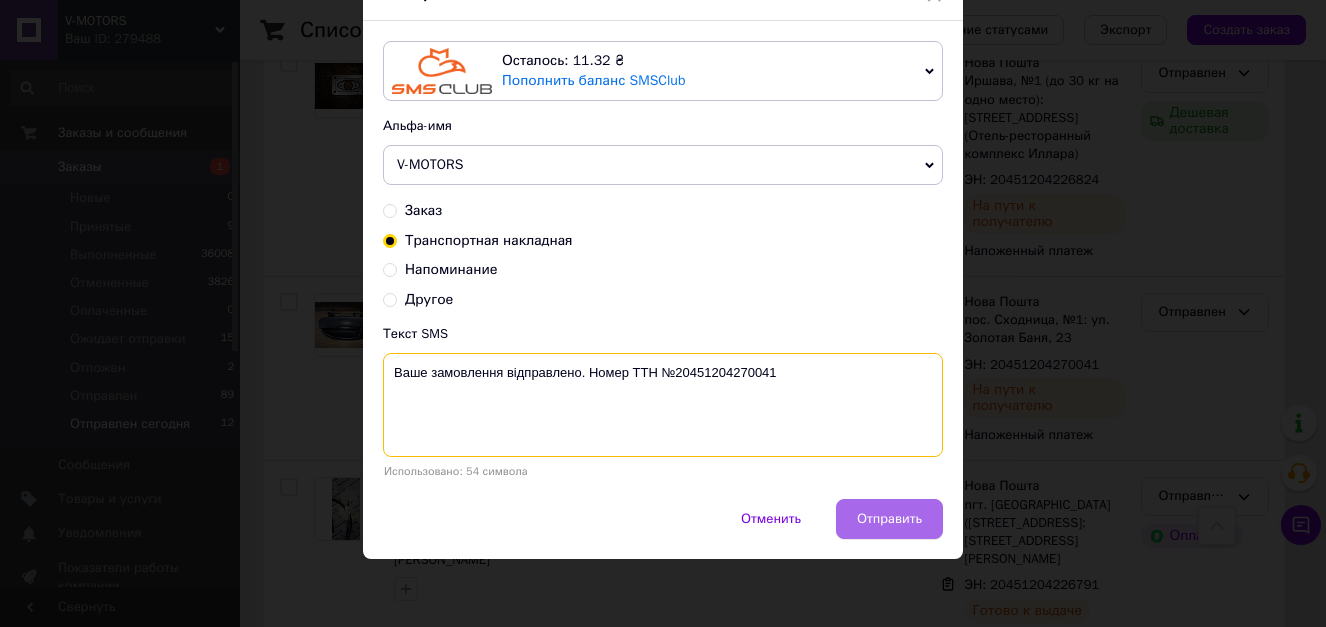 type on "Ваше замовлення відправлено. Номер ТТН №20451204270041" 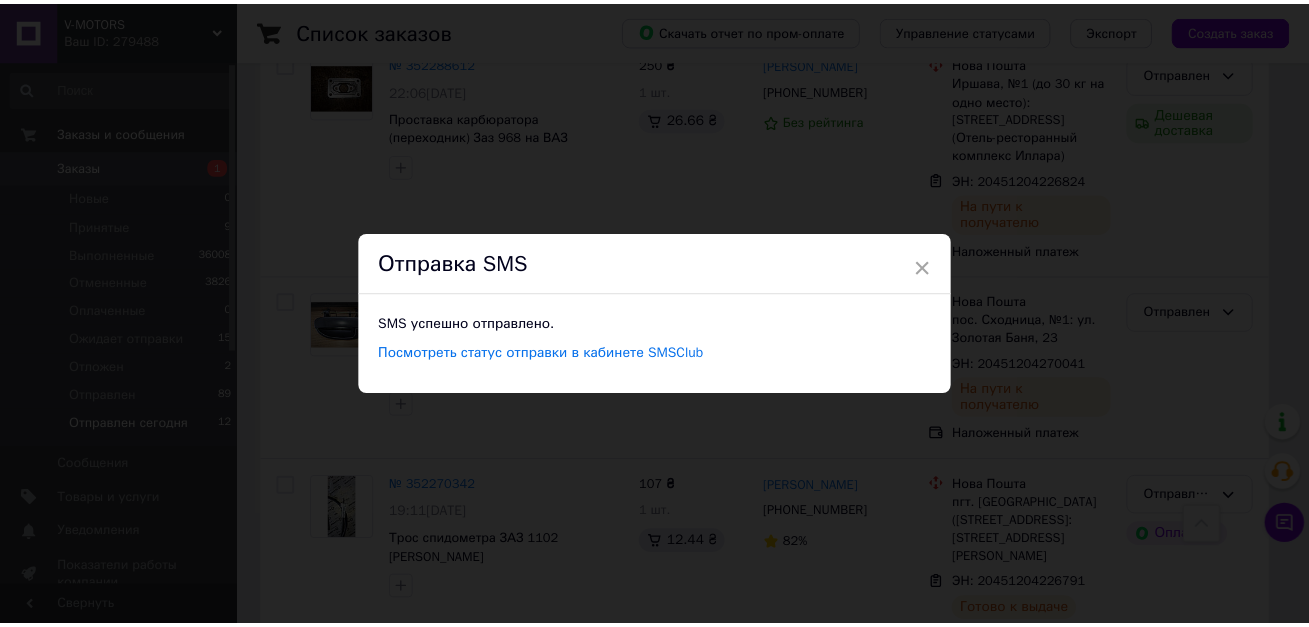scroll, scrollTop: 0, scrollLeft: 0, axis: both 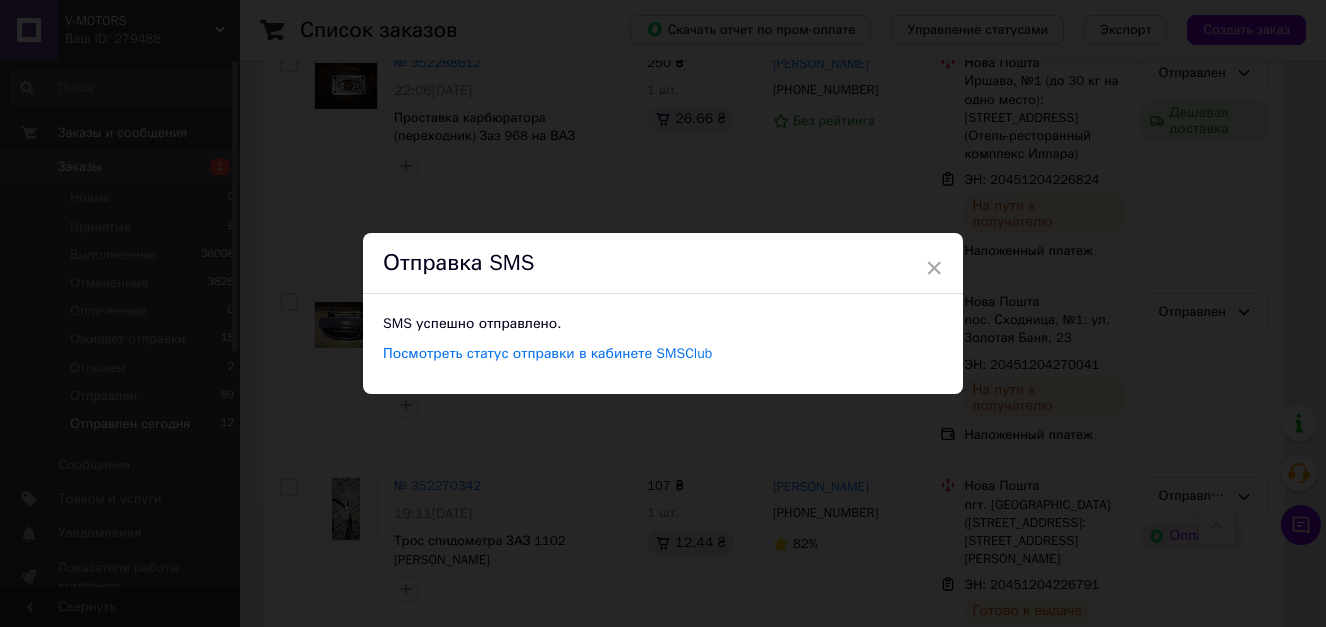 click on "× Отправка SMS SMS успешно отправлено. Посмотреть статус отправки в кабинете SMSClub" at bounding box center (663, 313) 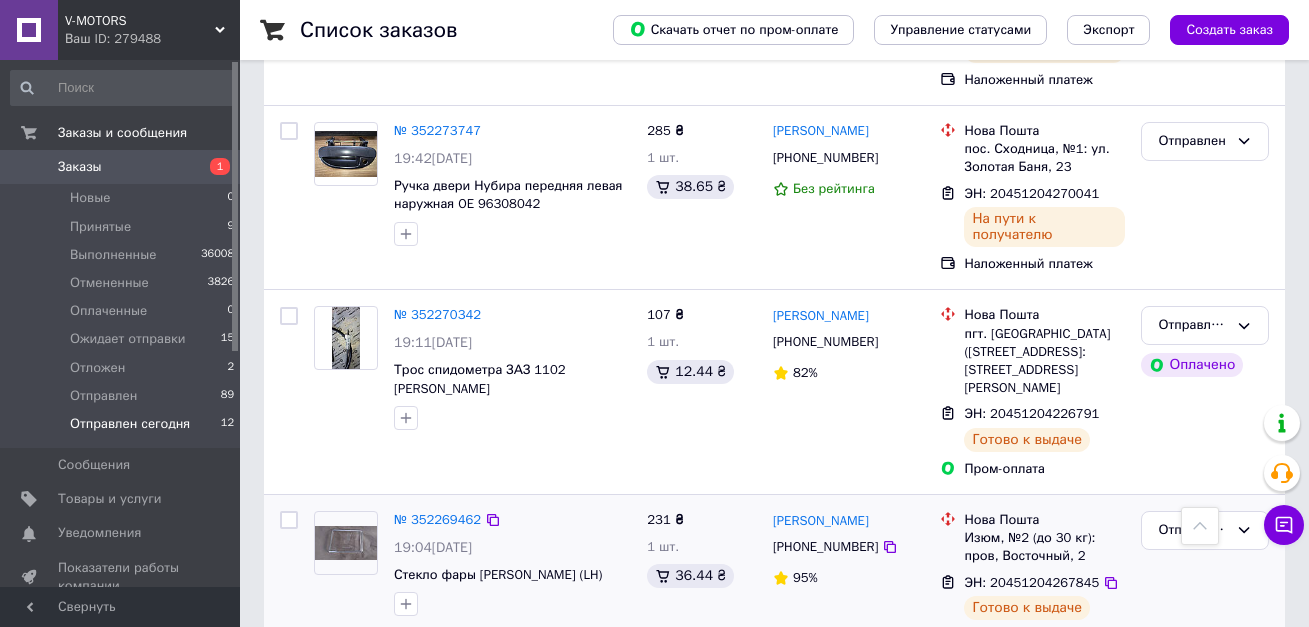 scroll, scrollTop: 838, scrollLeft: 0, axis: vertical 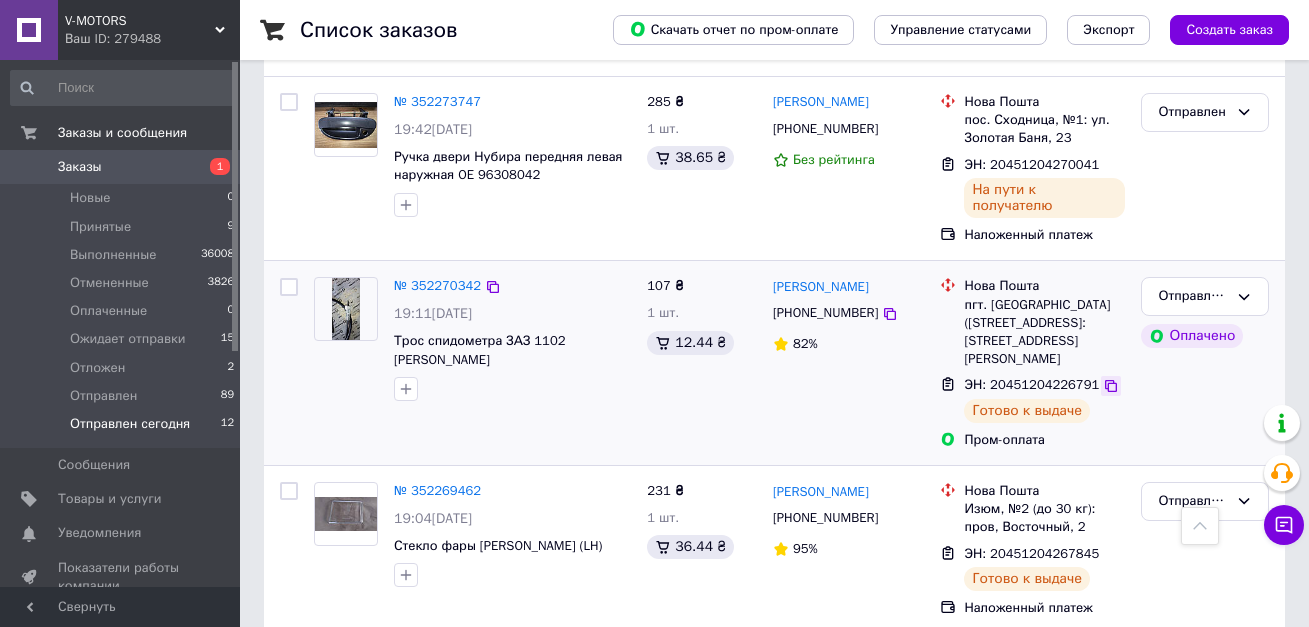 click 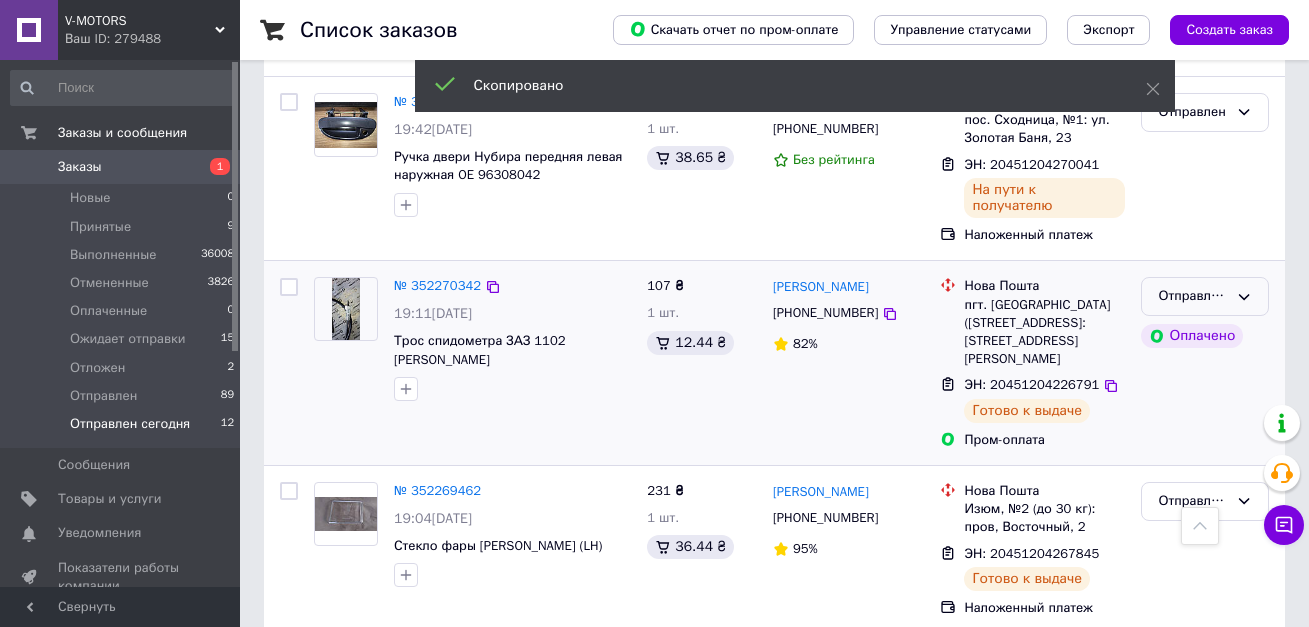 click 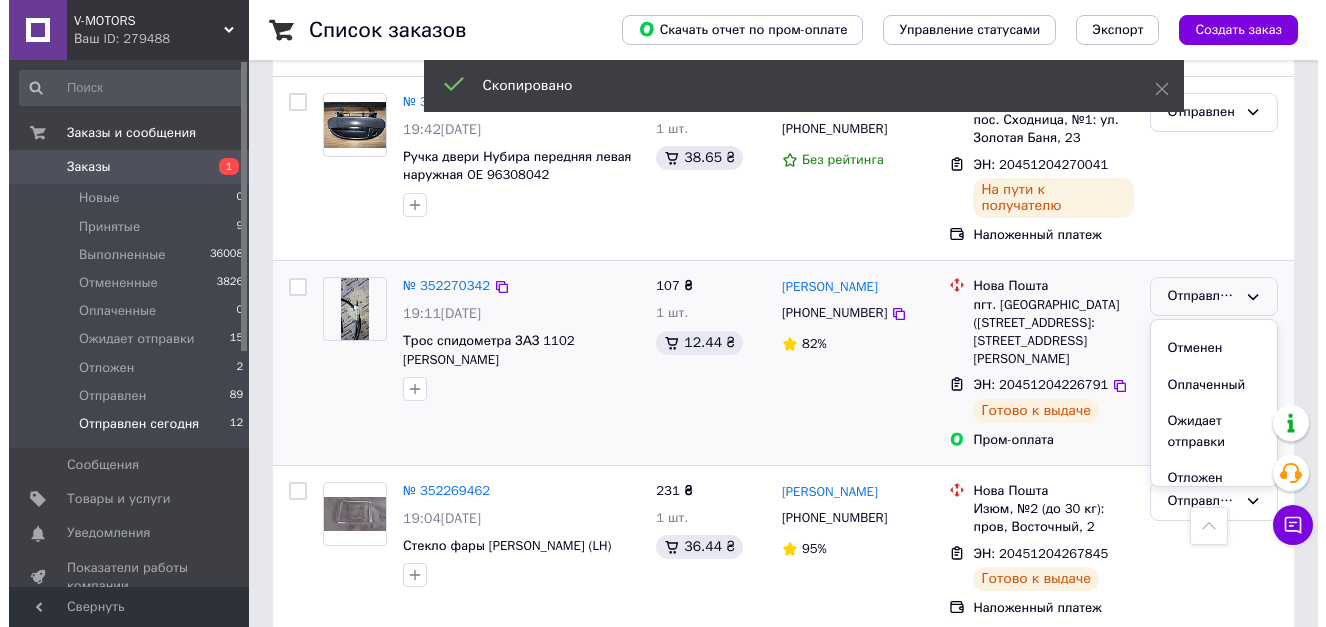 scroll, scrollTop: 110, scrollLeft: 0, axis: vertical 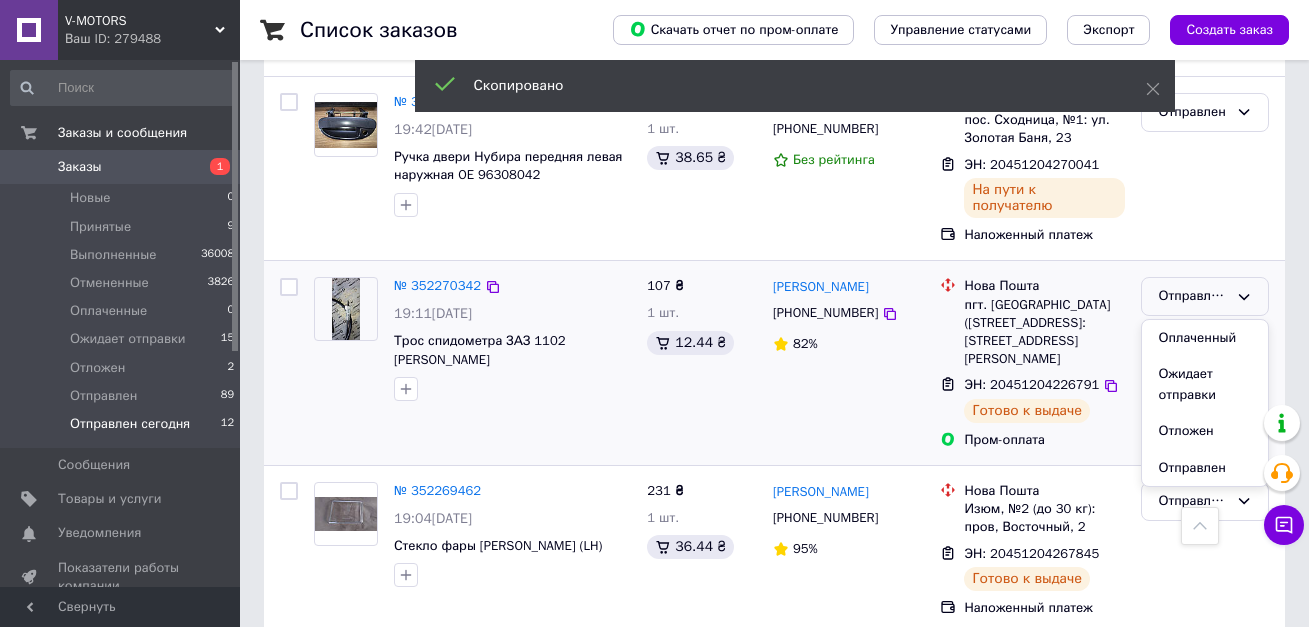 click on "Отправлен" at bounding box center (1205, 468) 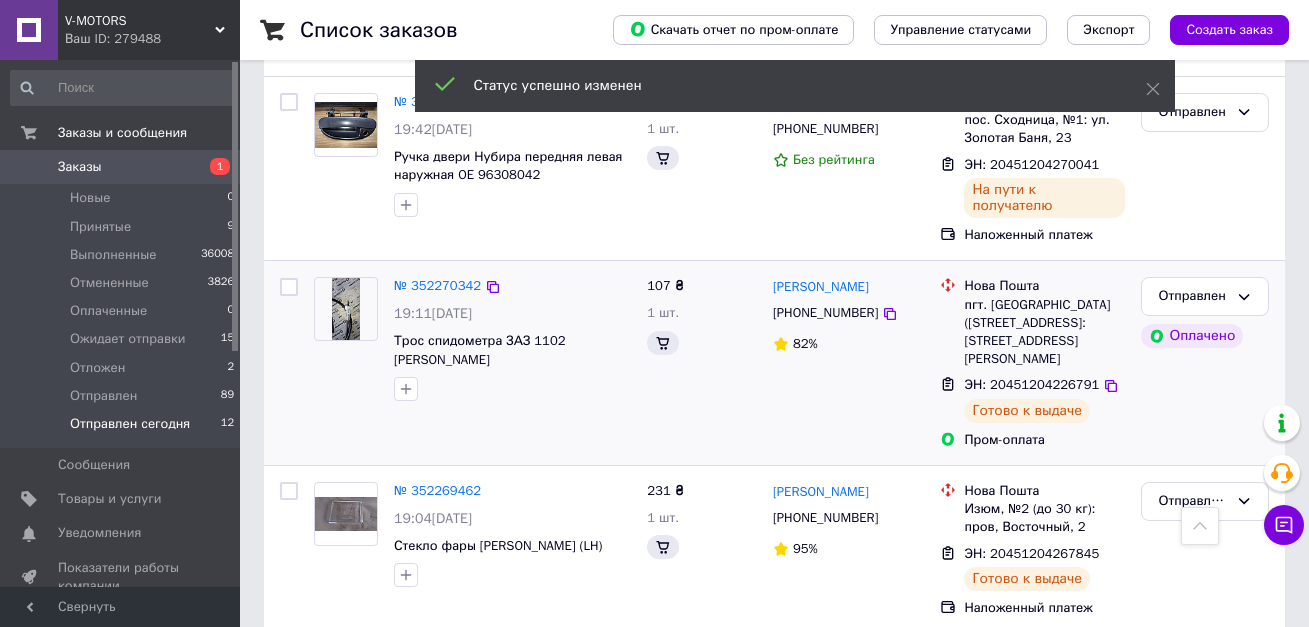 click on "[PHONE_NUMBER]" at bounding box center [825, 312] 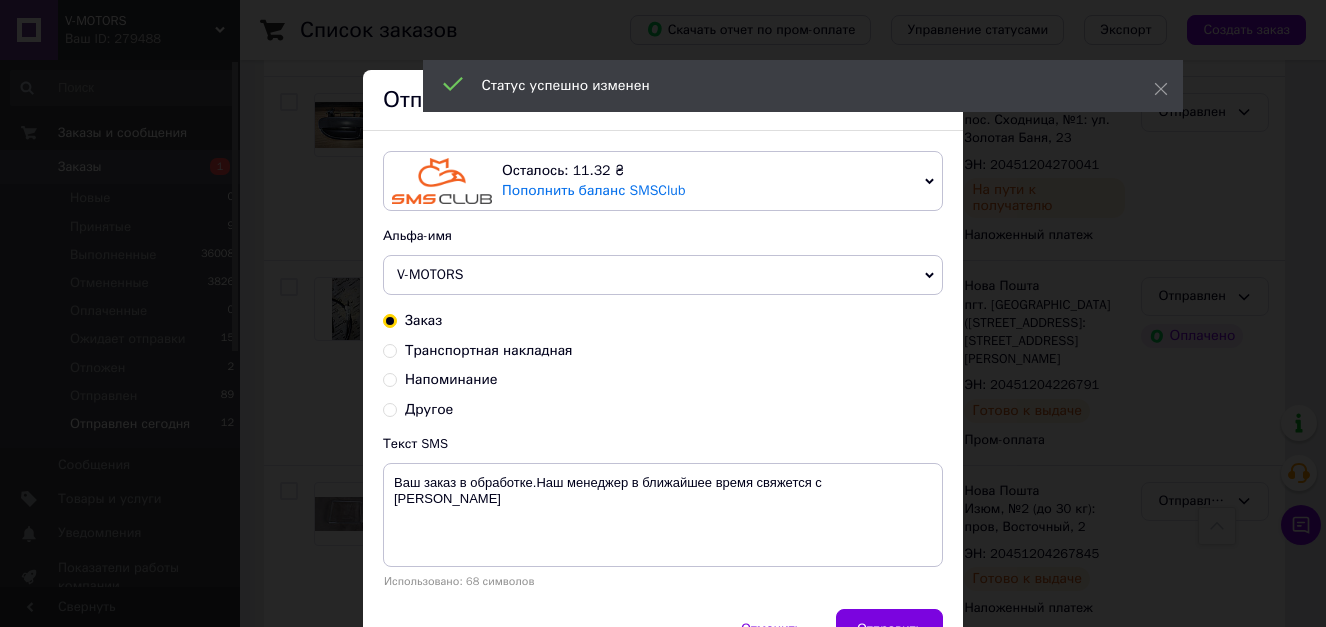click on "Транспортная накладная" at bounding box center [489, 350] 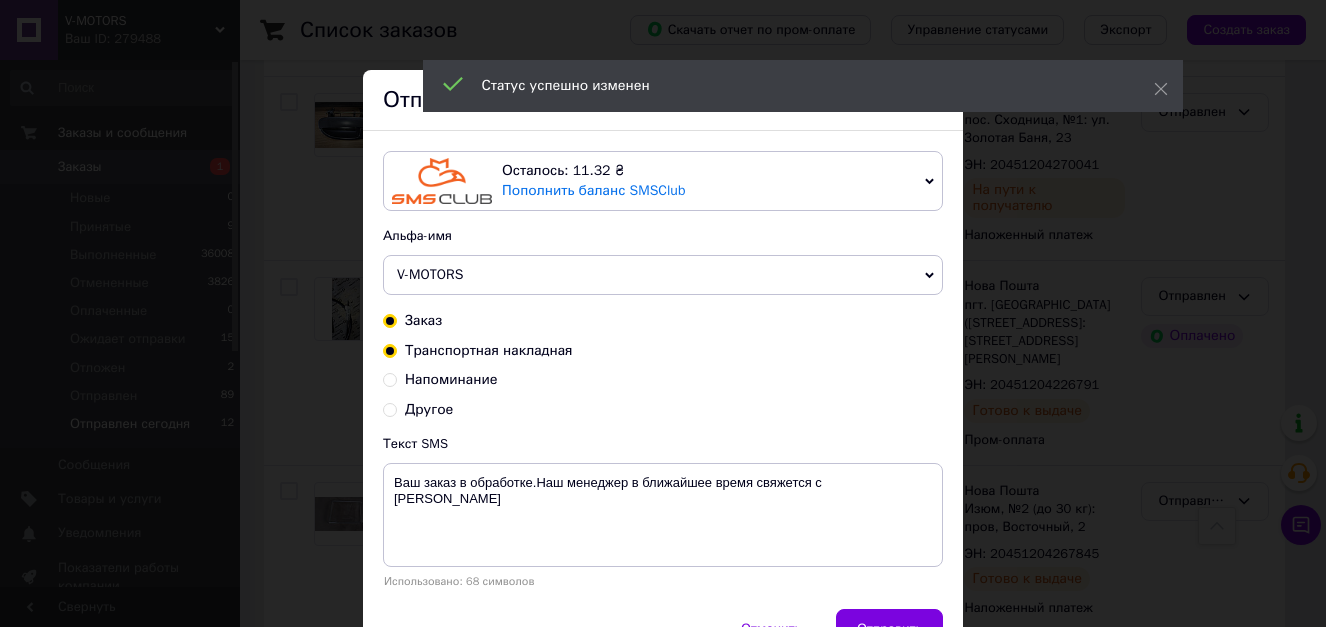 radio on "true" 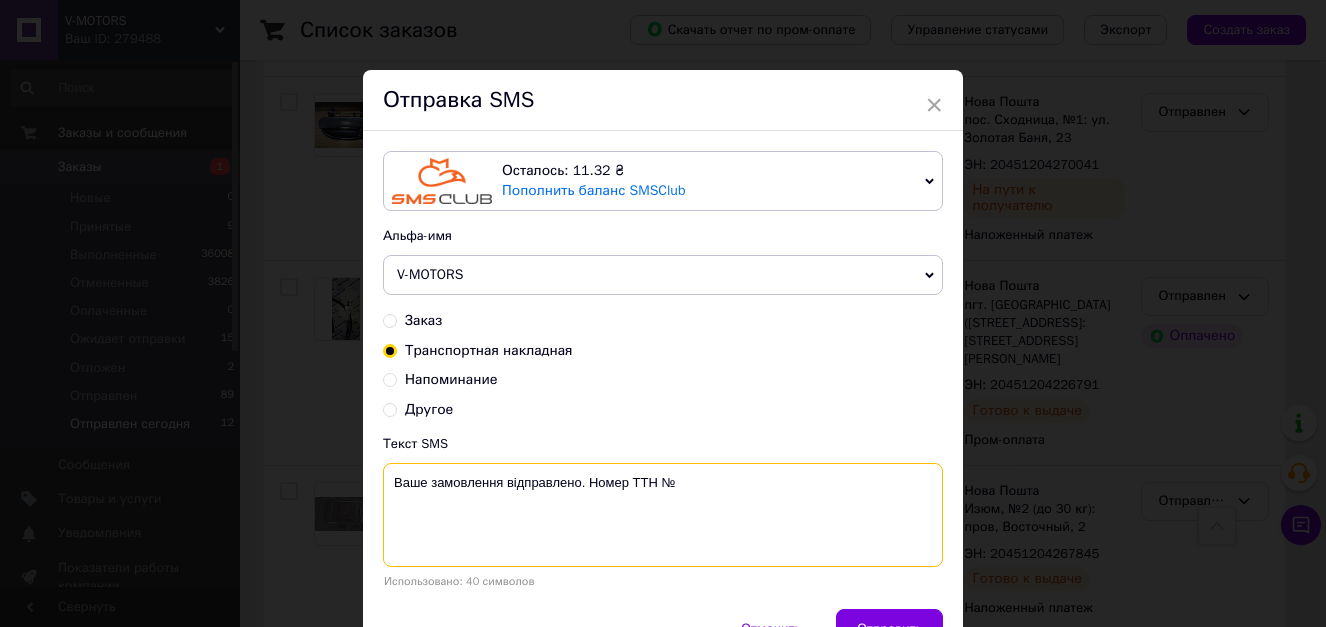 paste on "20451204226791" 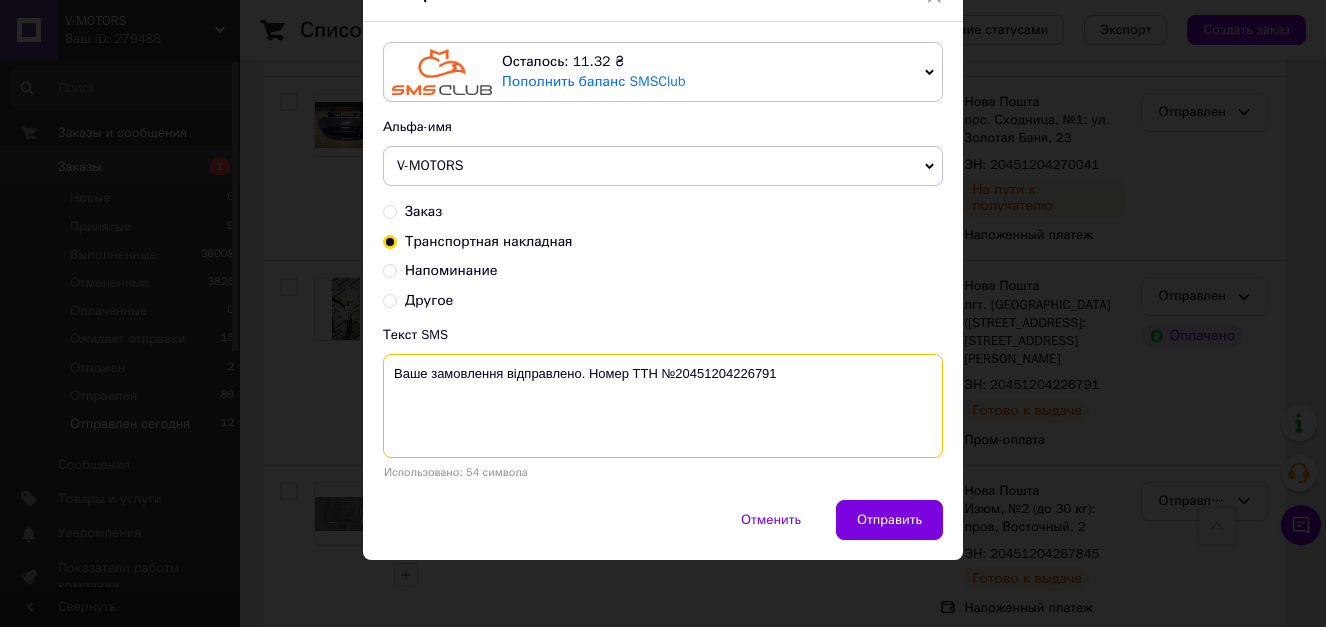scroll, scrollTop: 110, scrollLeft: 0, axis: vertical 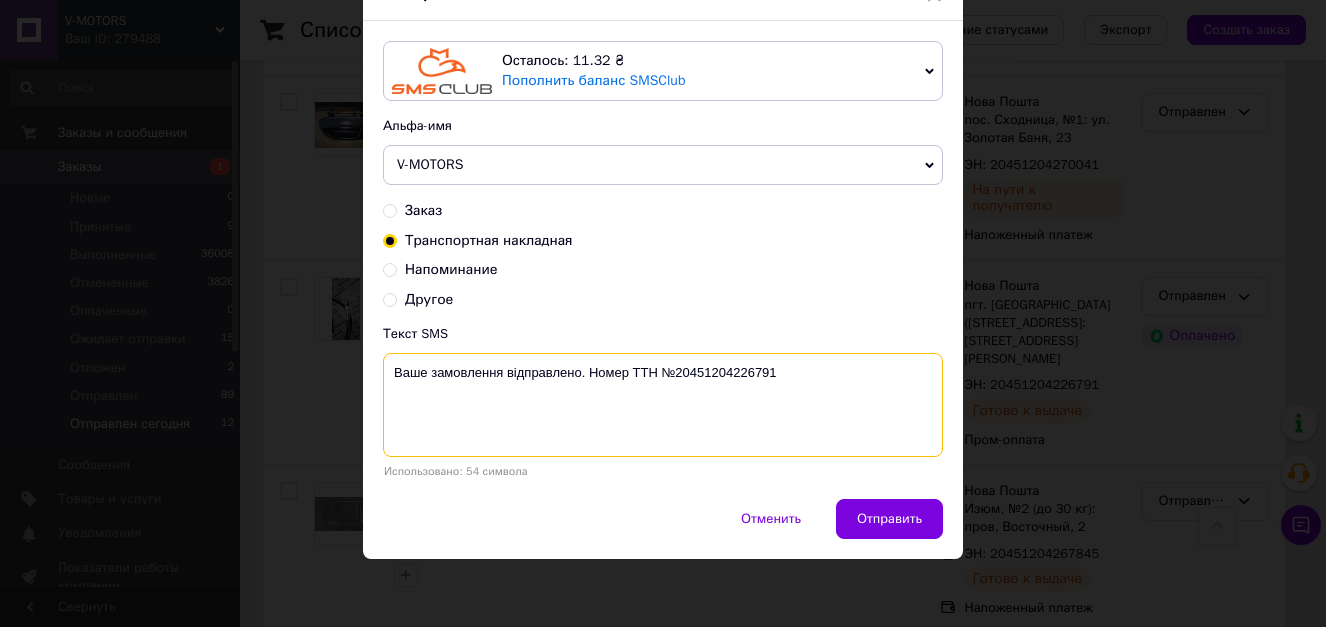 type on "Ваше замовлення відправлено. Номер ТТН №20451204226791" 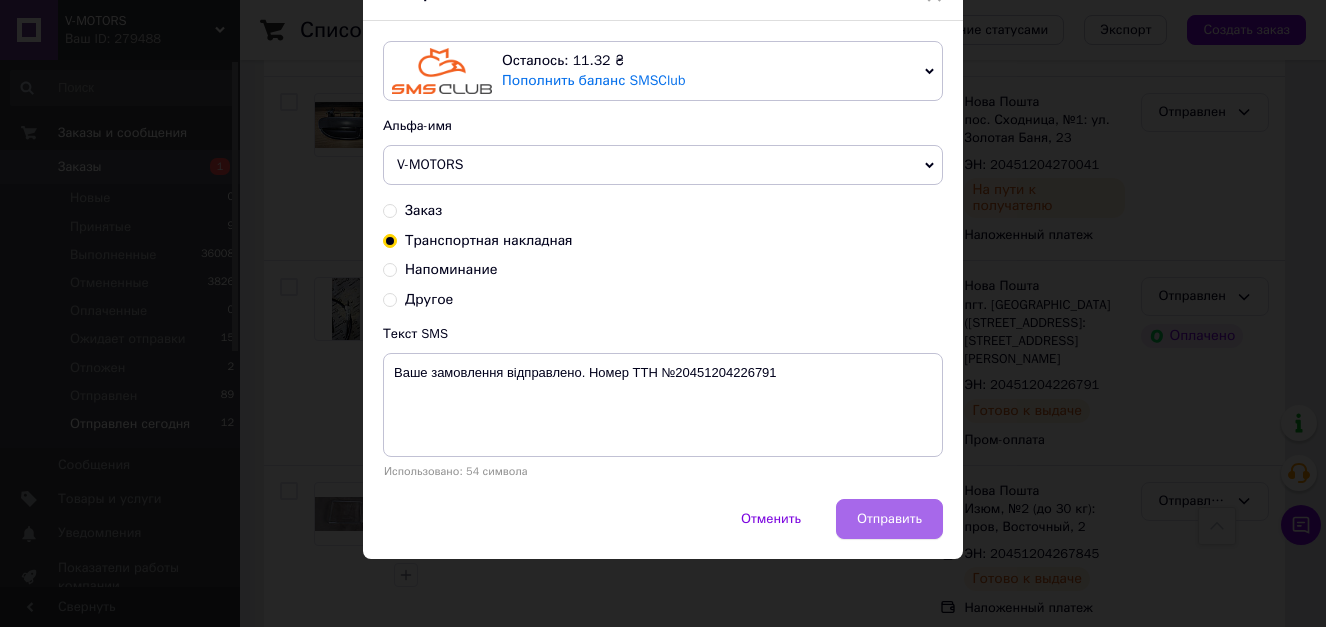 drag, startPoint x: 849, startPoint y: 487, endPoint x: 854, endPoint y: 504, distance: 17.720045 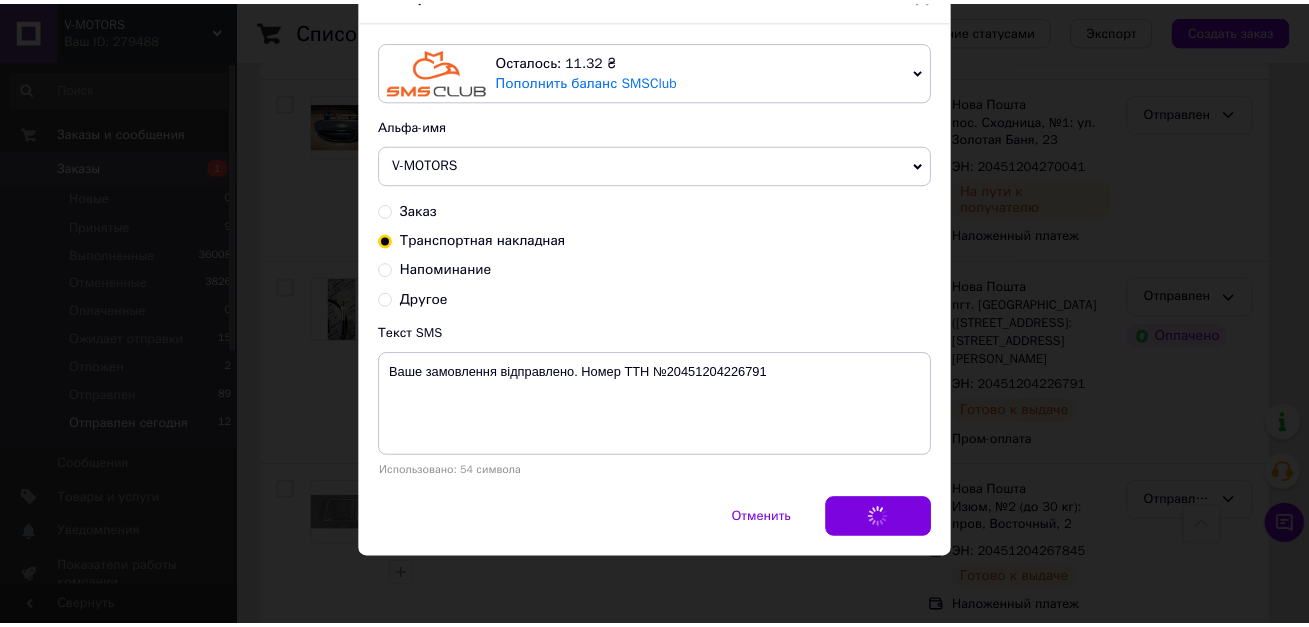 scroll, scrollTop: 0, scrollLeft: 0, axis: both 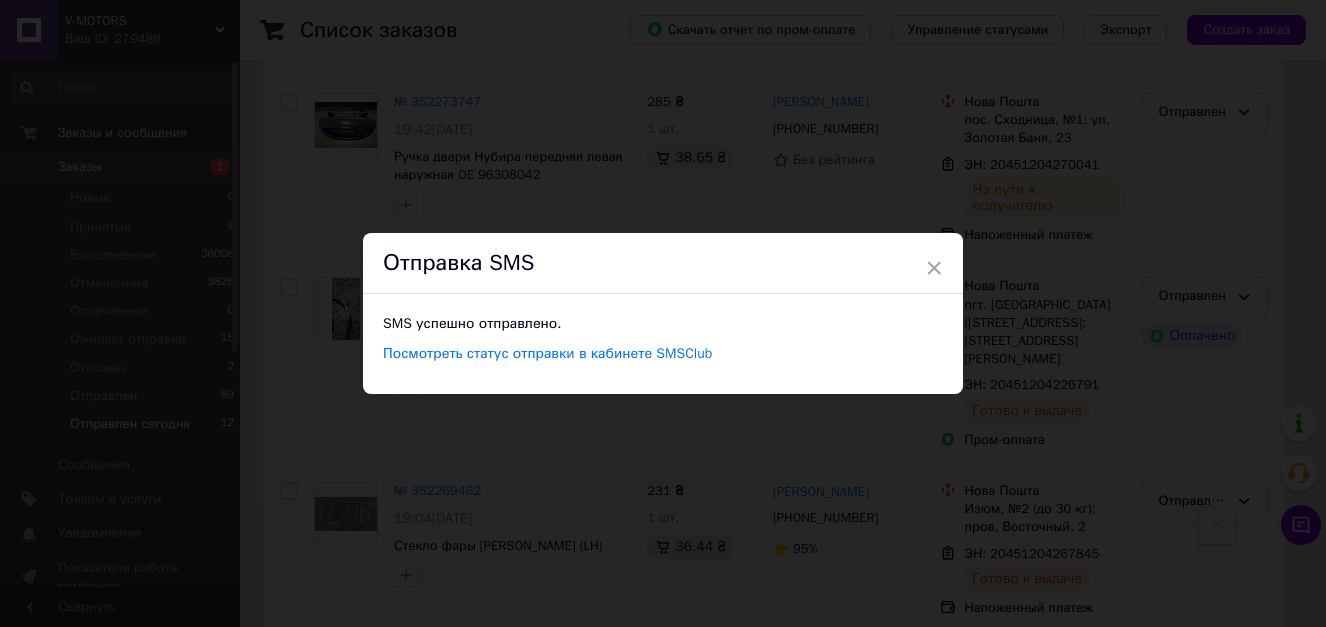click on "× Отправка SMS SMS успешно отправлено. Посмотреть статус отправки в кабинете SMSClub" at bounding box center [663, 313] 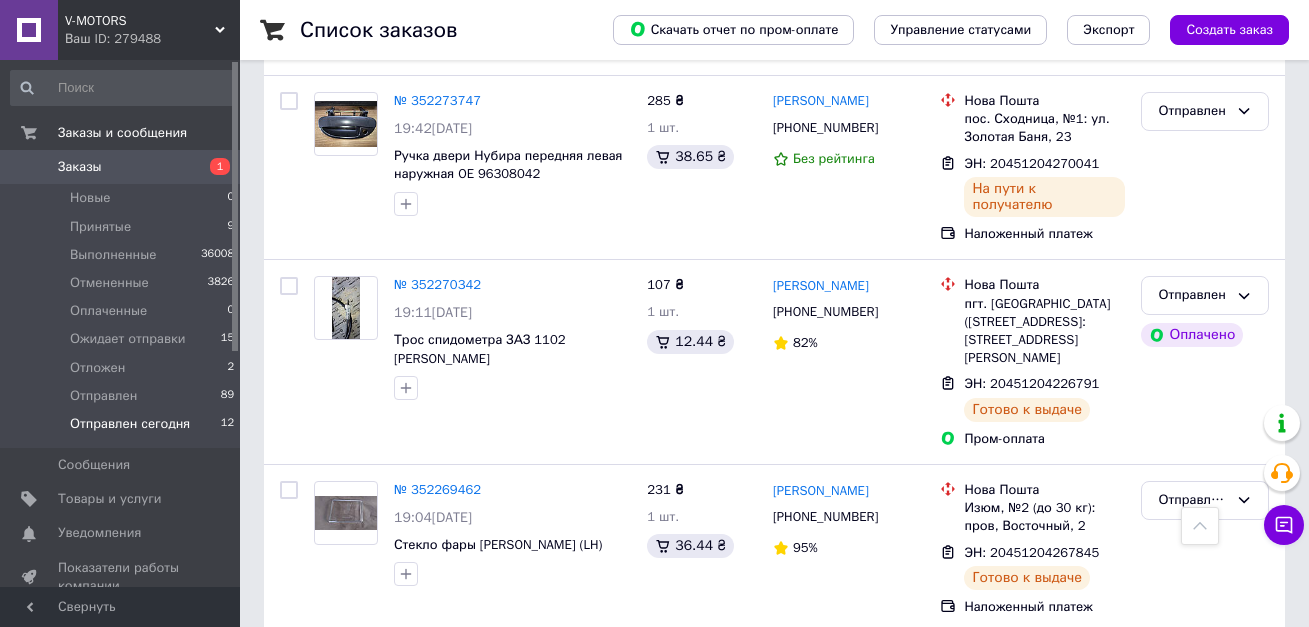scroll, scrollTop: 1138, scrollLeft: 0, axis: vertical 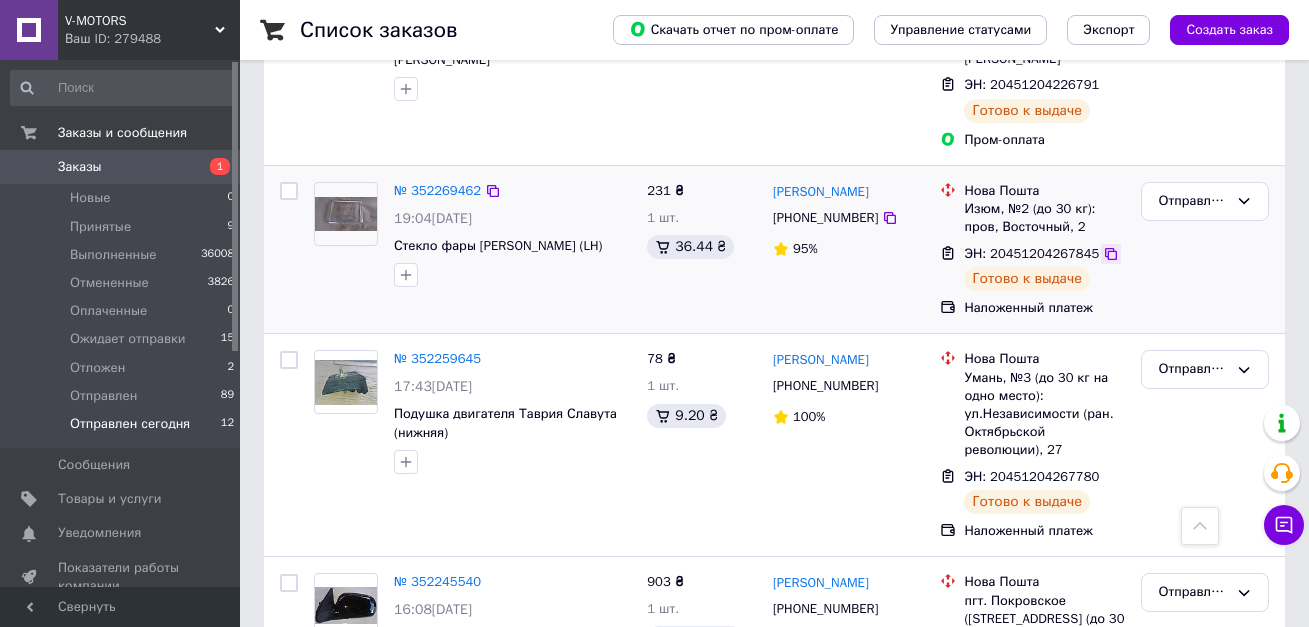 click 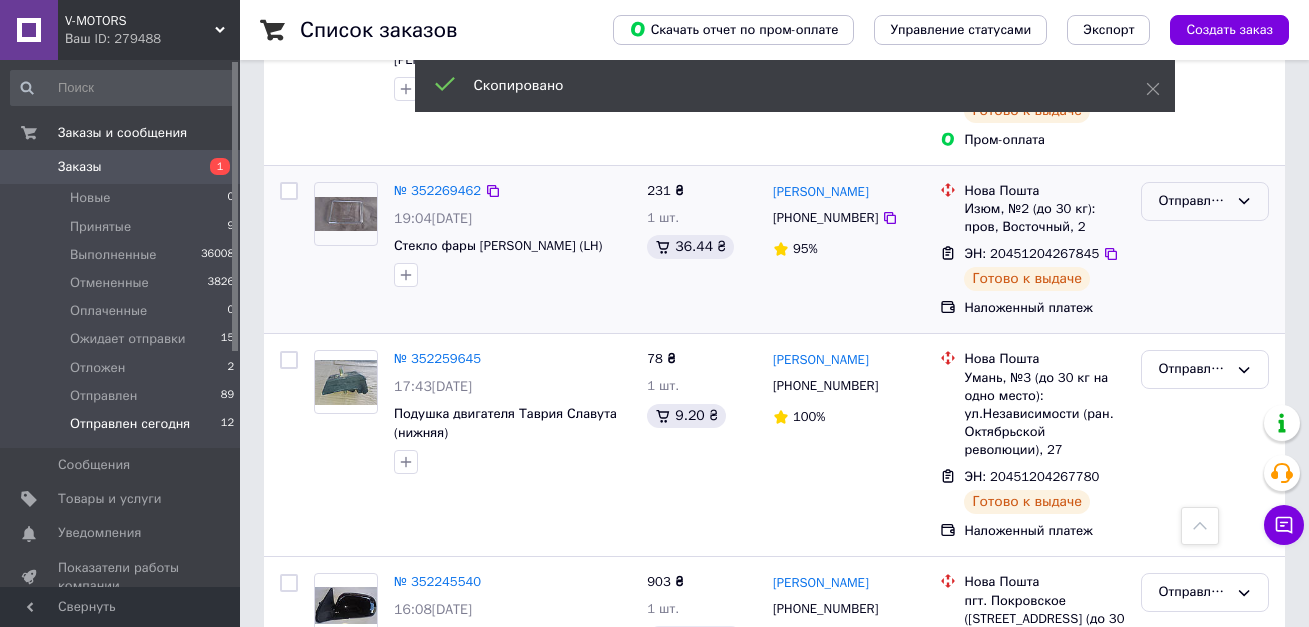 click on "Отправлен сегодня" at bounding box center (1193, 201) 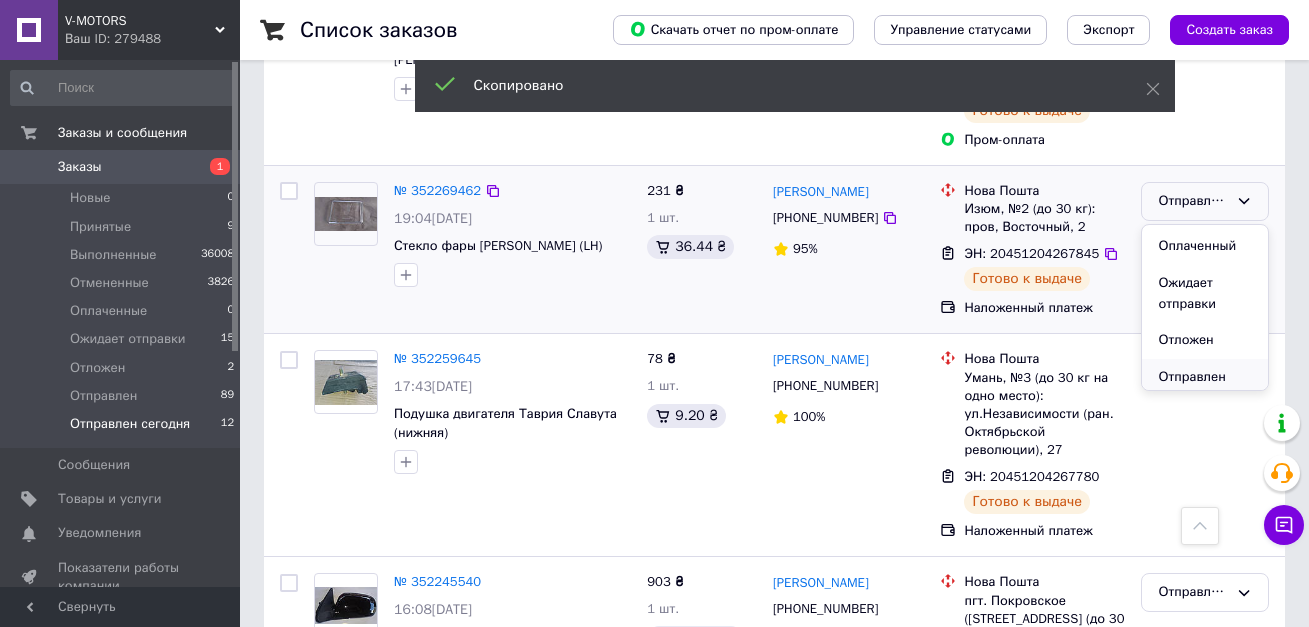 scroll, scrollTop: 111, scrollLeft: 0, axis: vertical 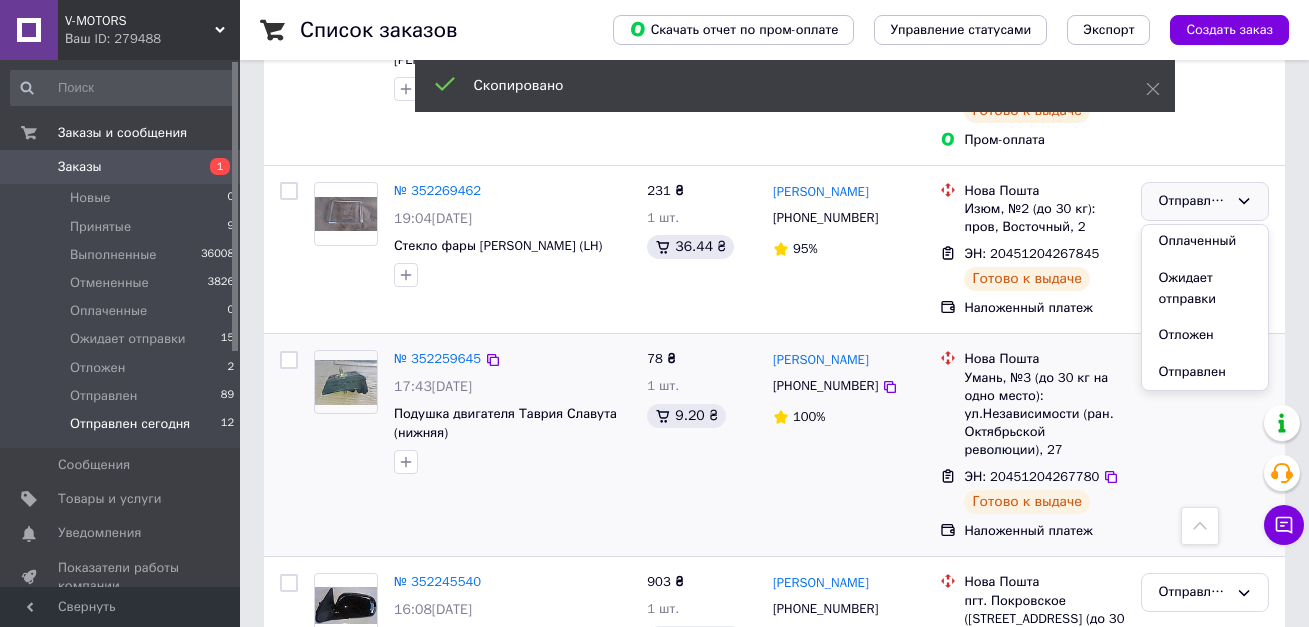 click on "Отправлен" at bounding box center (1205, 372) 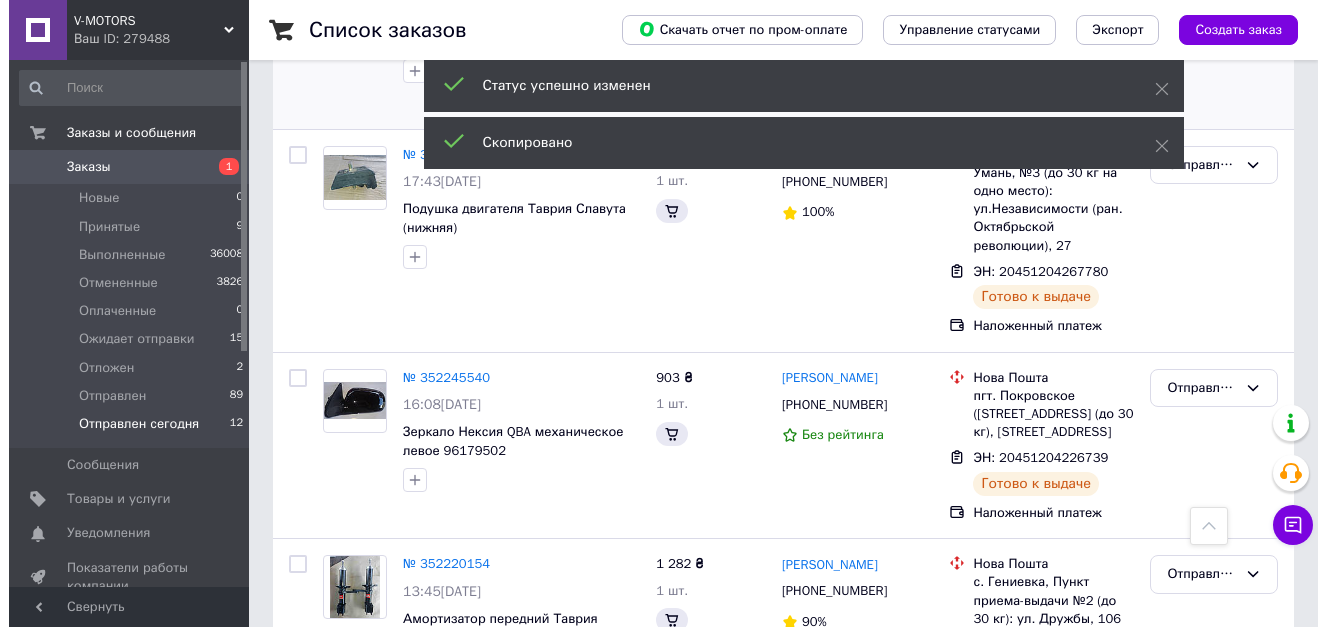 scroll, scrollTop: 915, scrollLeft: 0, axis: vertical 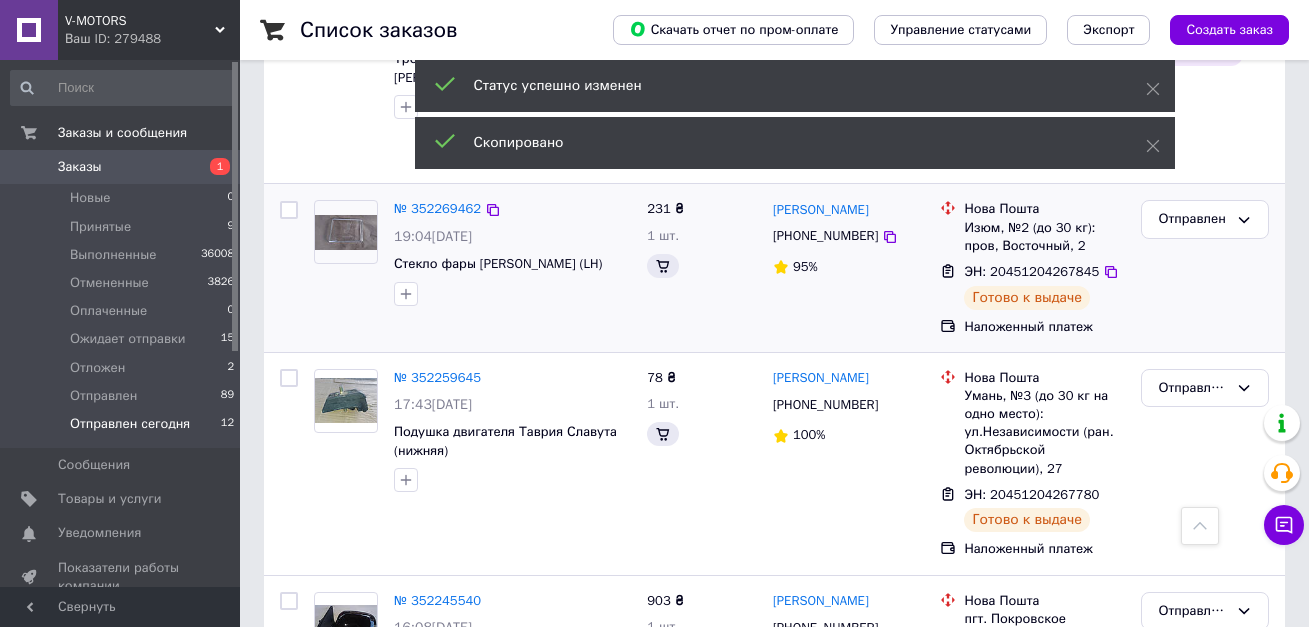 click on "[PHONE_NUMBER]" at bounding box center (825, 235) 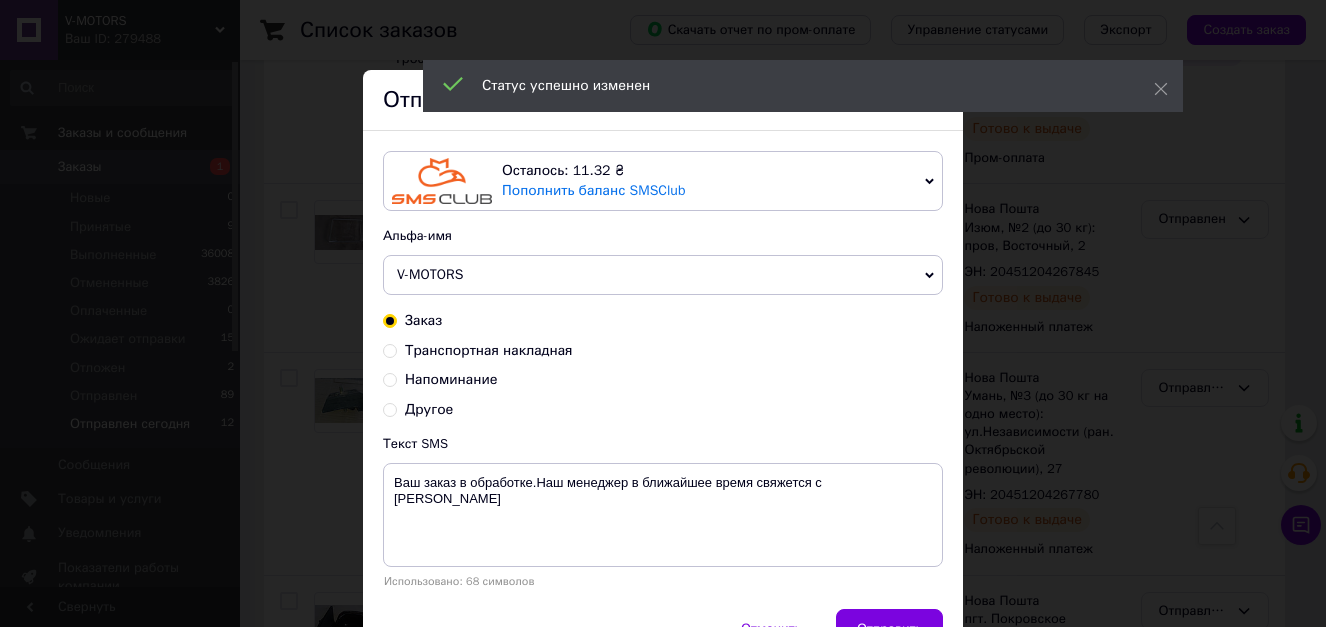 click on "Транспортная накладная" at bounding box center (489, 350) 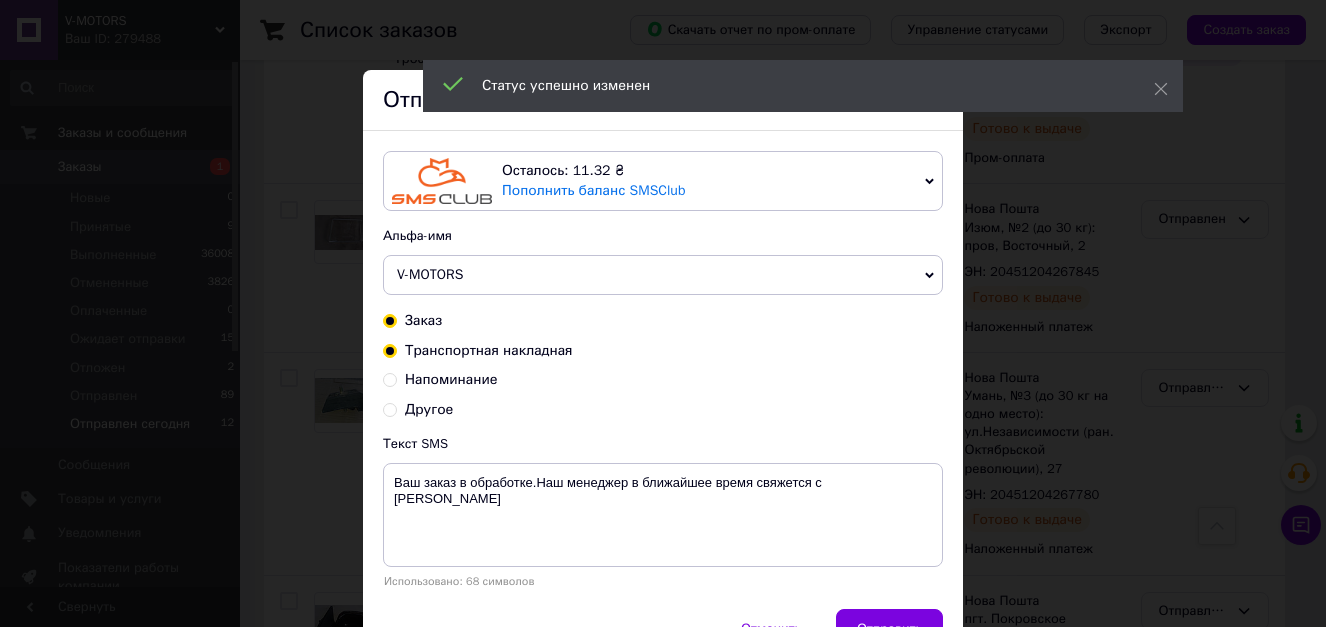 radio on "true" 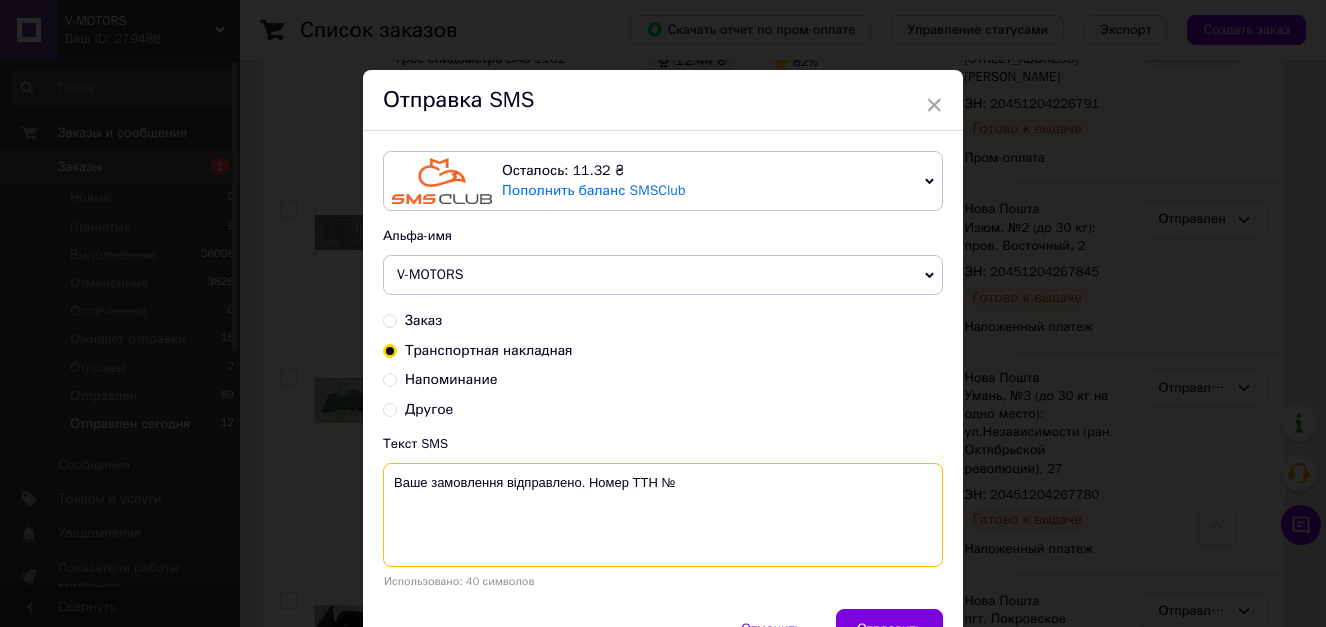 paste on "20451204267845" 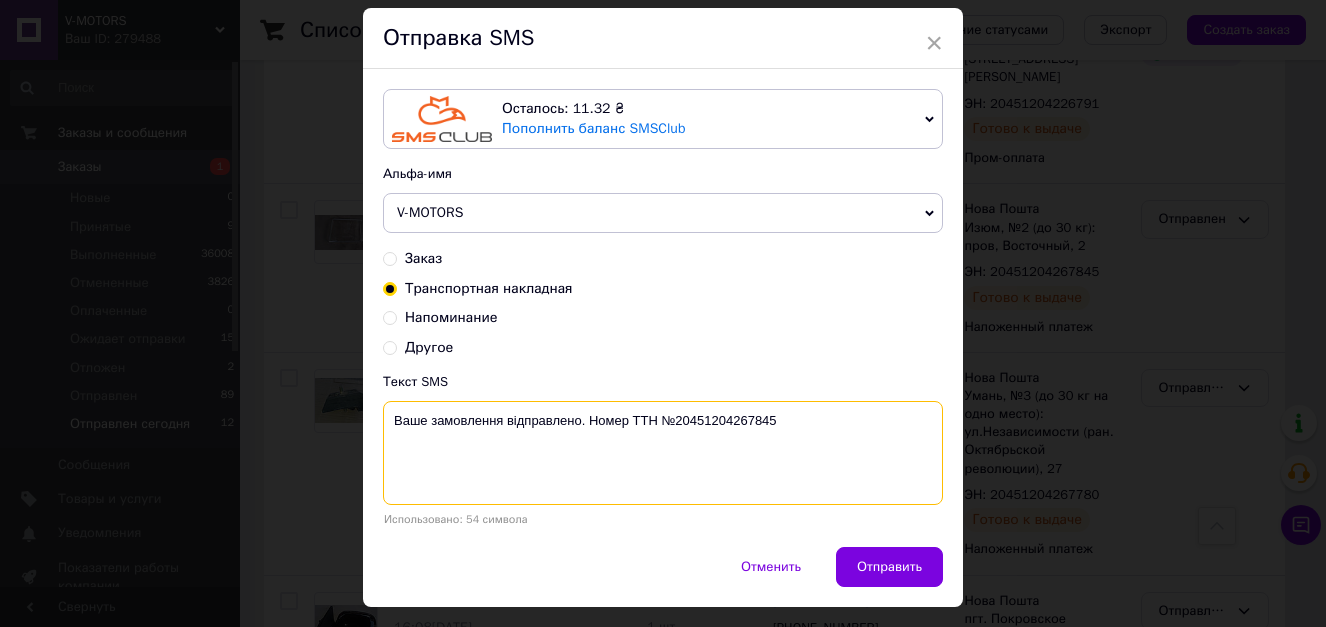 scroll, scrollTop: 110, scrollLeft: 0, axis: vertical 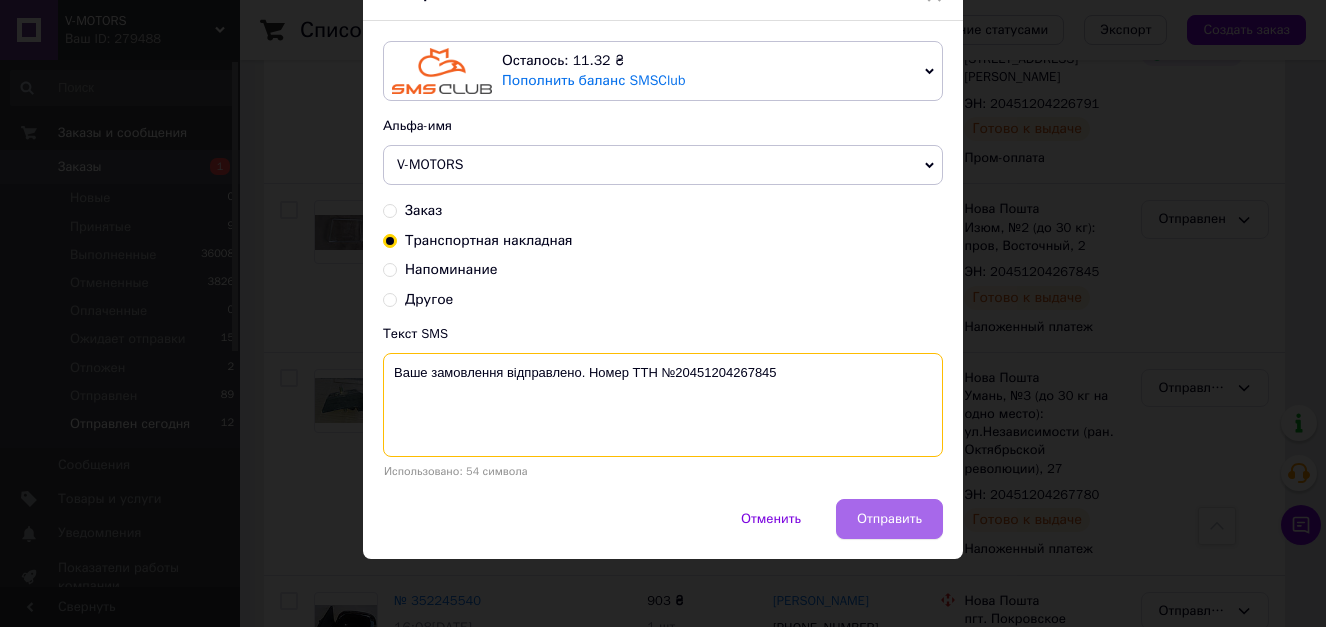 type on "Ваше замовлення відправлено. Номер ТТН №20451204267845" 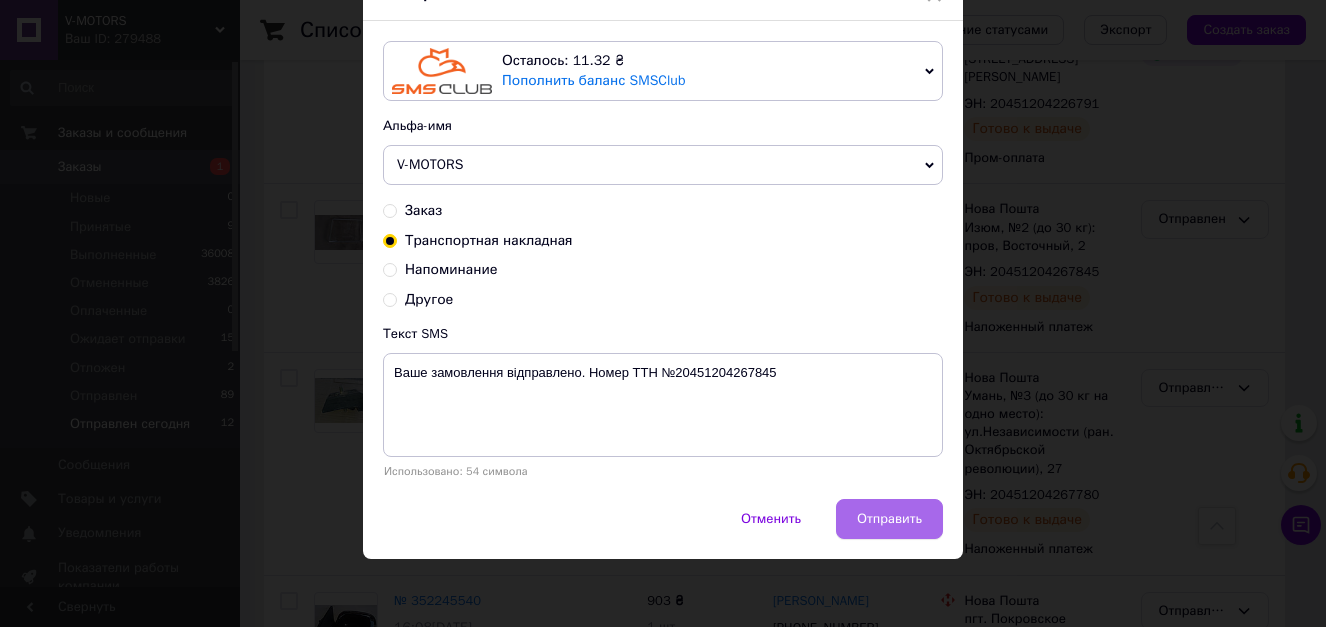 click on "Отправить" at bounding box center (889, 519) 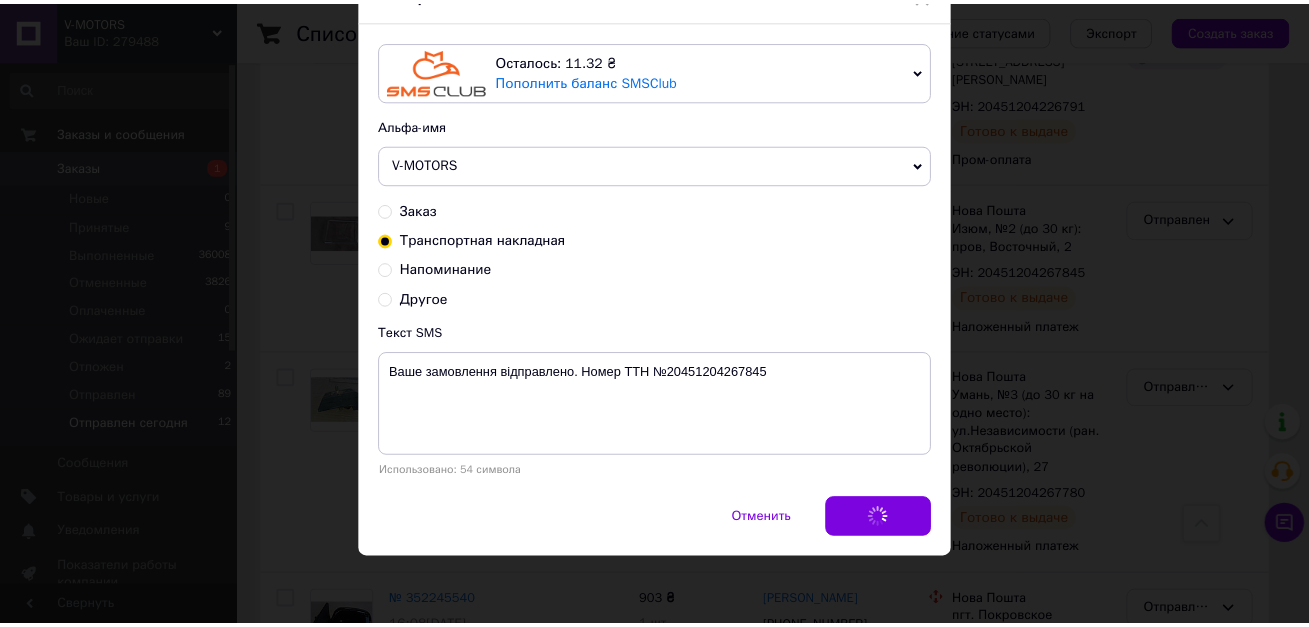 scroll, scrollTop: 0, scrollLeft: 0, axis: both 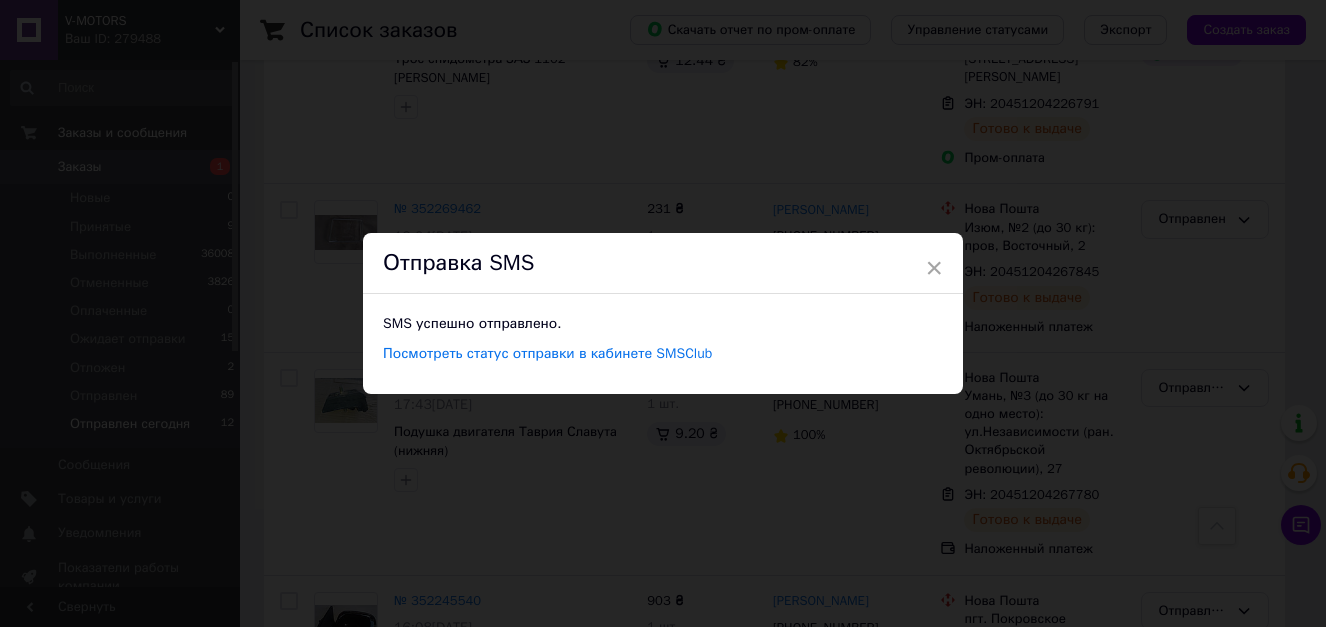click on "× Отправка SMS SMS успешно отправлено. Посмотреть статус отправки в кабинете SMSClub" at bounding box center (663, 313) 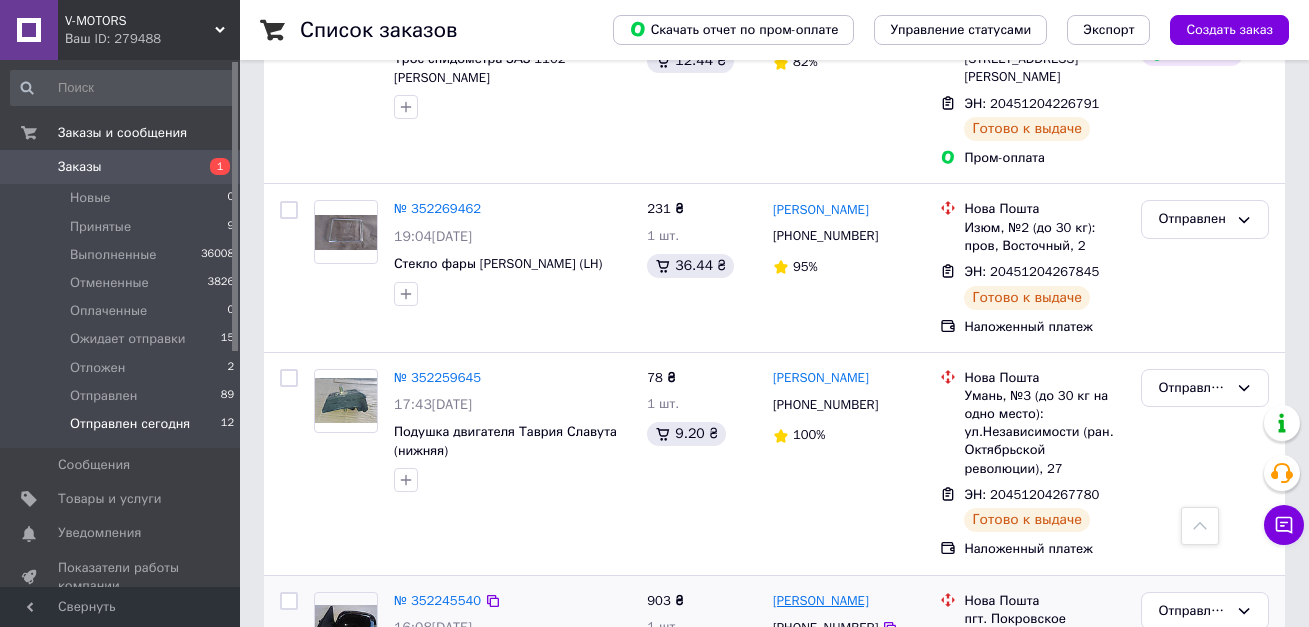 scroll, scrollTop: 1015, scrollLeft: 0, axis: vertical 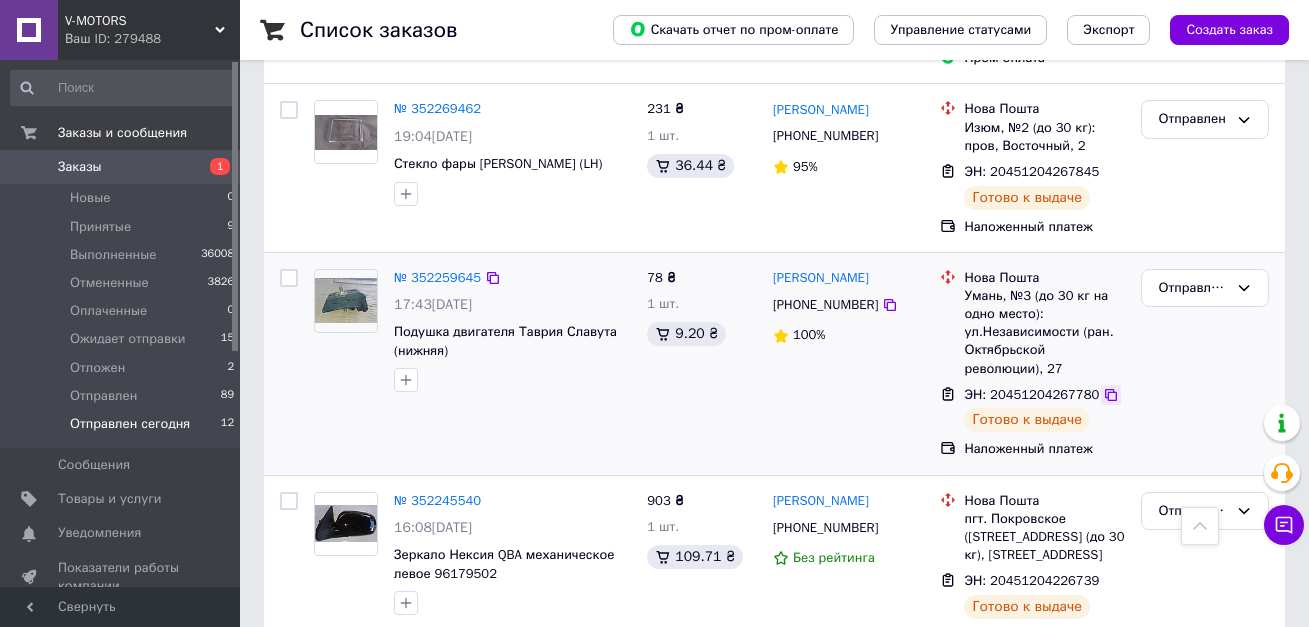 click 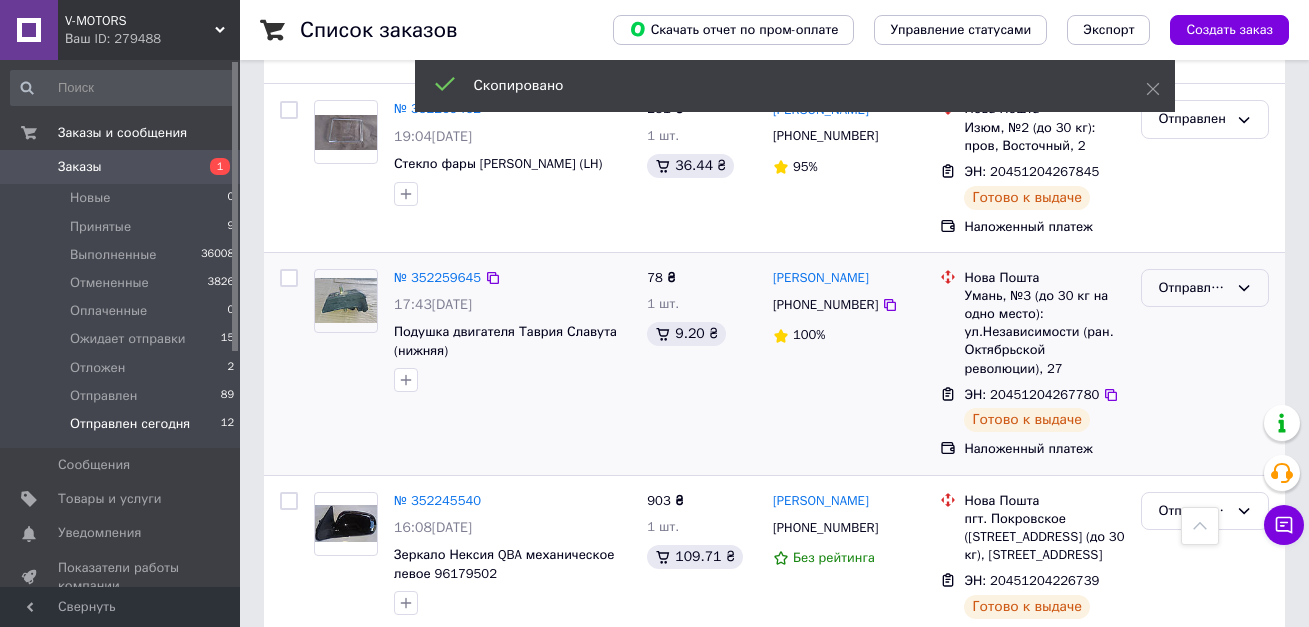 click on "Отправлен сегодня" at bounding box center [1193, 288] 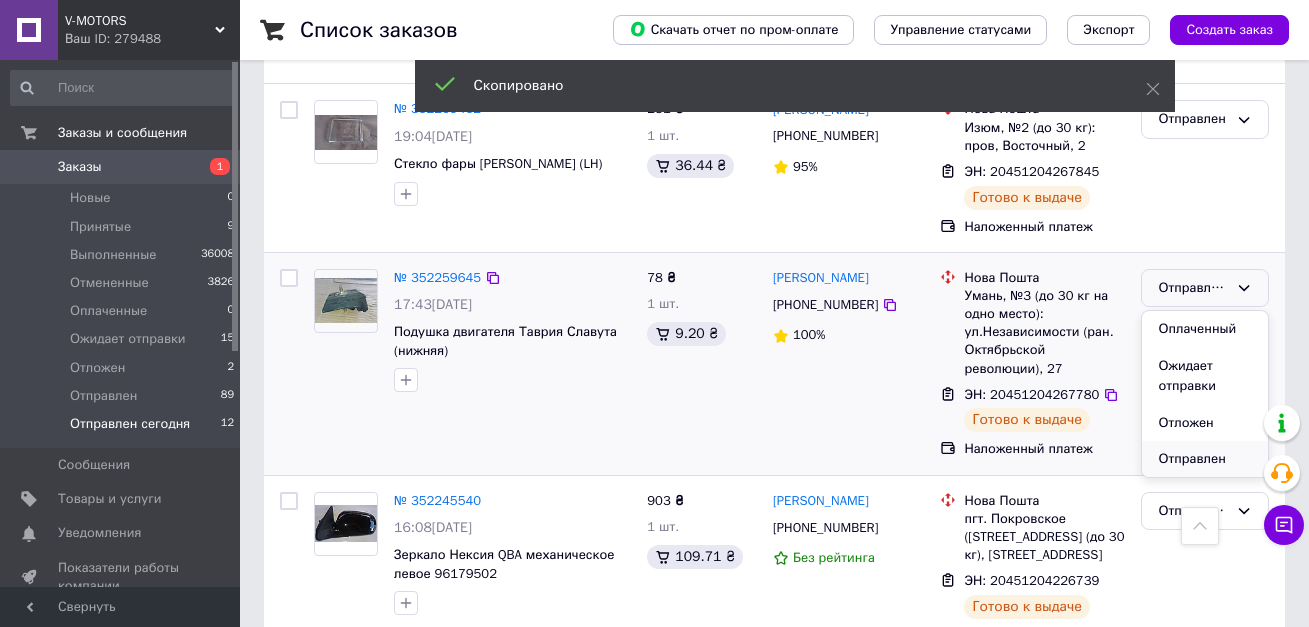 scroll, scrollTop: 111, scrollLeft: 0, axis: vertical 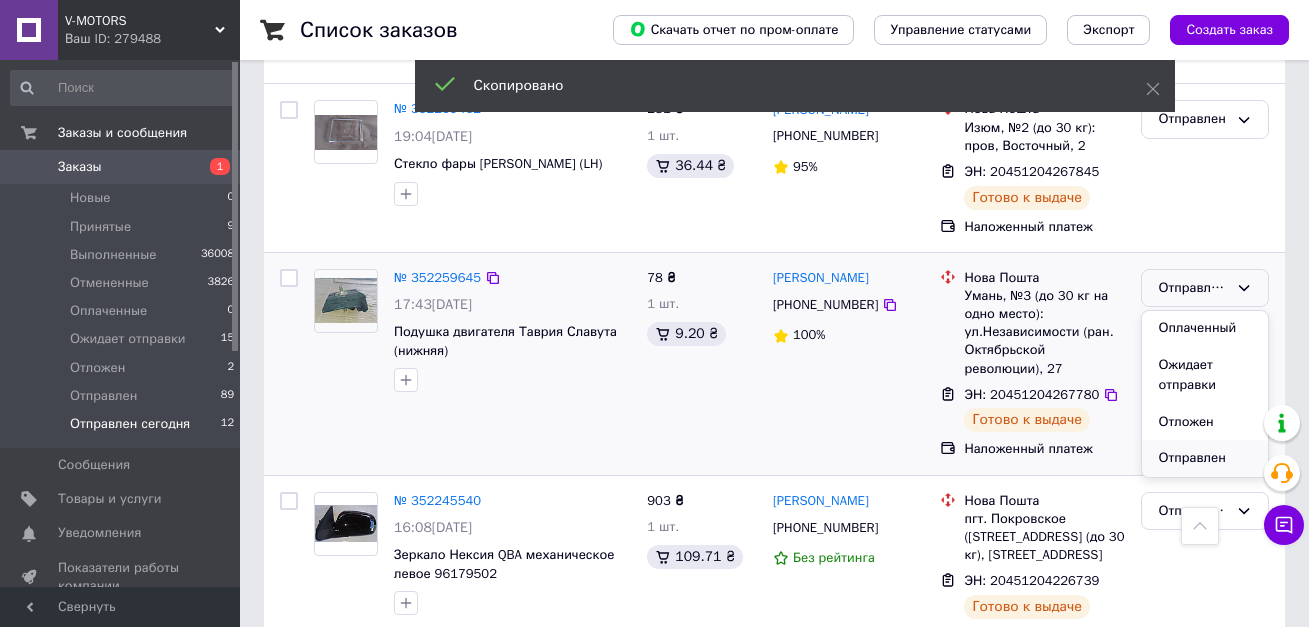 click on "Отправлен" at bounding box center (1205, 458) 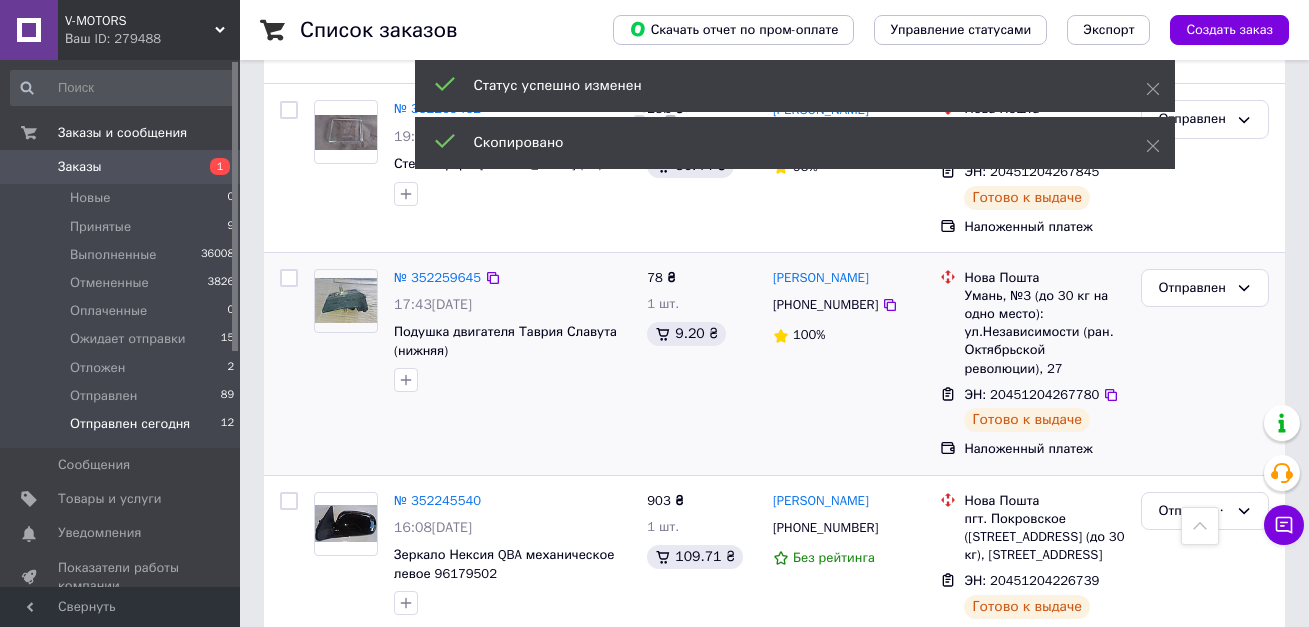 click on "[PHONE_NUMBER]" at bounding box center [825, 304] 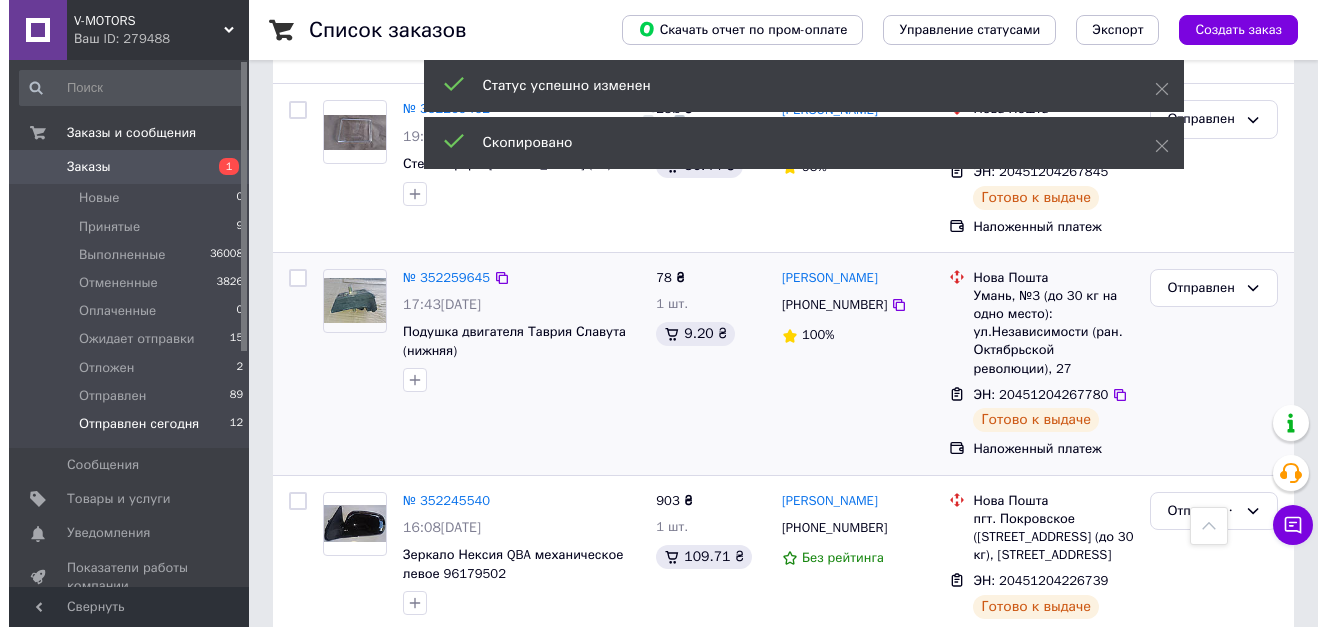 scroll, scrollTop: 474, scrollLeft: 0, axis: vertical 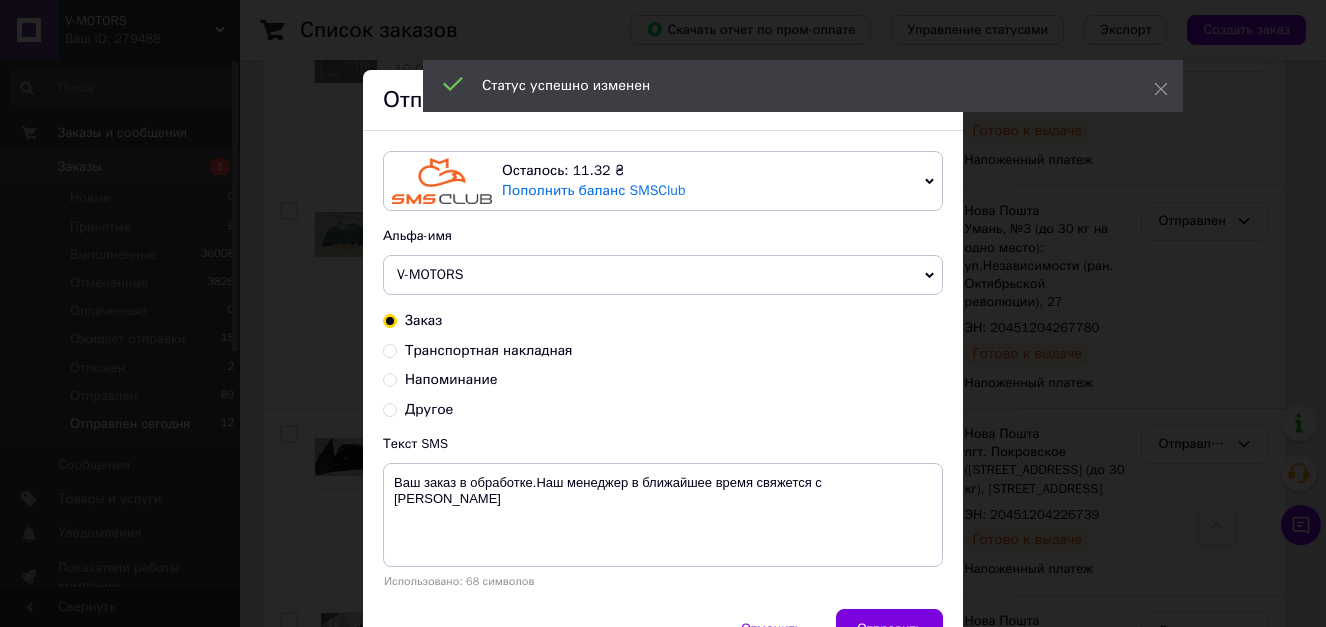 click on "Транспортная накладная" at bounding box center (489, 350) 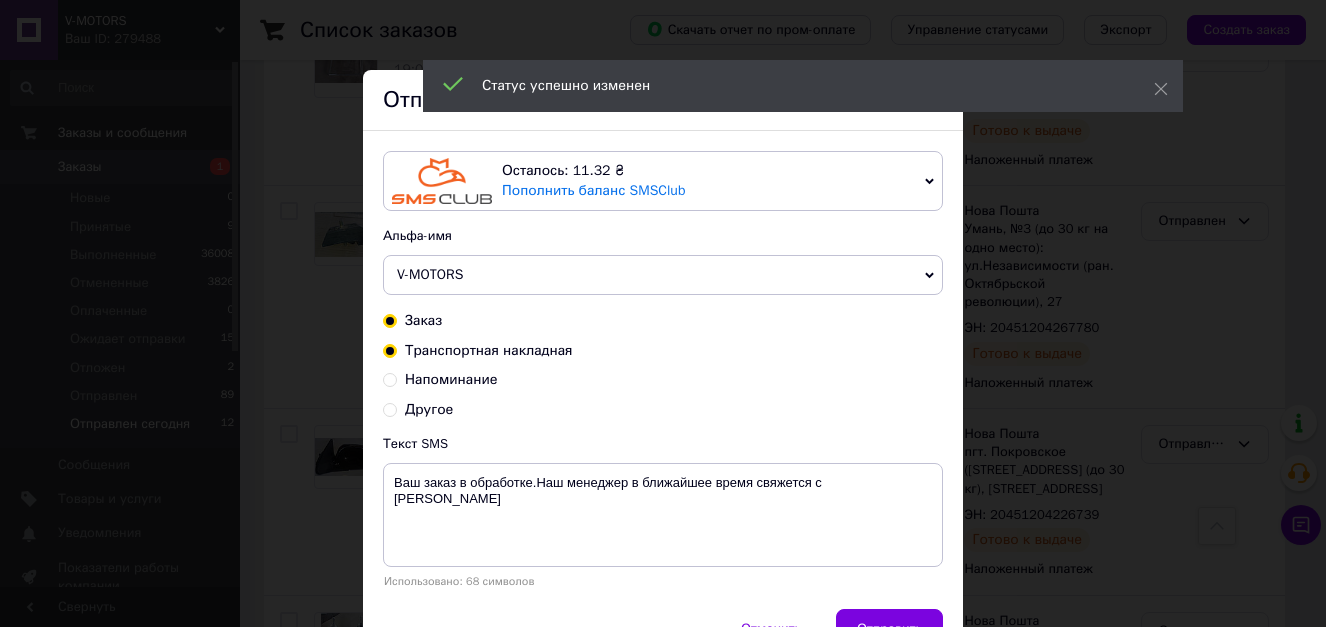 radio on "true" 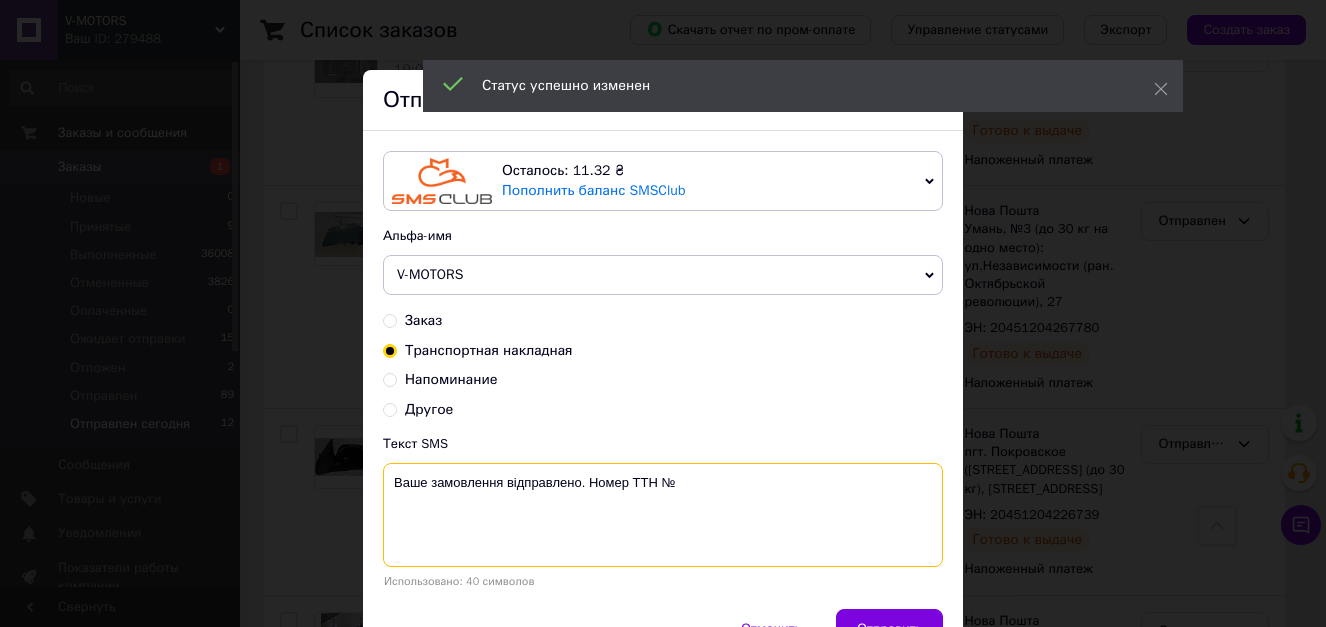 drag, startPoint x: 720, startPoint y: 442, endPoint x: 762, endPoint y: 484, distance: 59.39697 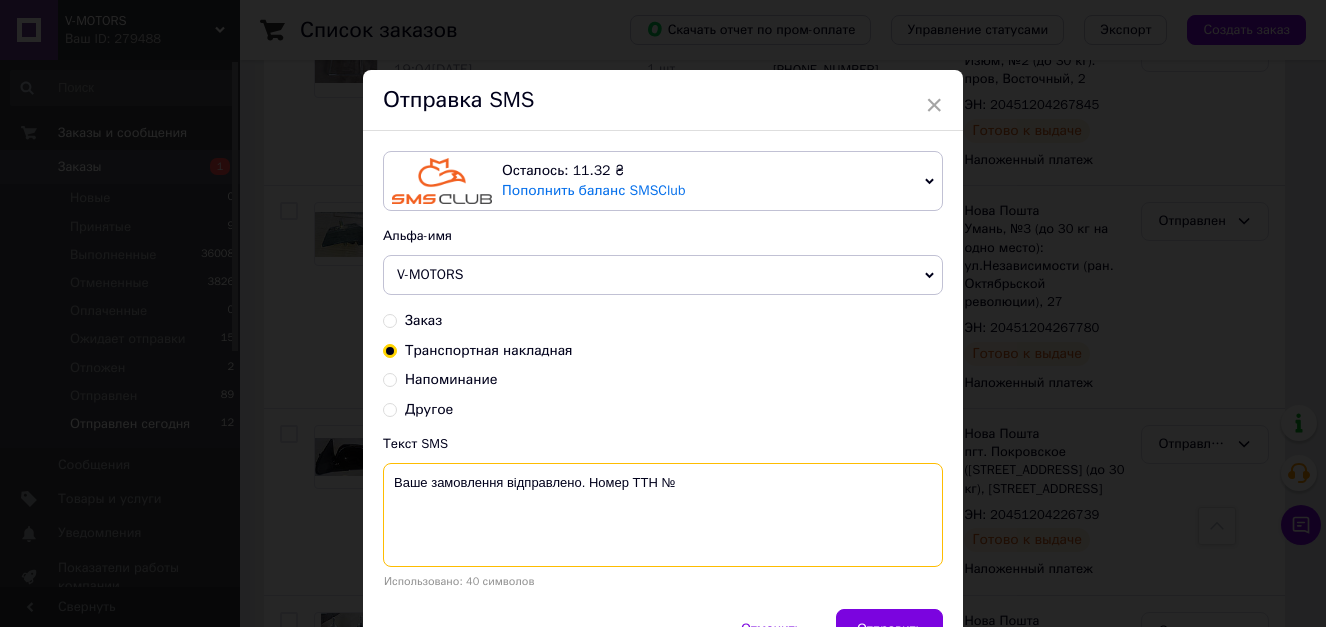 paste on "20451204267780" 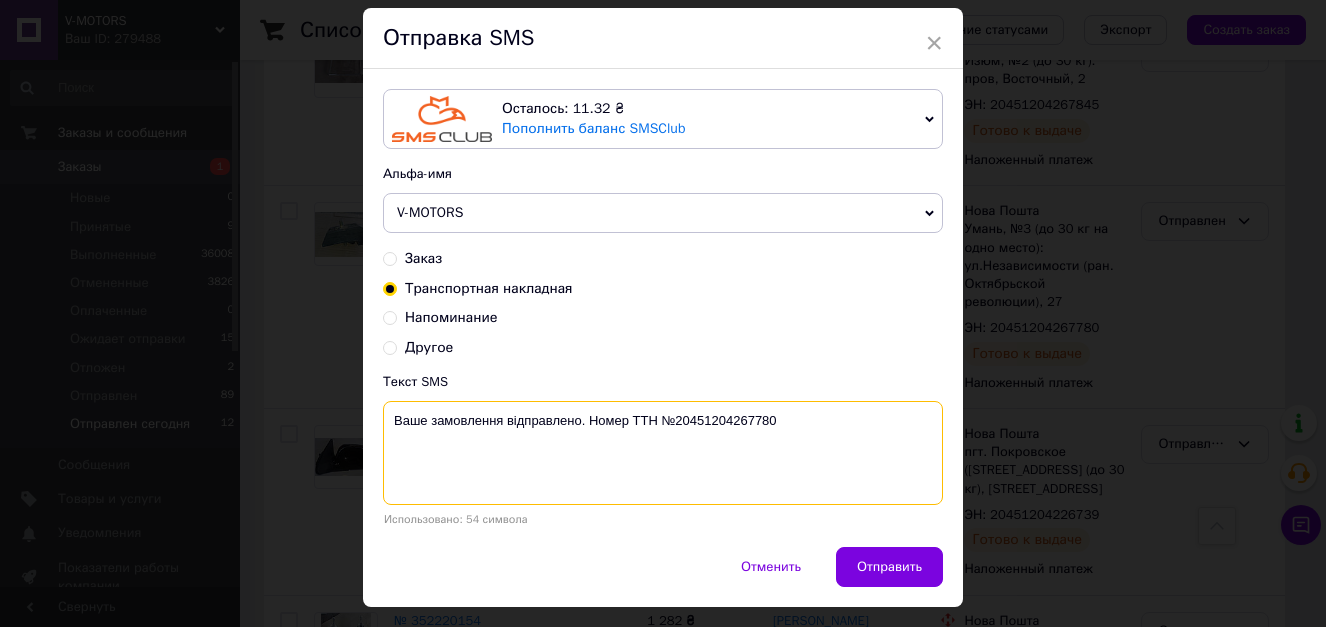 scroll, scrollTop: 110, scrollLeft: 0, axis: vertical 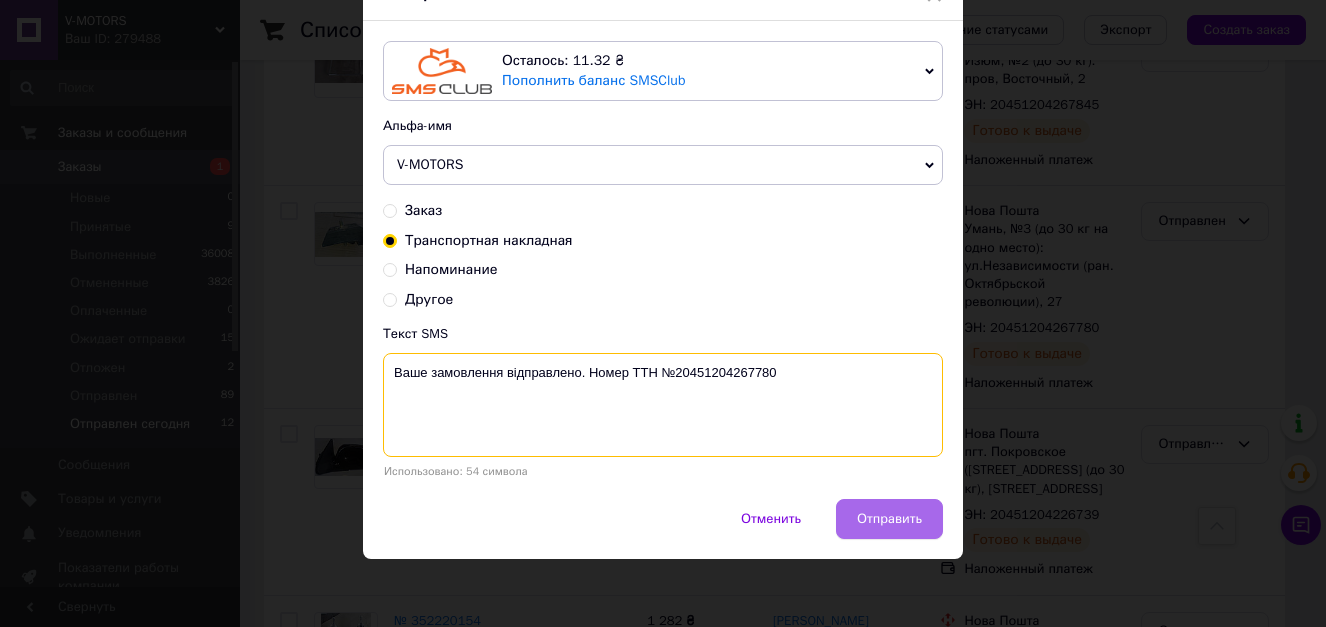 type on "Ваше замовлення відправлено. Номер ТТН №20451204267780" 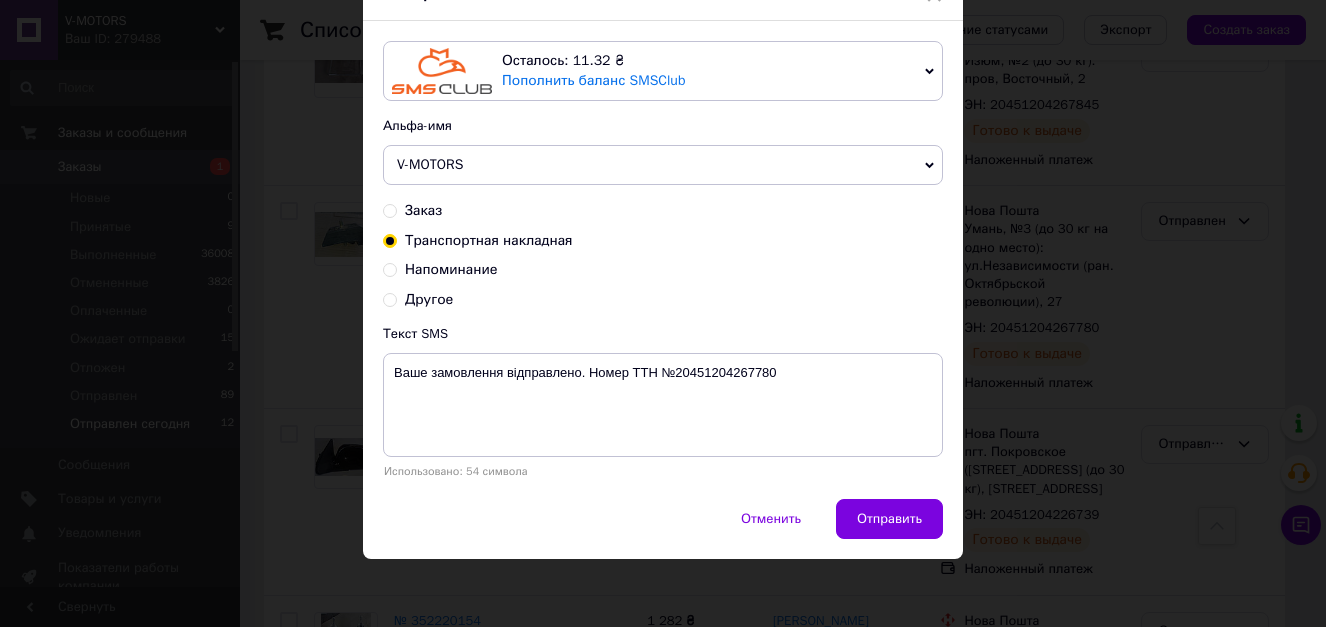 click on "Отправить" at bounding box center [889, 519] 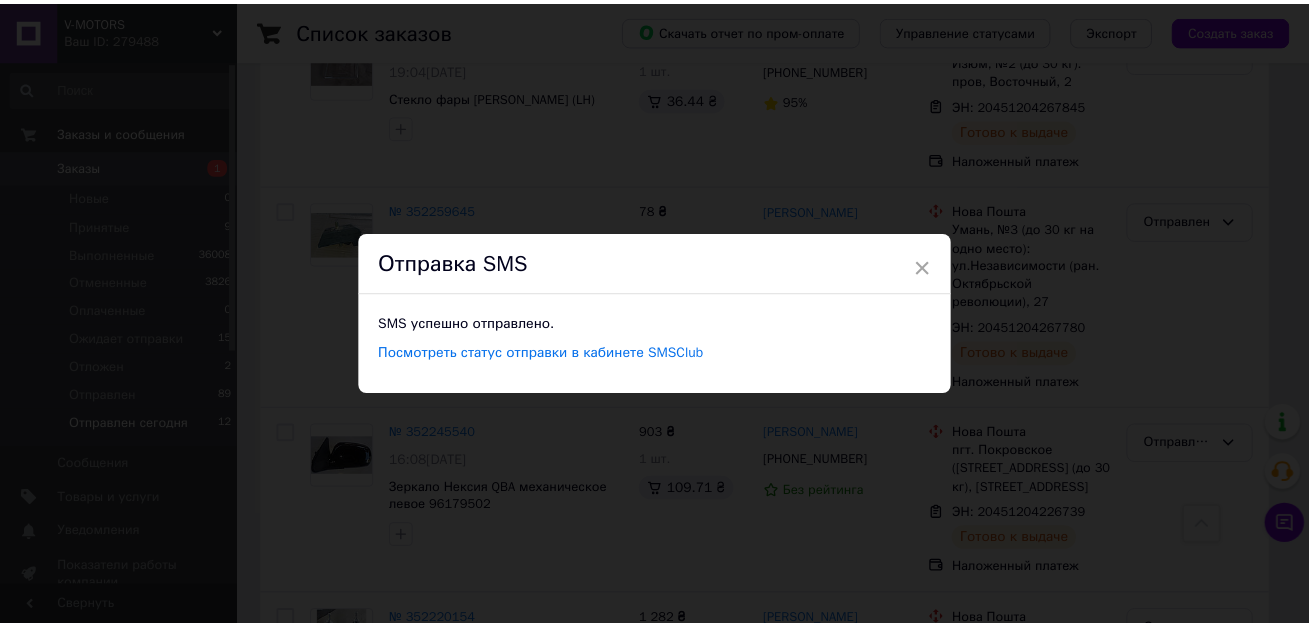 scroll, scrollTop: 0, scrollLeft: 0, axis: both 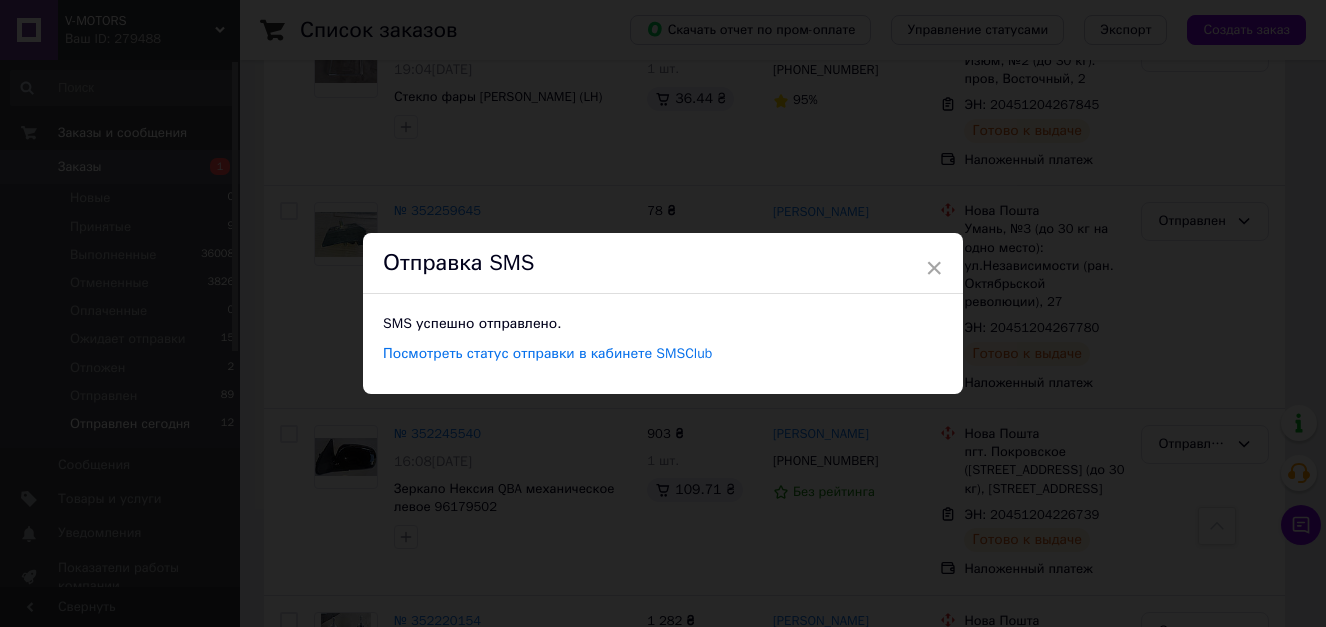 click on "× Отправка SMS SMS успешно отправлено. Посмотреть статус отправки в кабинете SMSClub" at bounding box center [663, 313] 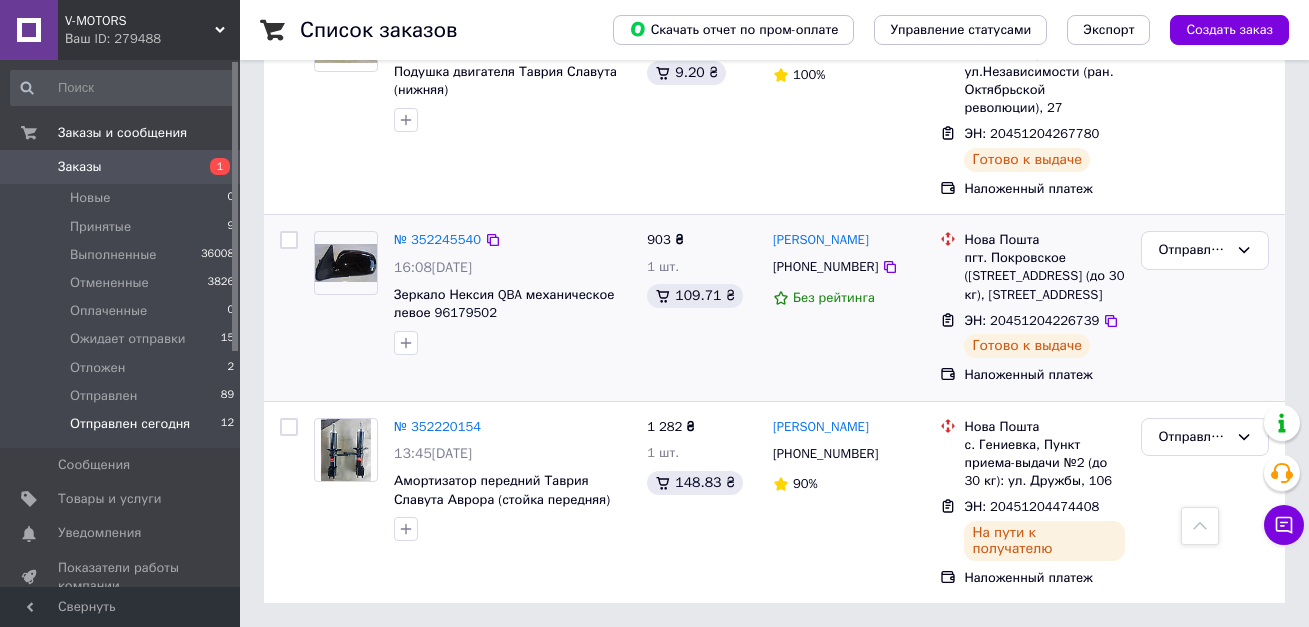 scroll, scrollTop: 688, scrollLeft: 0, axis: vertical 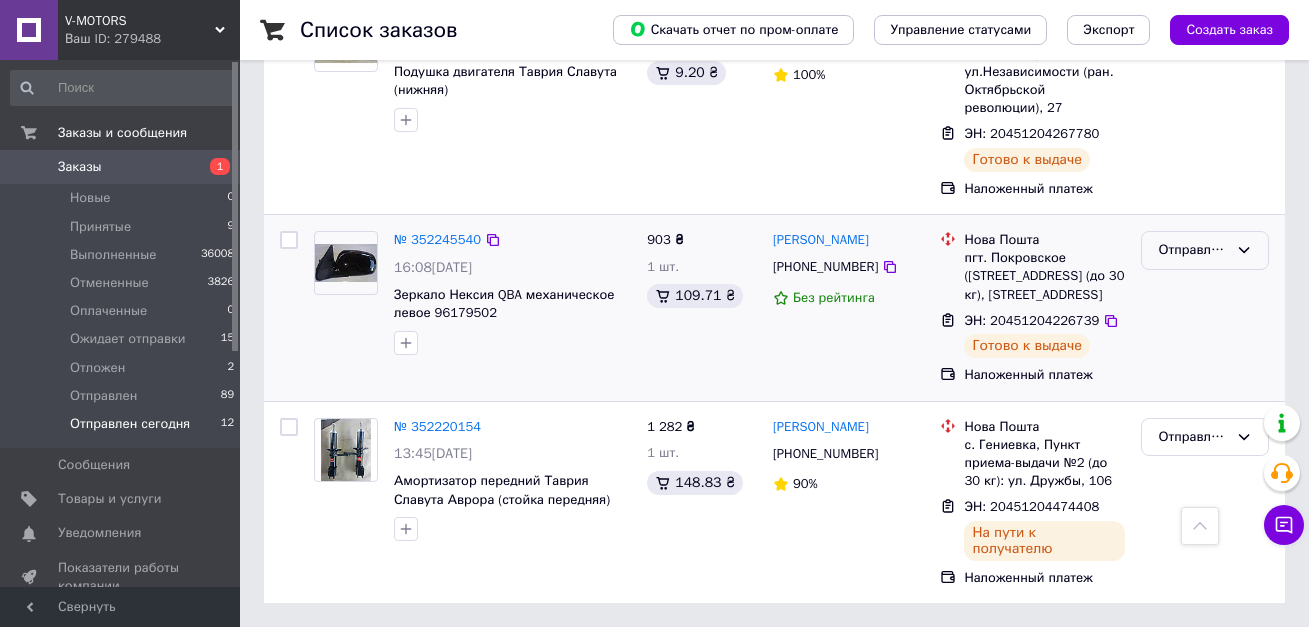 click on "Отправлен сегодня" at bounding box center (1205, 250) 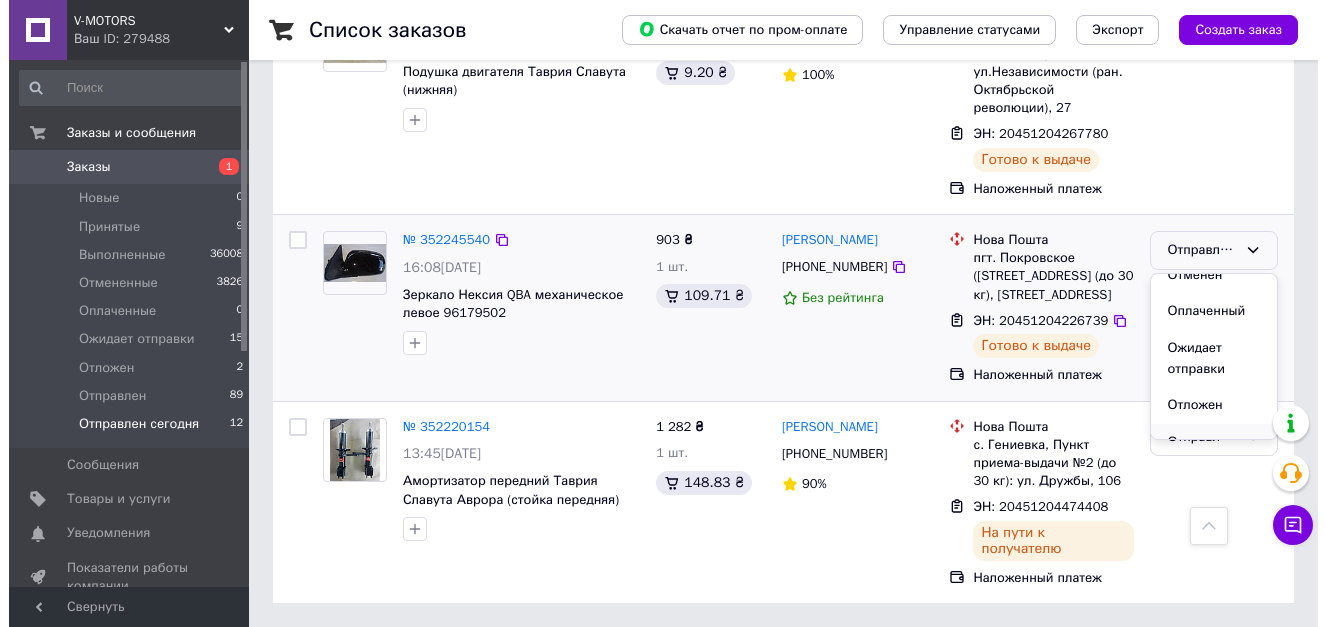 scroll, scrollTop: 111, scrollLeft: 0, axis: vertical 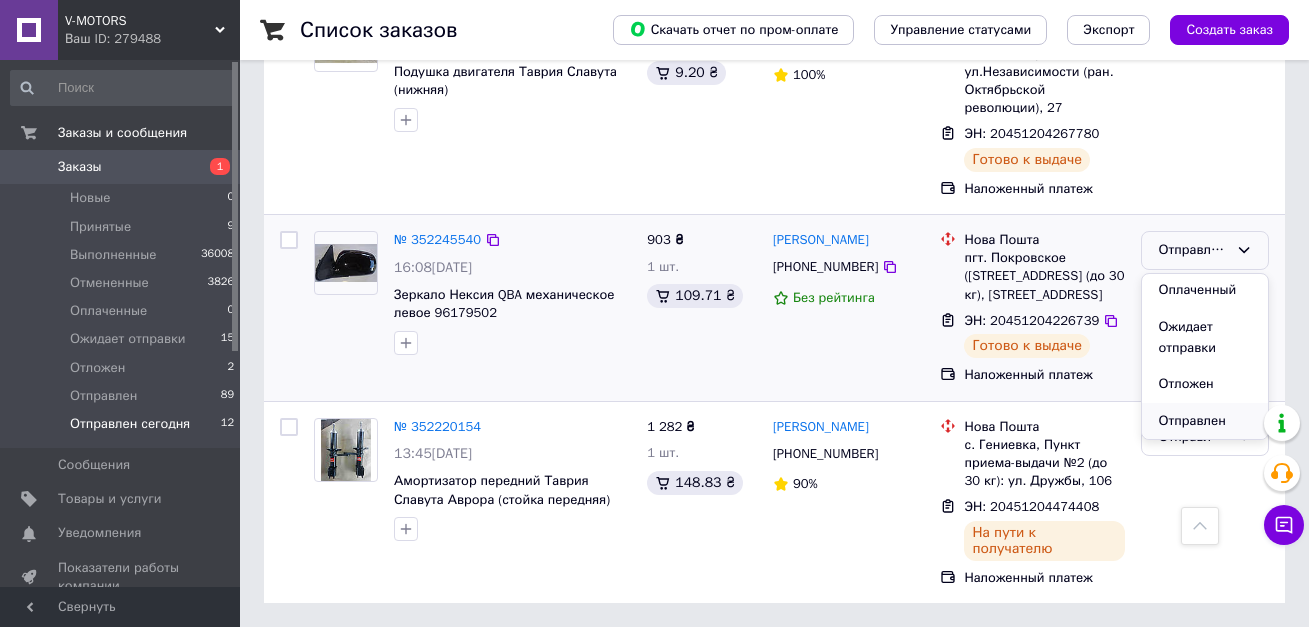 click on "Отправлен" at bounding box center (1205, 421) 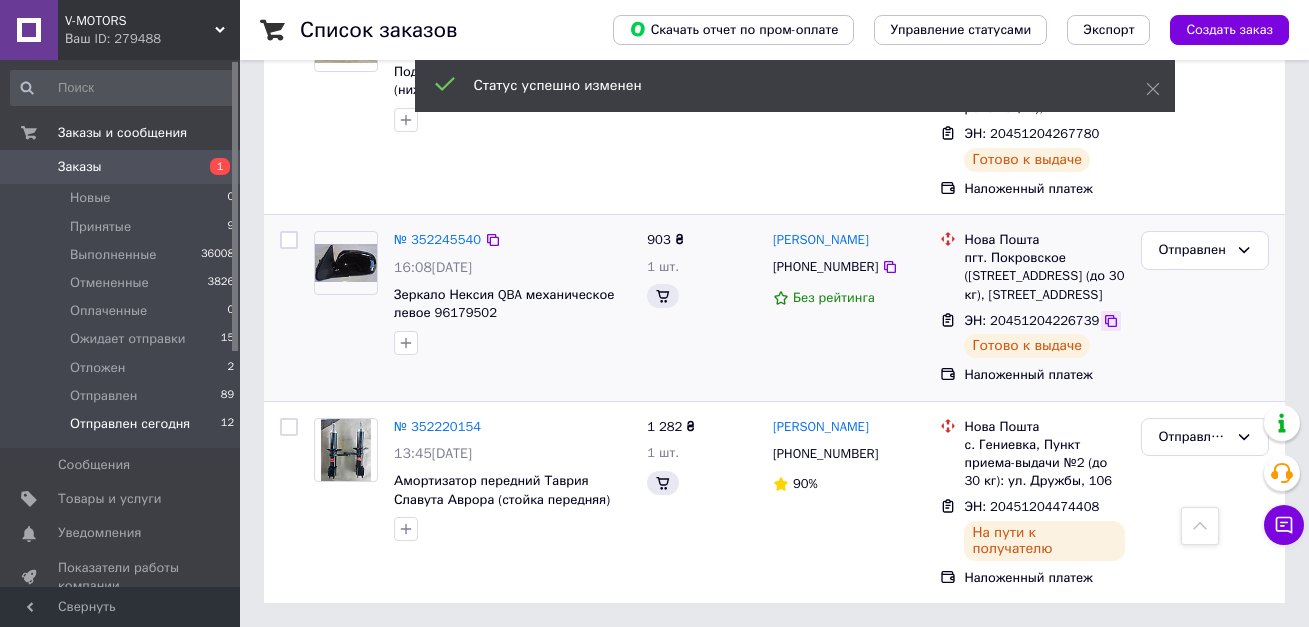 click 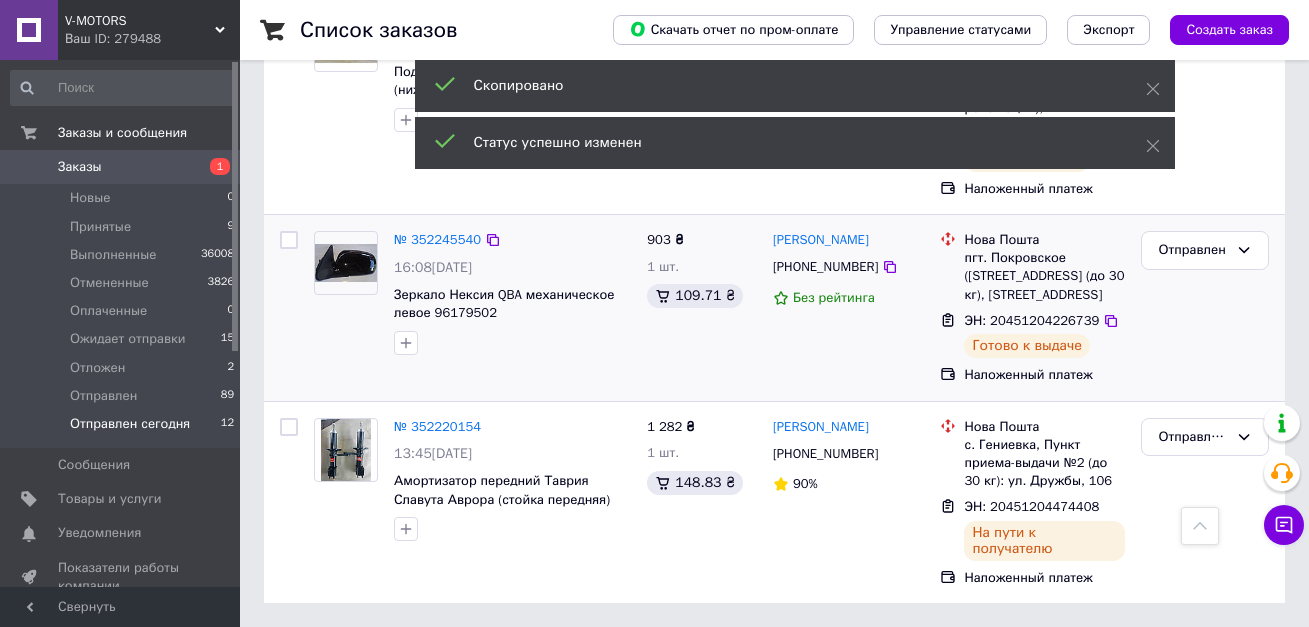 click on "[PHONE_NUMBER]" at bounding box center [825, 266] 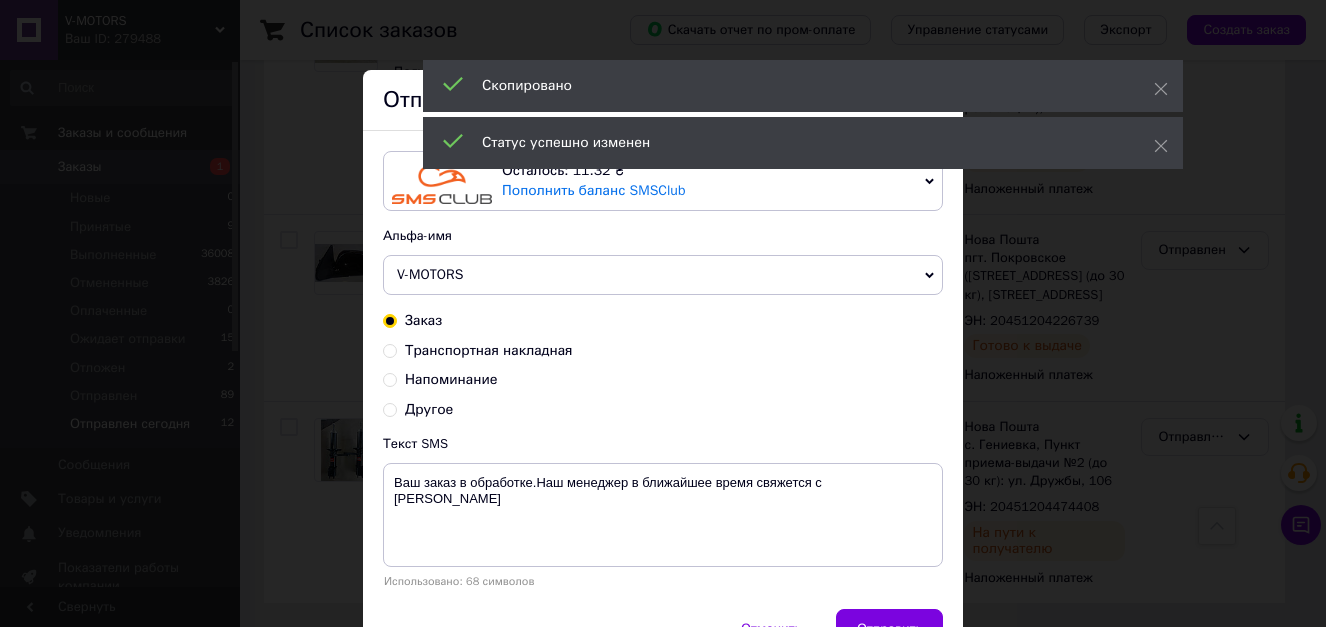 click on "Транспортная накладная" at bounding box center [489, 350] 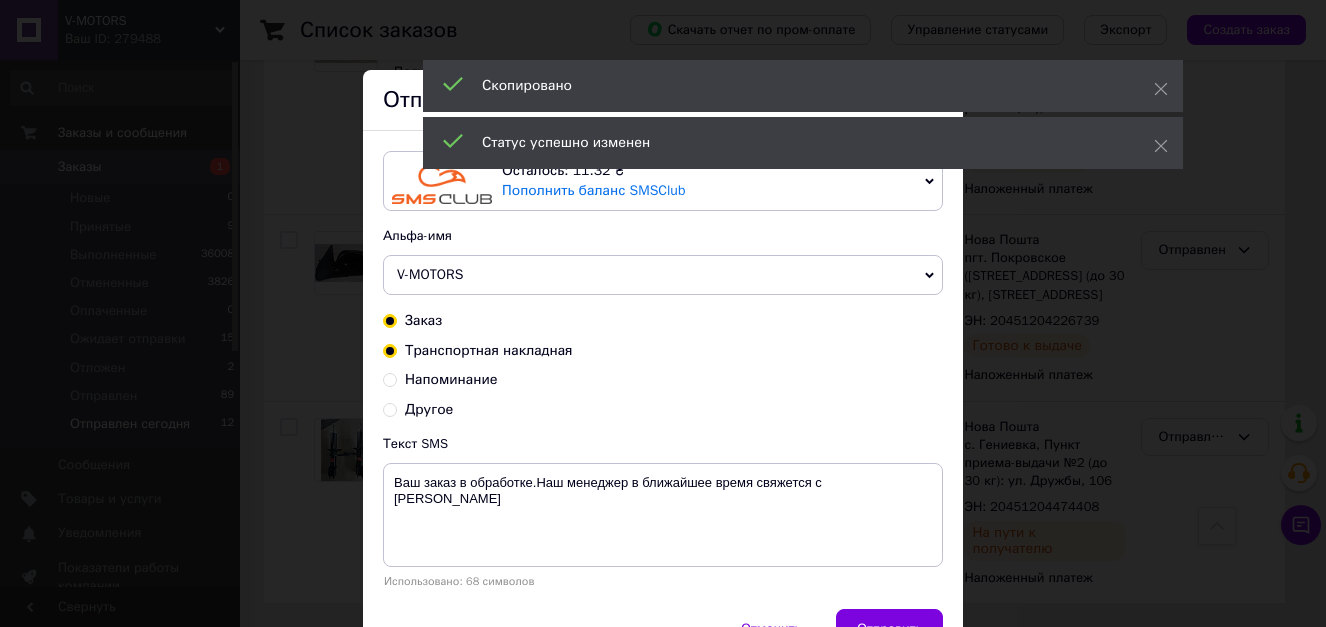 radio on "true" 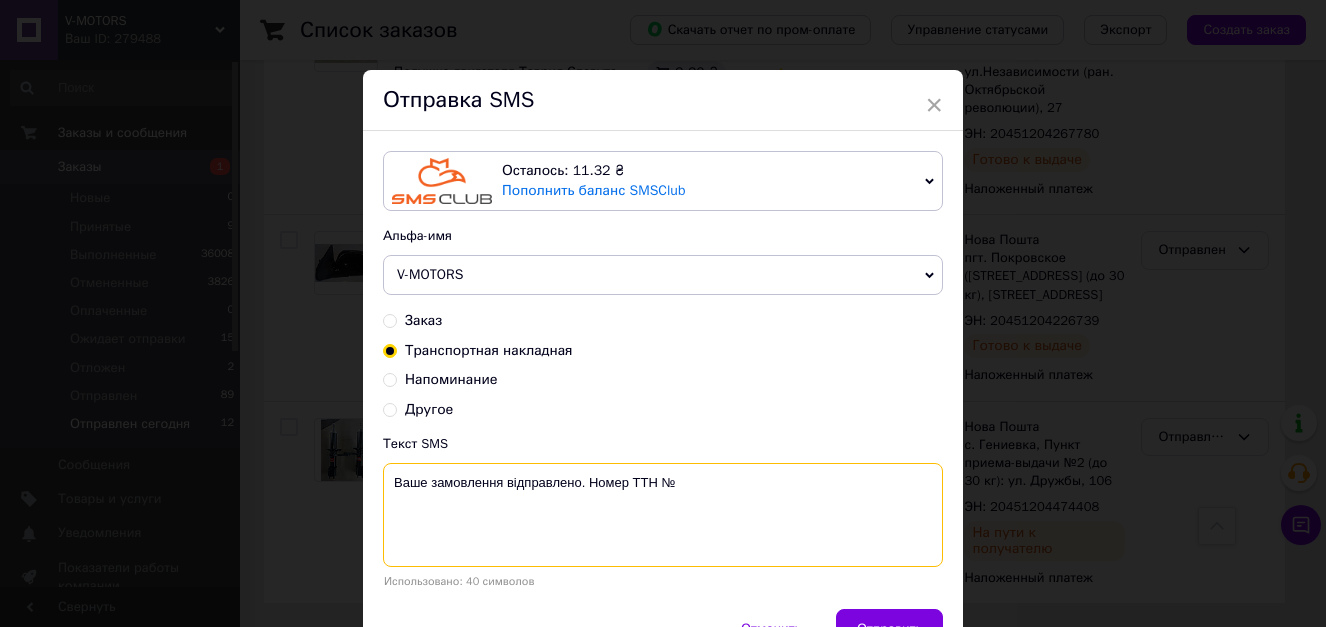 paste on "20451204226739" 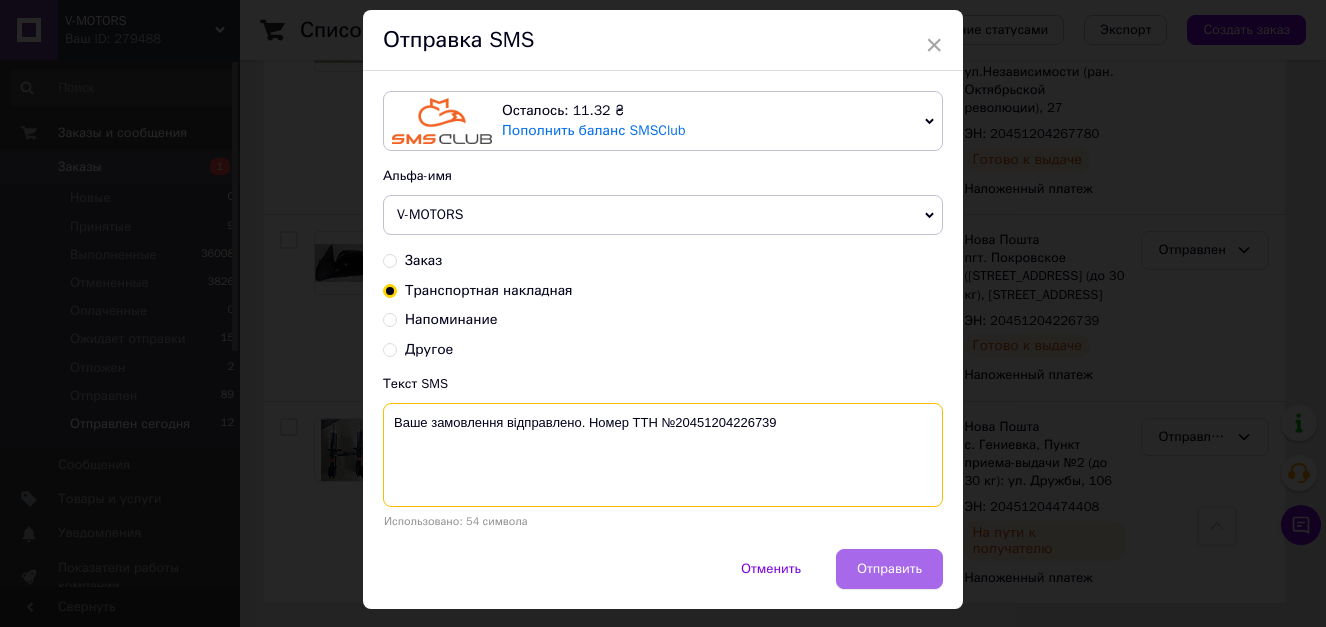scroll, scrollTop: 110, scrollLeft: 0, axis: vertical 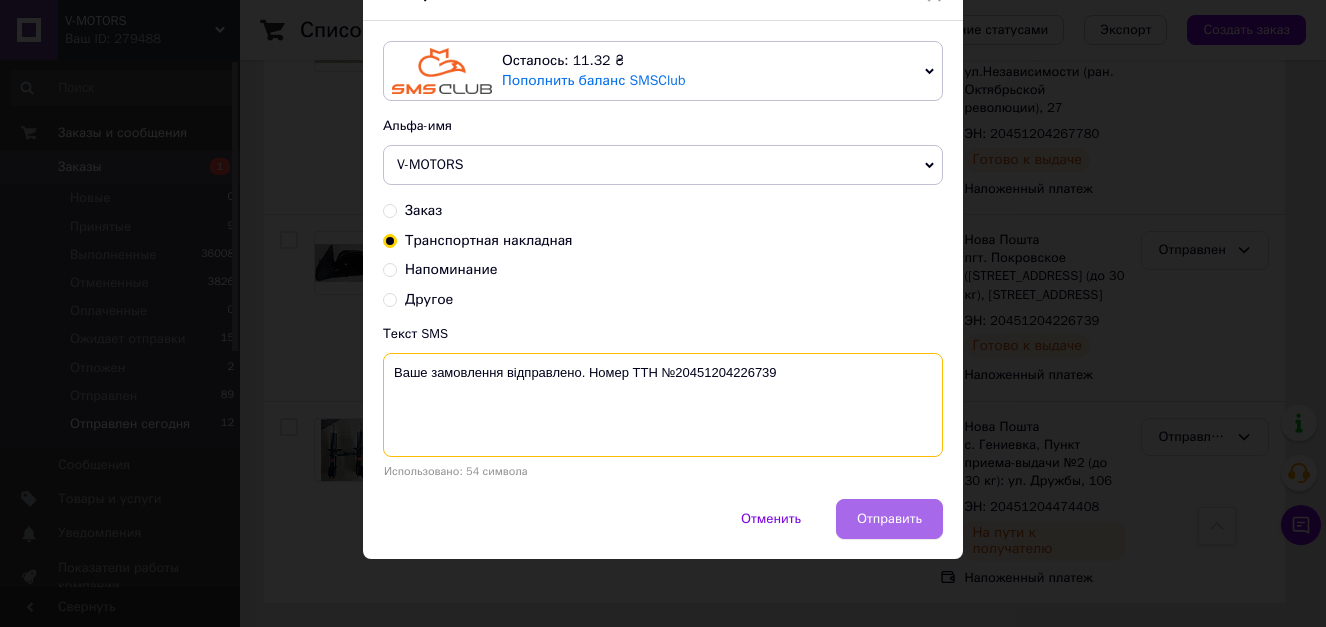 type on "Ваше замовлення відправлено. Номер ТТН №20451204226739" 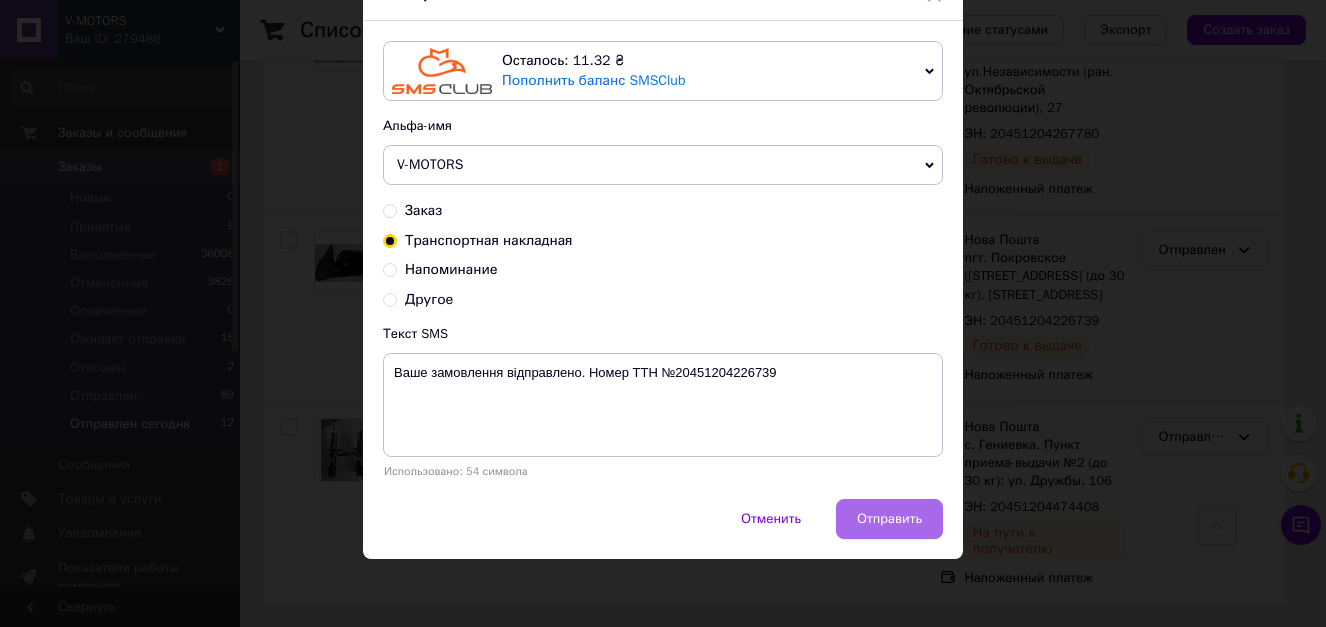 click on "Отправить" at bounding box center [889, 519] 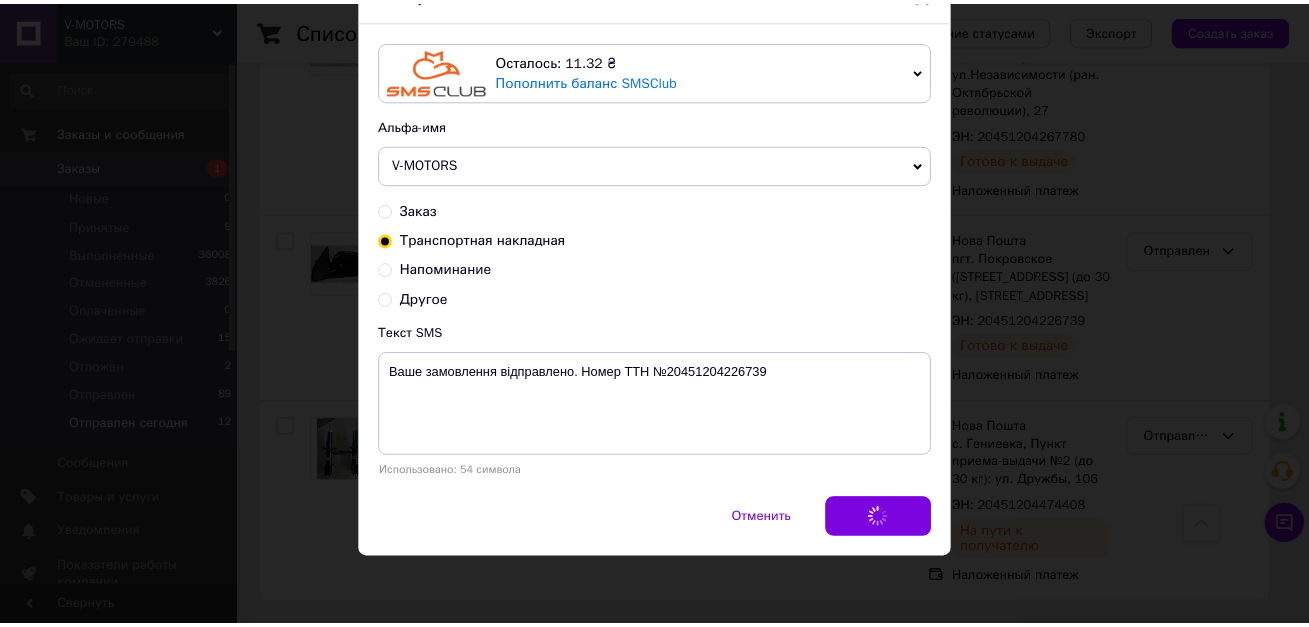 scroll, scrollTop: 0, scrollLeft: 0, axis: both 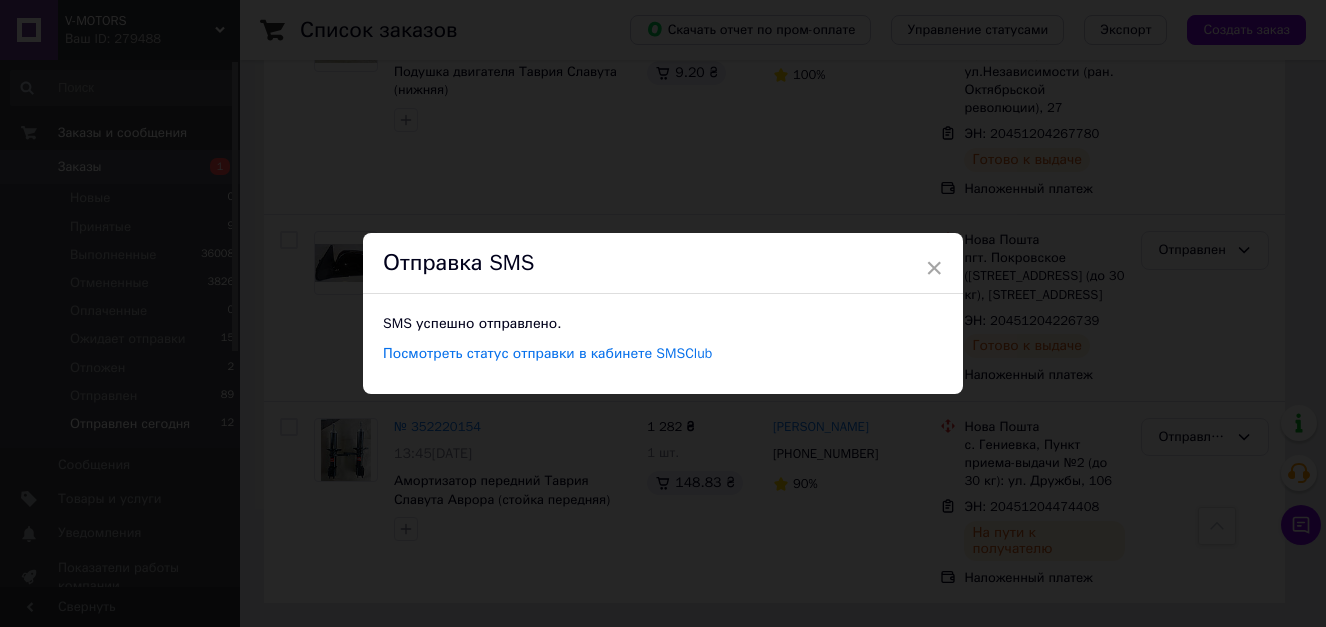 click on "× Отправка SMS SMS успешно отправлено. Посмотреть статус отправки в кабинете SMSClub" at bounding box center (663, 313) 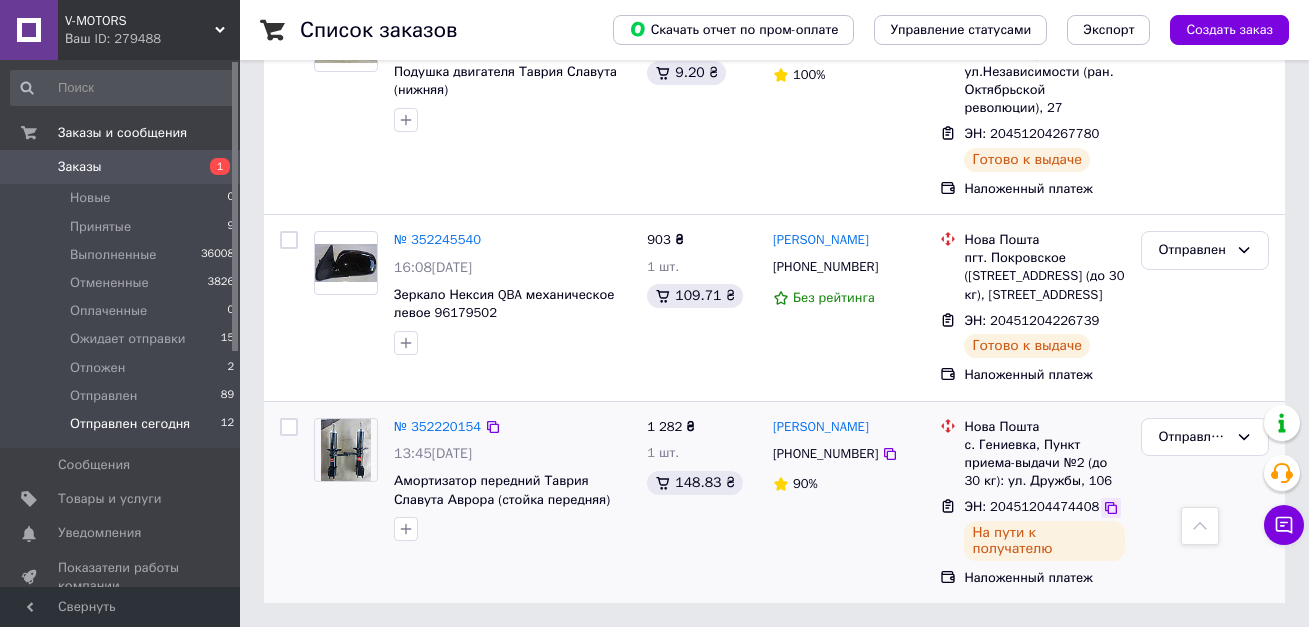 click 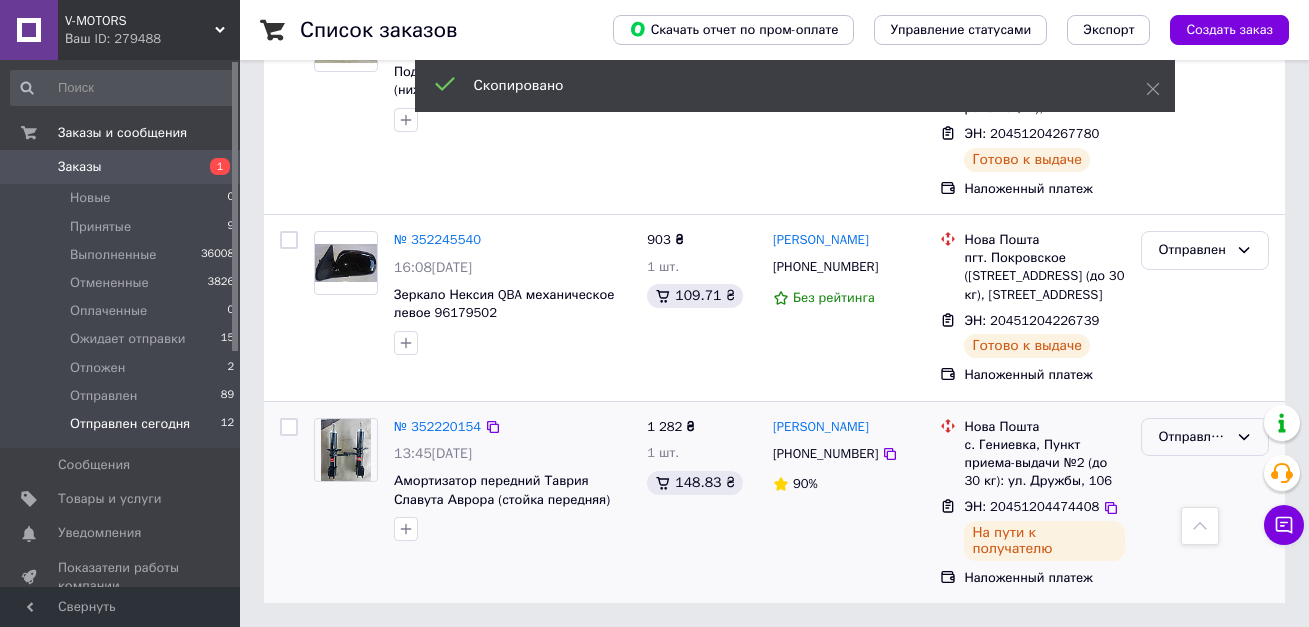 click on "Отправлен сегодня" at bounding box center (1193, 437) 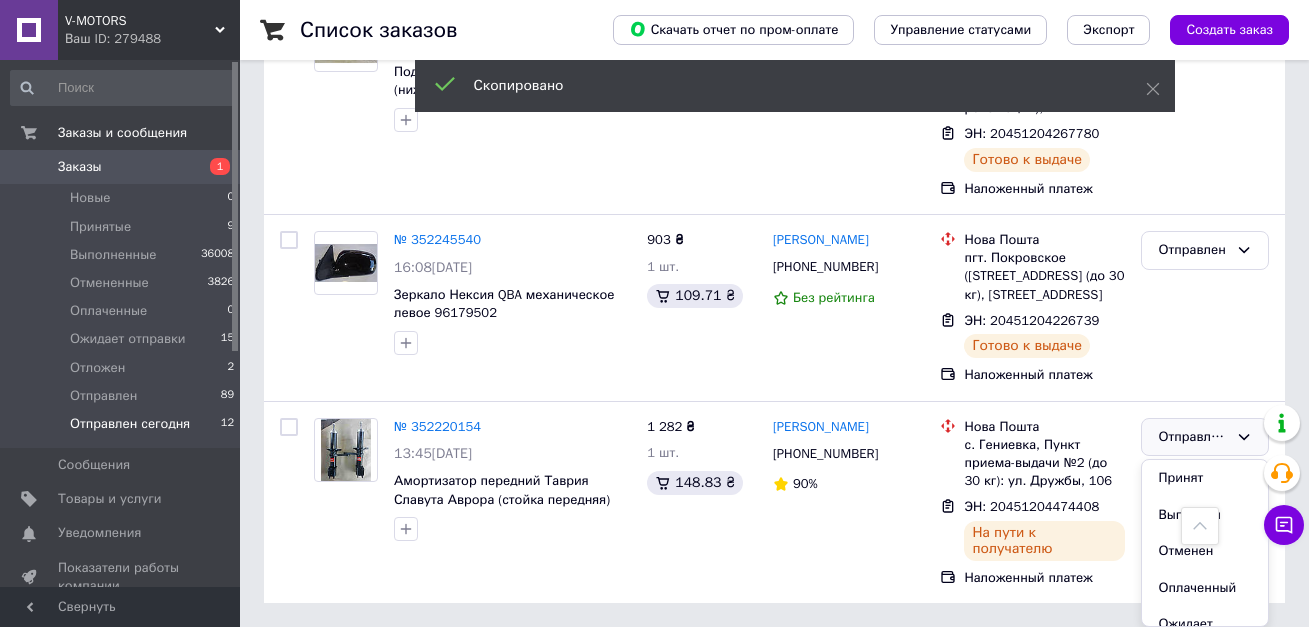 scroll, scrollTop: 704, scrollLeft: 0, axis: vertical 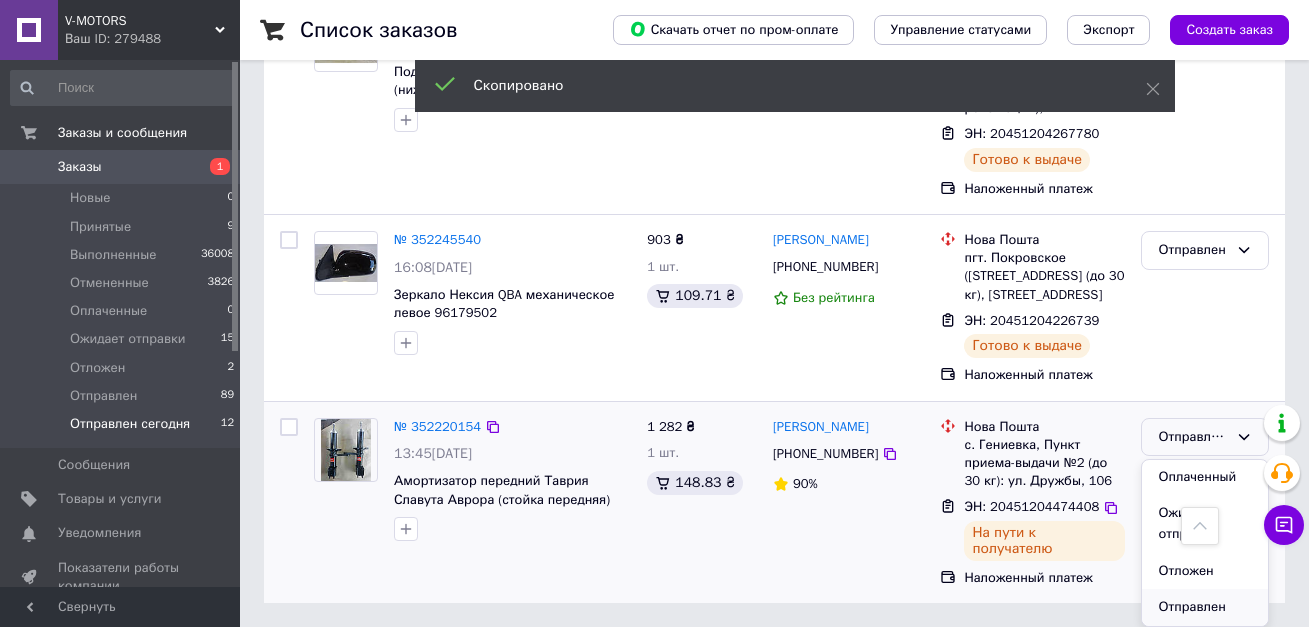 click on "Отправлен" at bounding box center [1205, 607] 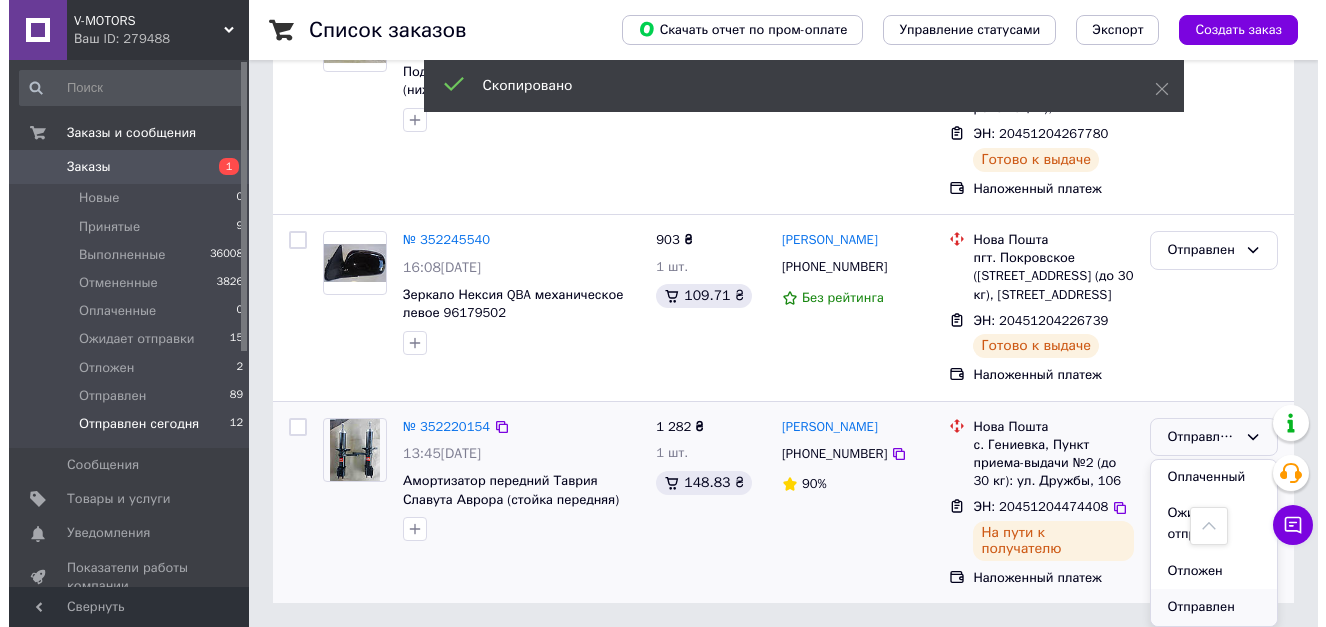 scroll, scrollTop: 688, scrollLeft: 0, axis: vertical 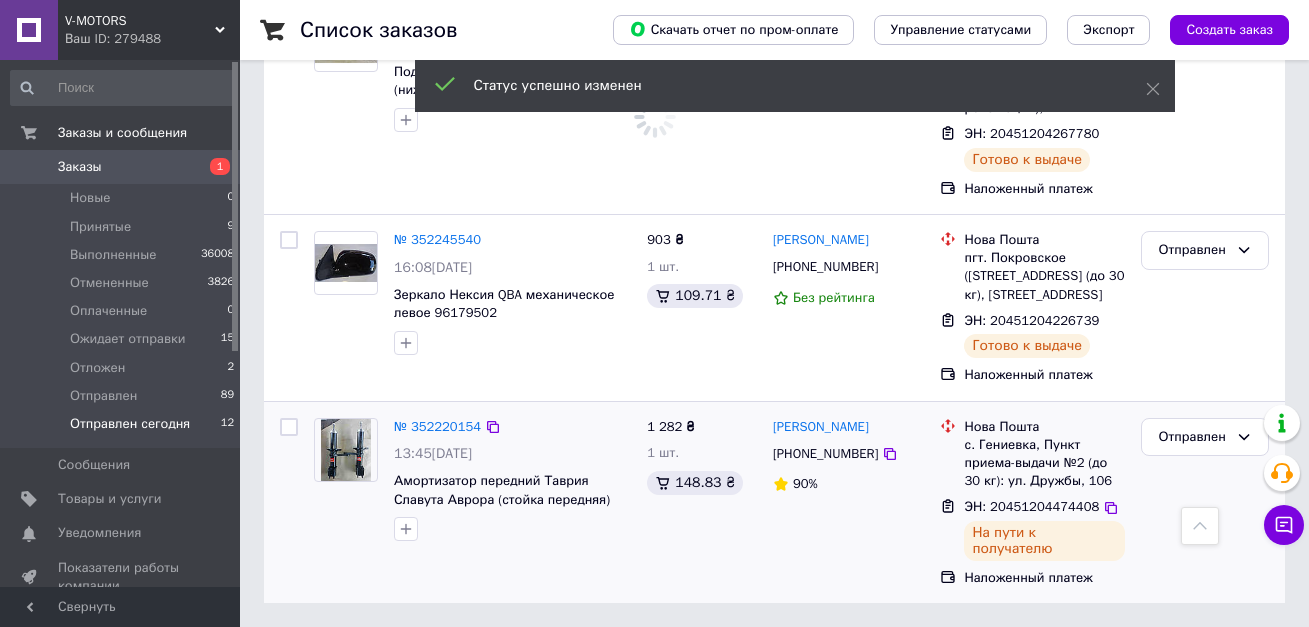 click on "[PHONE_NUMBER]" at bounding box center (825, 453) 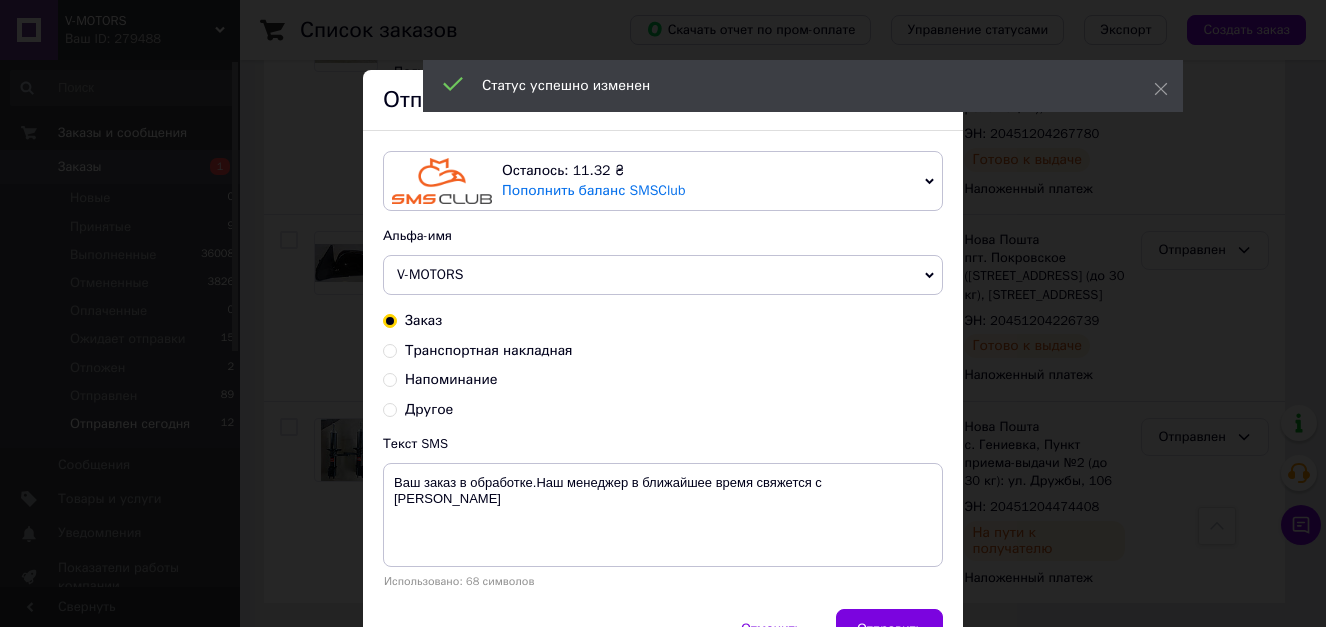 drag, startPoint x: 468, startPoint y: 358, endPoint x: 593, endPoint y: 422, distance: 140.43147 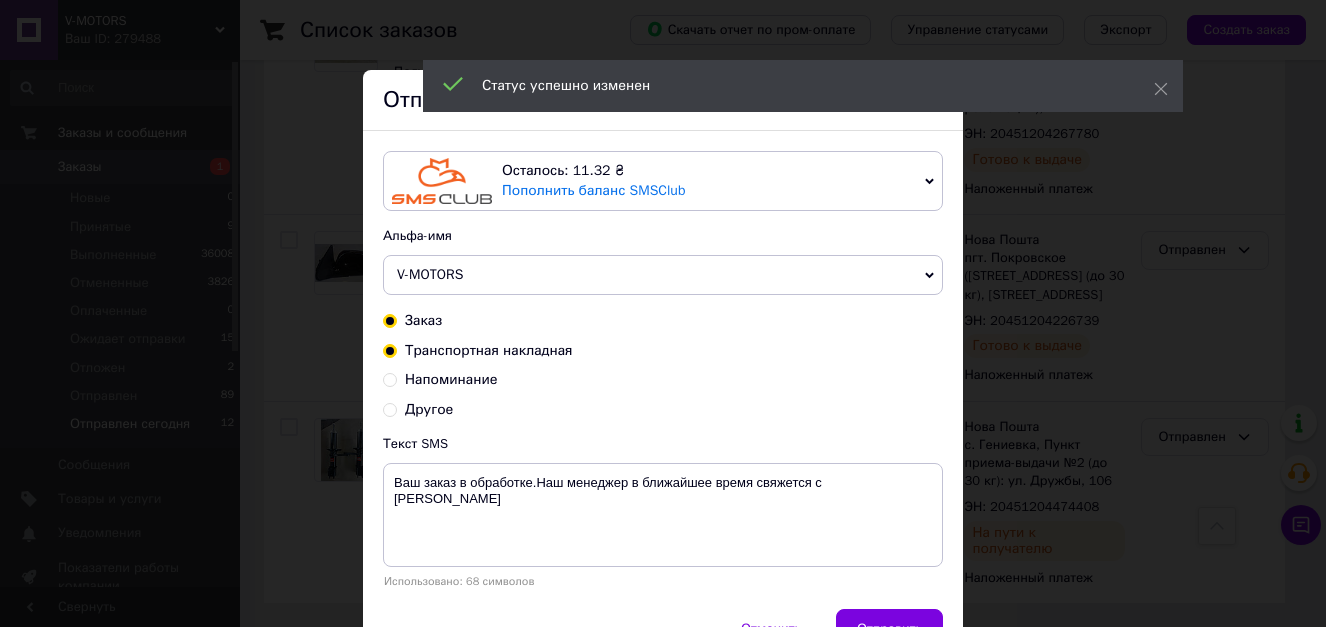 radio on "true" 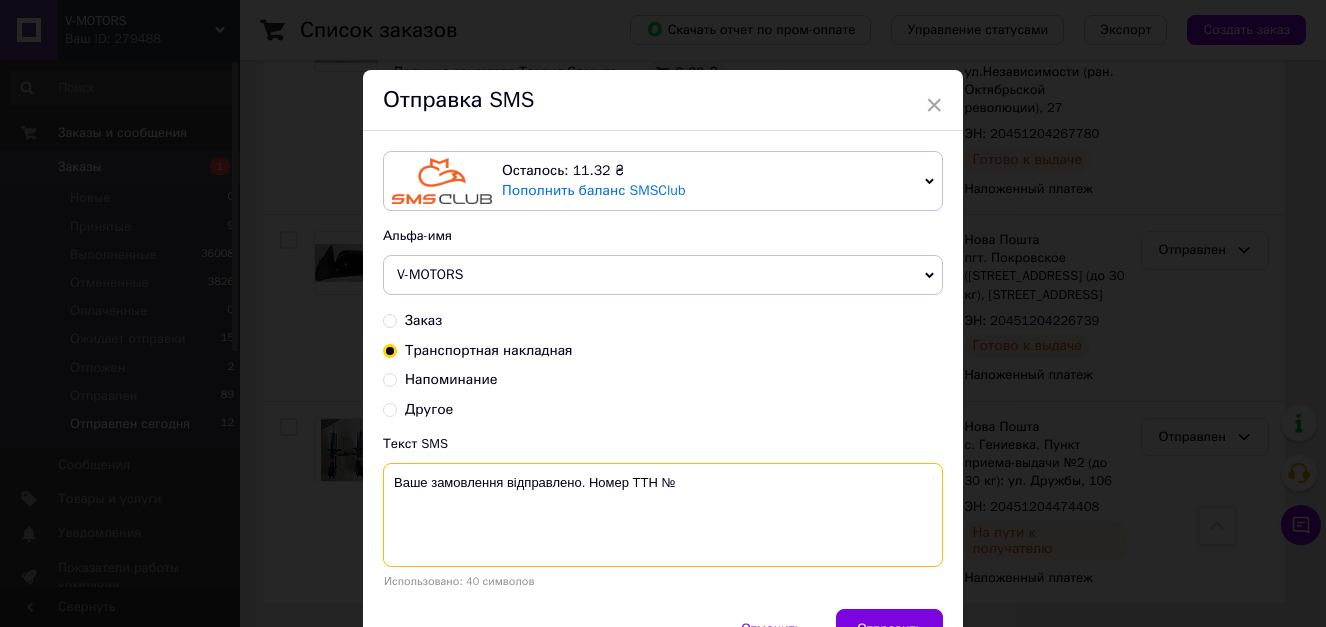 paste on "20451204474408" 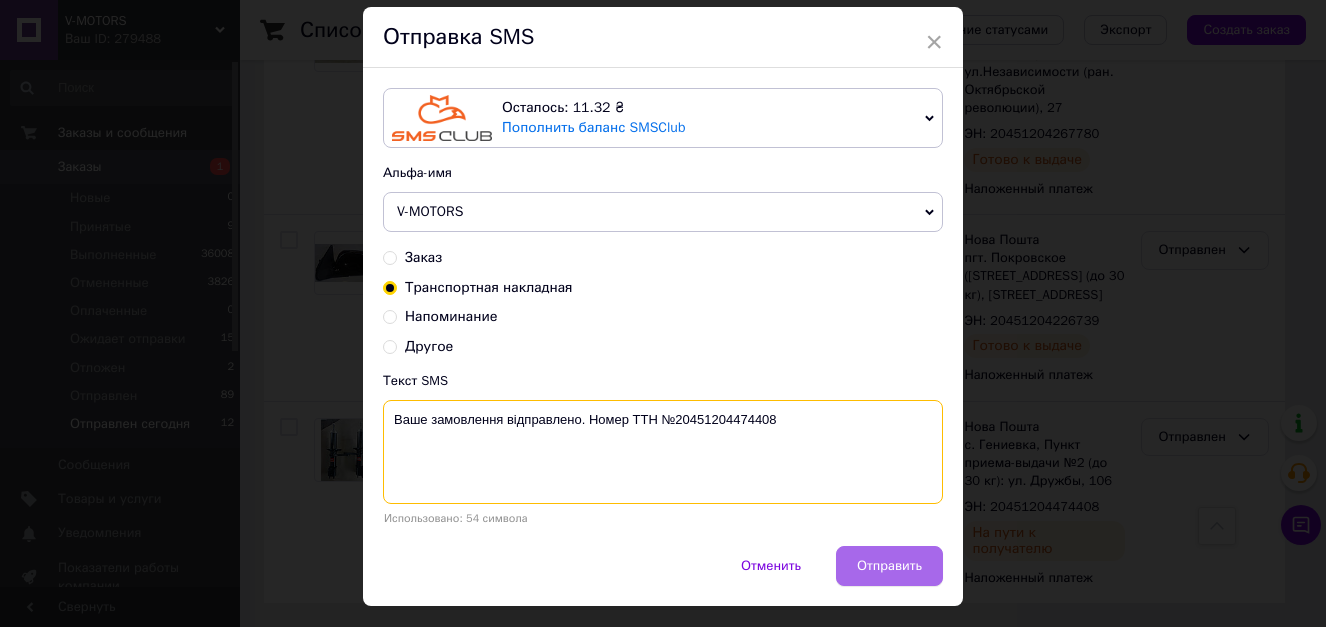 scroll, scrollTop: 110, scrollLeft: 0, axis: vertical 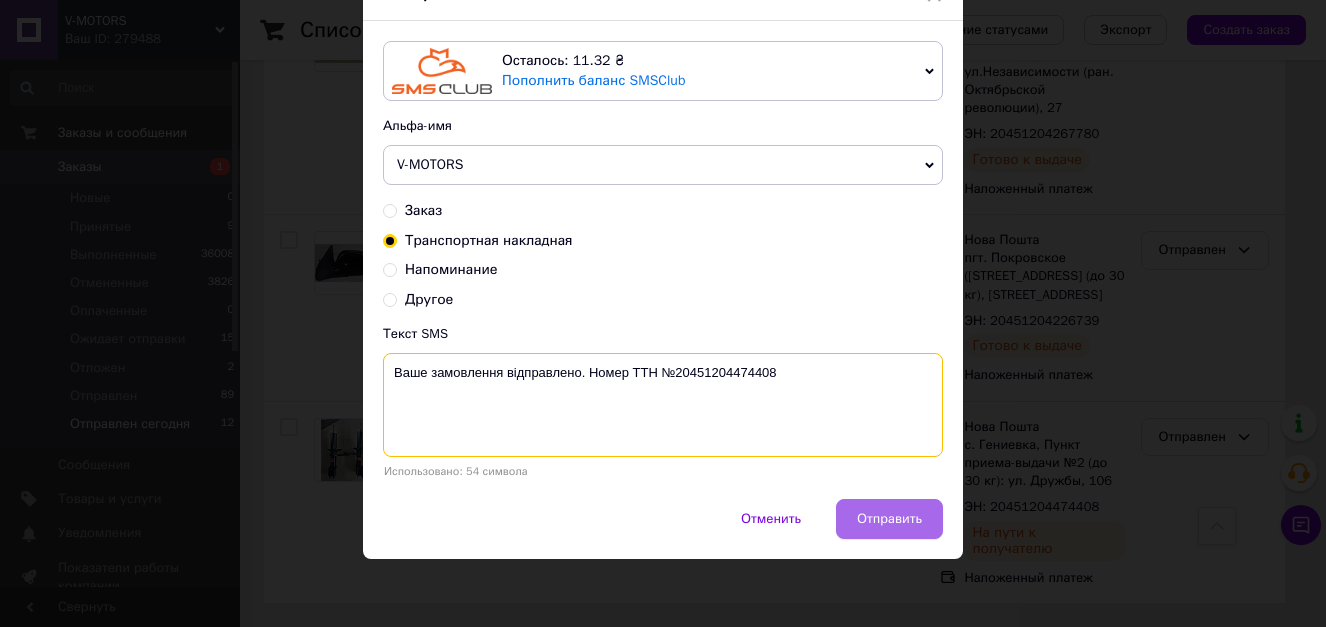 type on "Ваше замовлення відправлено. Номер ТТН №20451204474408" 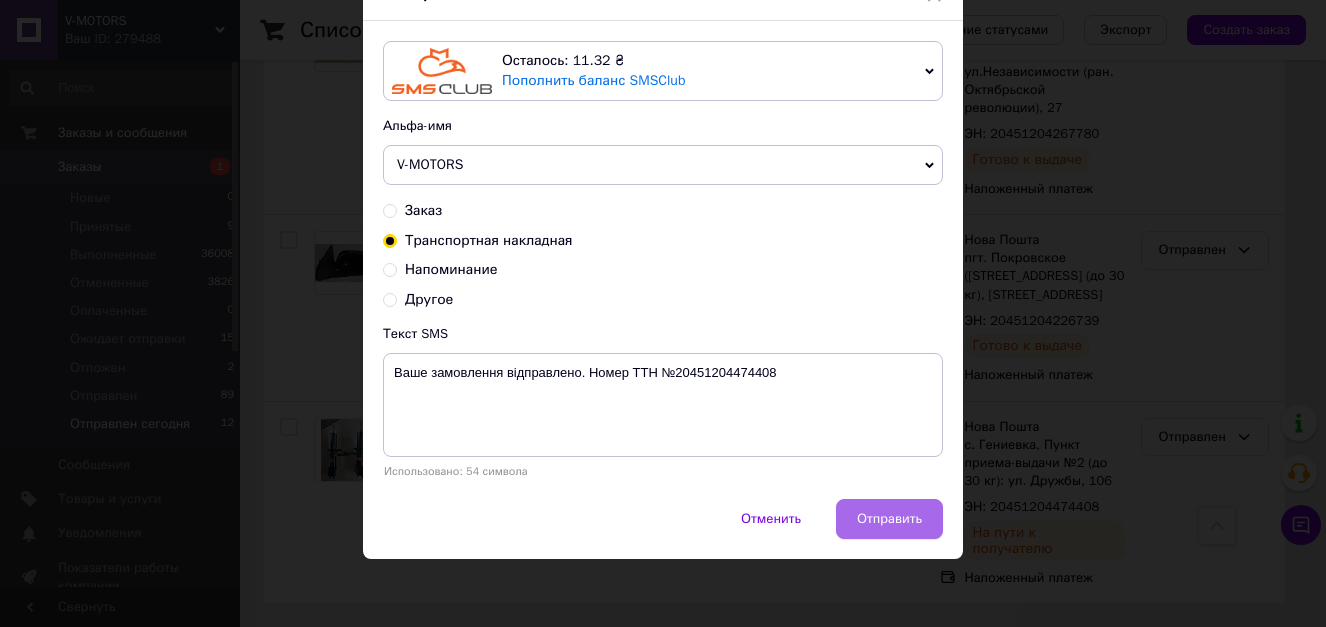 click on "Отправить" at bounding box center [889, 519] 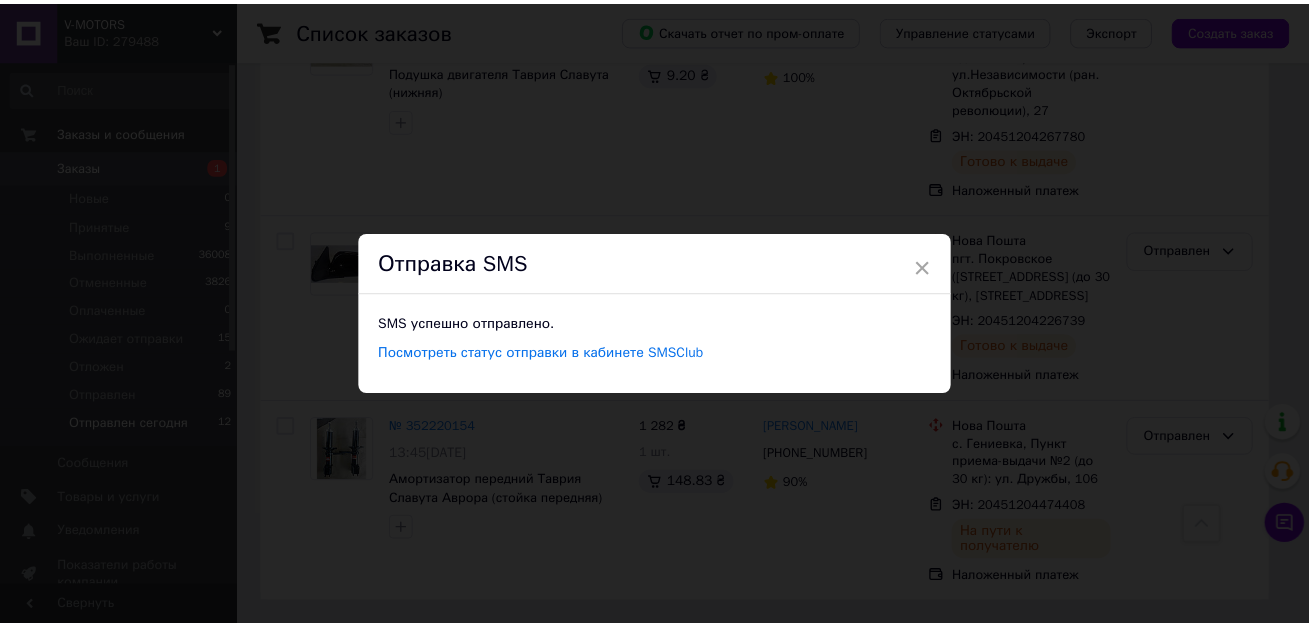 scroll, scrollTop: 0, scrollLeft: 0, axis: both 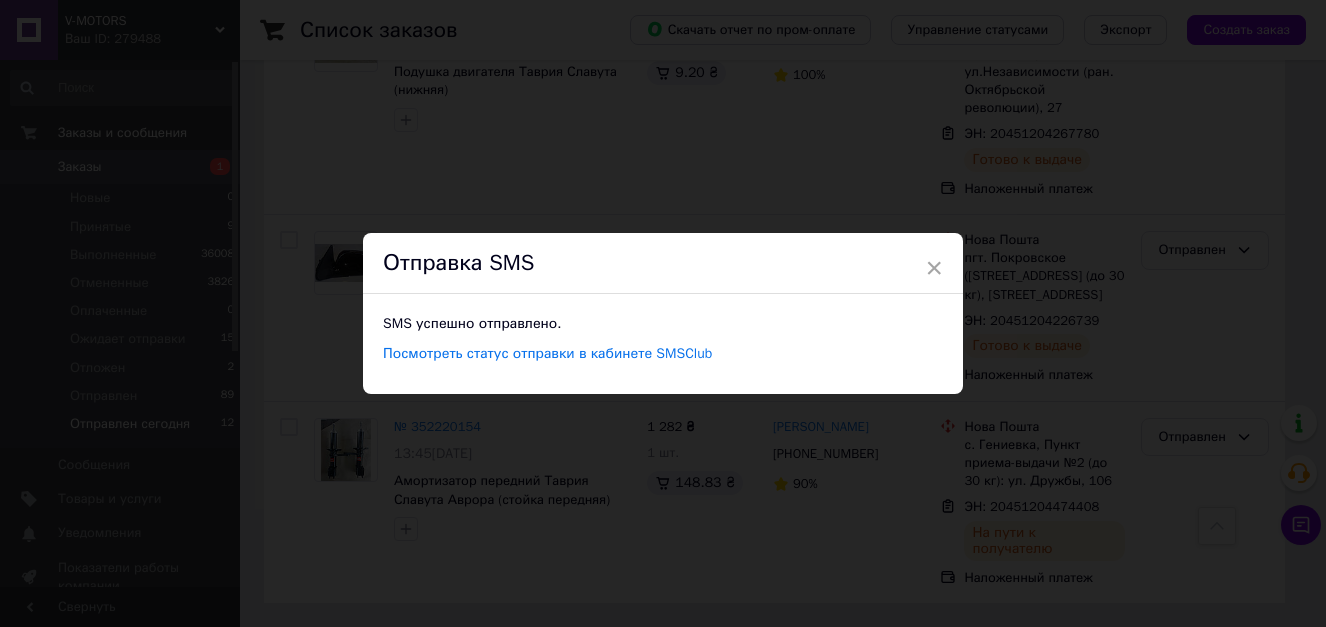 click on "× Отправка SMS SMS успешно отправлено. Посмотреть статус отправки в кабинете SMSClub" at bounding box center (663, 313) 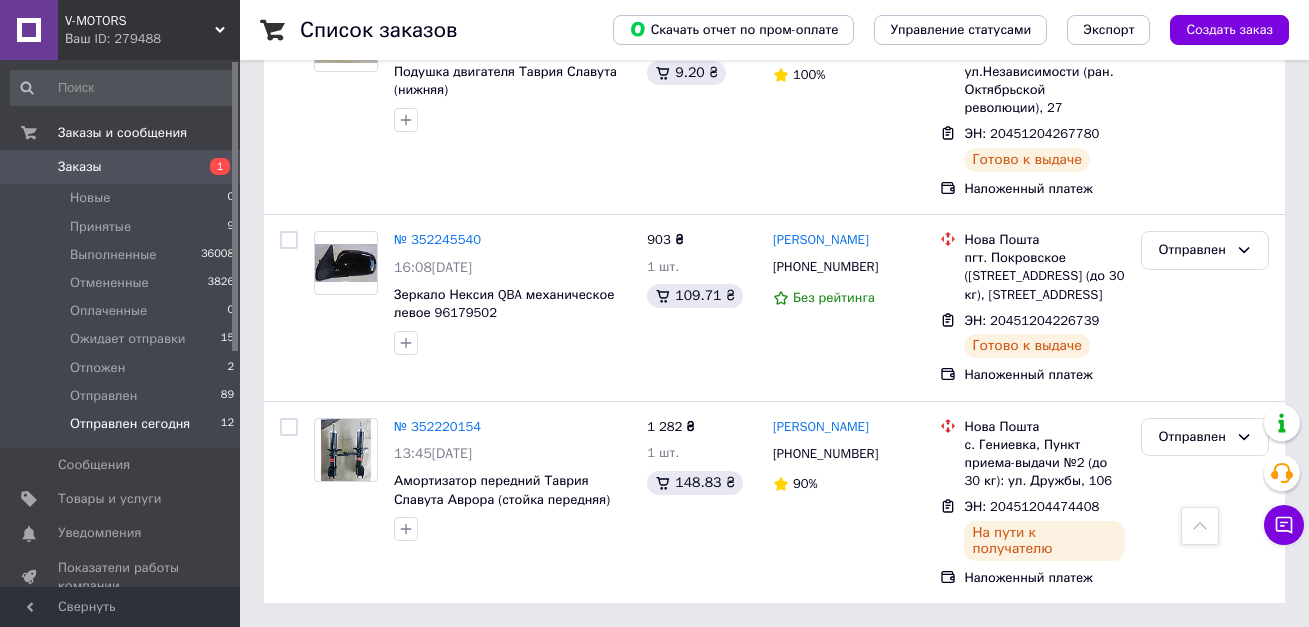 drag, startPoint x: 60, startPoint y: 165, endPoint x: 97, endPoint y: 175, distance: 38.327538 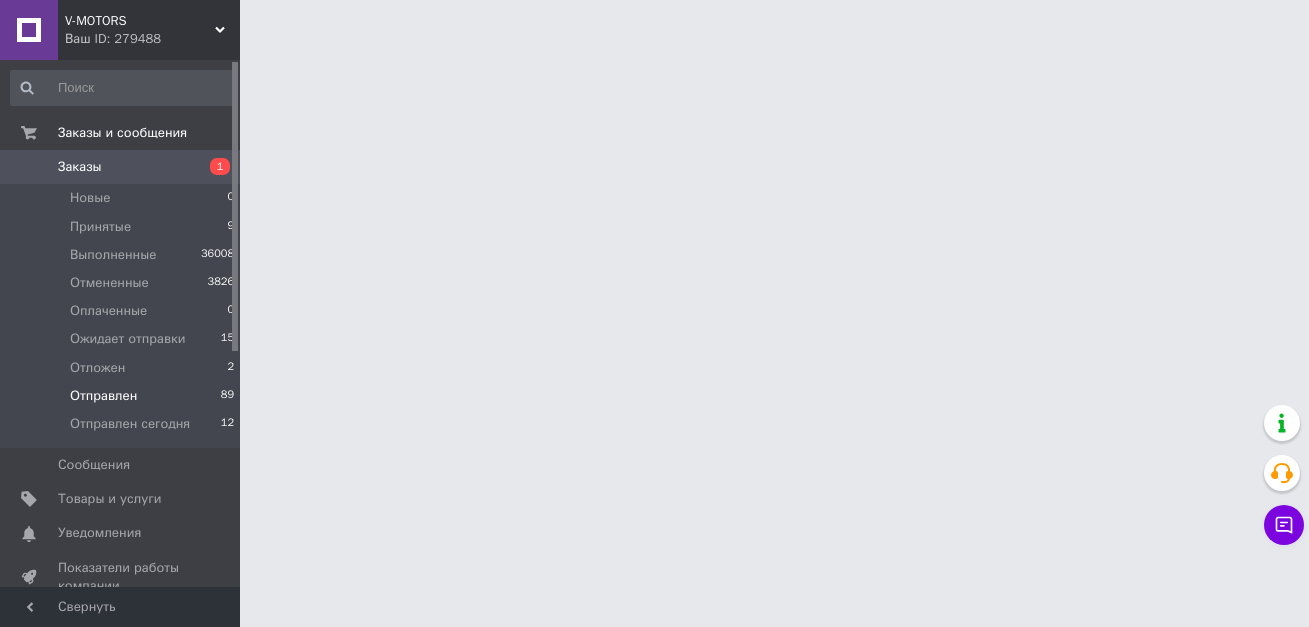 scroll, scrollTop: 0, scrollLeft: 0, axis: both 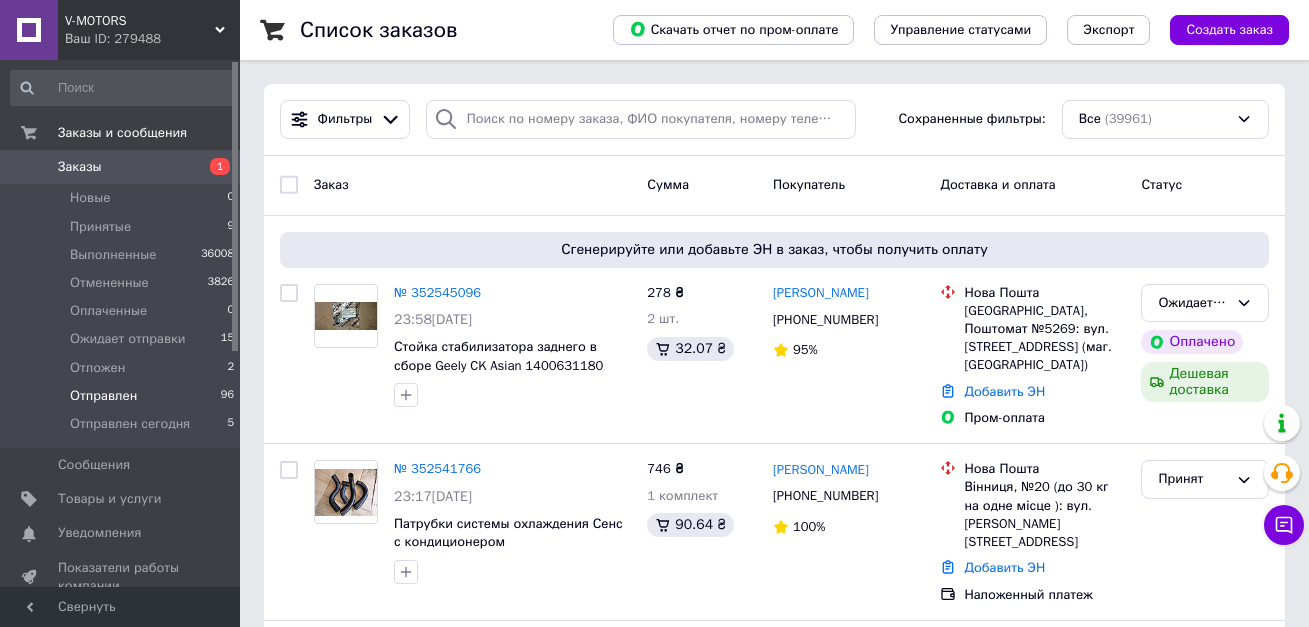 click on "Отправлен" at bounding box center (103, 396) 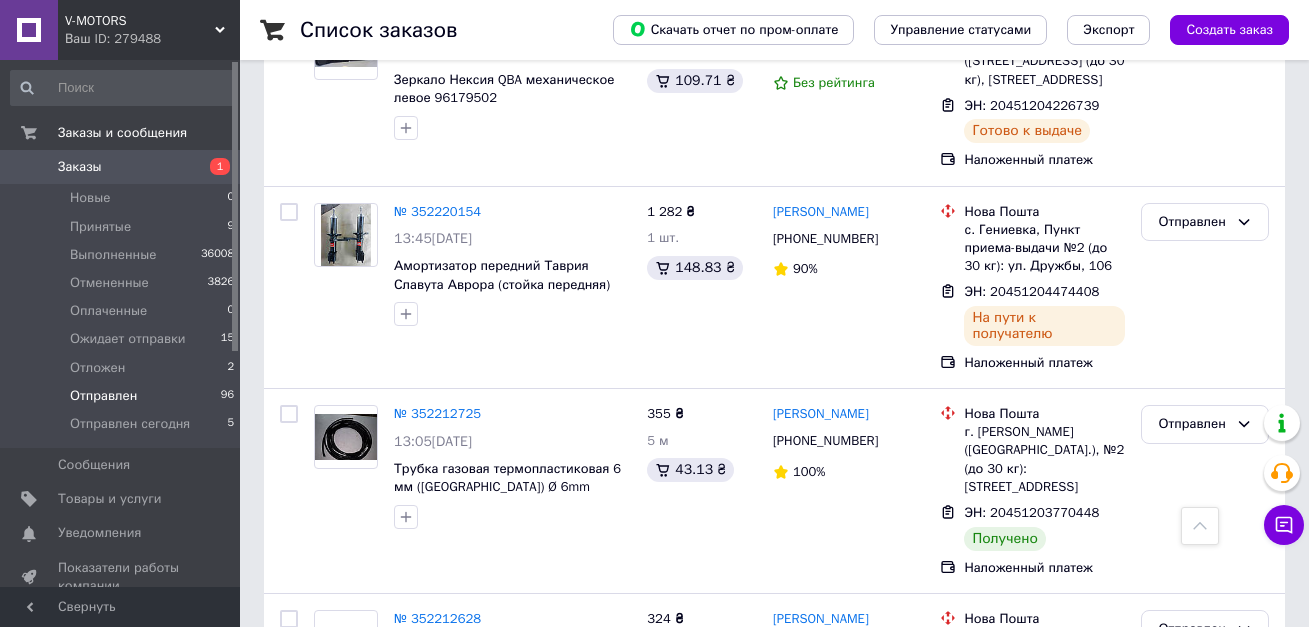 scroll, scrollTop: 2300, scrollLeft: 0, axis: vertical 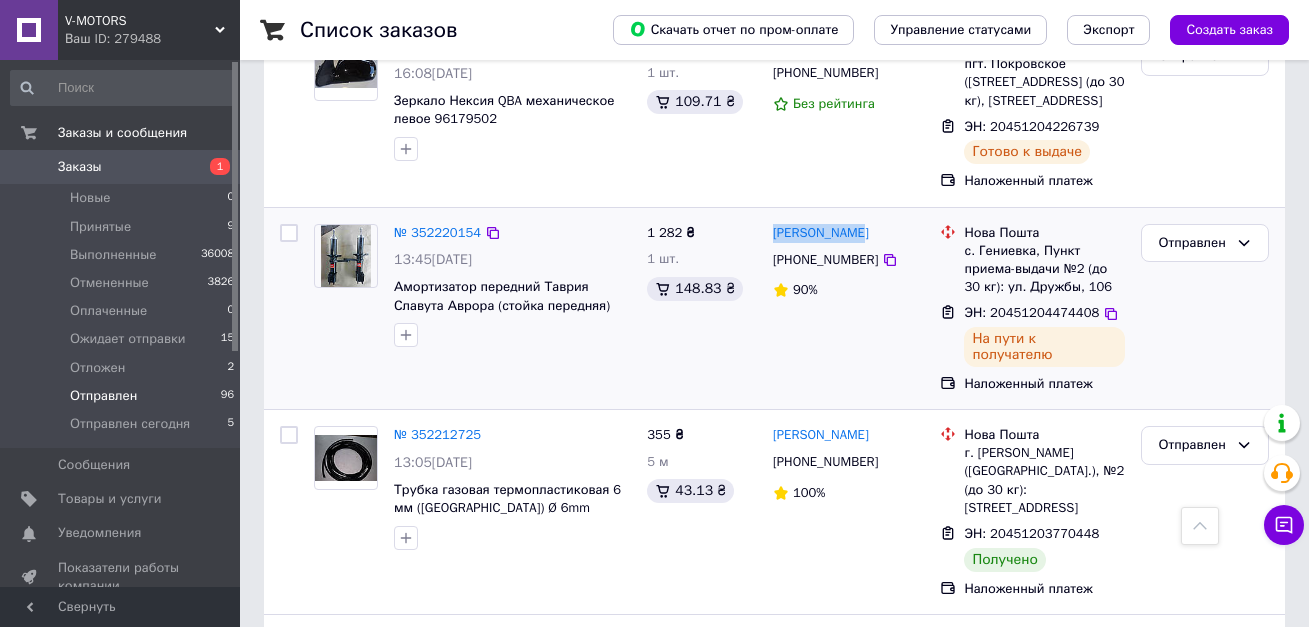 drag, startPoint x: 878, startPoint y: 159, endPoint x: 770, endPoint y: 163, distance: 108.07405 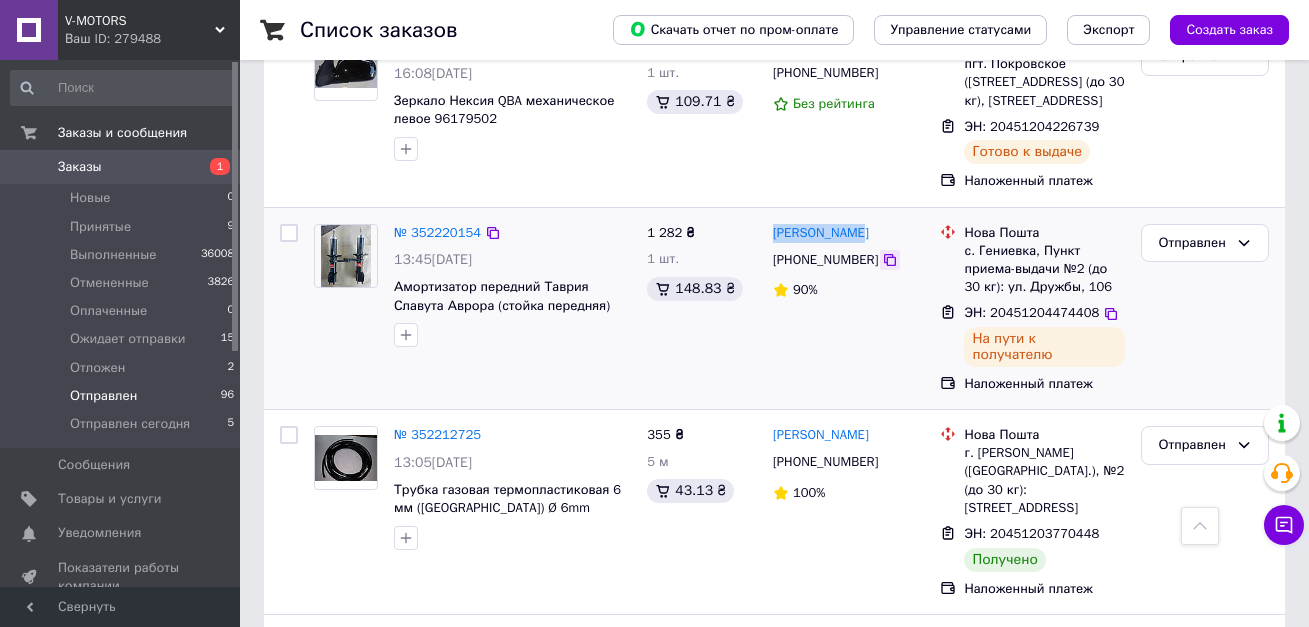 click 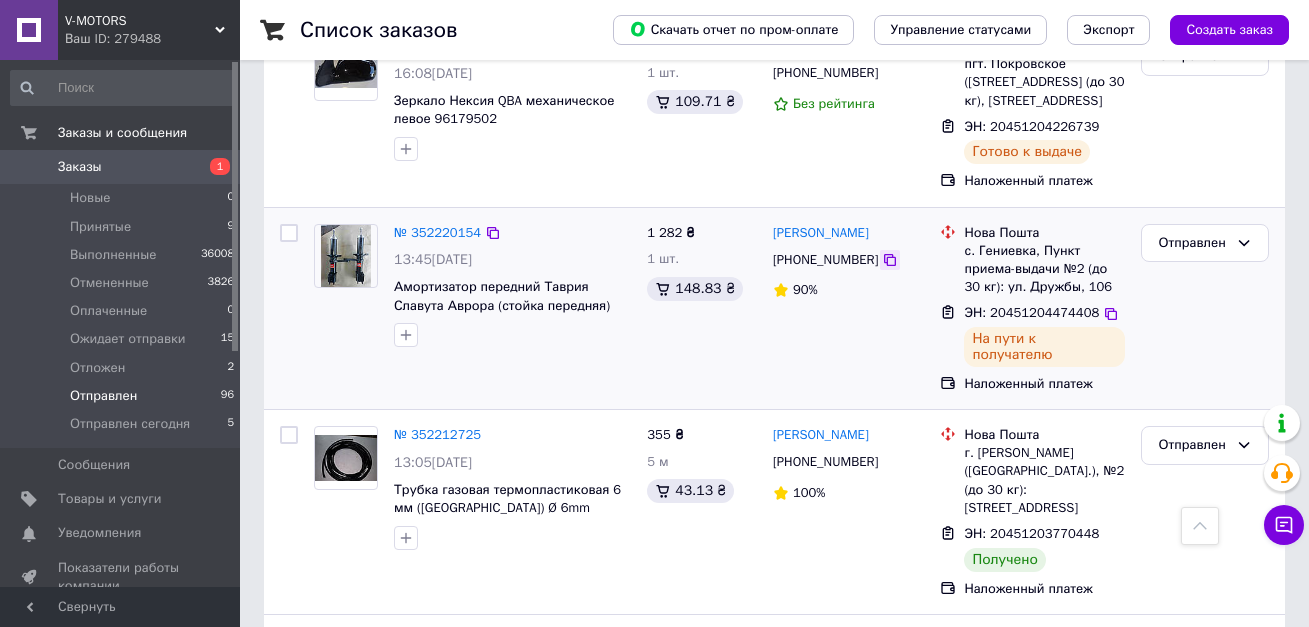 click 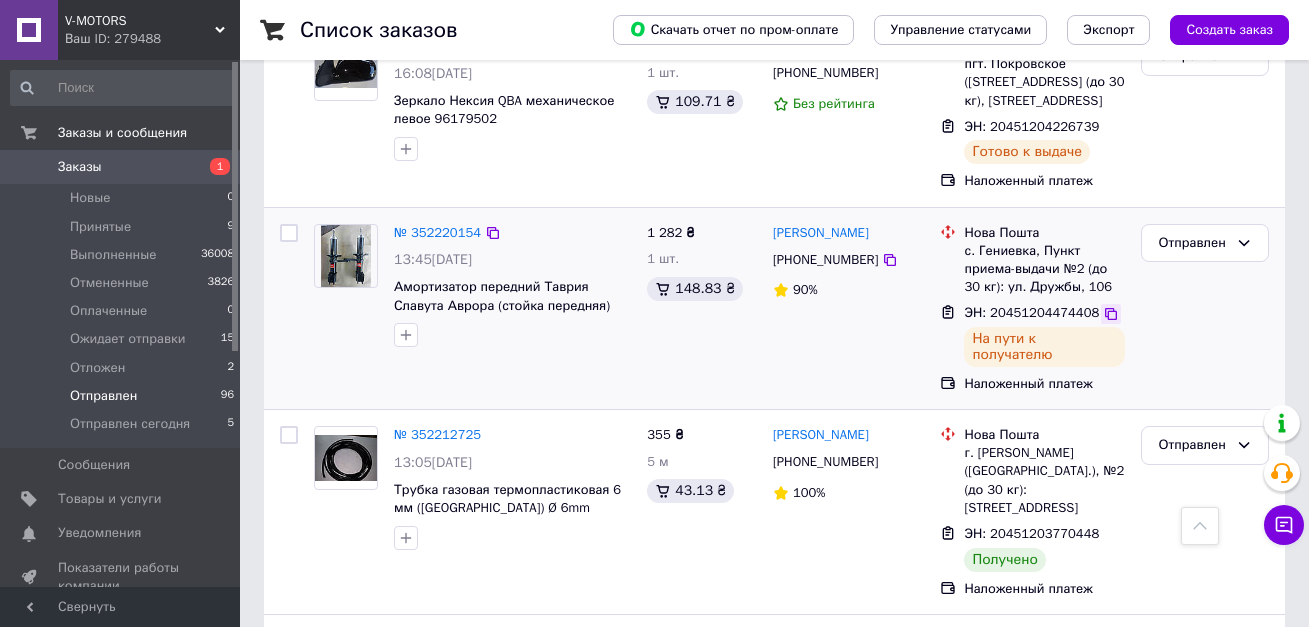 click 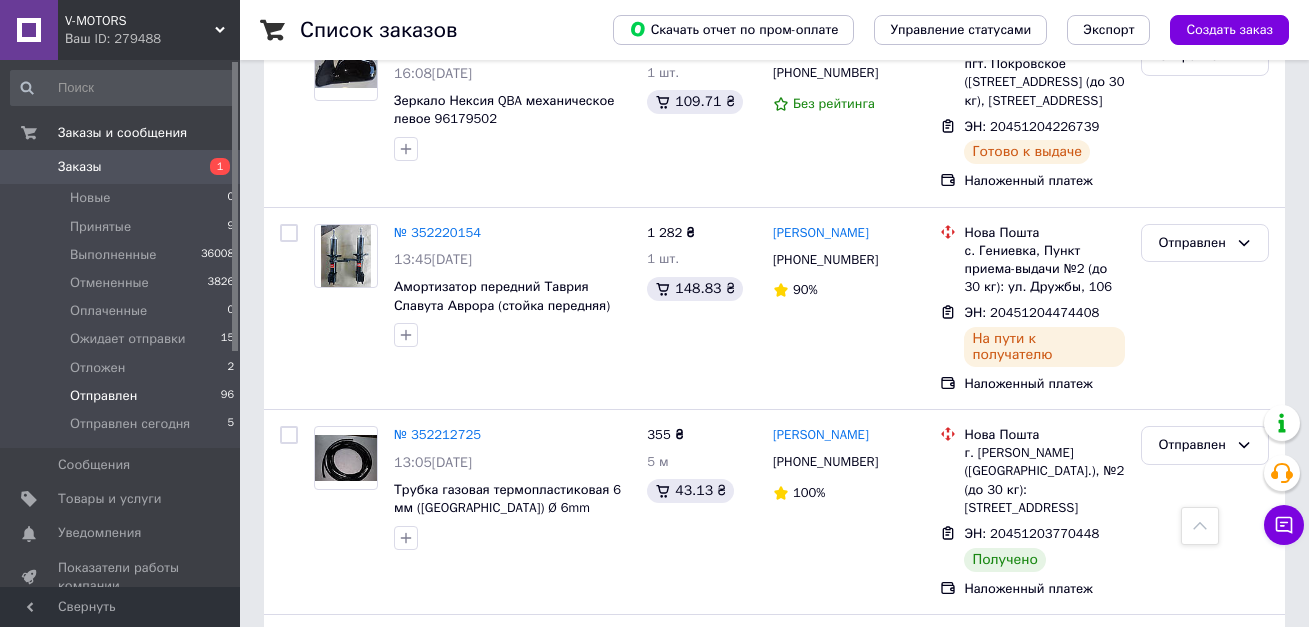 click on "Заказы" at bounding box center [80, 167] 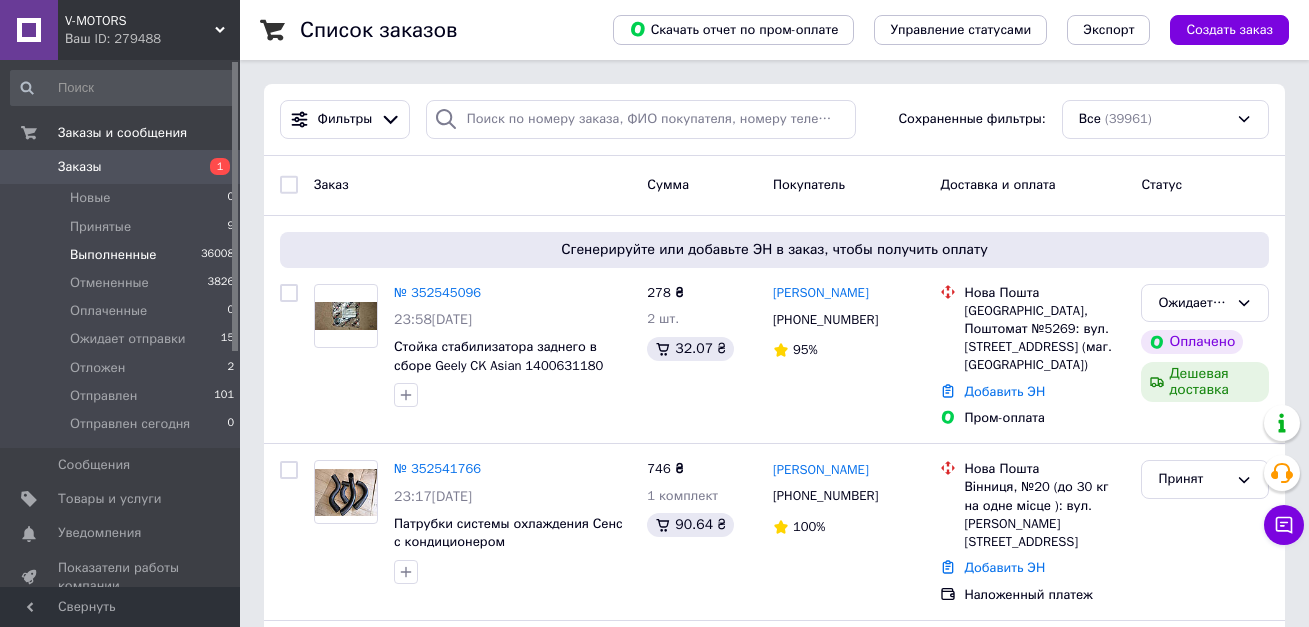 click on "Выполненные" at bounding box center (113, 255) 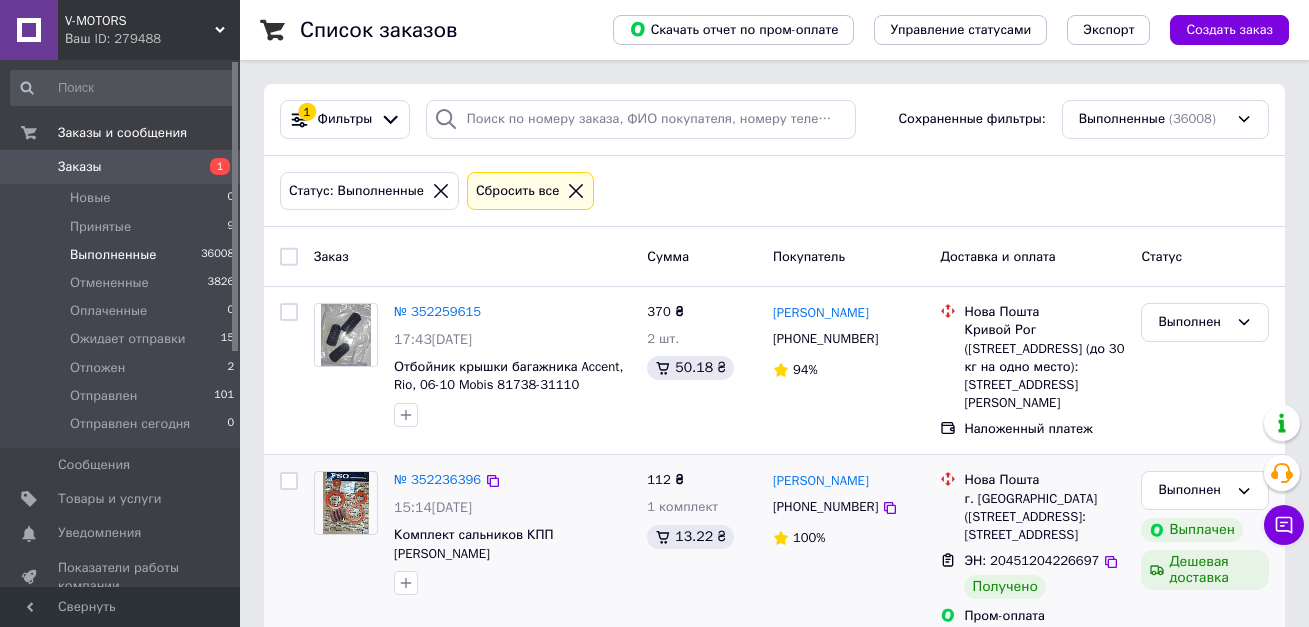 click at bounding box center (289, 481) 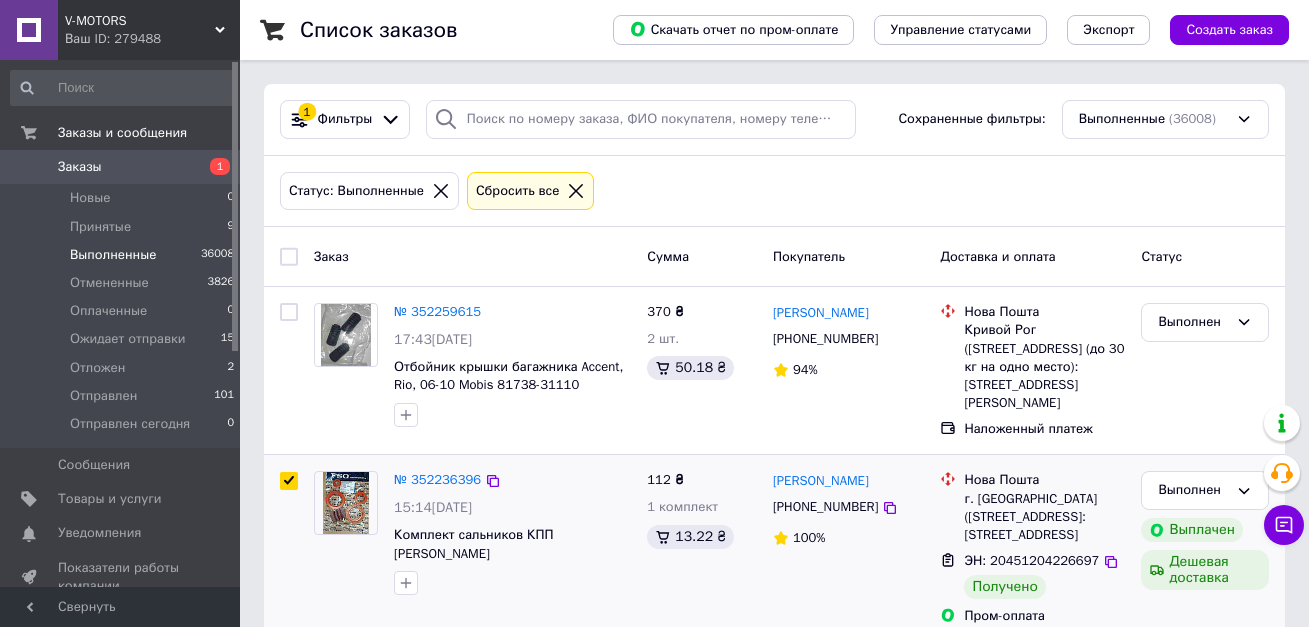 checkbox on "true" 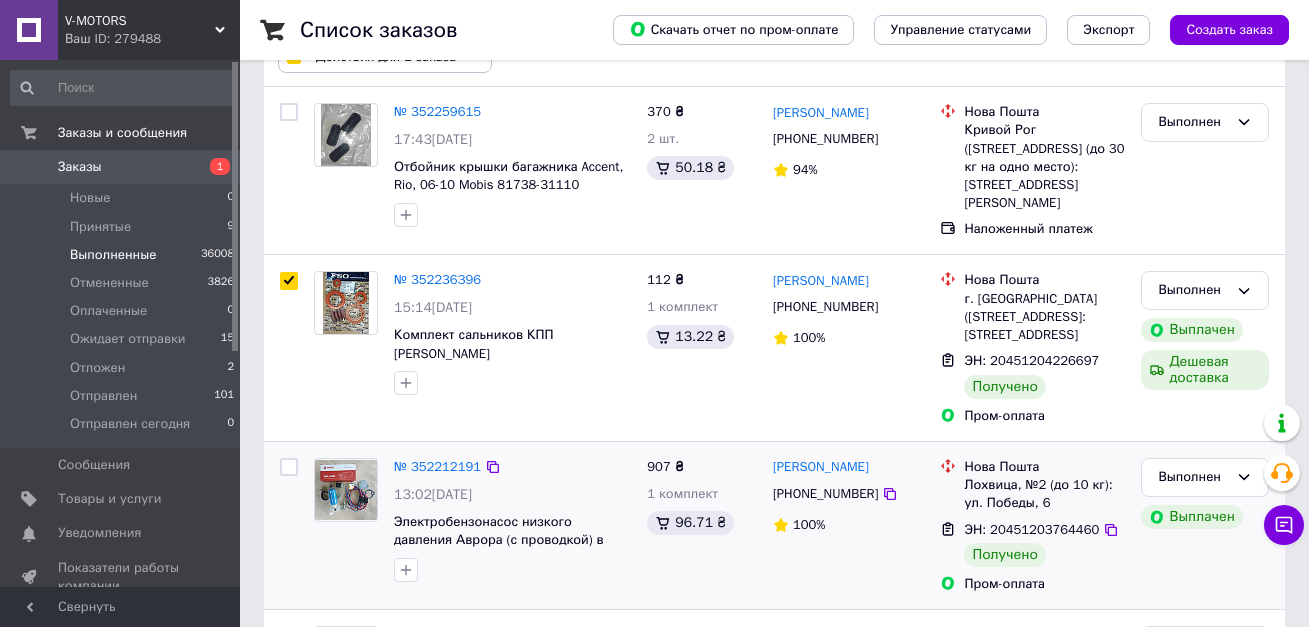 scroll, scrollTop: 300, scrollLeft: 0, axis: vertical 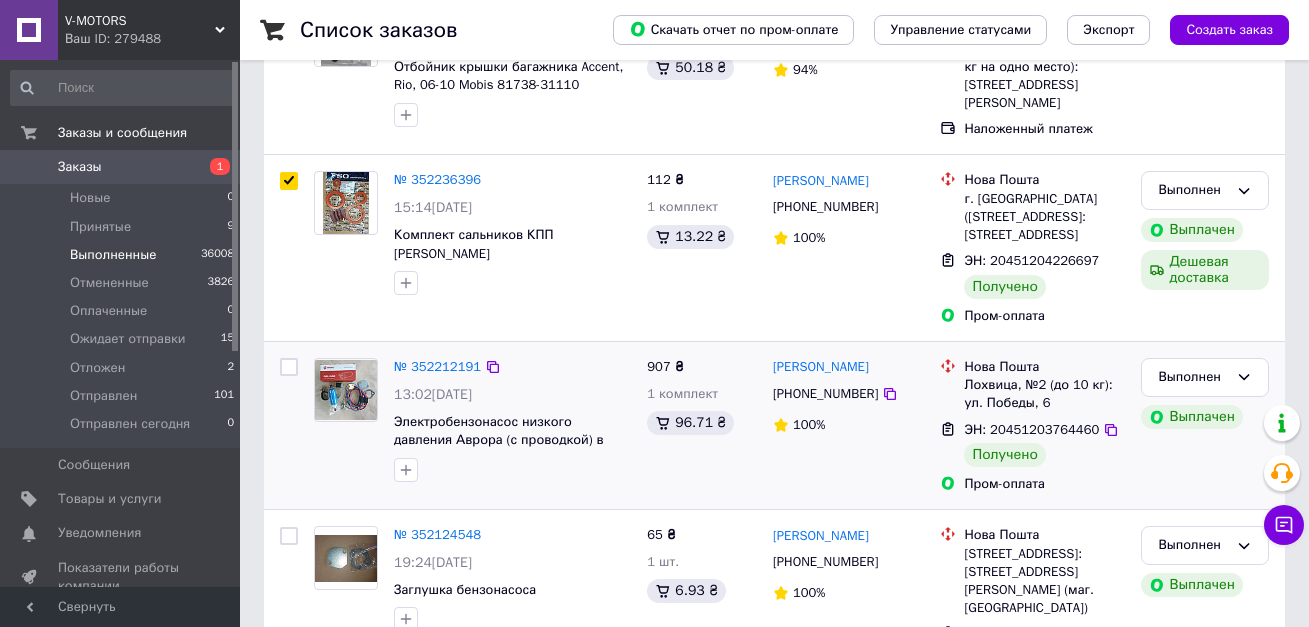 click at bounding box center [289, 367] 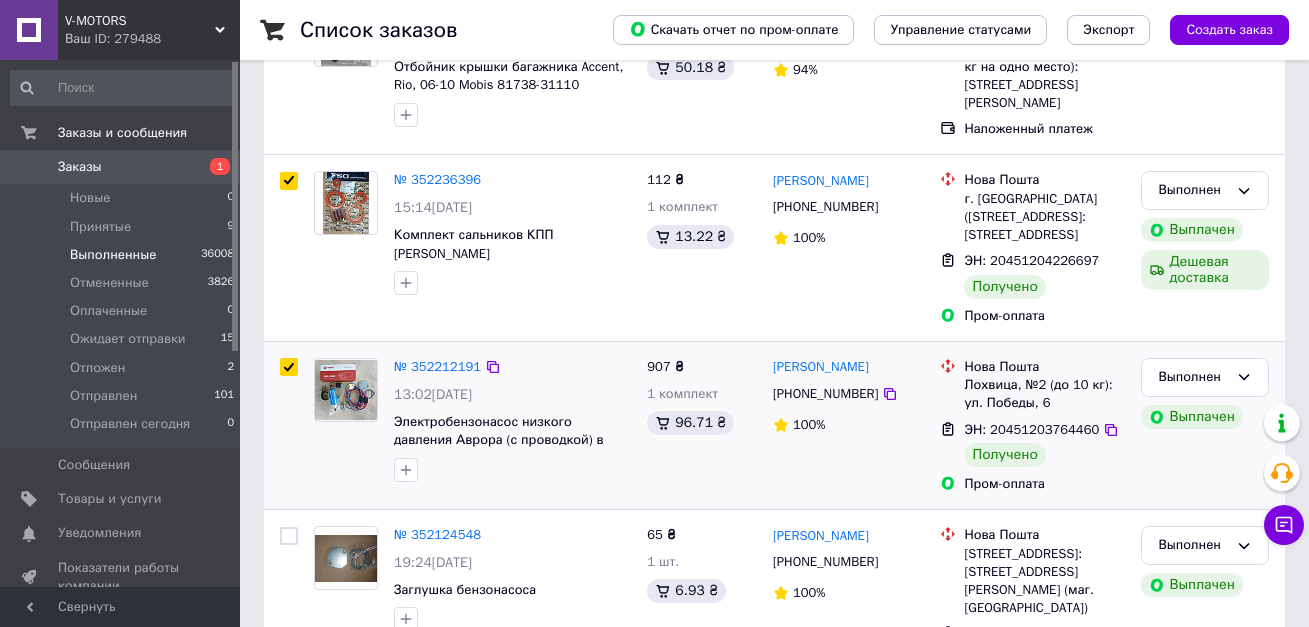 checkbox on "true" 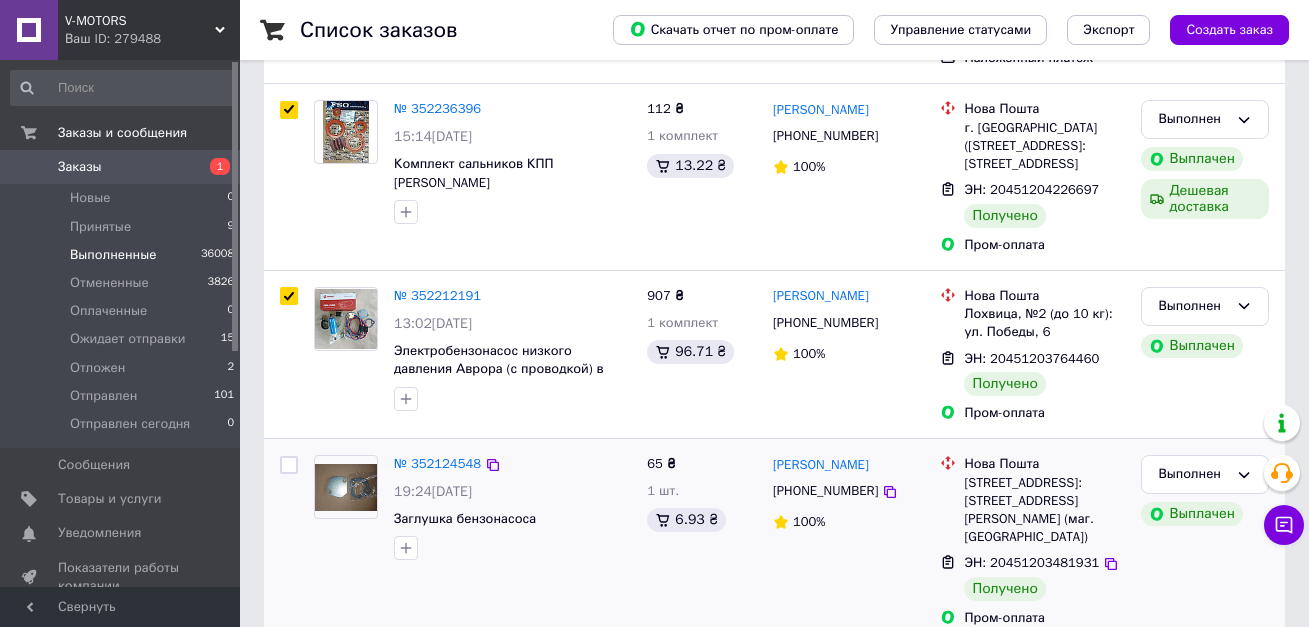 scroll, scrollTop: 500, scrollLeft: 0, axis: vertical 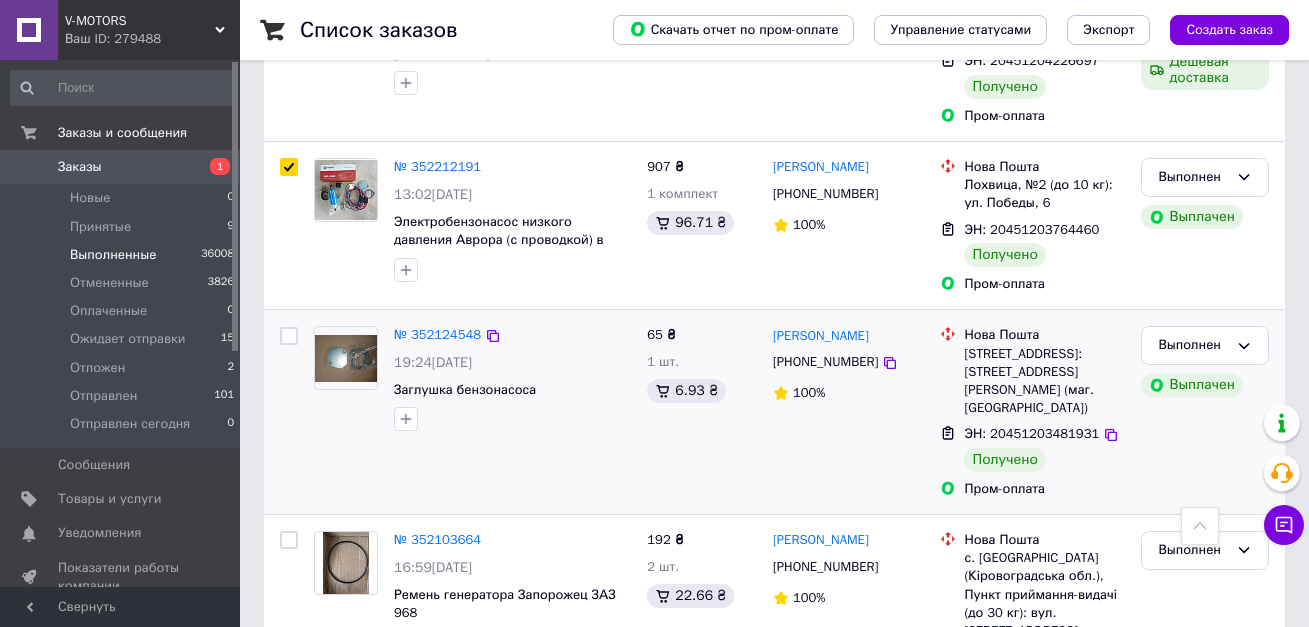 click at bounding box center [289, 336] 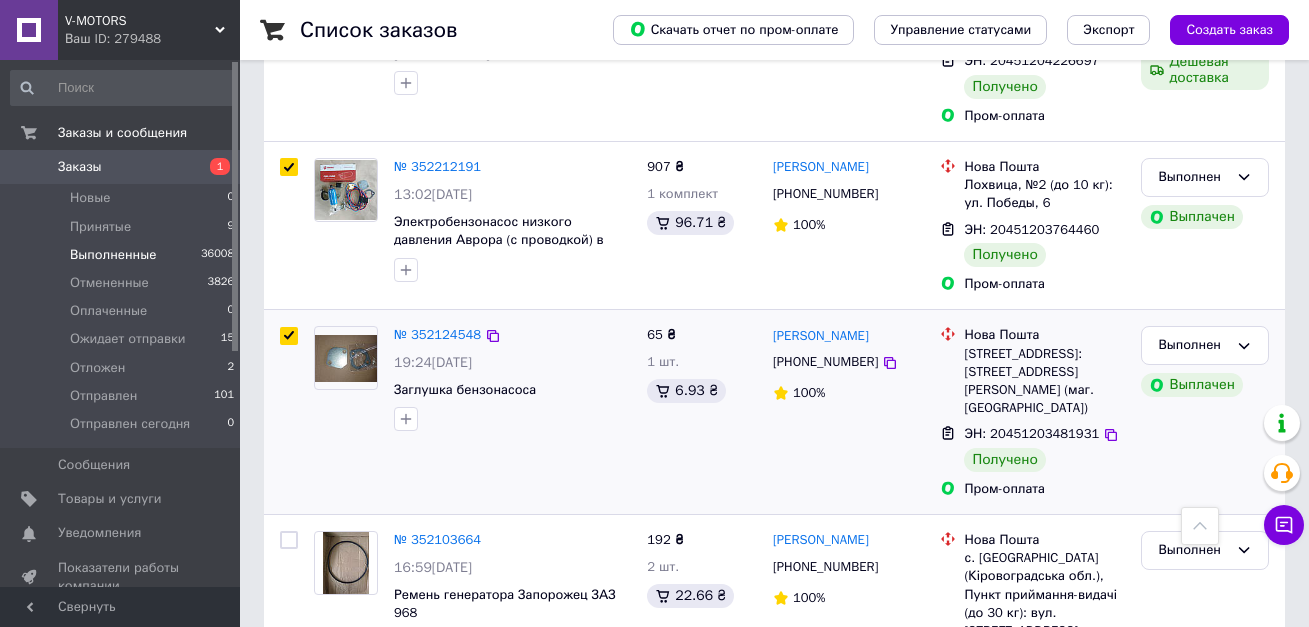 checkbox on "true" 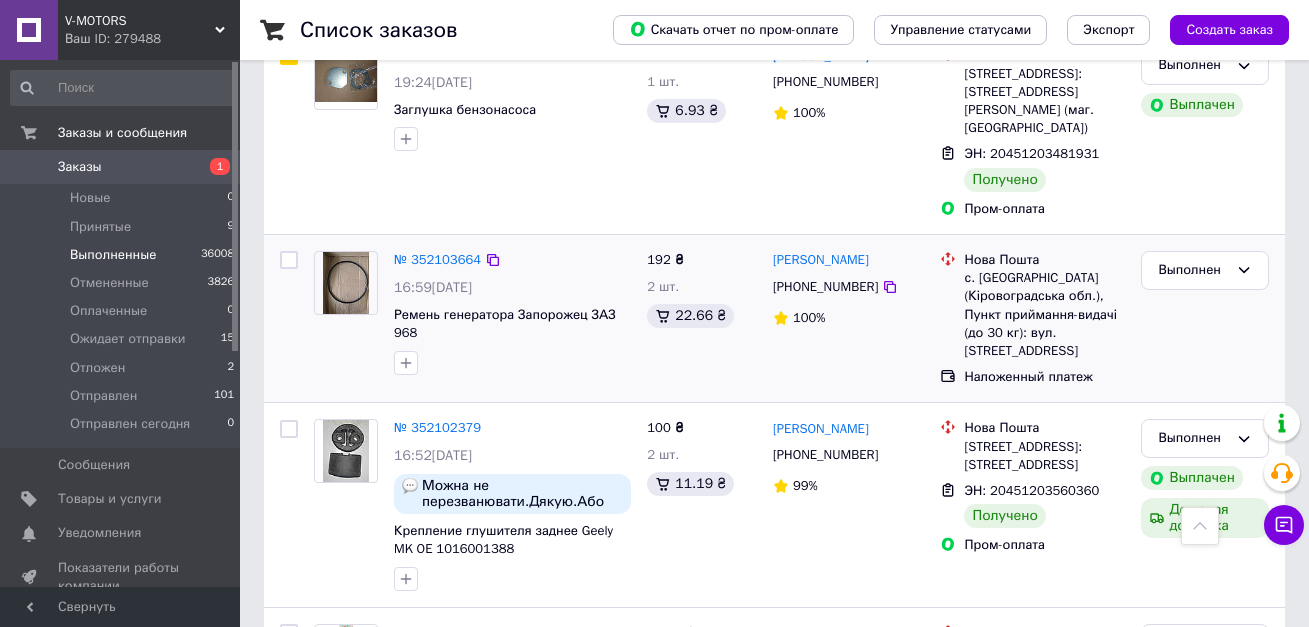scroll, scrollTop: 900, scrollLeft: 0, axis: vertical 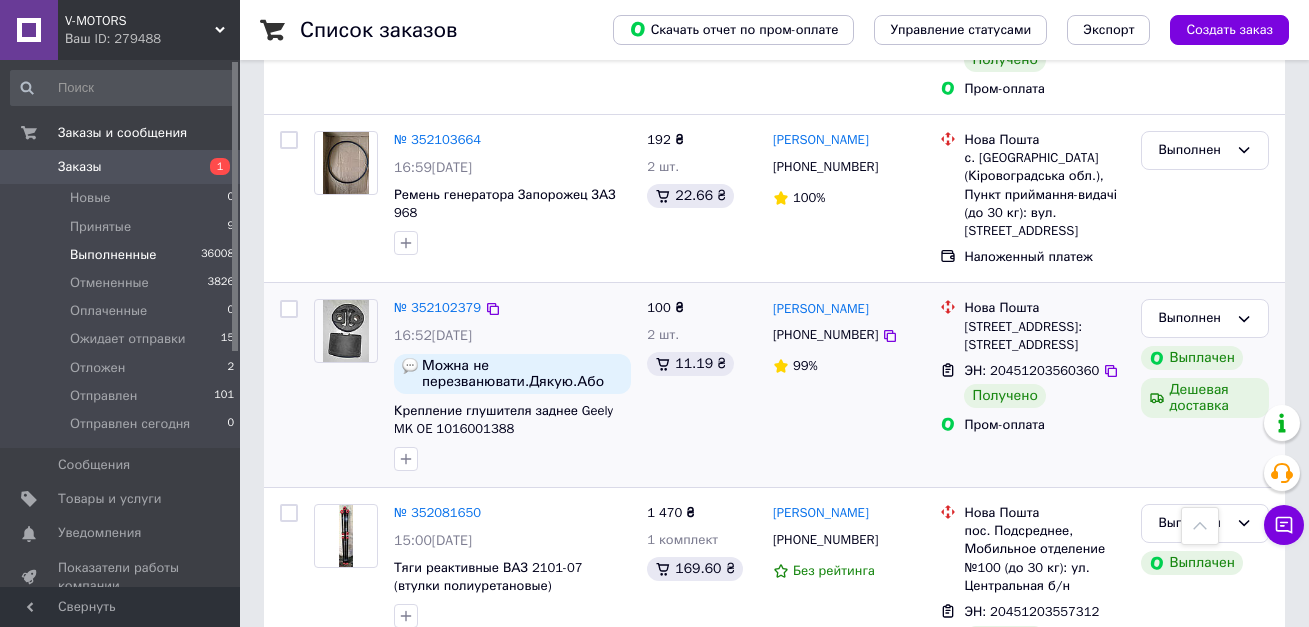 click at bounding box center [289, 385] 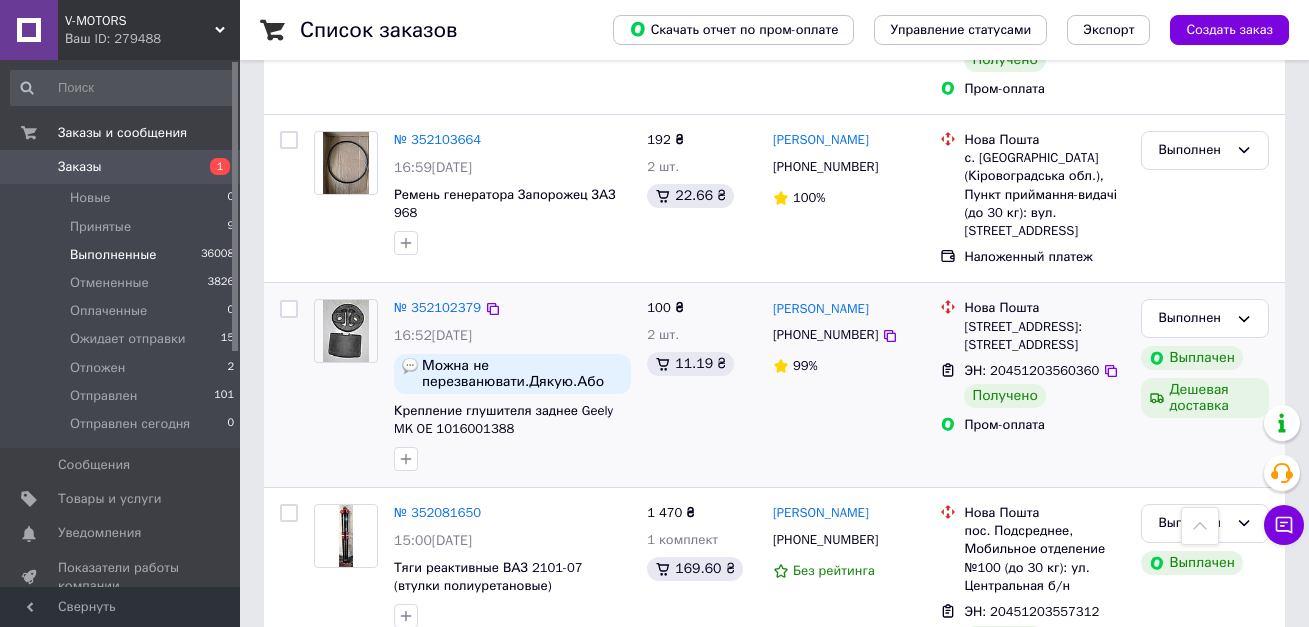 click at bounding box center (289, 309) 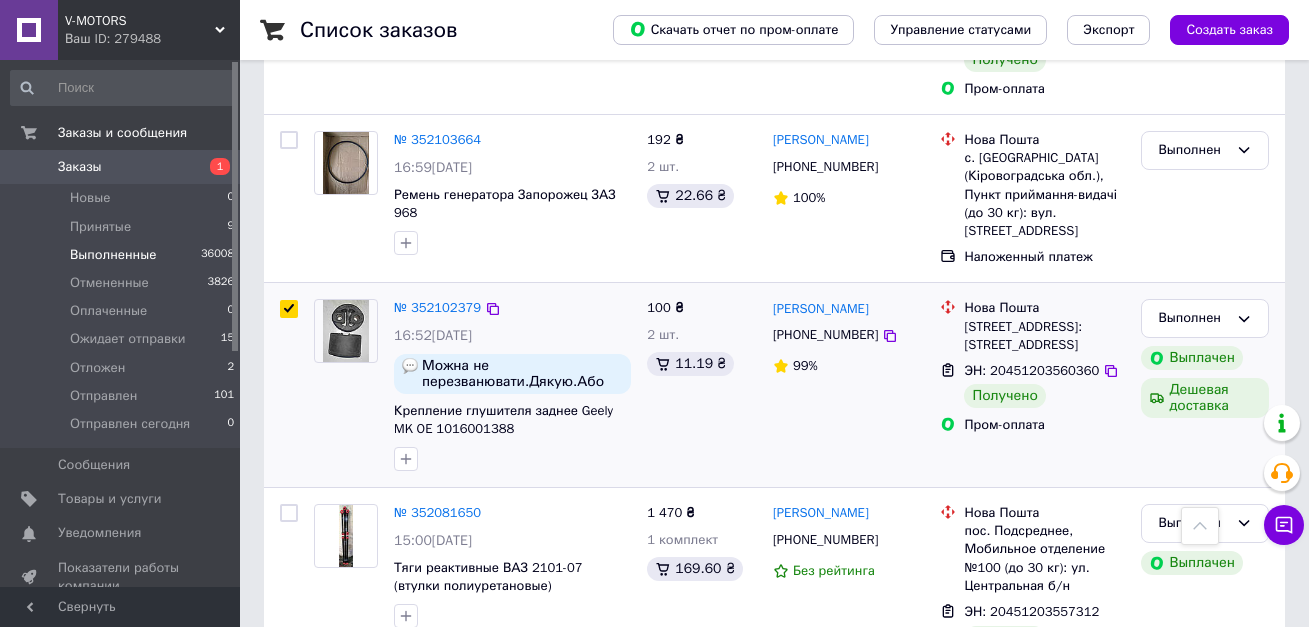 checkbox on "true" 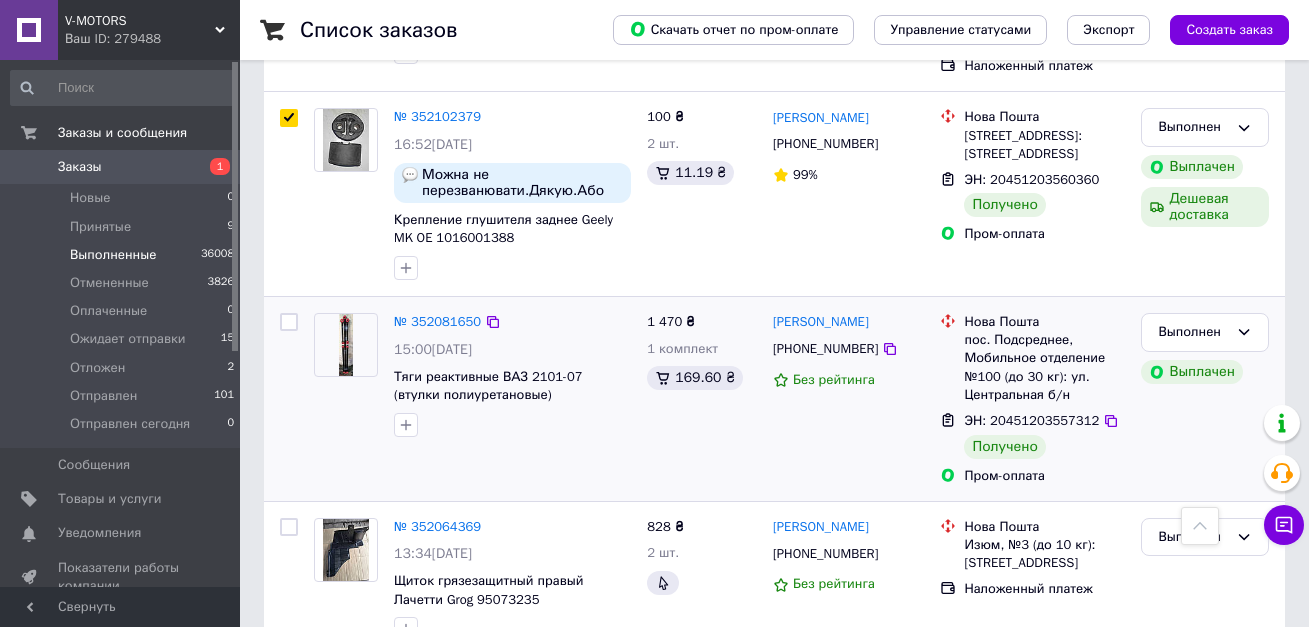 scroll, scrollTop: 1100, scrollLeft: 0, axis: vertical 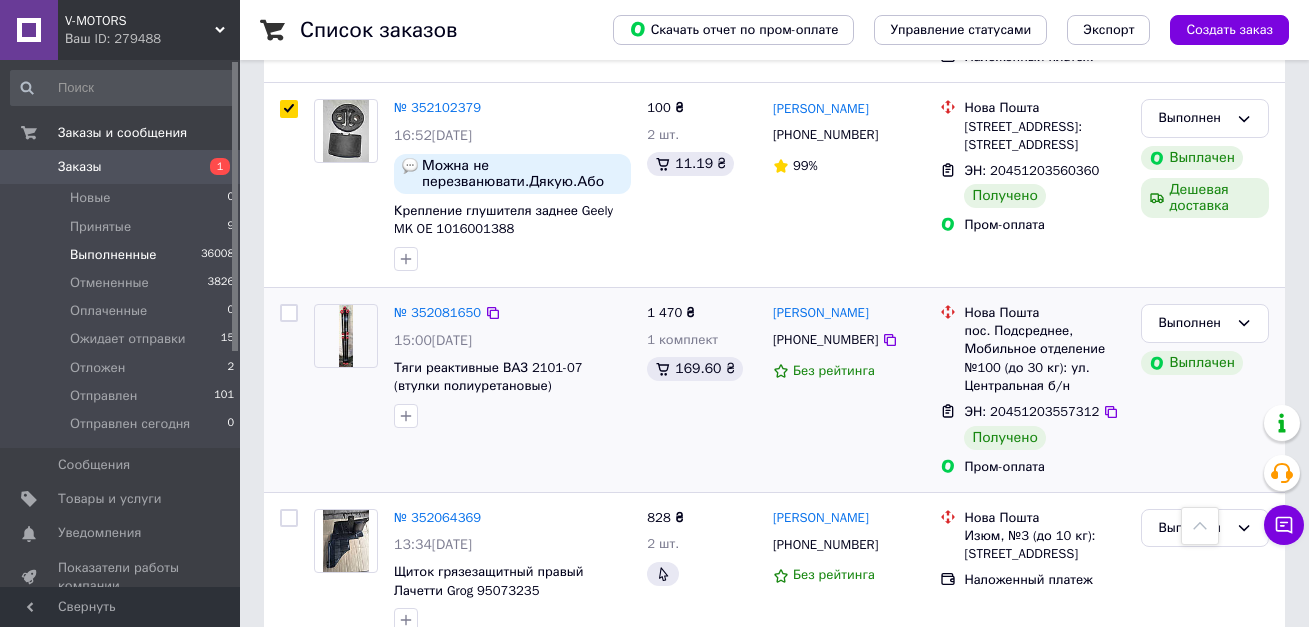 click at bounding box center [289, 313] 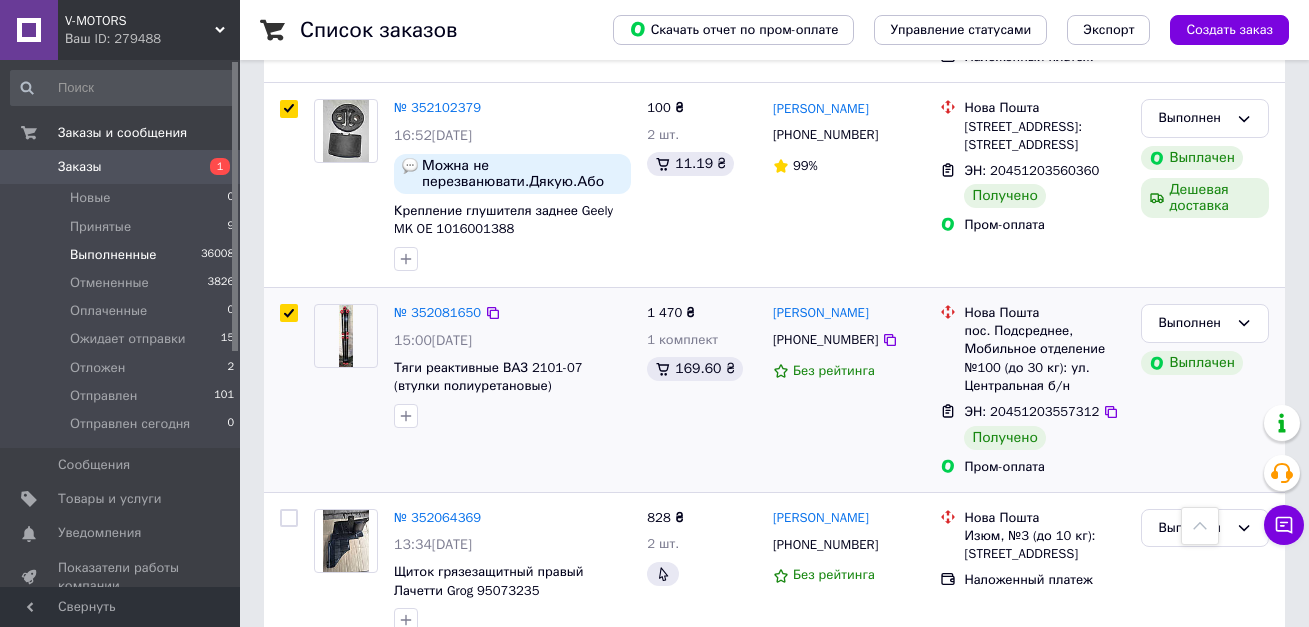 checkbox on "true" 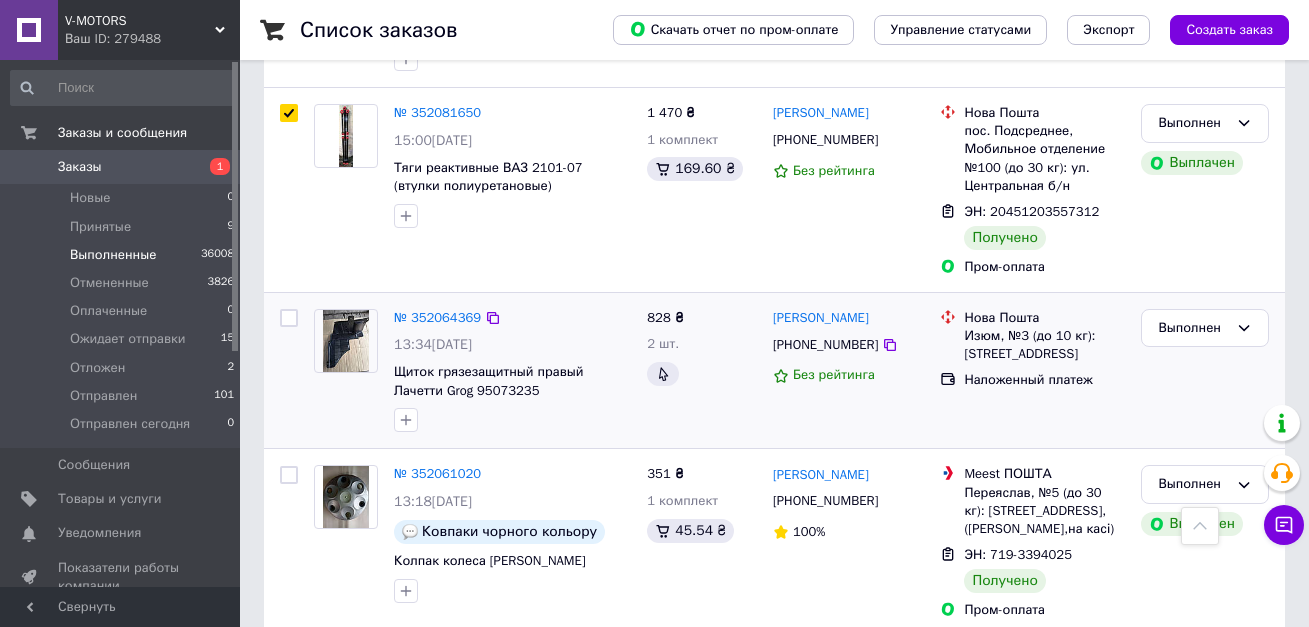 scroll, scrollTop: 1400, scrollLeft: 0, axis: vertical 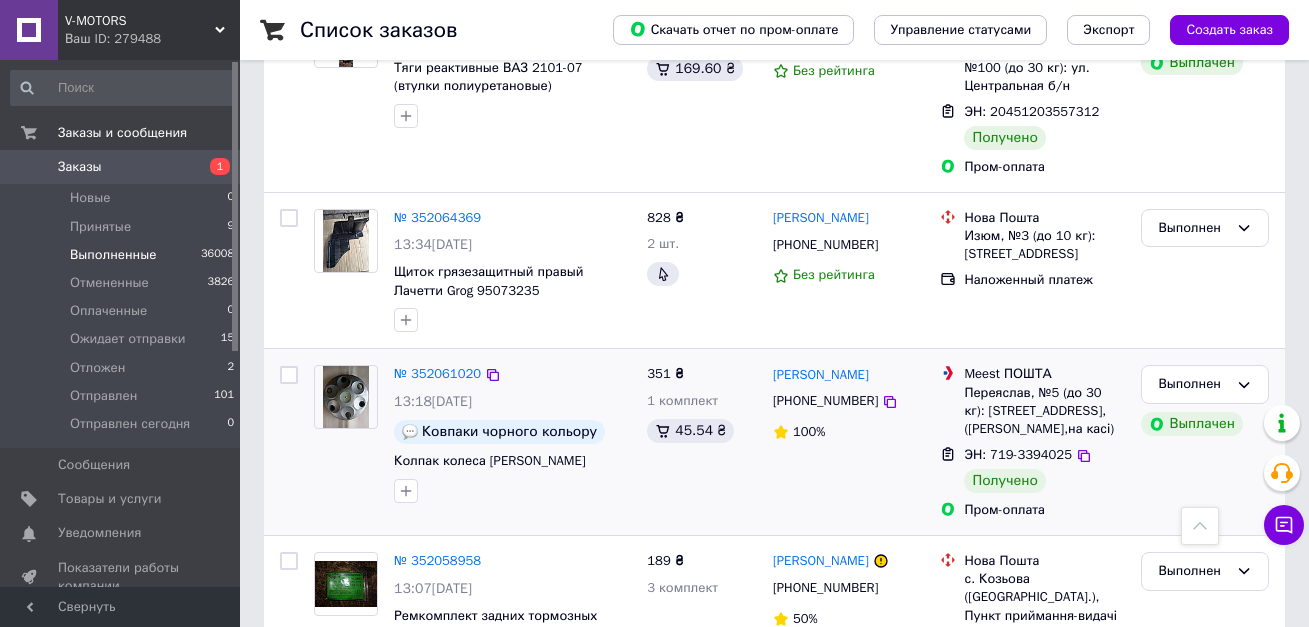 click at bounding box center (289, 375) 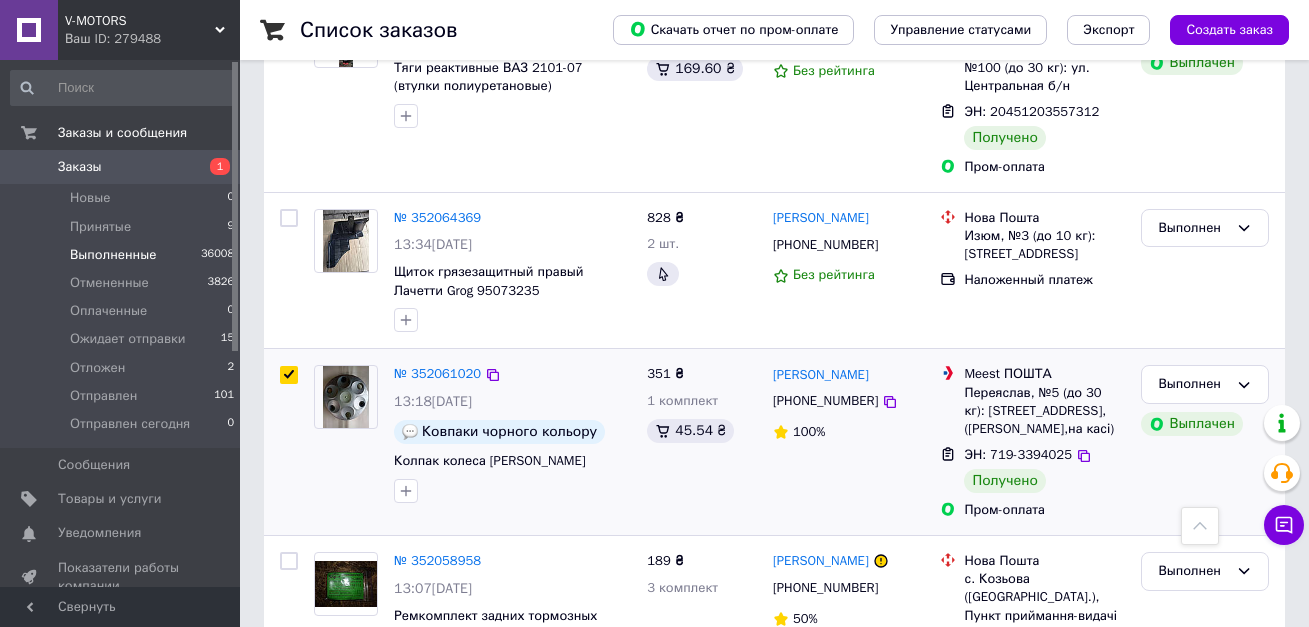 checkbox on "true" 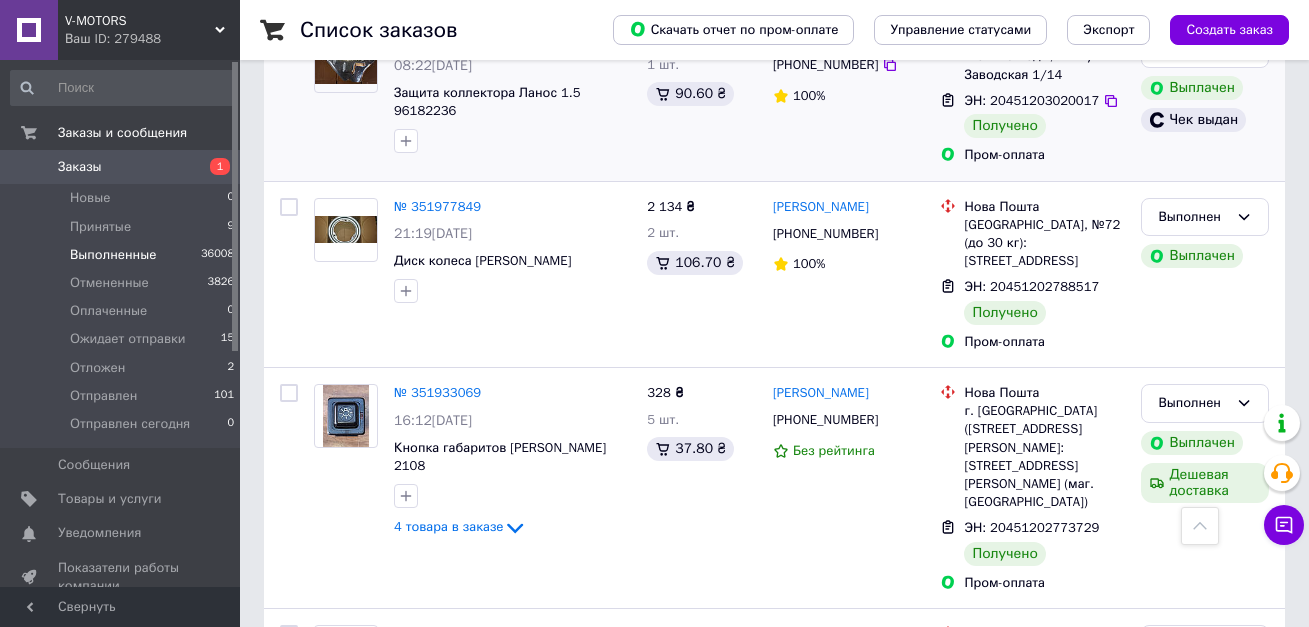 scroll, scrollTop: 2300, scrollLeft: 0, axis: vertical 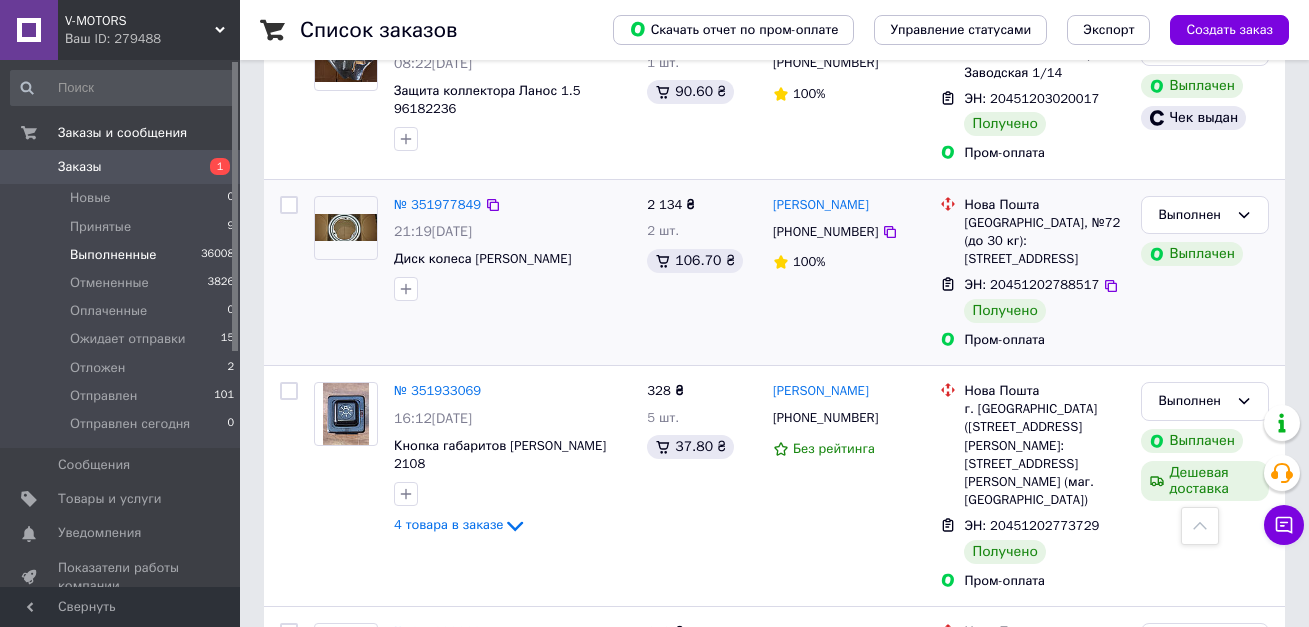 click at bounding box center (289, 205) 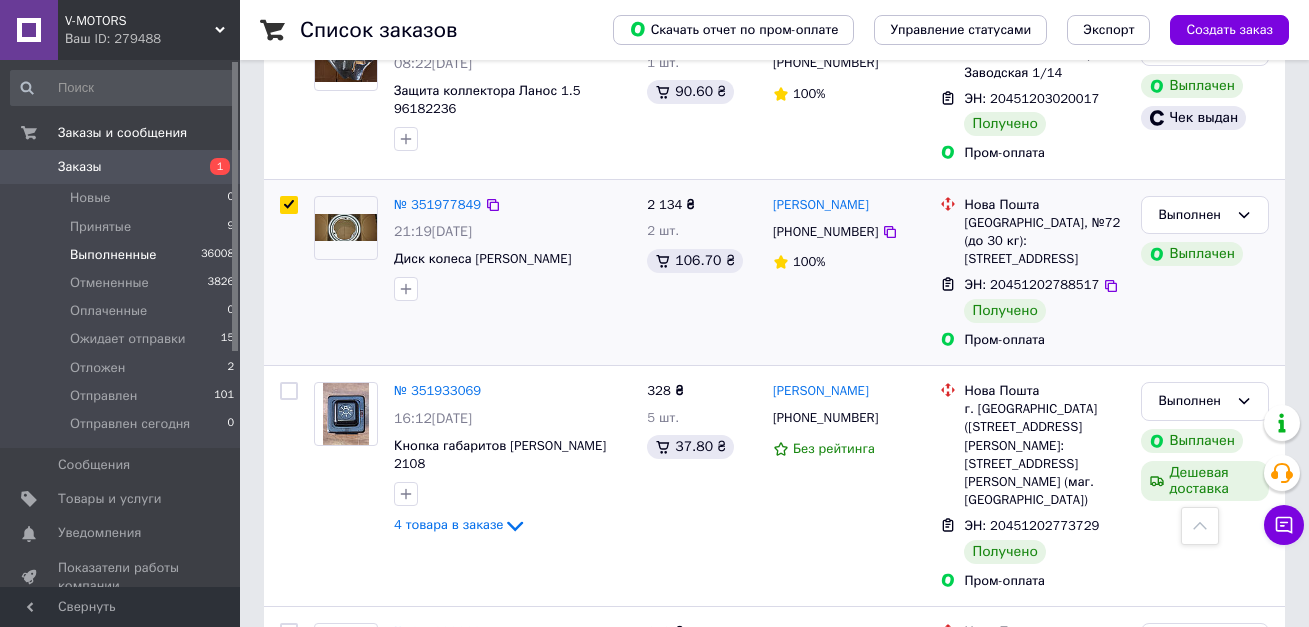 checkbox on "true" 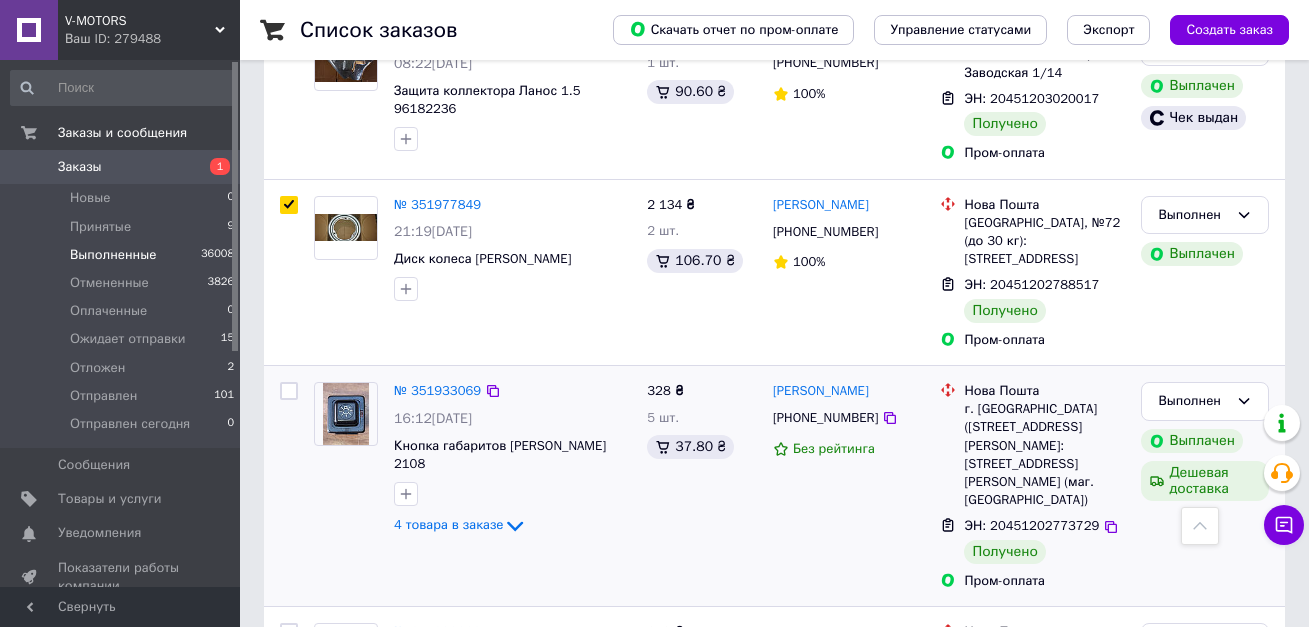 click at bounding box center (289, 391) 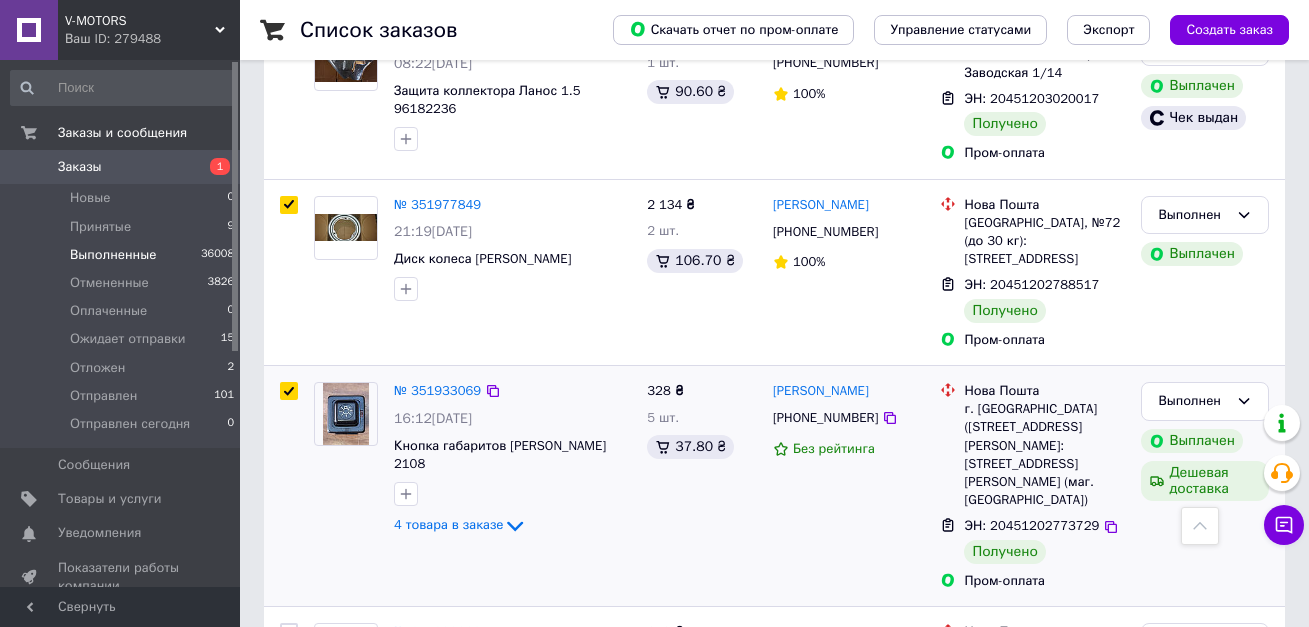 checkbox on "true" 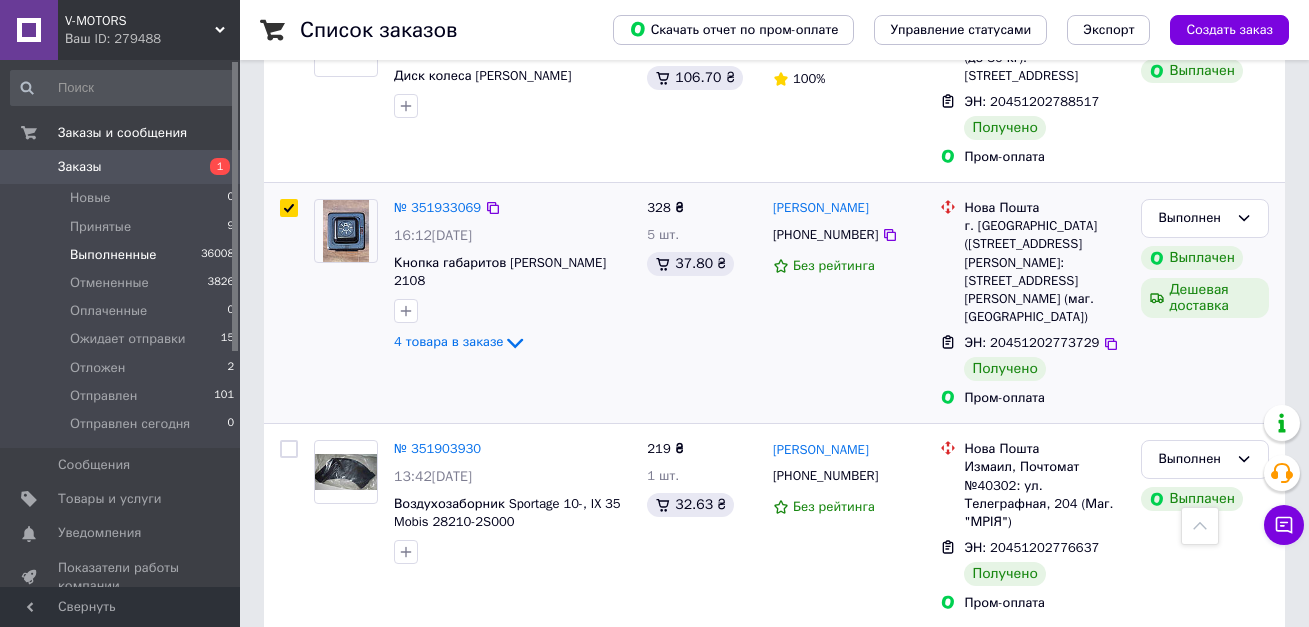 scroll, scrollTop: 2500, scrollLeft: 0, axis: vertical 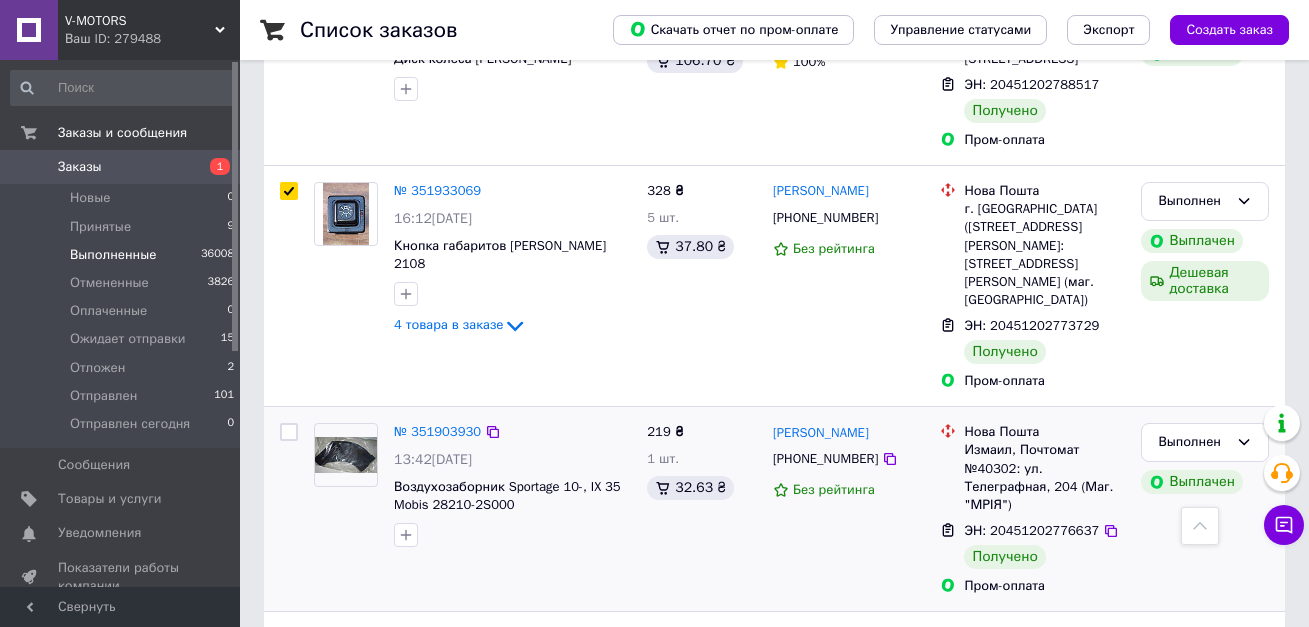 click at bounding box center [289, 432] 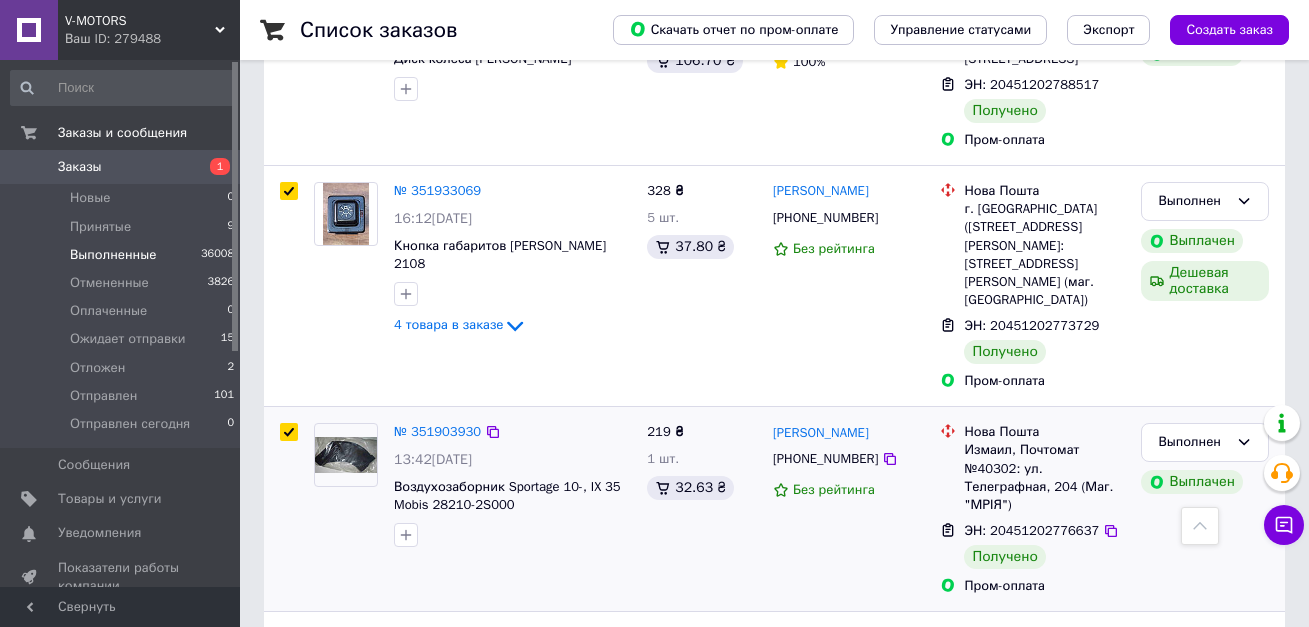 checkbox on "true" 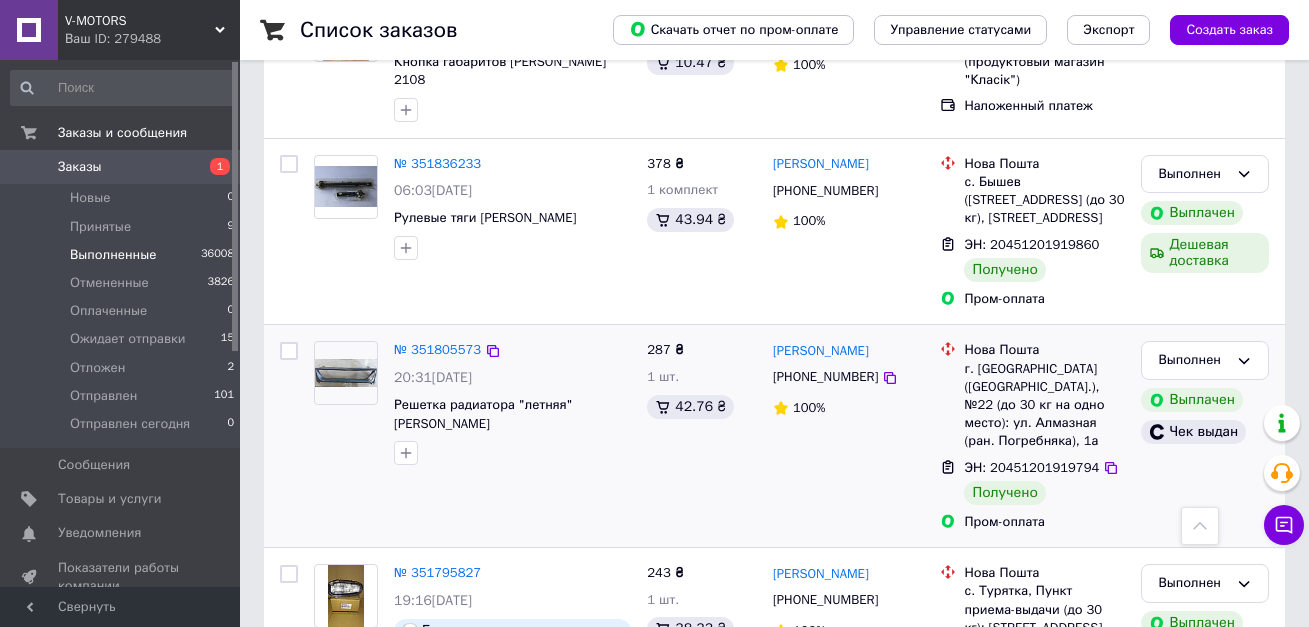 scroll, scrollTop: 3300, scrollLeft: 0, axis: vertical 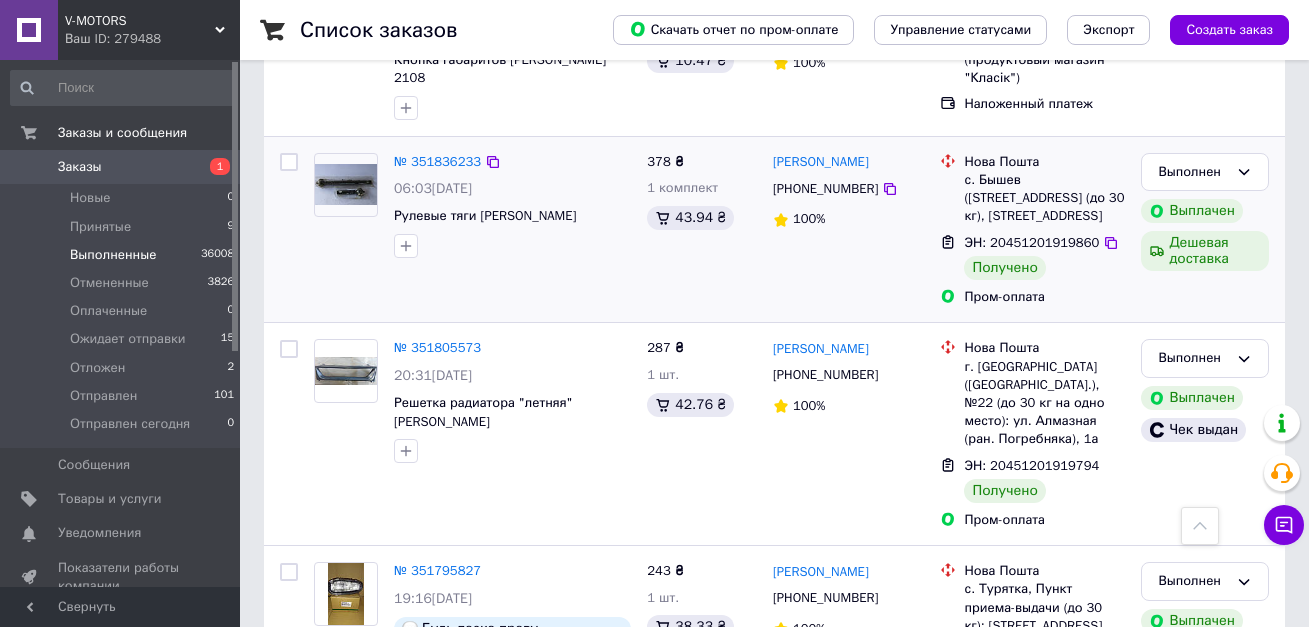 click at bounding box center [289, 162] 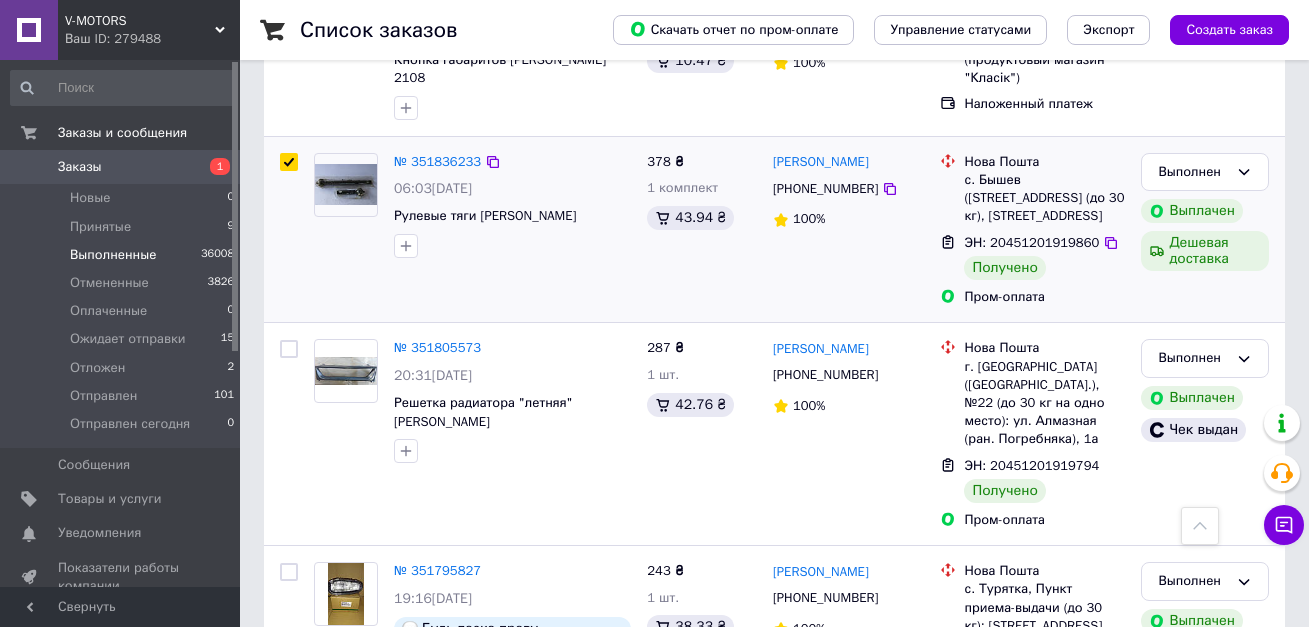 checkbox on "true" 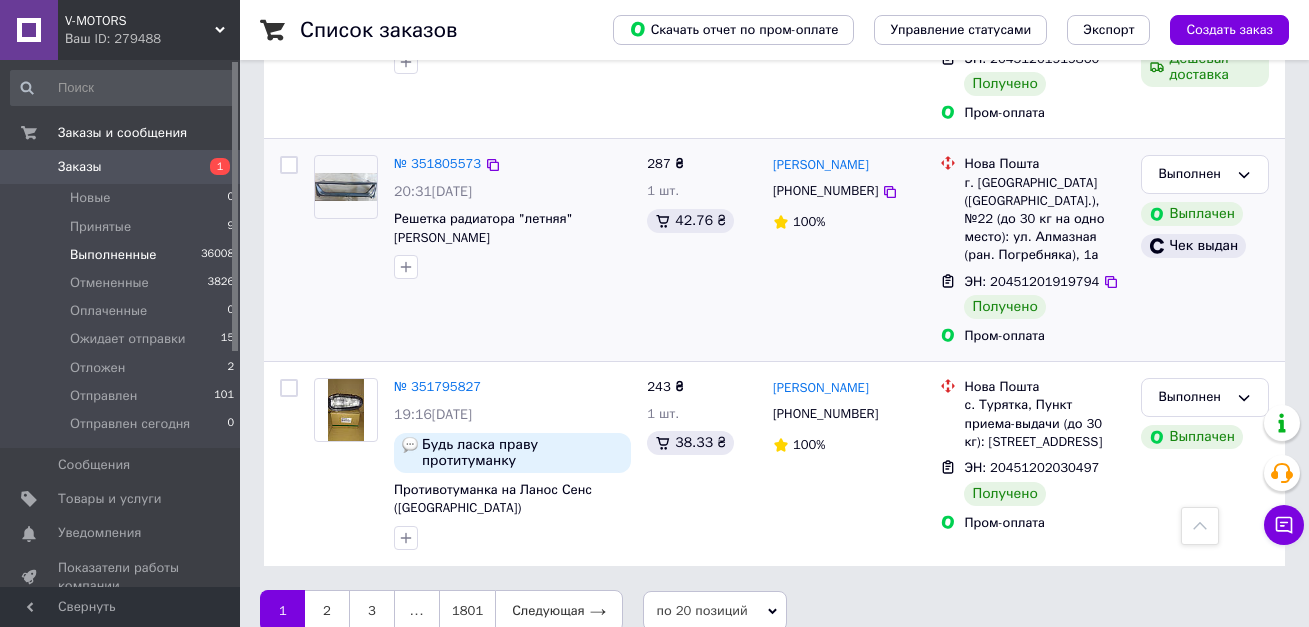 scroll, scrollTop: 3485, scrollLeft: 0, axis: vertical 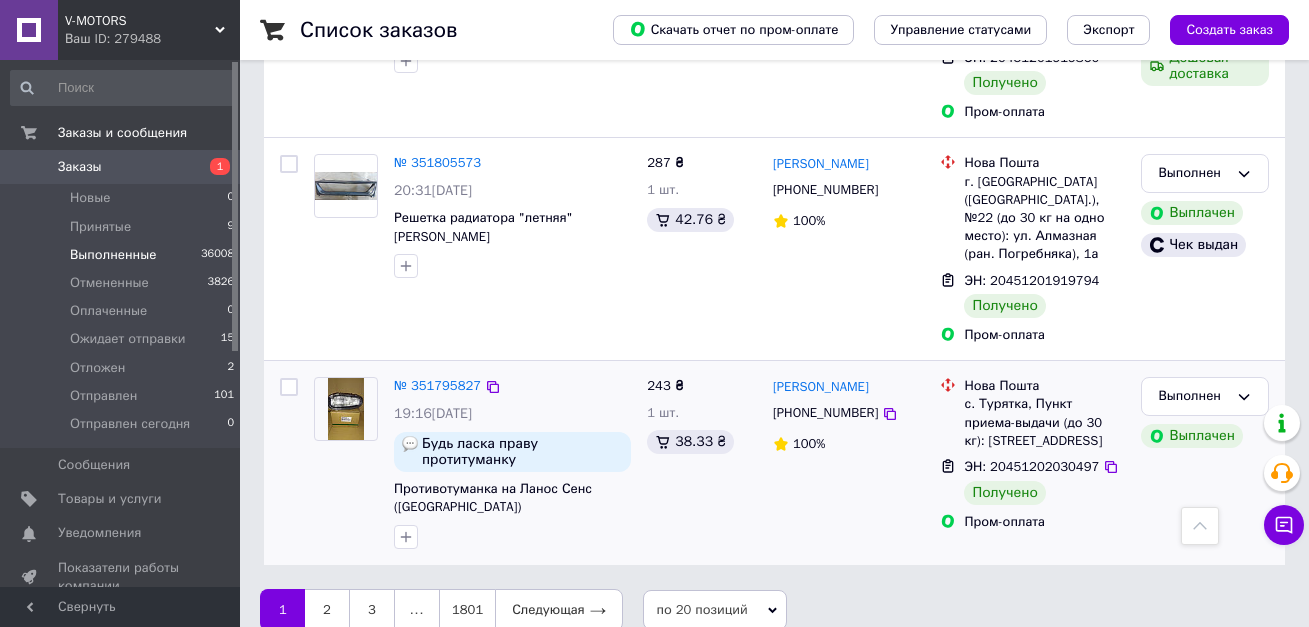 drag, startPoint x: 286, startPoint y: 384, endPoint x: 296, endPoint y: 387, distance: 10.440307 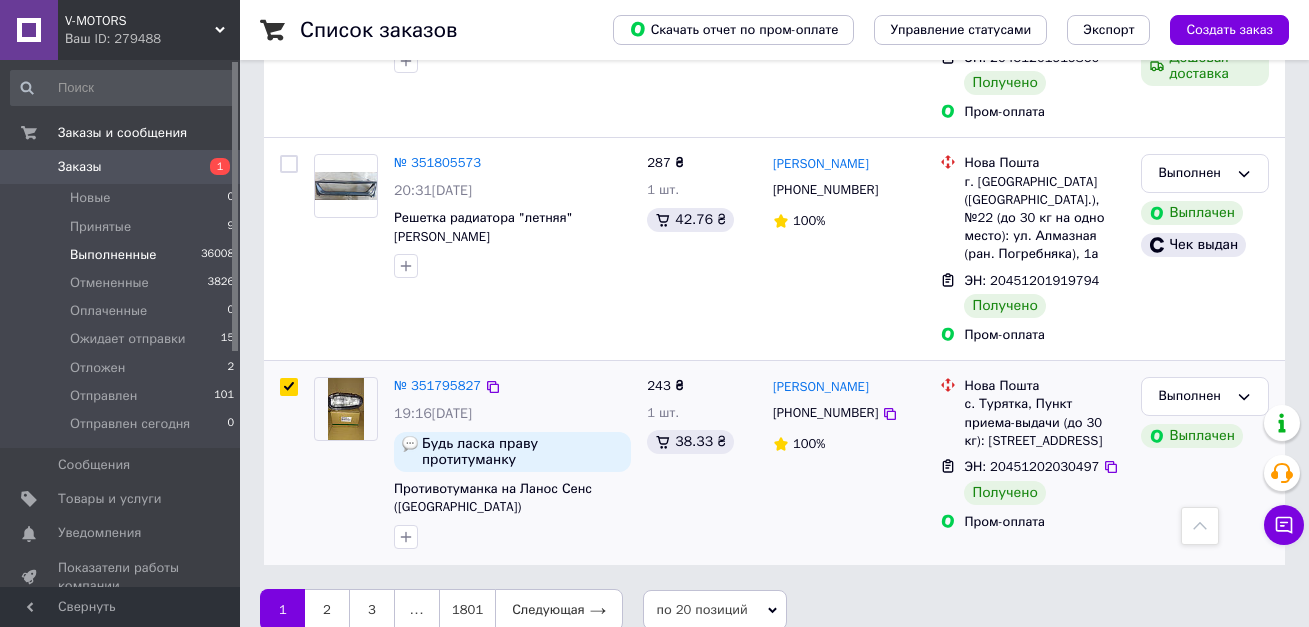 checkbox on "true" 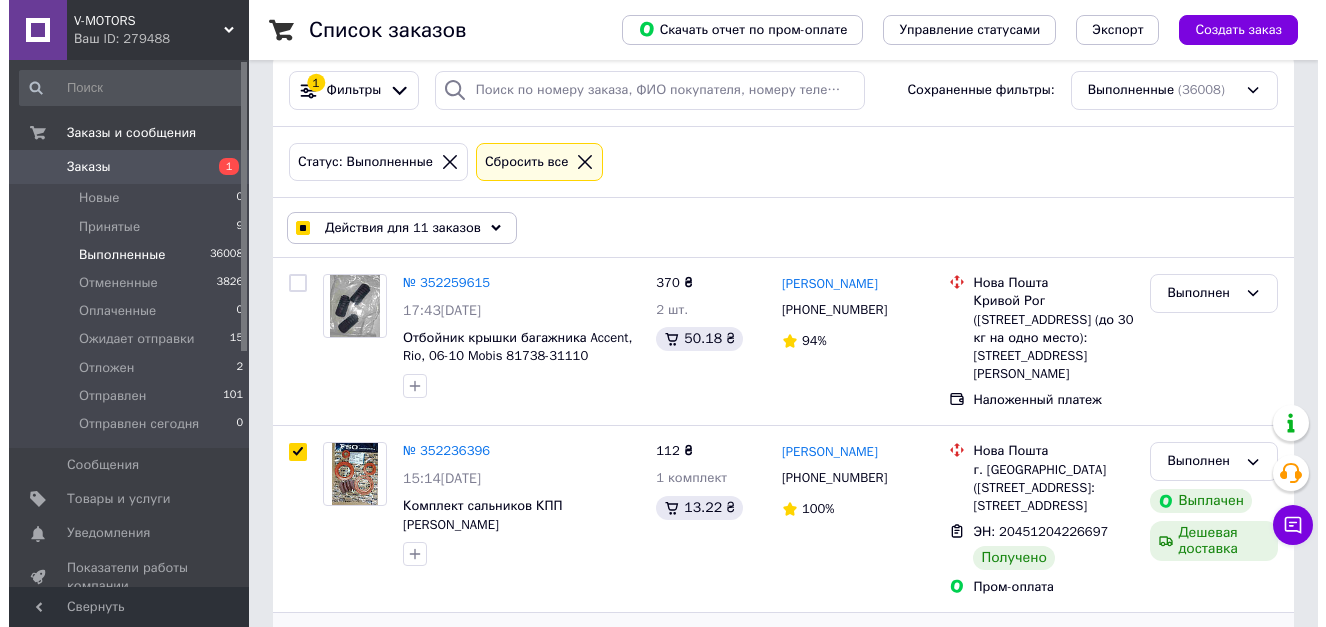 scroll, scrollTop: 0, scrollLeft: 0, axis: both 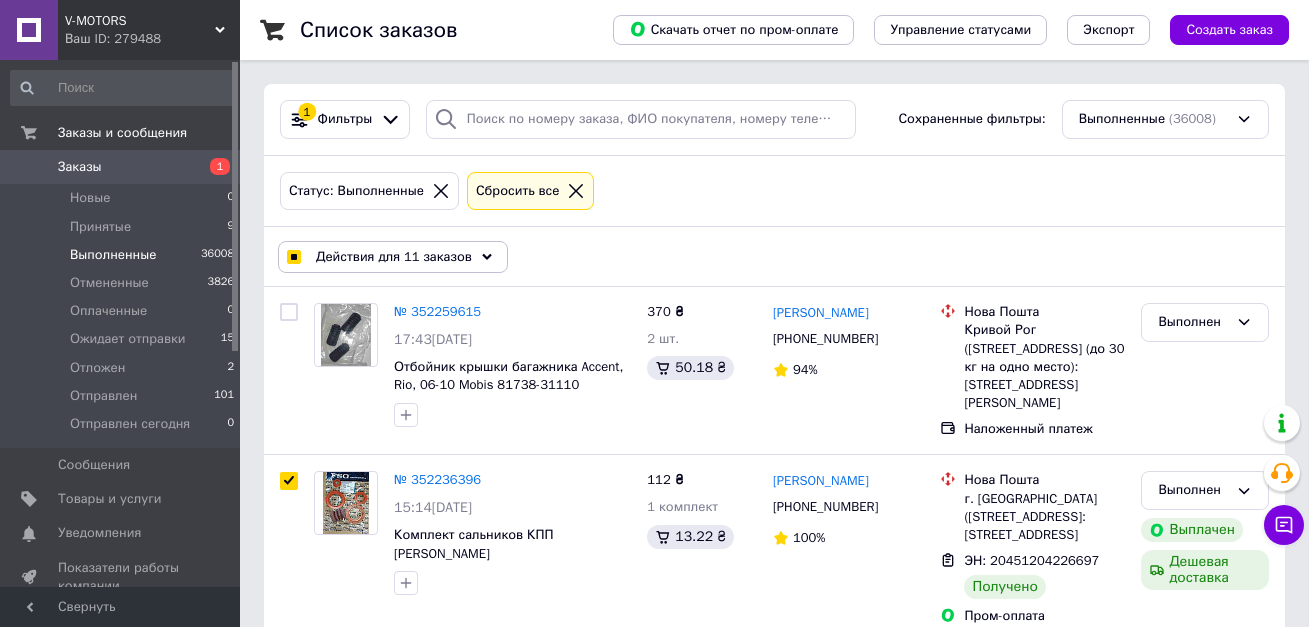 click on "Действия для 11 заказов" at bounding box center (394, 257) 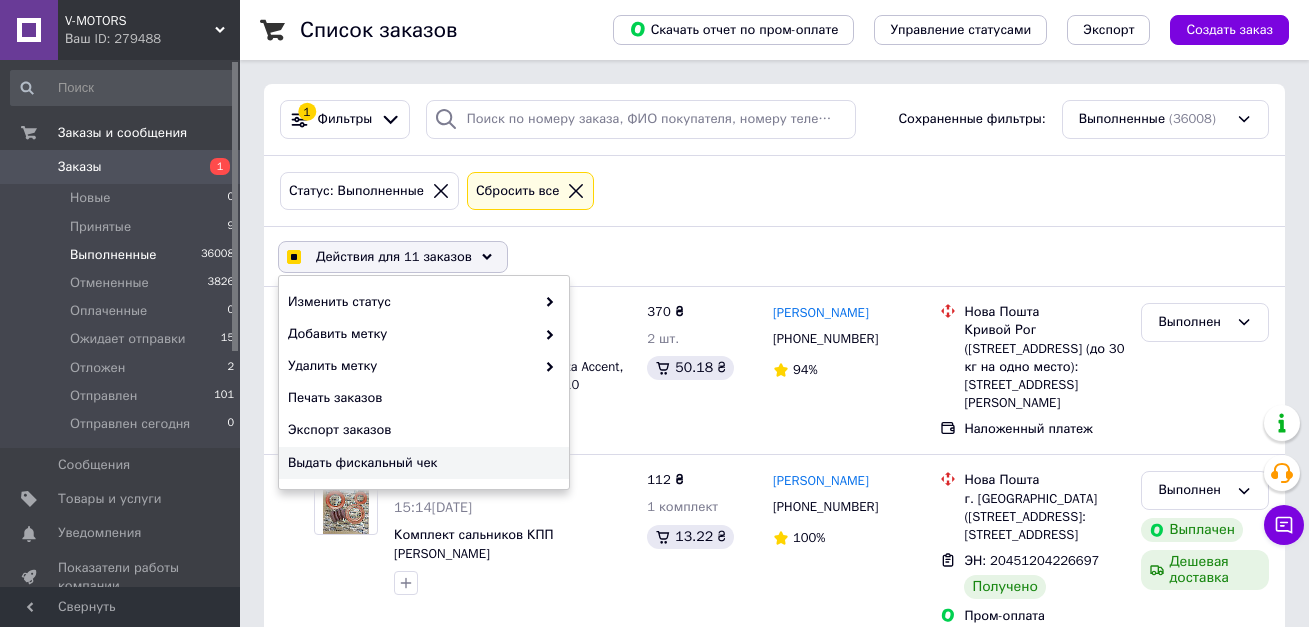 click on "Выдать фискальный чек" at bounding box center (421, 463) 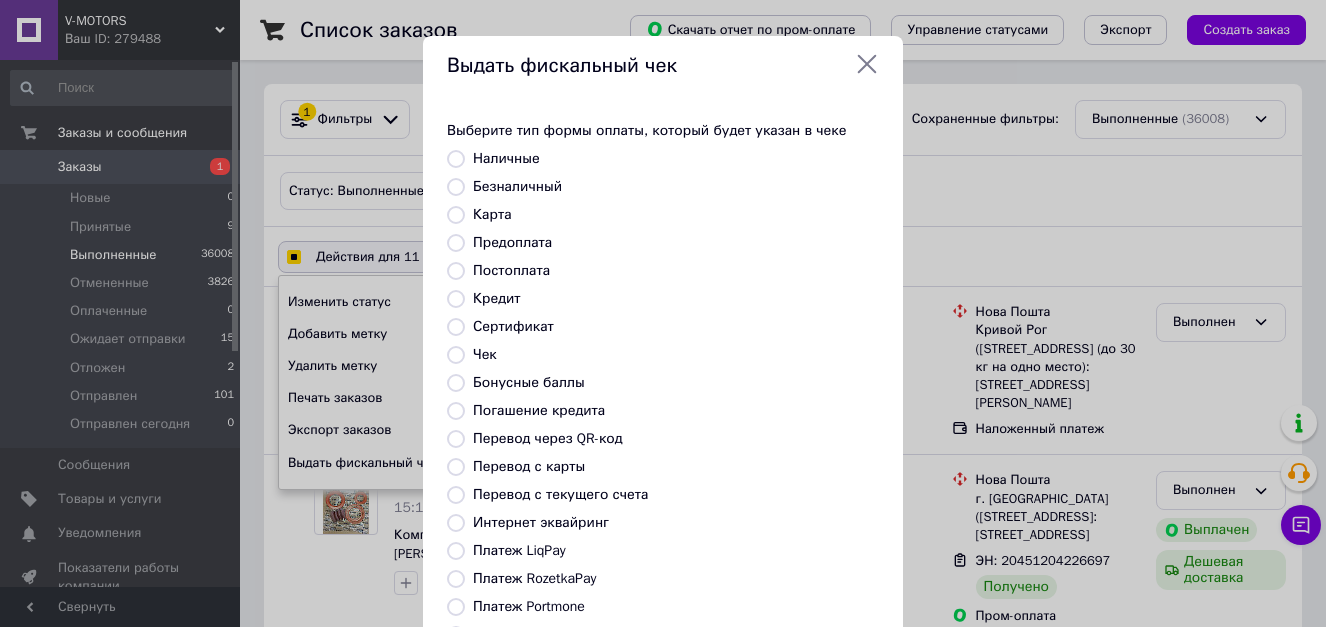 checkbox on "true" 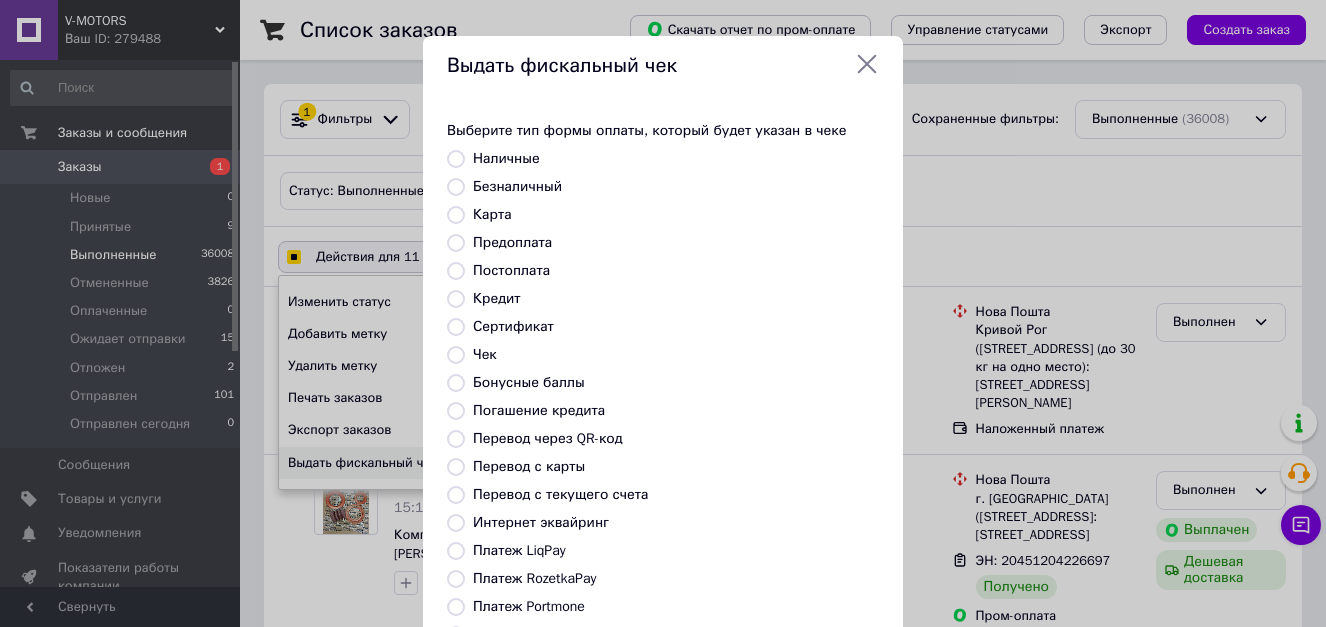 click on "Предоплата" at bounding box center (512, 242) 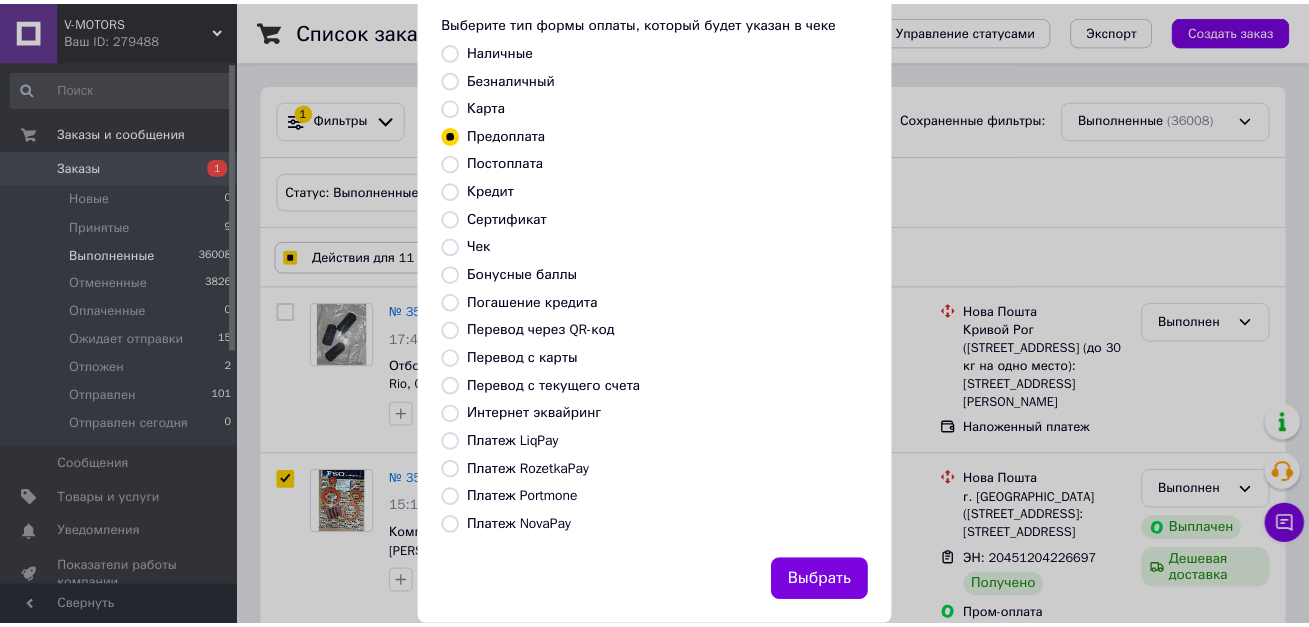 scroll, scrollTop: 144, scrollLeft: 0, axis: vertical 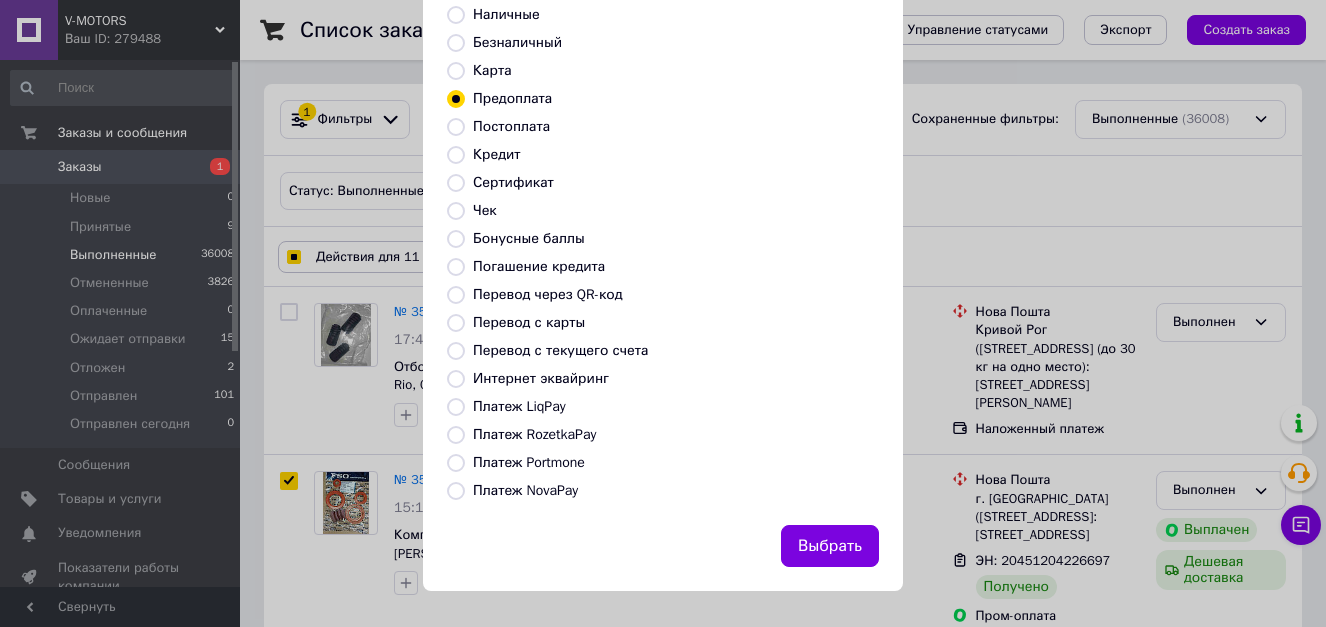 click on "Выбрать" at bounding box center (830, 546) 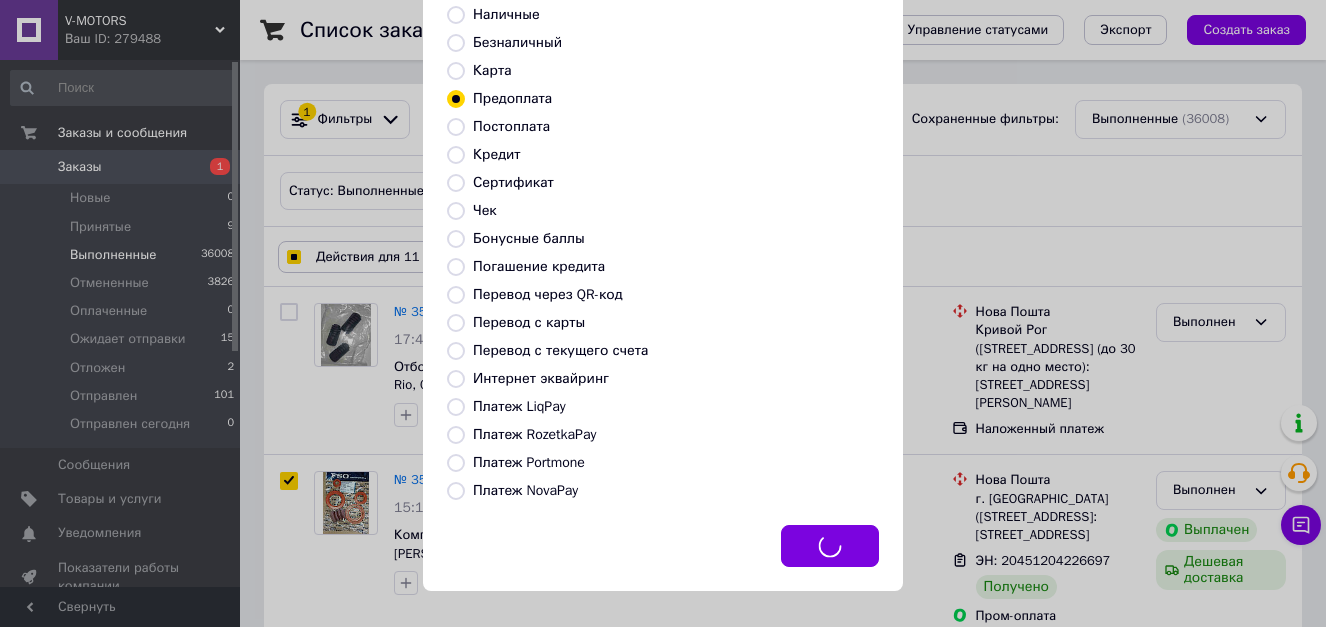 checkbox on "true" 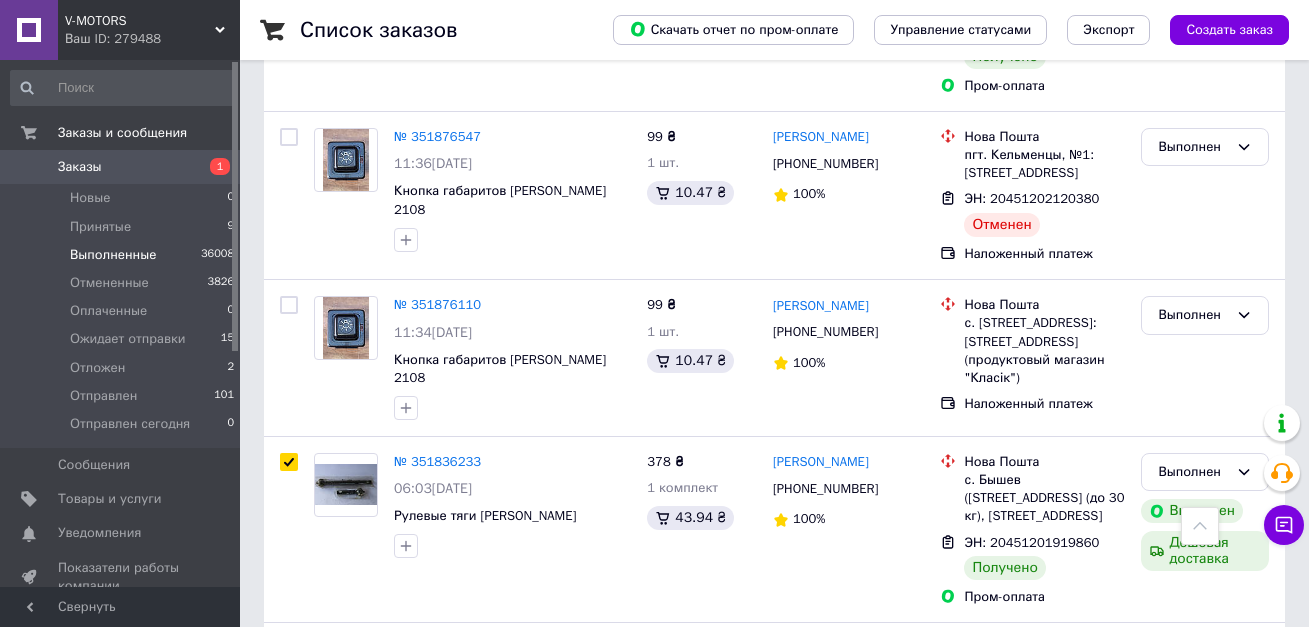 scroll, scrollTop: 3485, scrollLeft: 0, axis: vertical 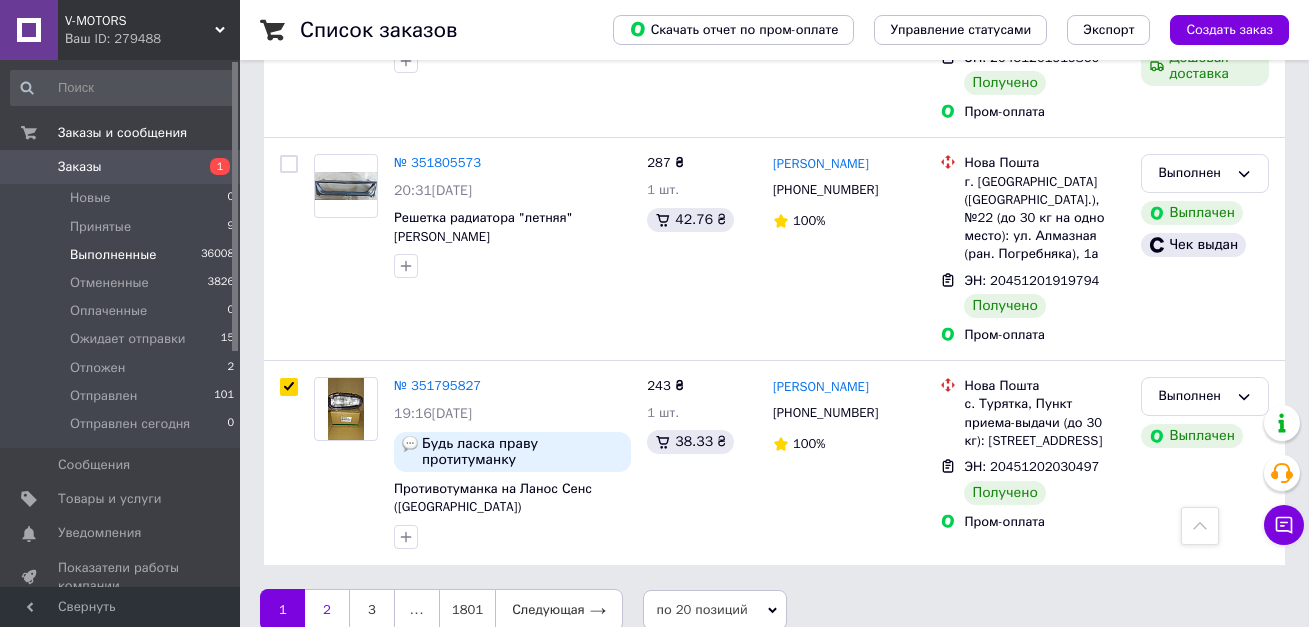 click on "2" at bounding box center [327, 610] 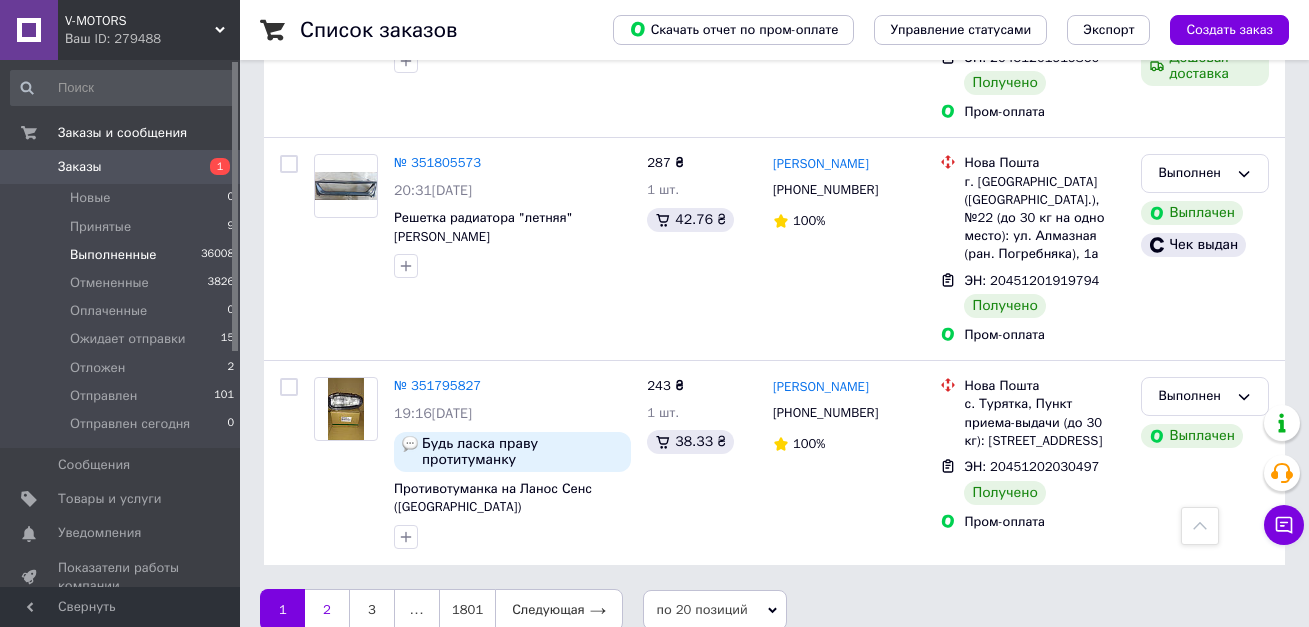 checkbox on "false" 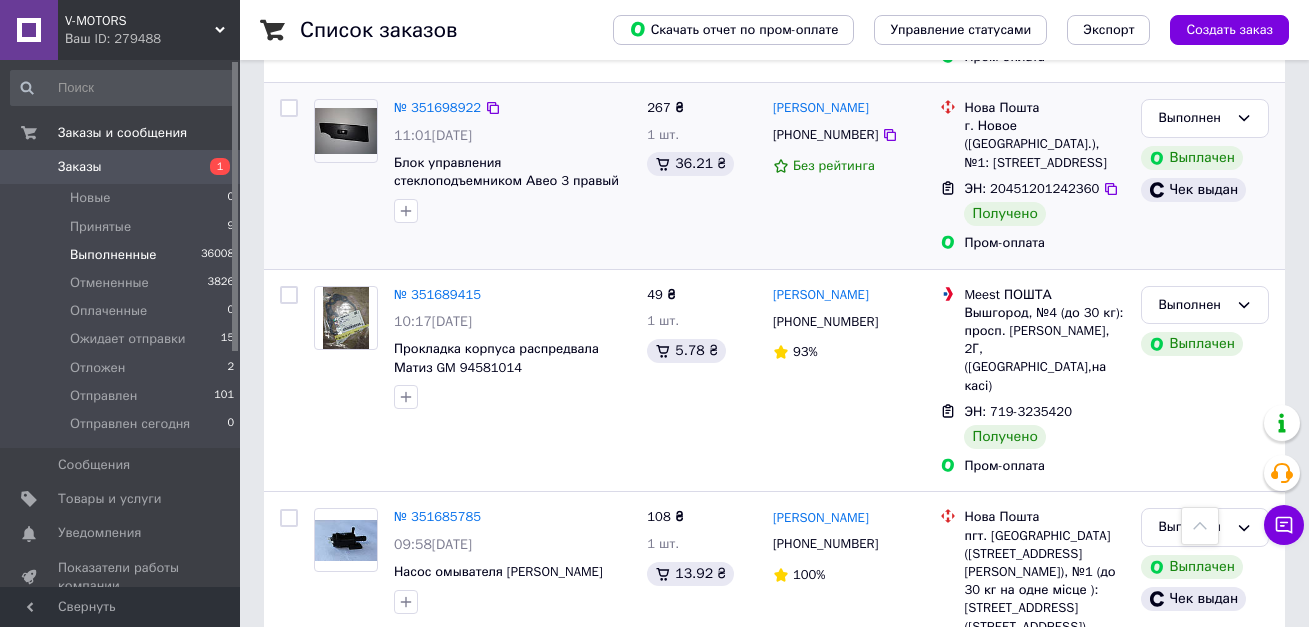 scroll, scrollTop: 900, scrollLeft: 0, axis: vertical 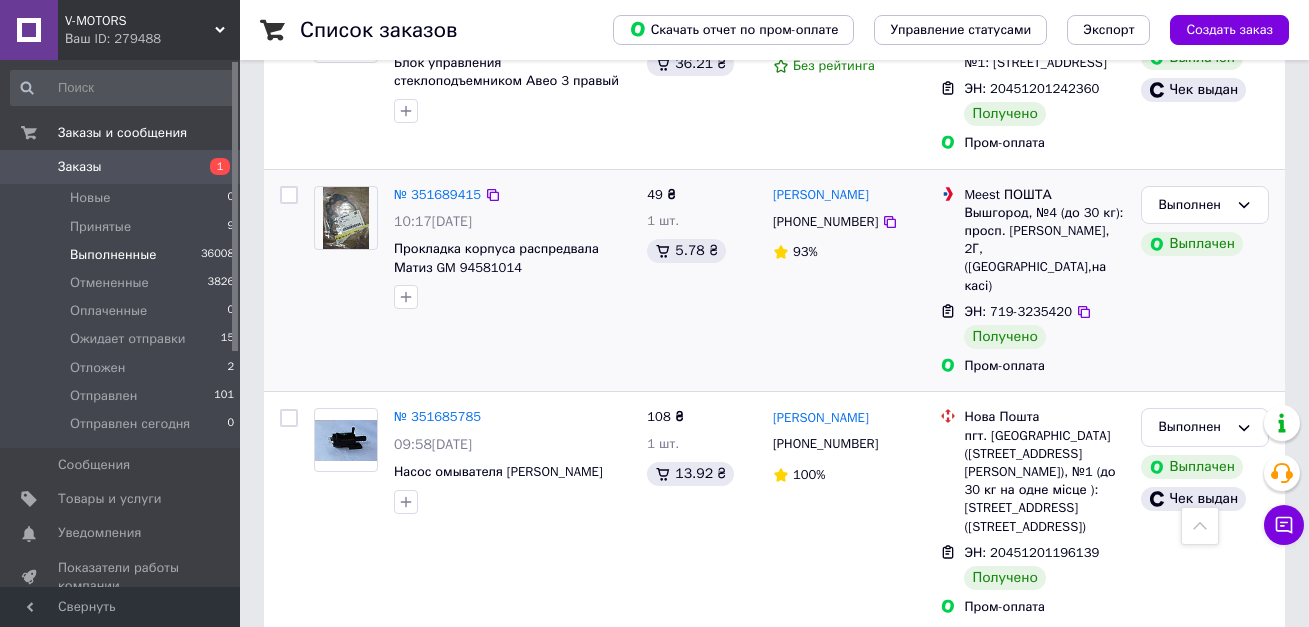 click at bounding box center [289, 195] 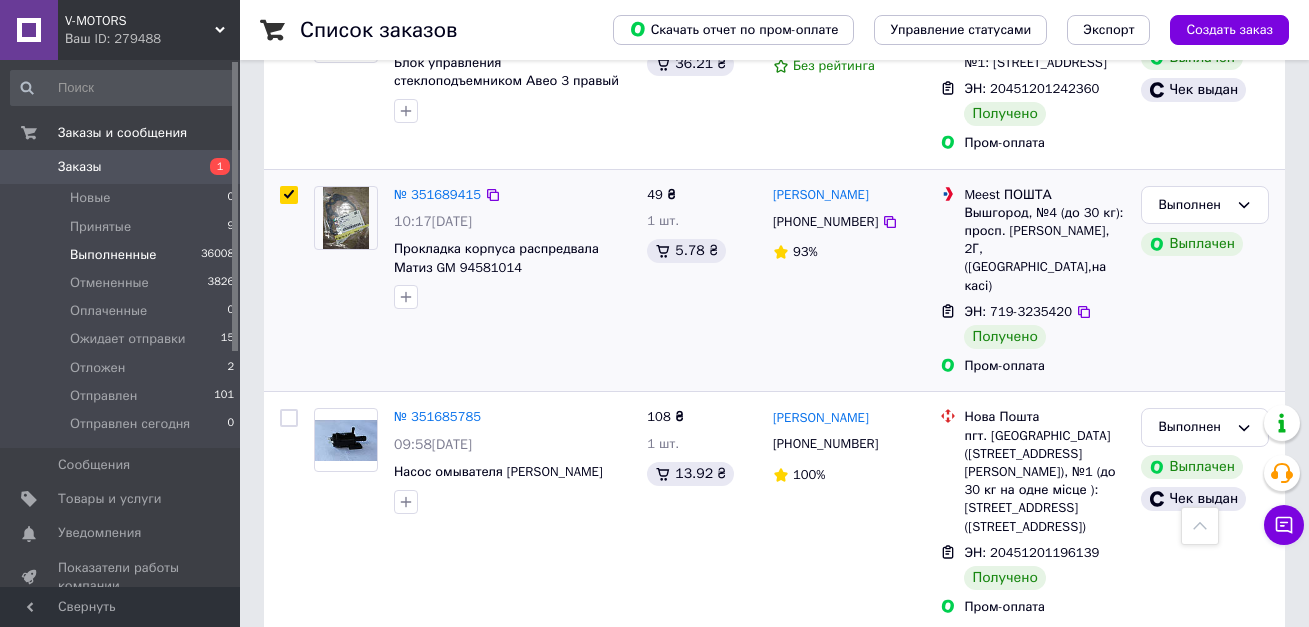 checkbox on "true" 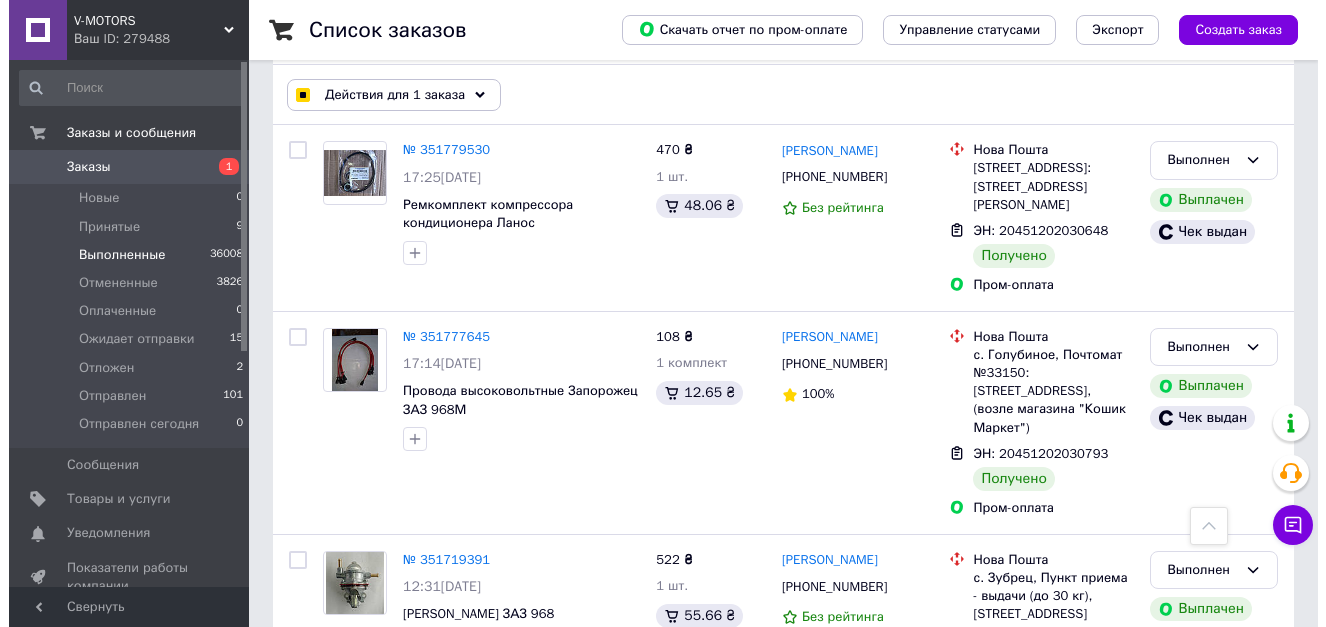 scroll, scrollTop: 0, scrollLeft: 0, axis: both 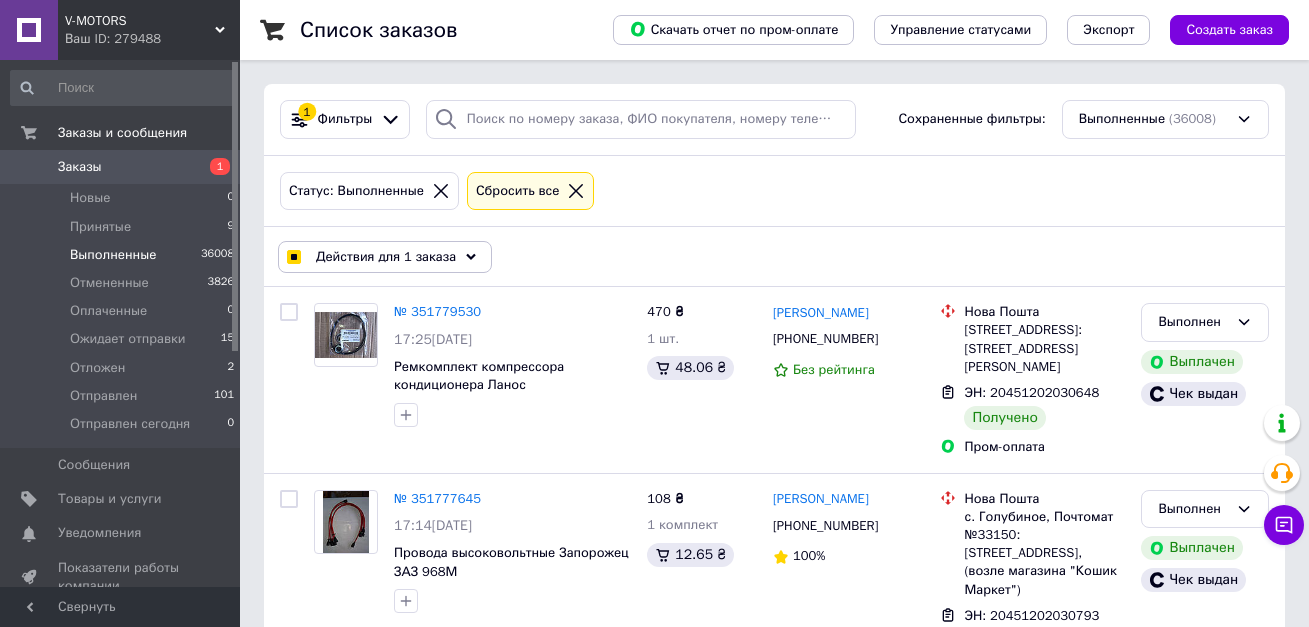 click on "Действия для 1 заказа" at bounding box center (386, 257) 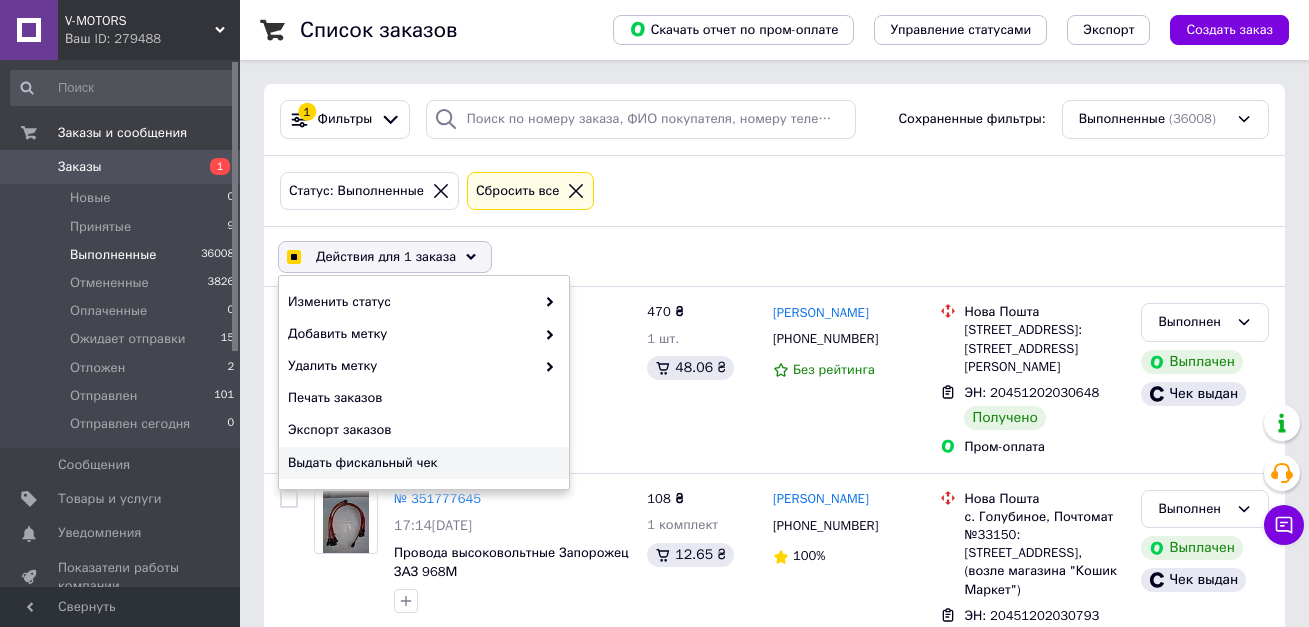 click on "Выдать фискальный чек" at bounding box center [421, 463] 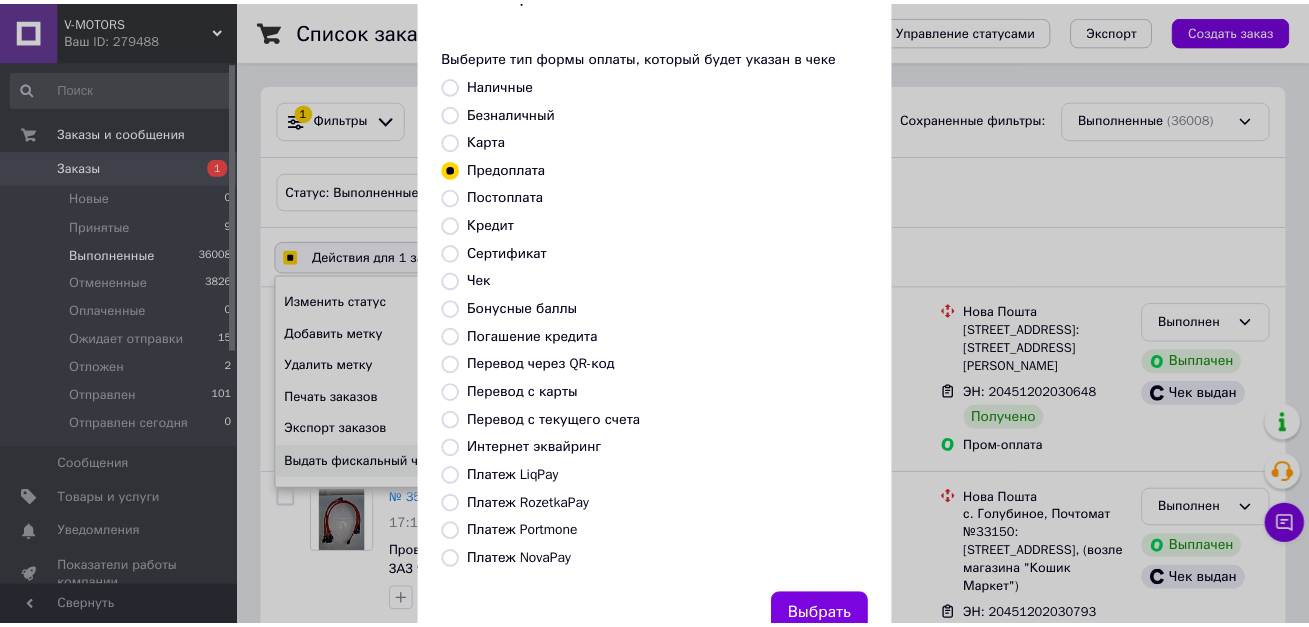 scroll, scrollTop: 144, scrollLeft: 0, axis: vertical 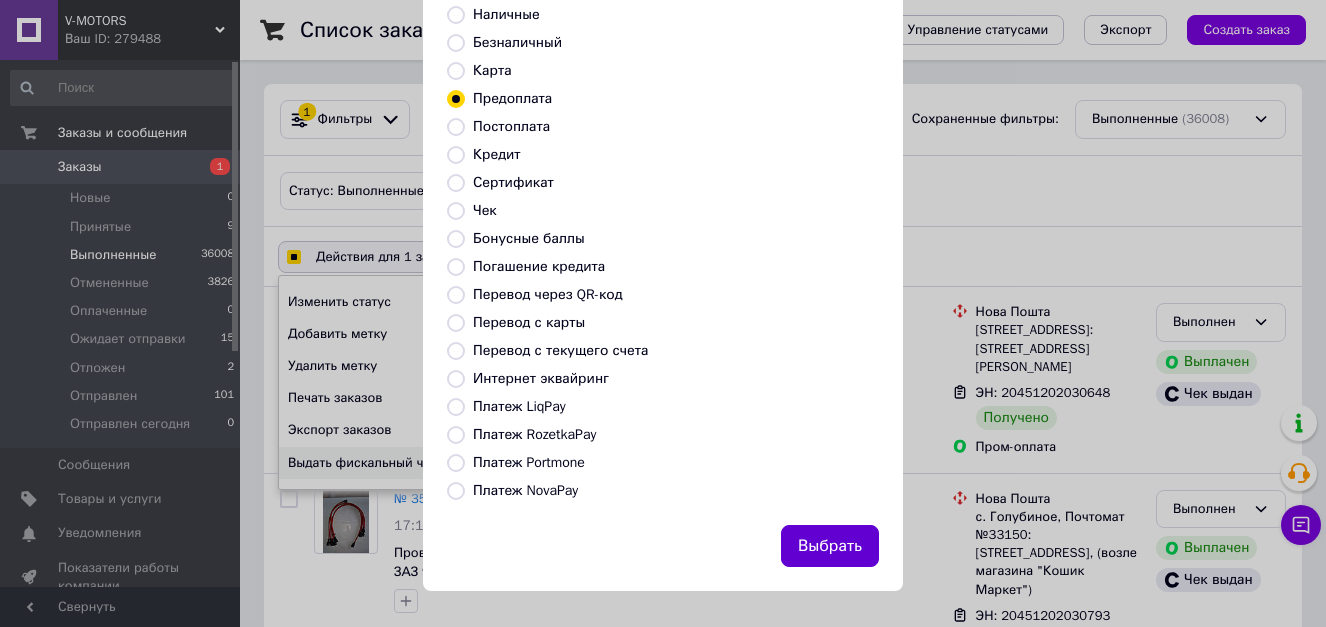 click on "Выбрать" at bounding box center [830, 546] 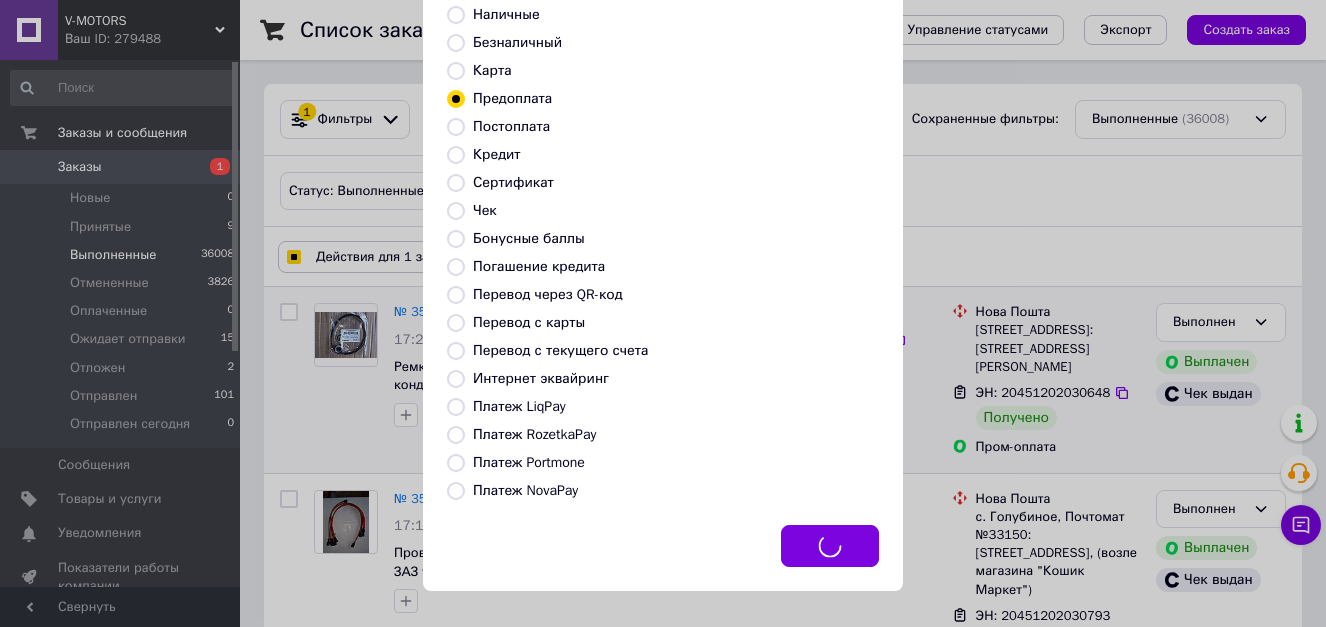 checkbox on "true" 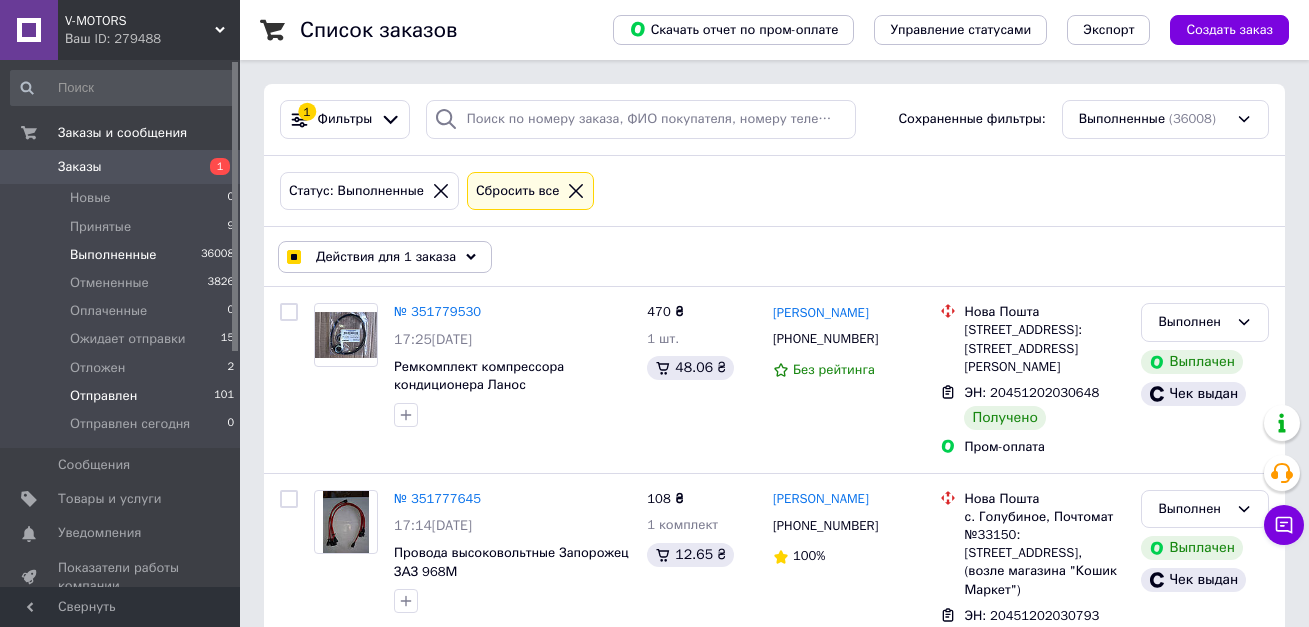 click on "Отправлен 101" at bounding box center [123, 396] 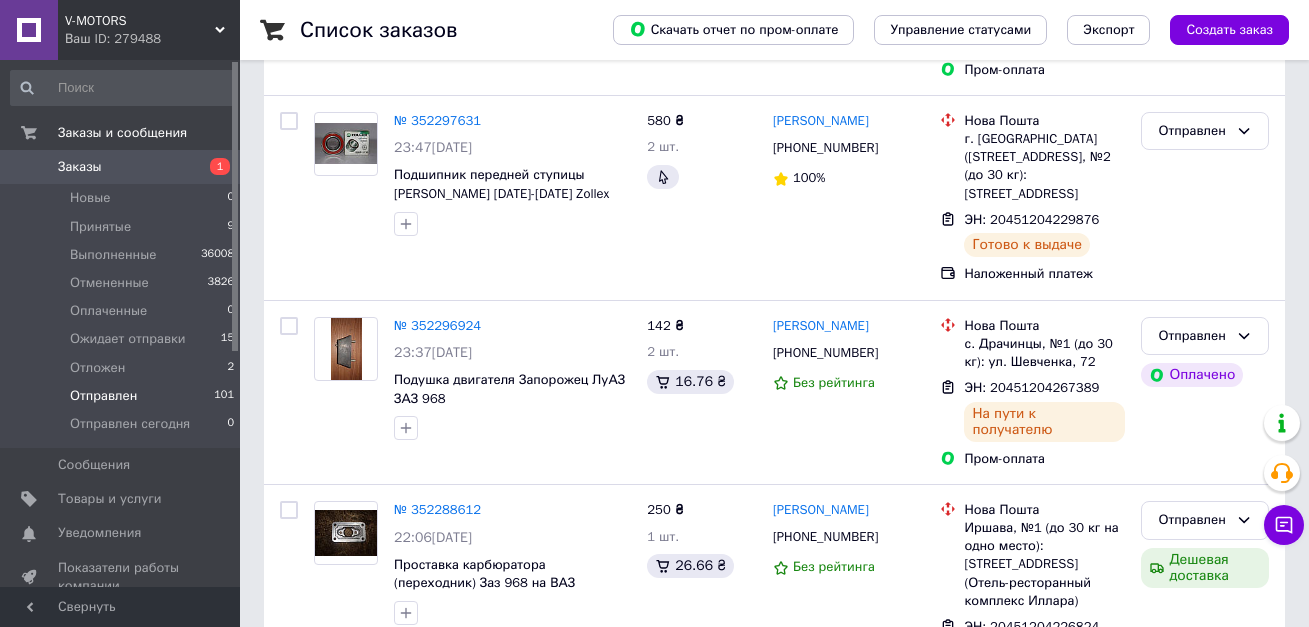scroll, scrollTop: 3551, scrollLeft: 0, axis: vertical 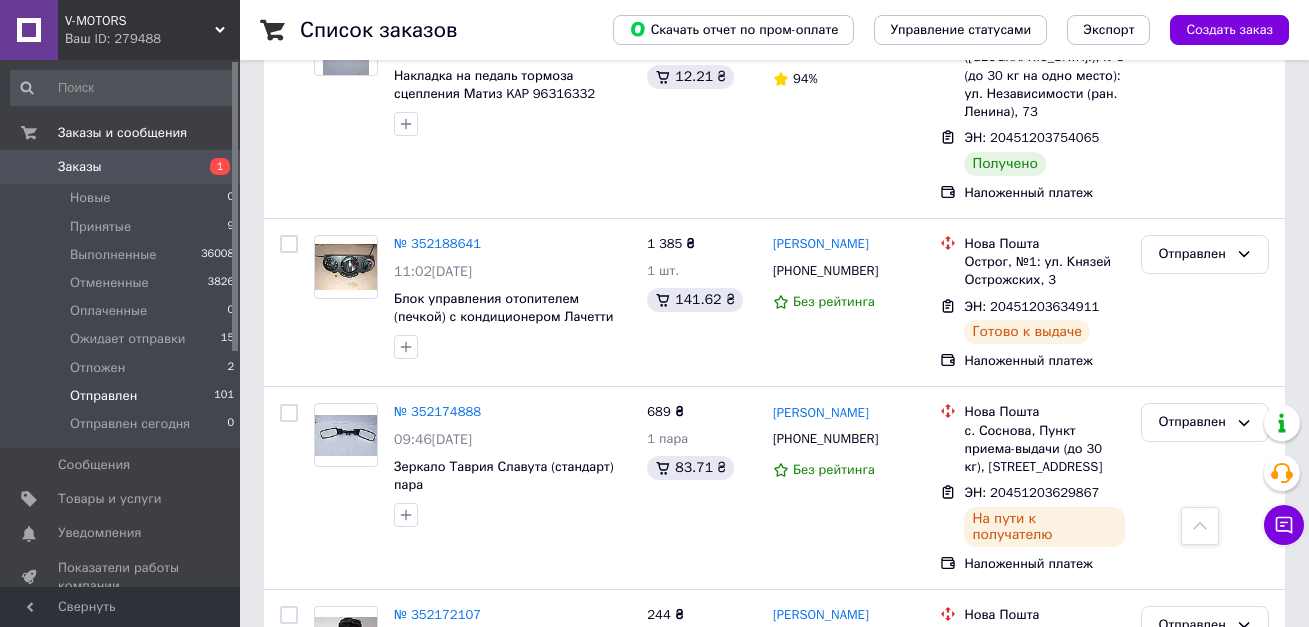 click on "6" at bounding box center (461, 802) 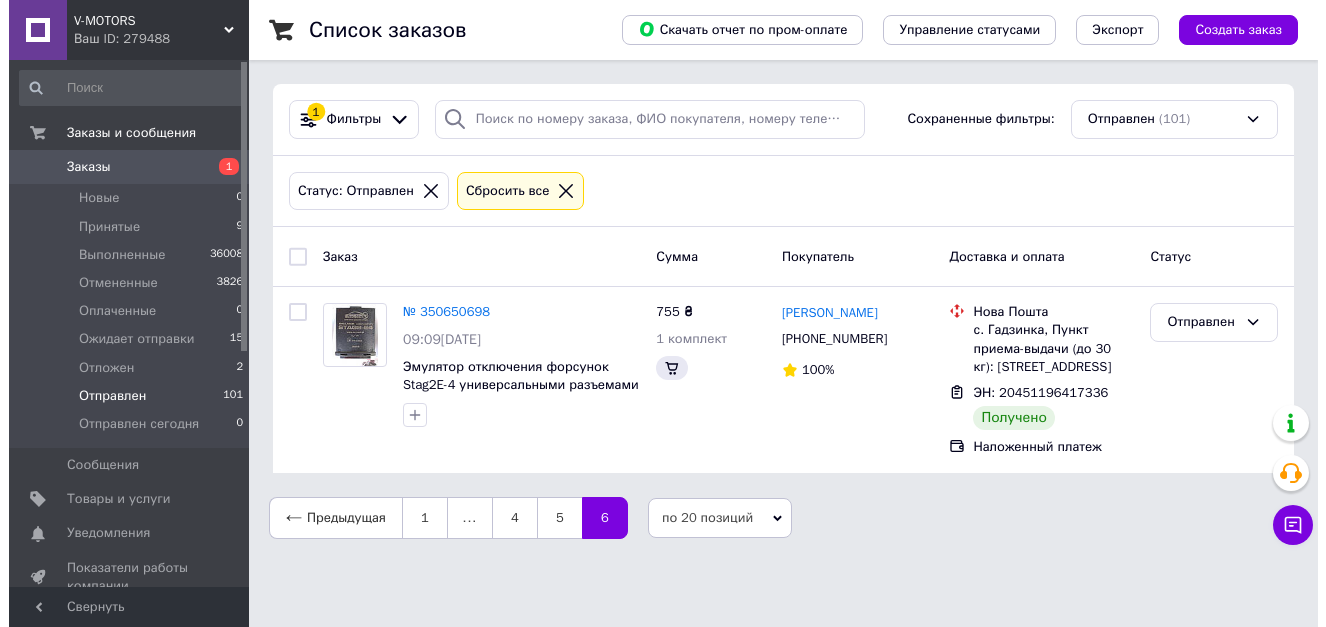 scroll, scrollTop: 0, scrollLeft: 0, axis: both 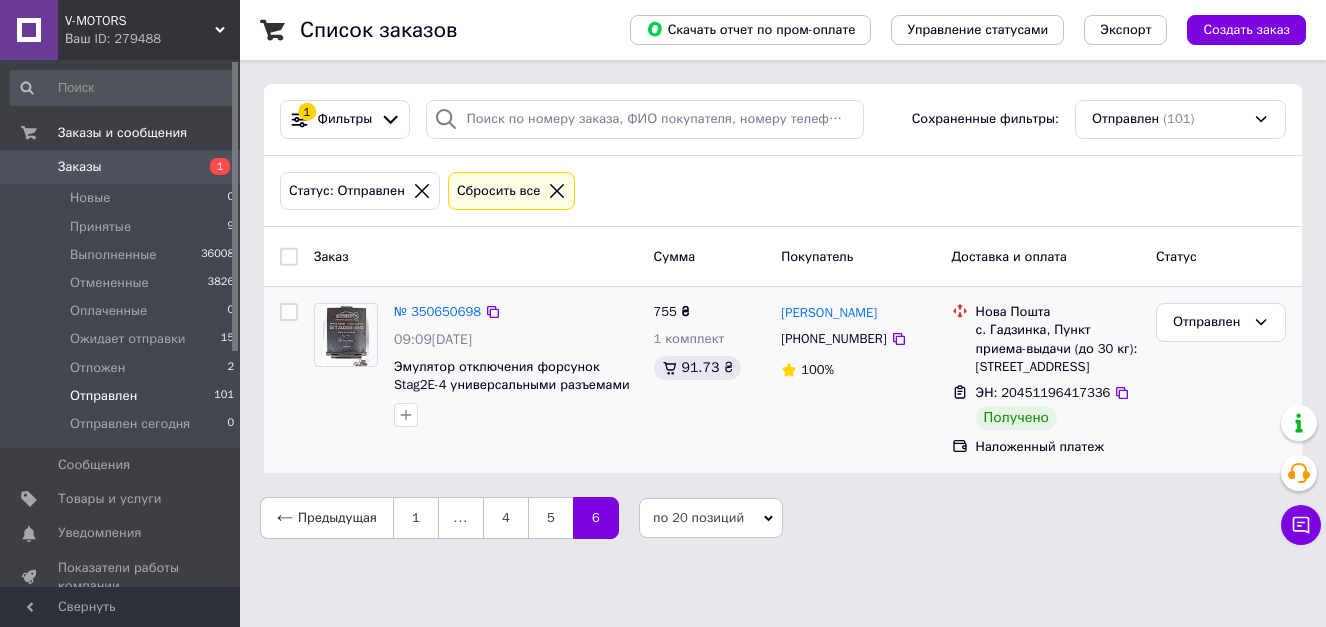 click at bounding box center (289, 312) 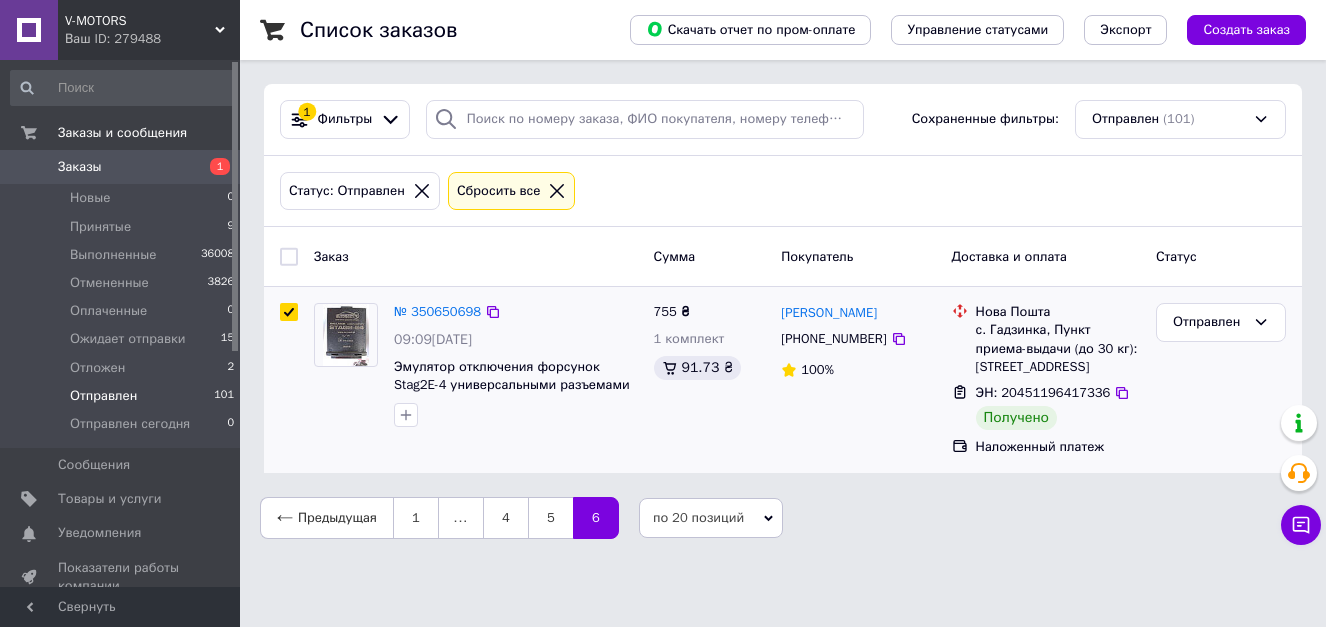 checkbox on "true" 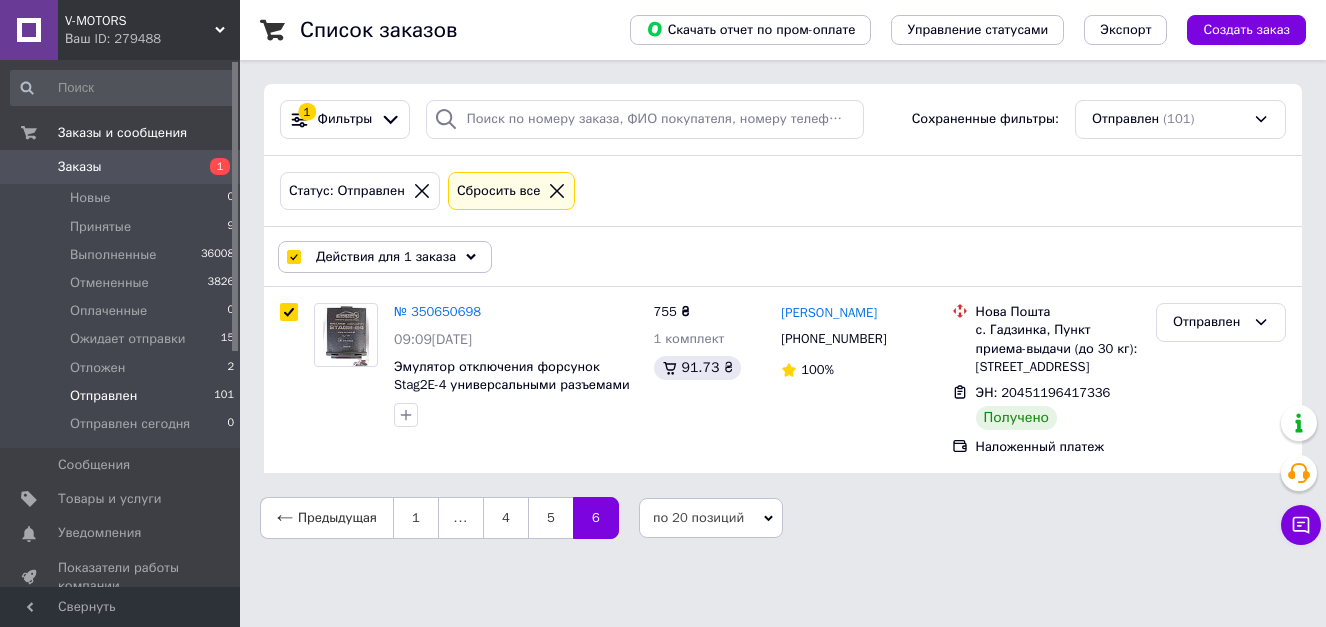 click on "Действия для 1 заказа" at bounding box center [386, 257] 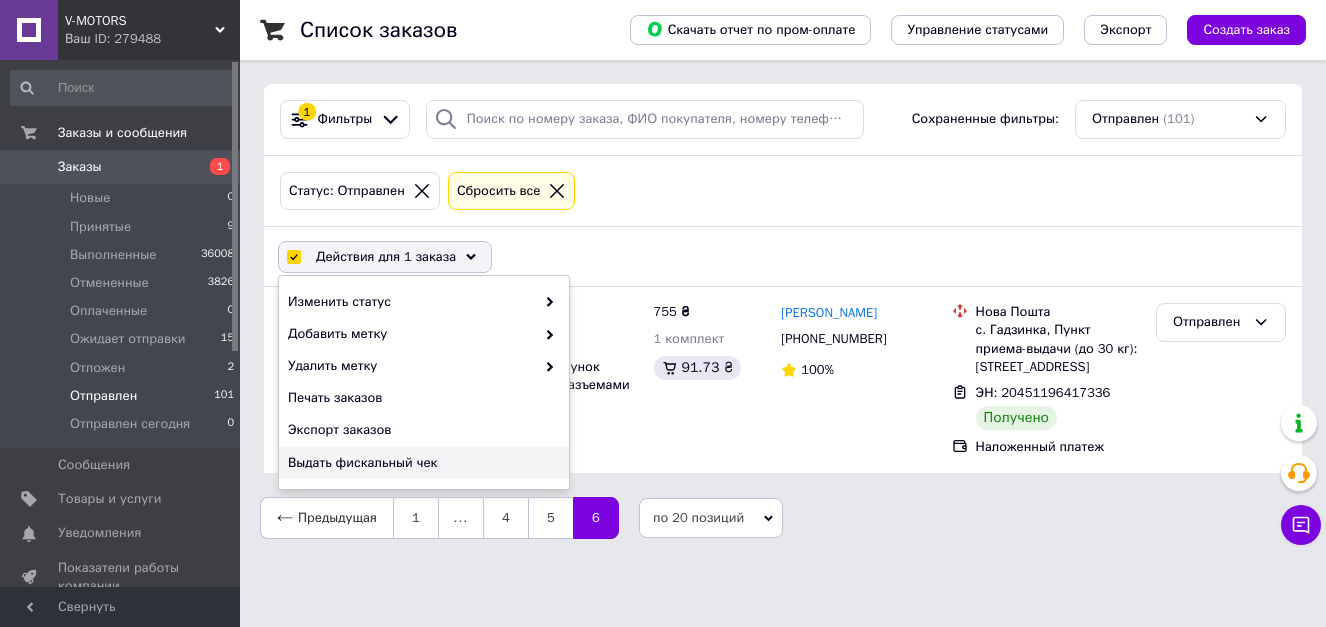 click on "Выдать фискальный чек" at bounding box center (421, 463) 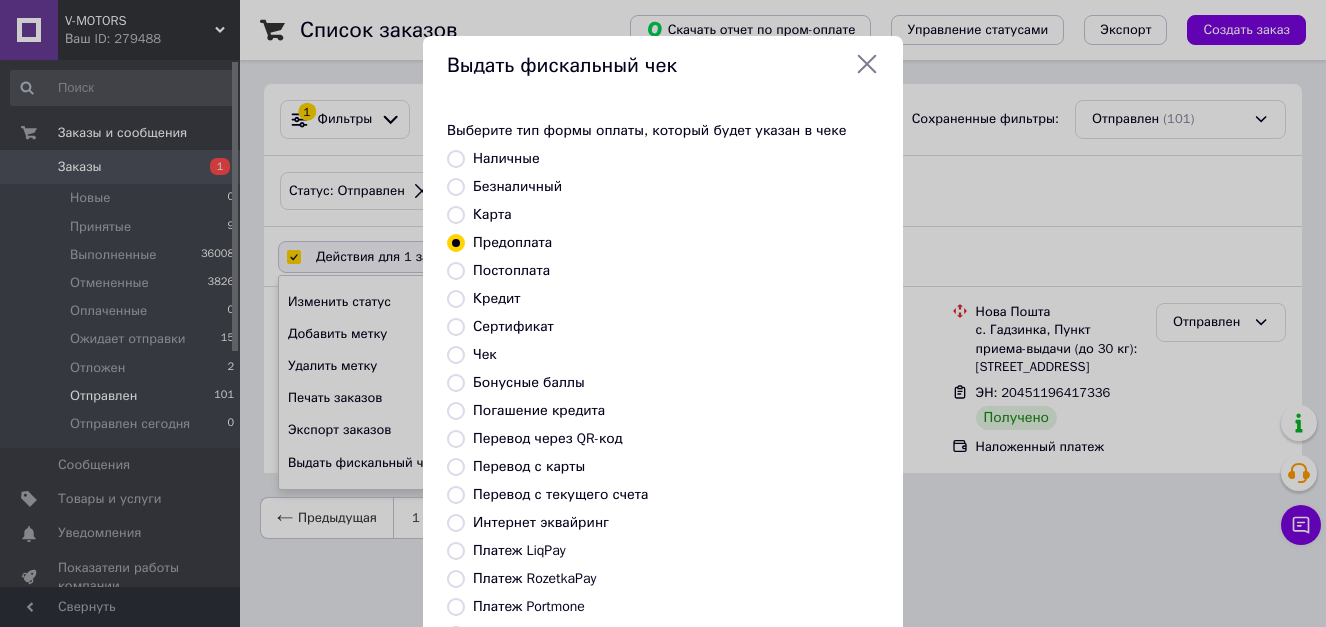 click on "Постоплата" at bounding box center [511, 270] 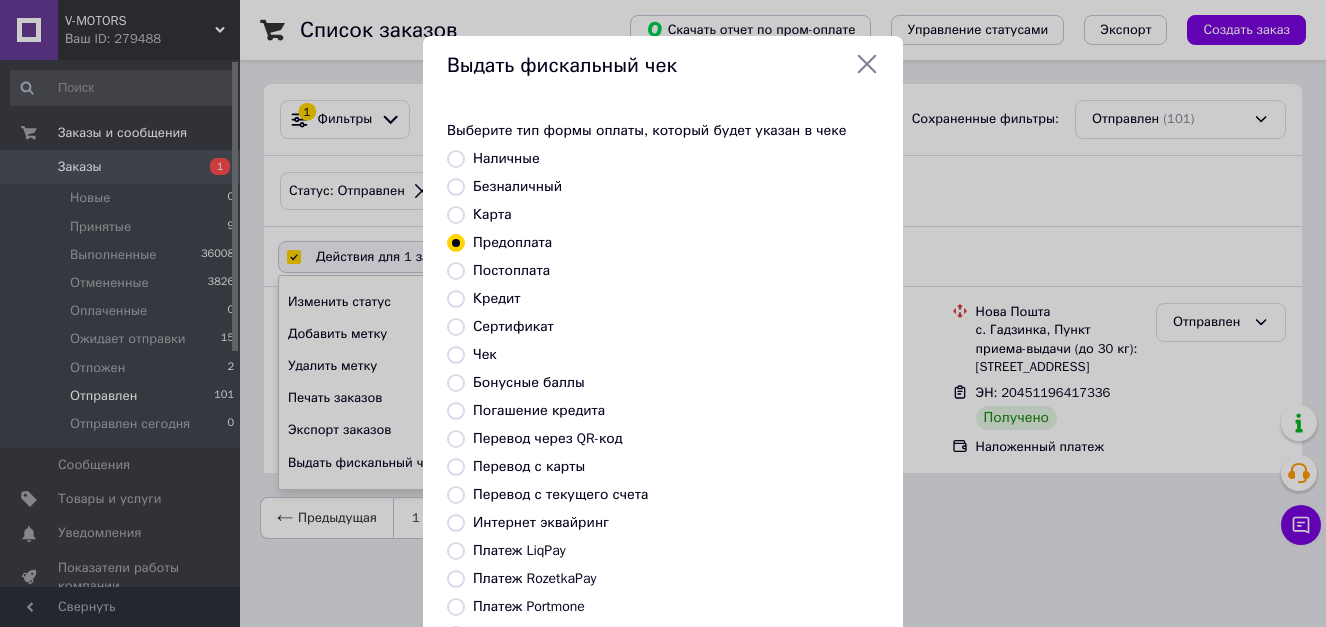 radio on "true" 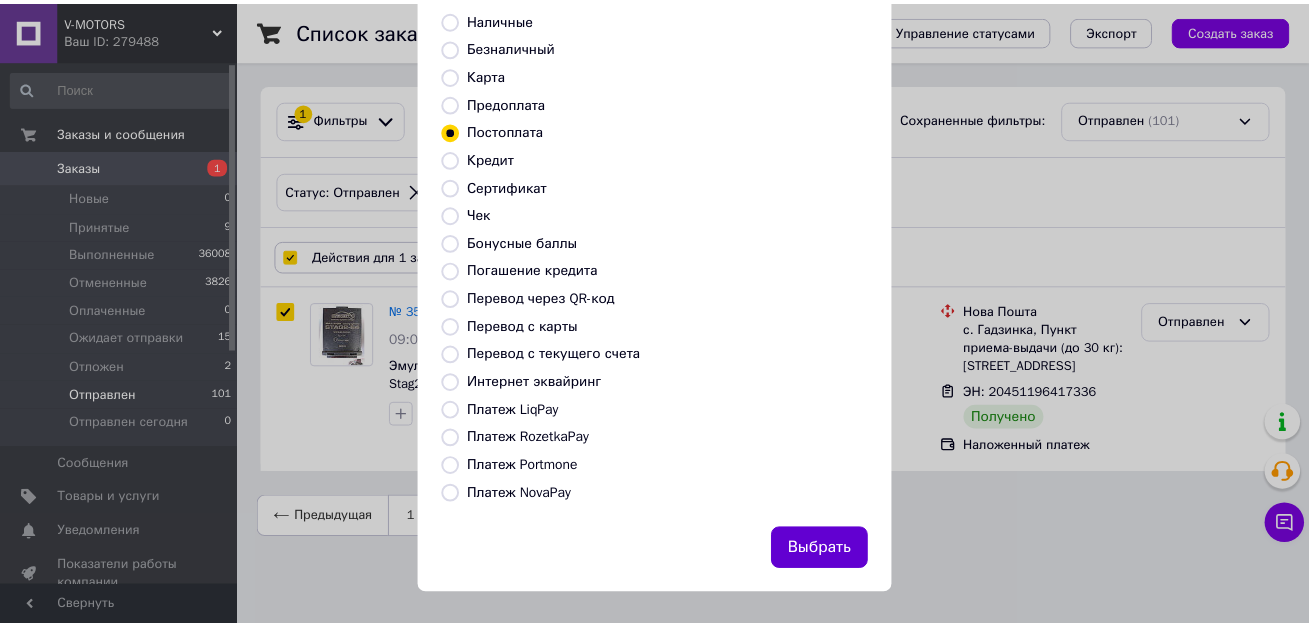 scroll, scrollTop: 144, scrollLeft: 0, axis: vertical 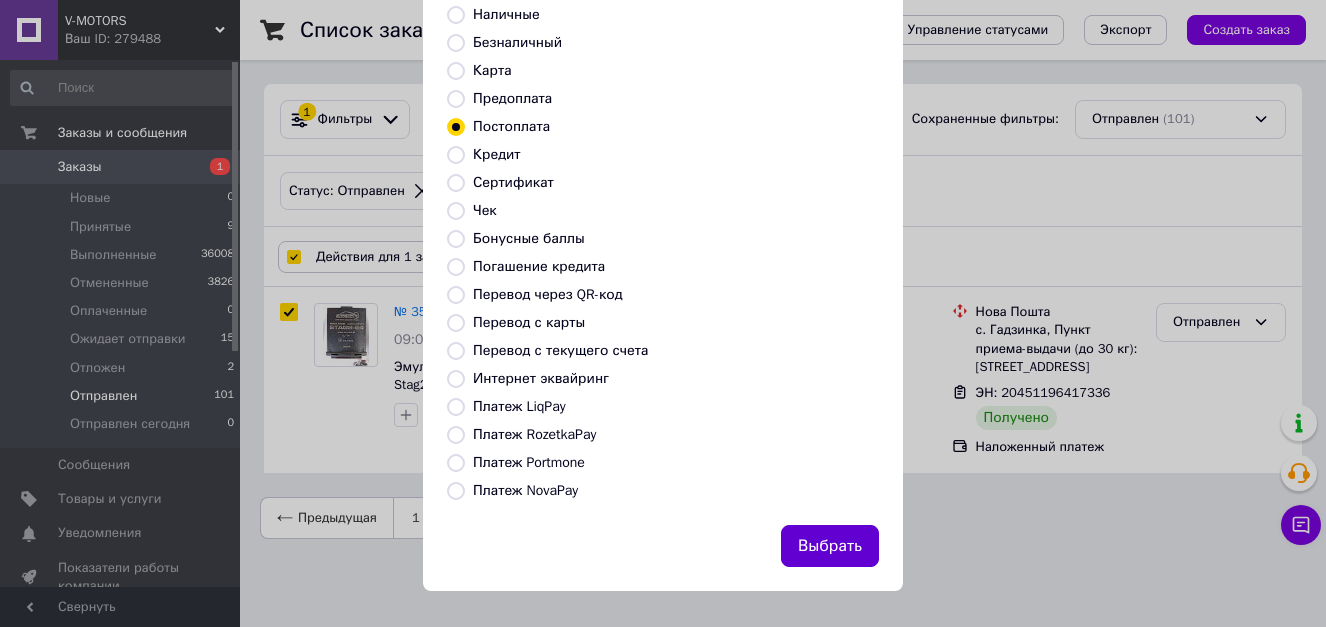 click on "Выбрать" at bounding box center [830, 546] 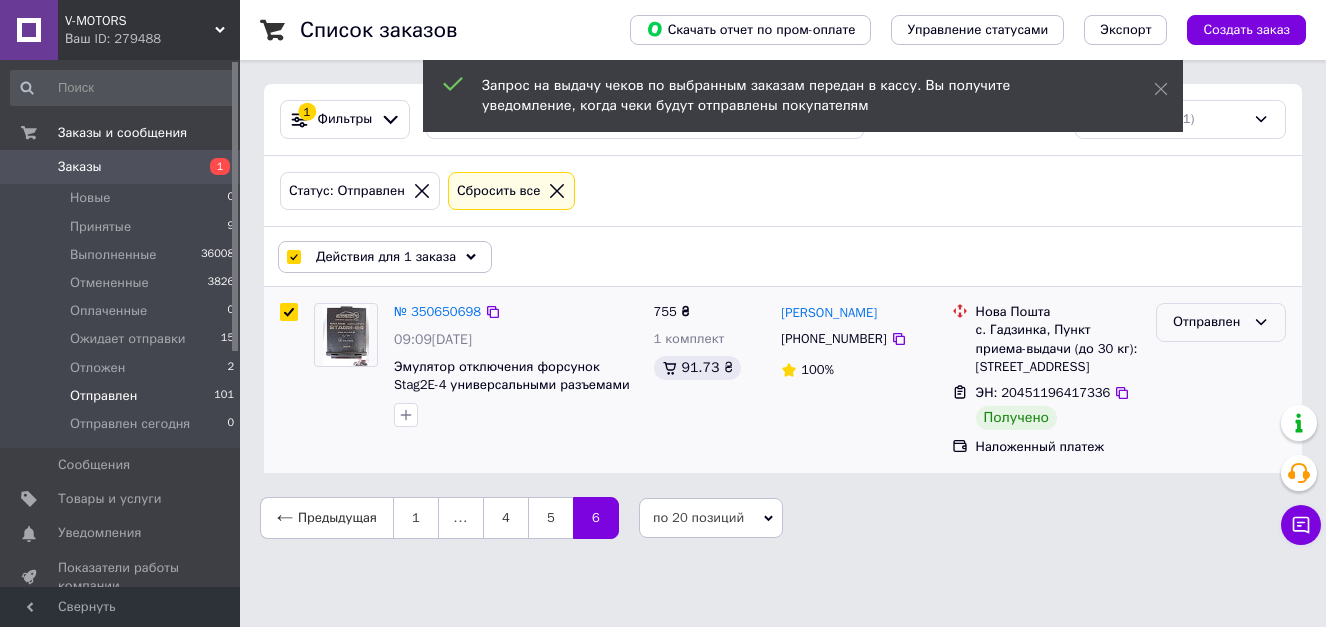 click on "Отправлен" at bounding box center [1209, 322] 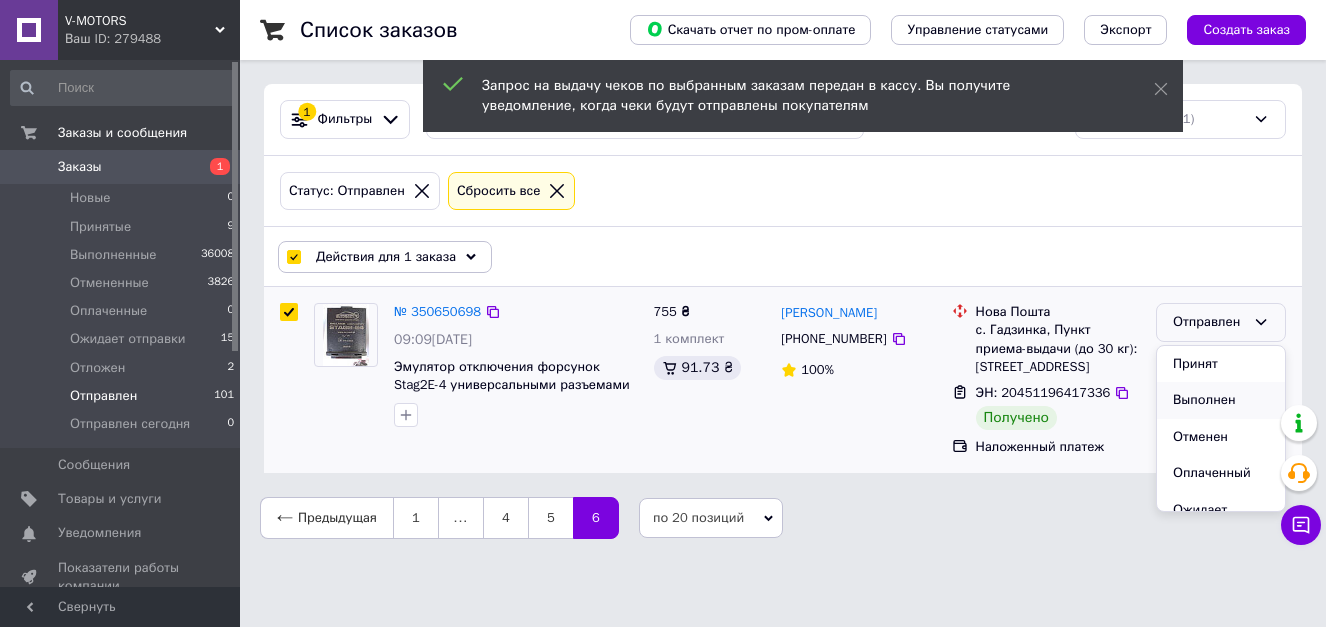 click on "Выполнен" at bounding box center (1221, 400) 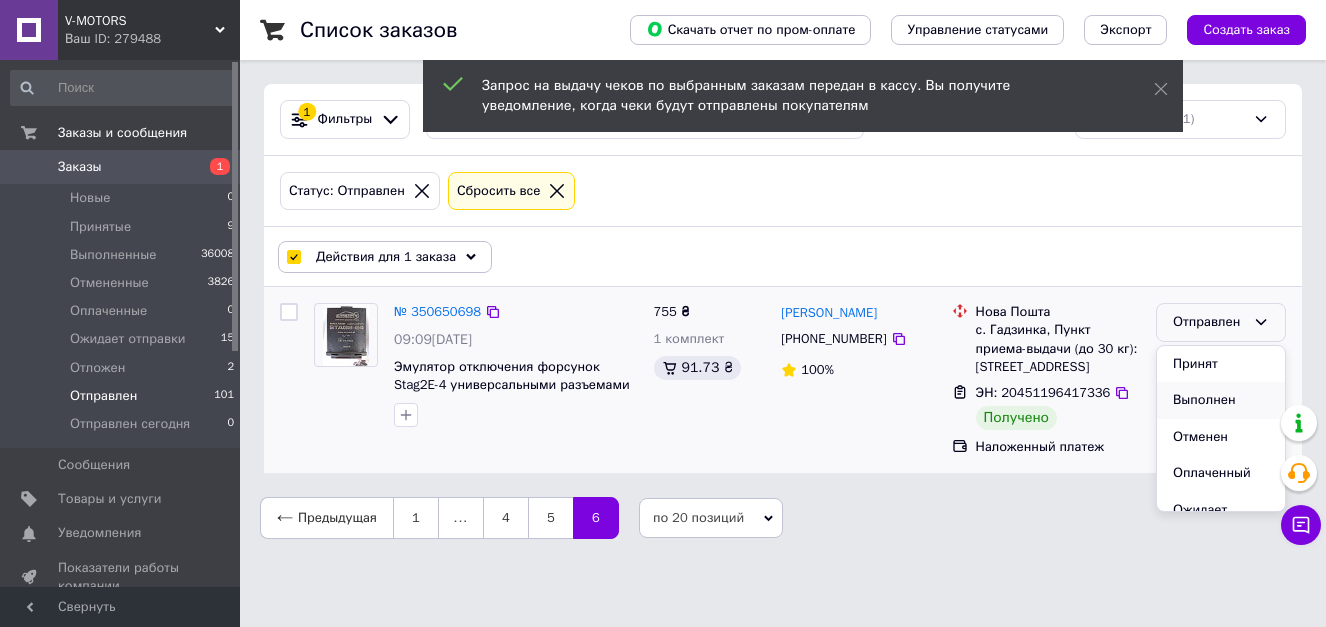 checkbox on "false" 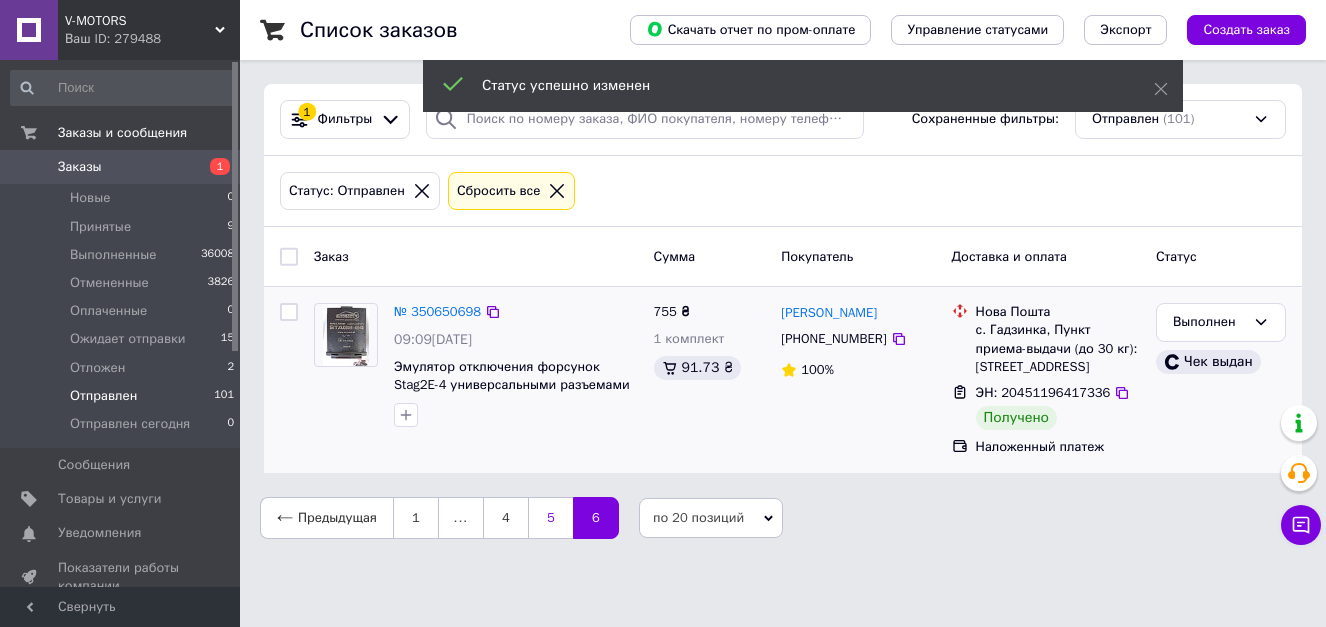 click on "5" at bounding box center (550, 518) 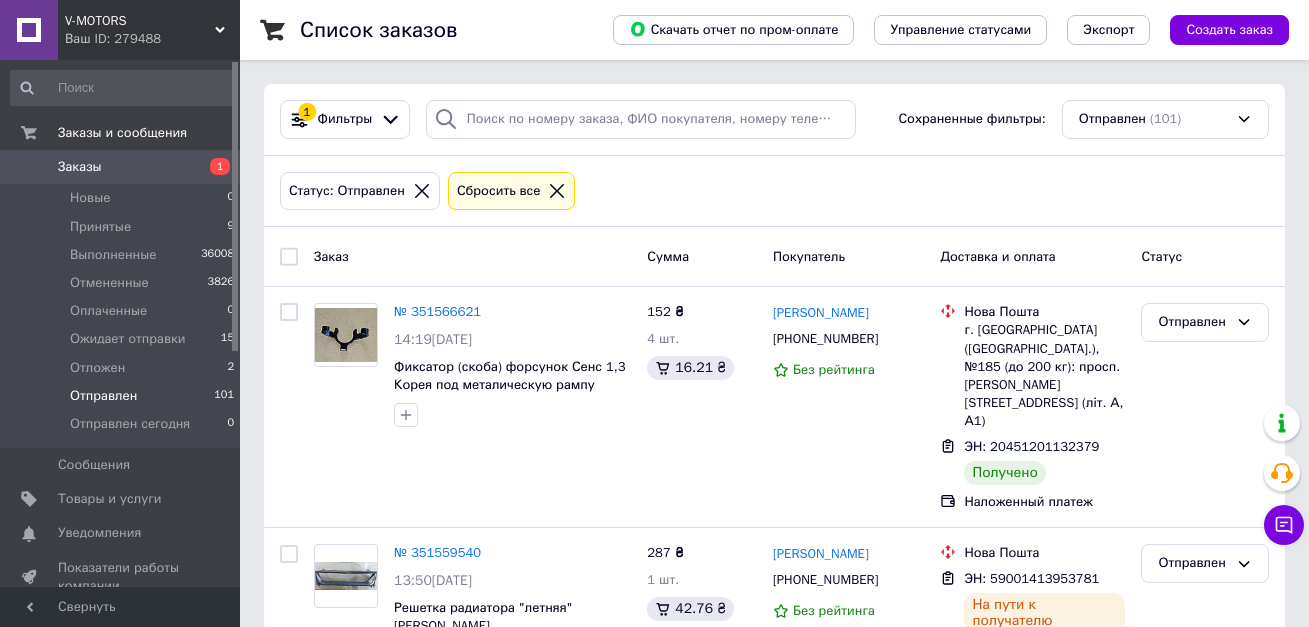 click at bounding box center [289, 257] 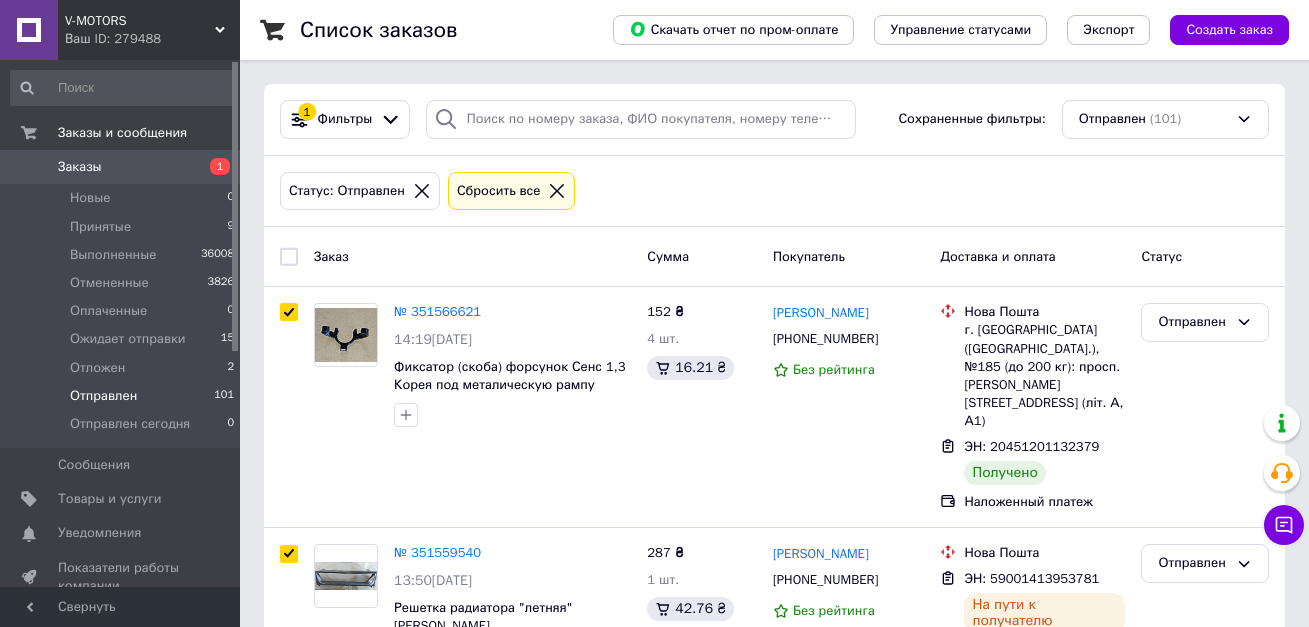 checkbox on "true" 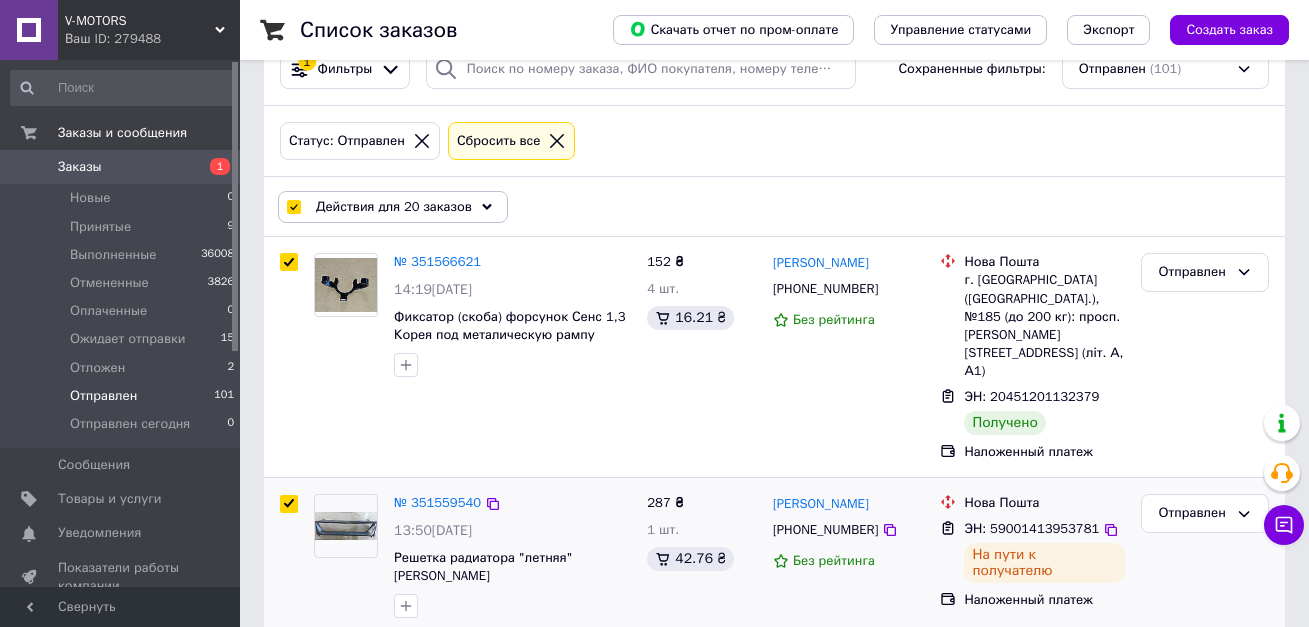 scroll, scrollTop: 100, scrollLeft: 0, axis: vertical 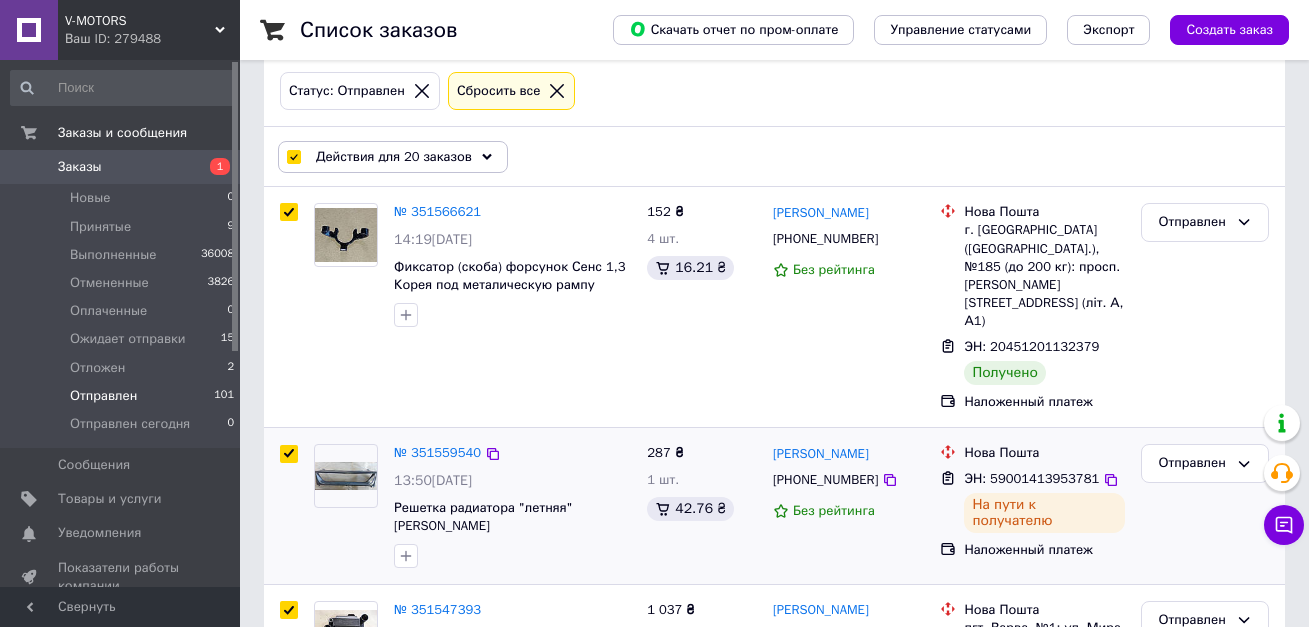 click at bounding box center (289, 454) 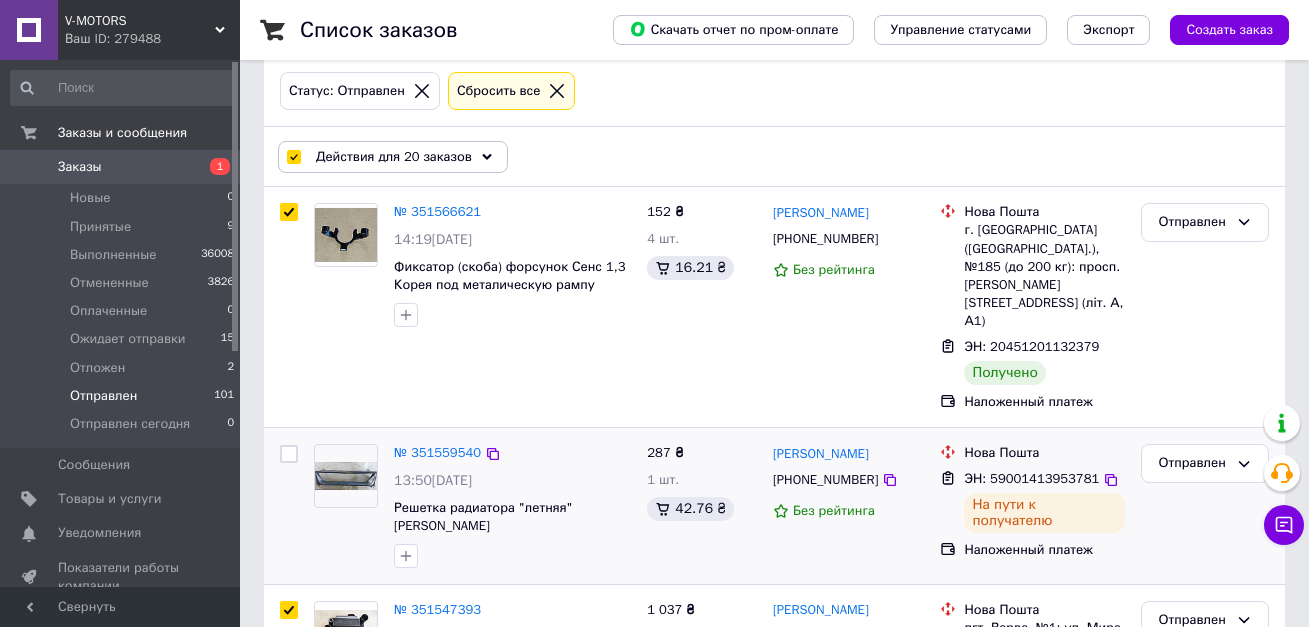 checkbox on "false" 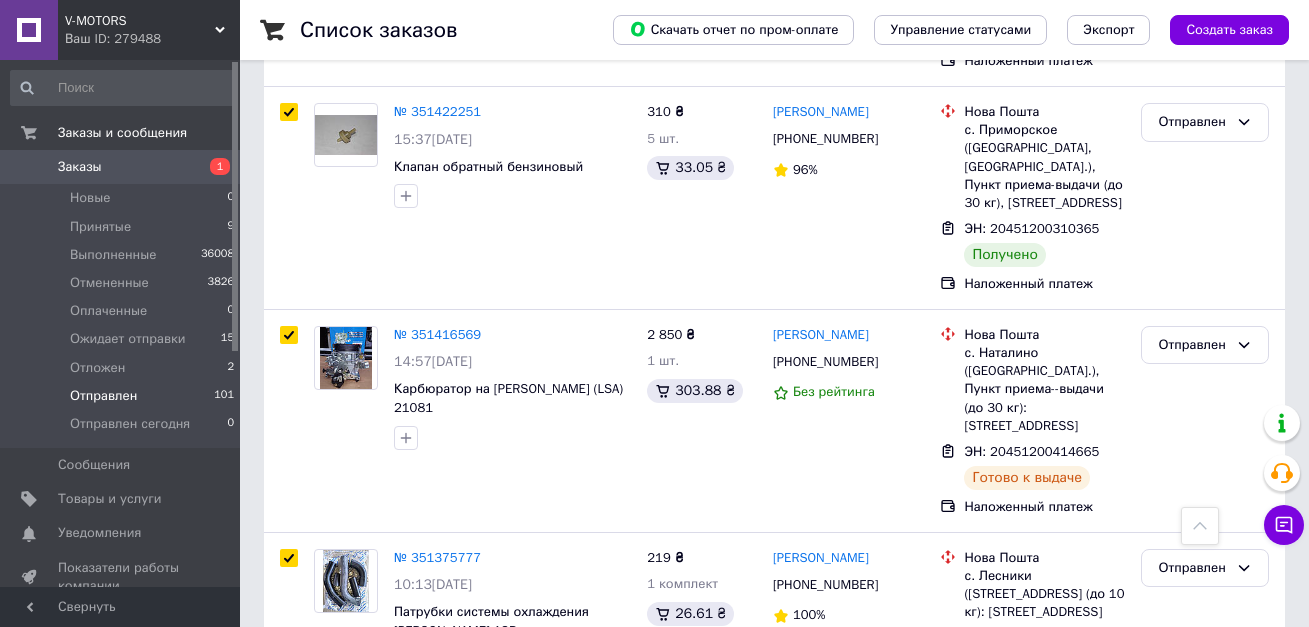 scroll, scrollTop: 2200, scrollLeft: 0, axis: vertical 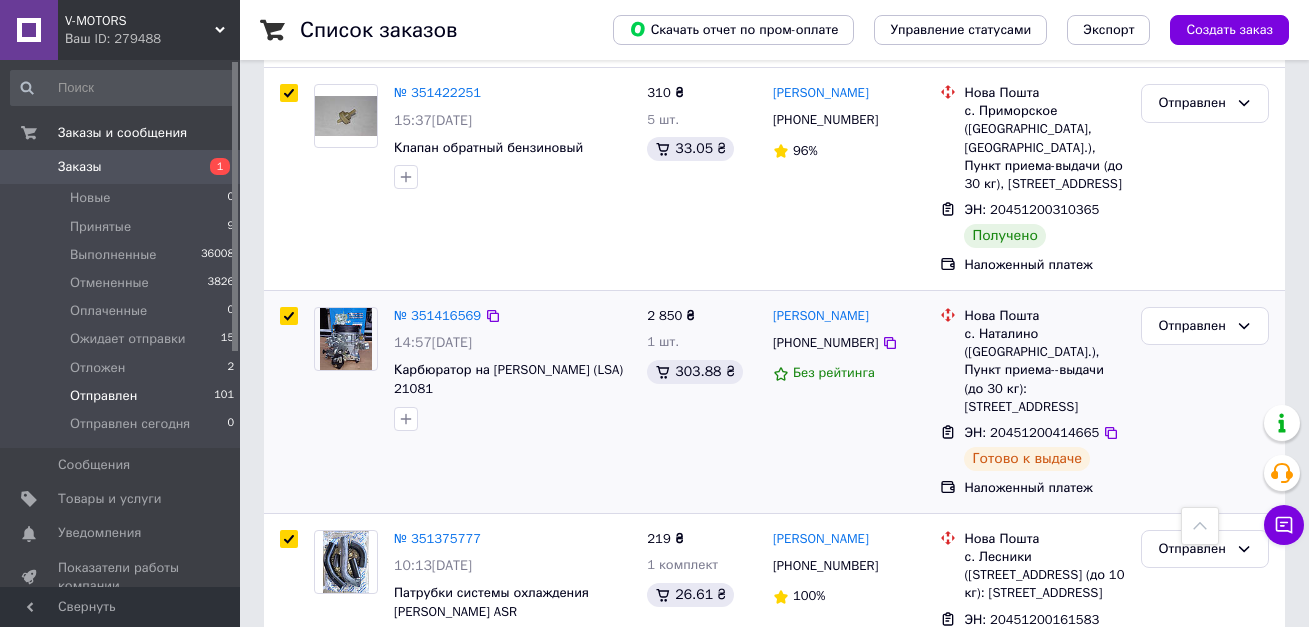 click at bounding box center [289, 316] 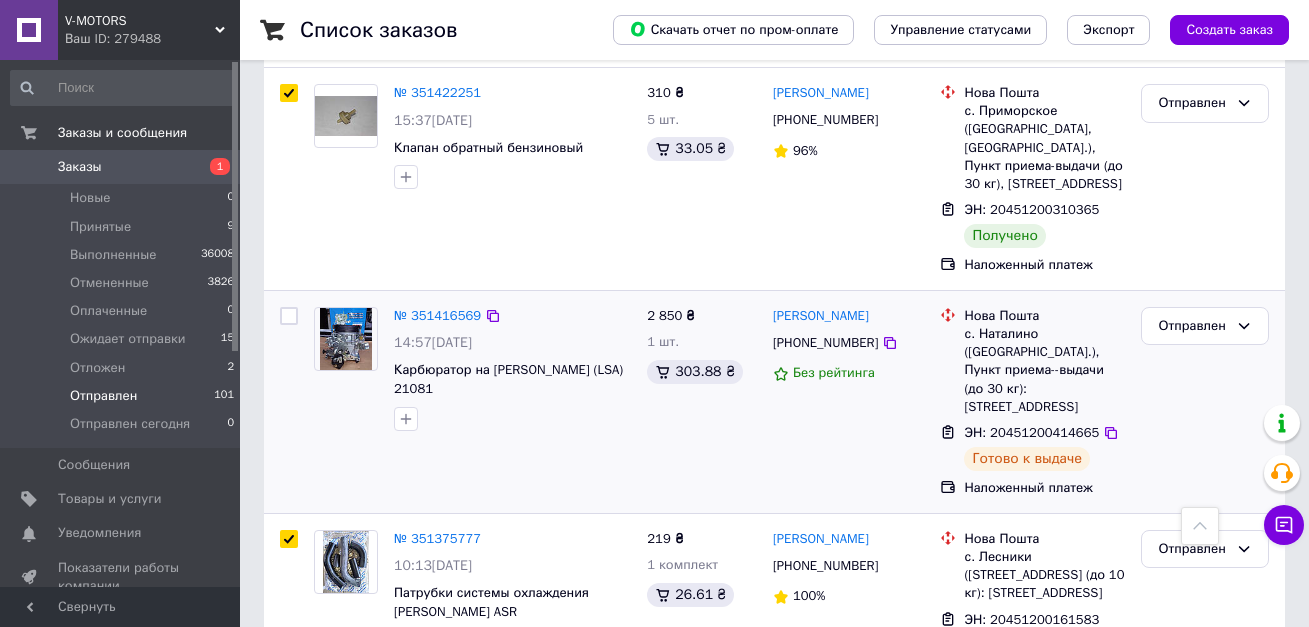 checkbox on "false" 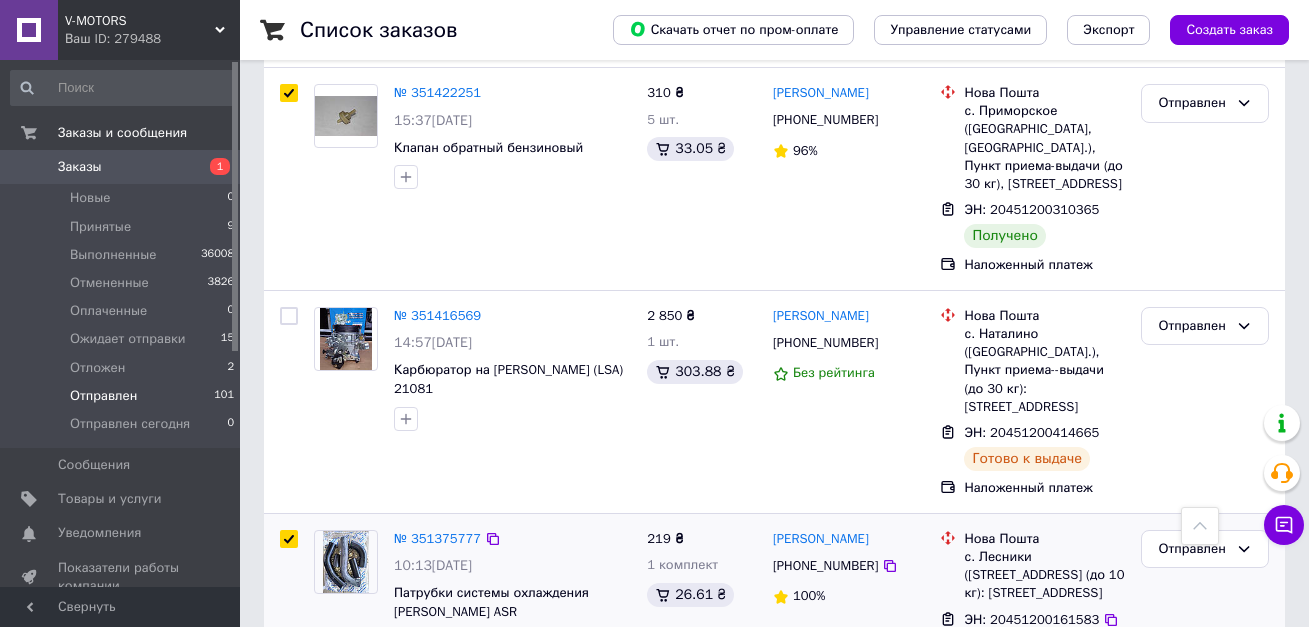 click at bounding box center [289, 539] 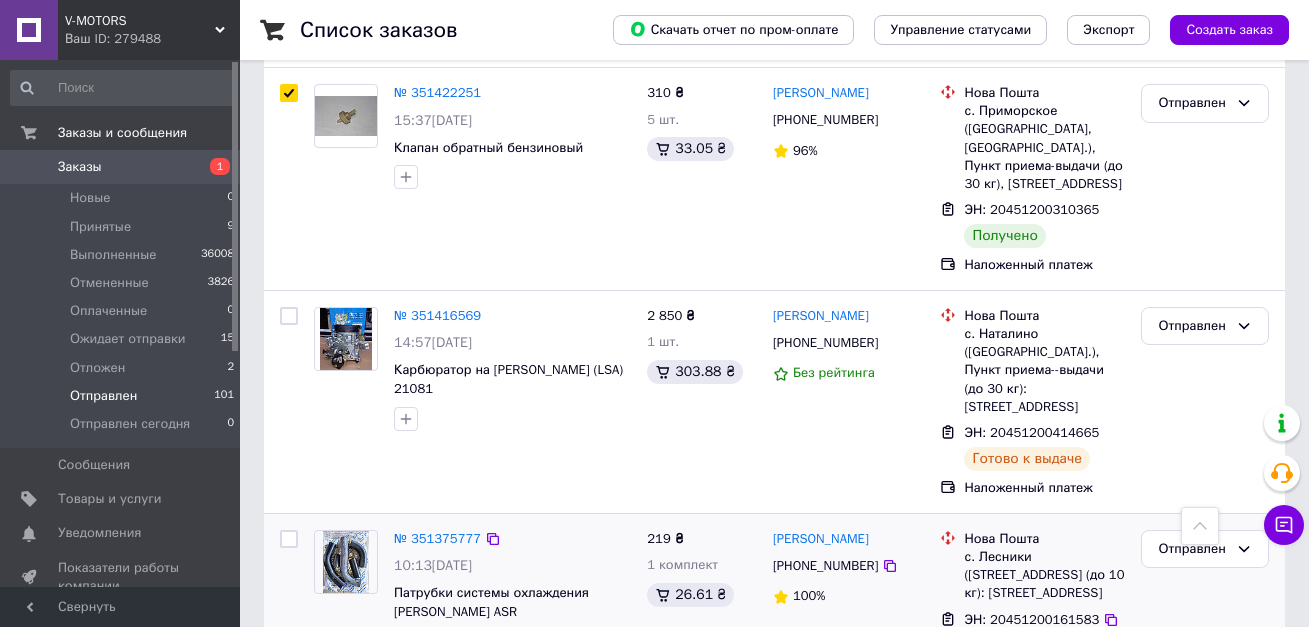checkbox on "false" 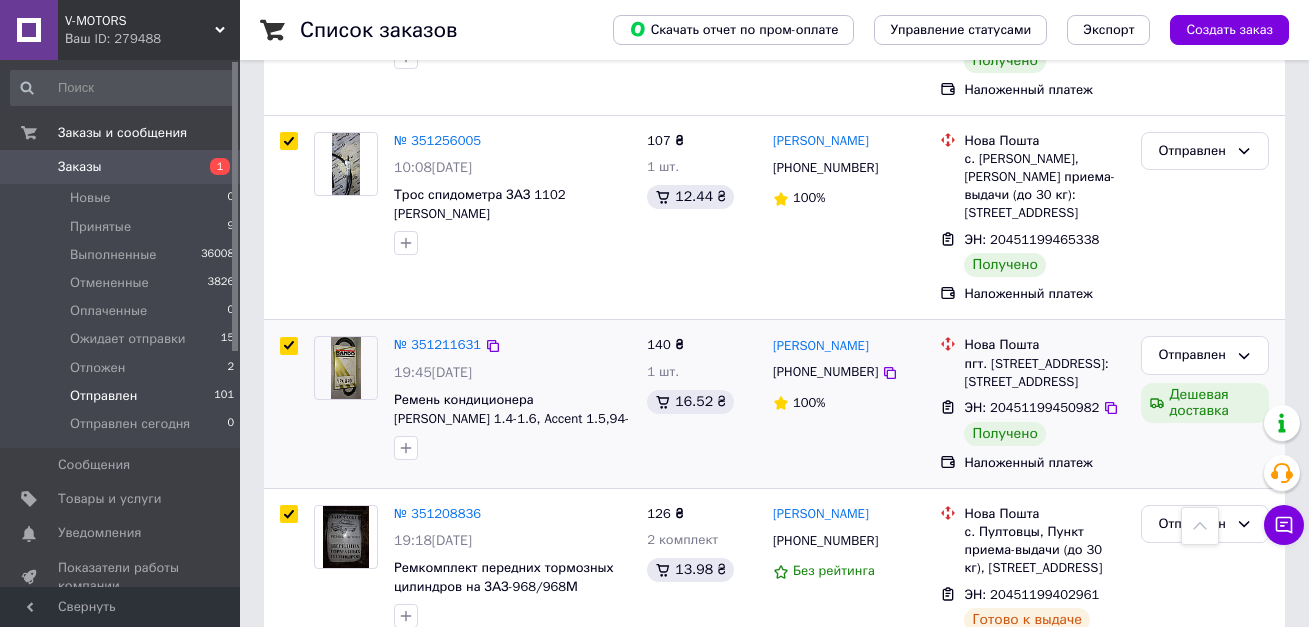 scroll, scrollTop: 3300, scrollLeft: 0, axis: vertical 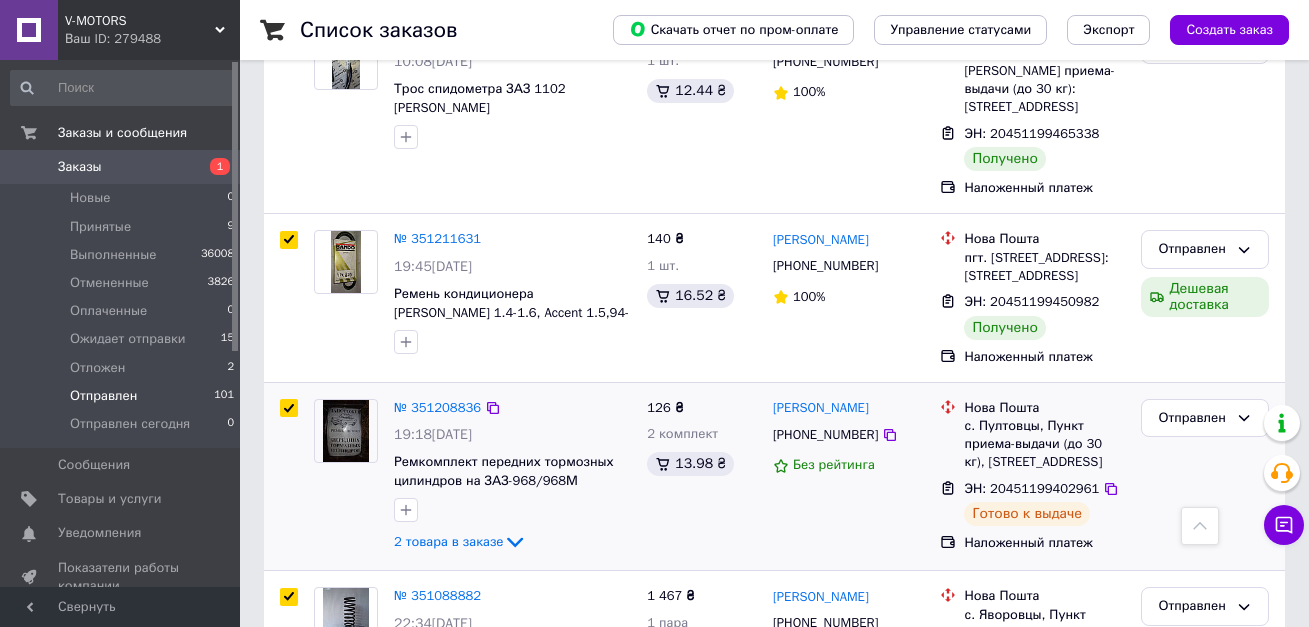 click at bounding box center (289, 408) 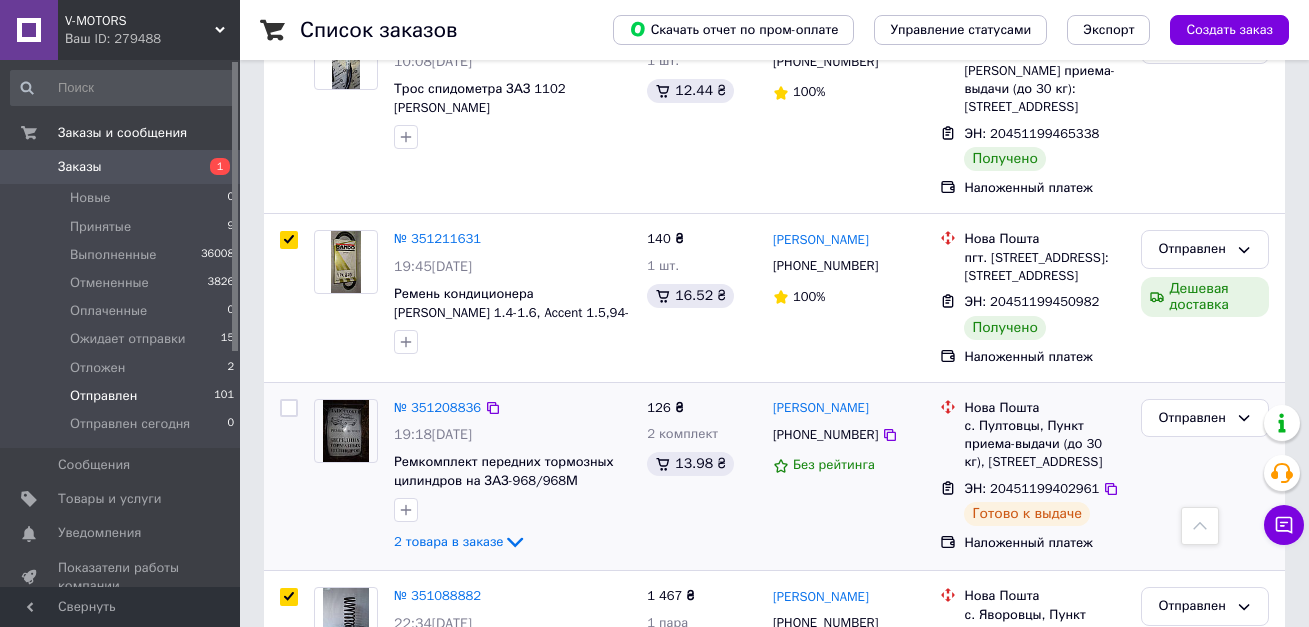 checkbox on "false" 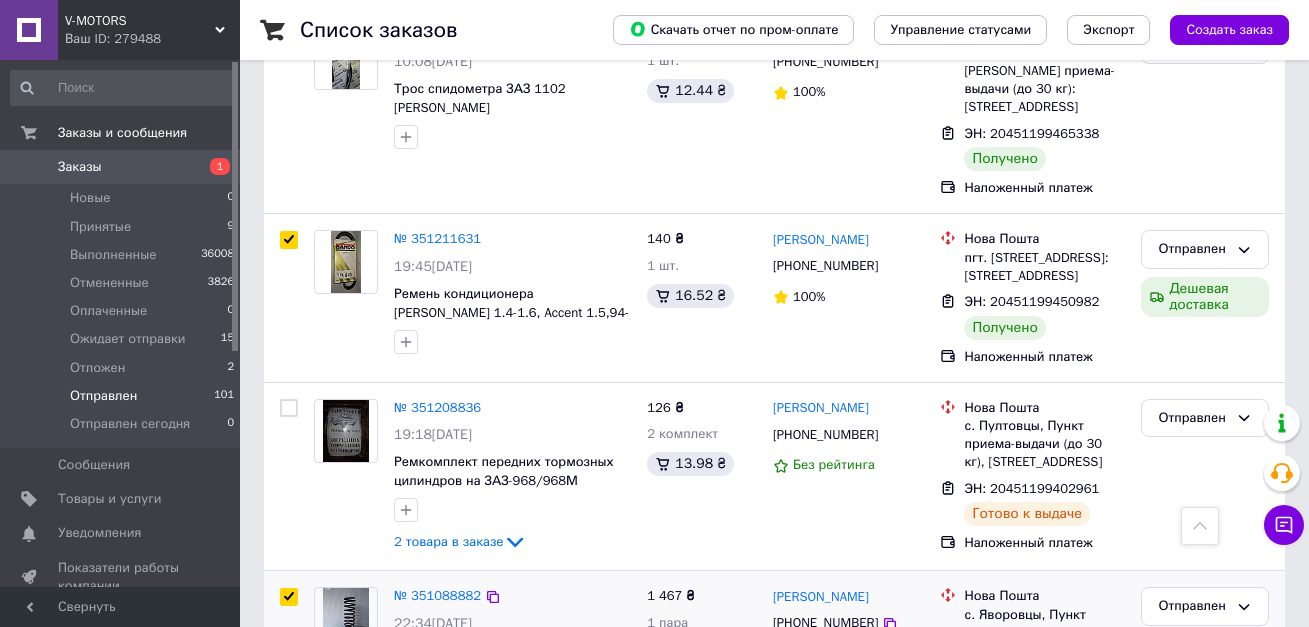 click at bounding box center (289, 597) 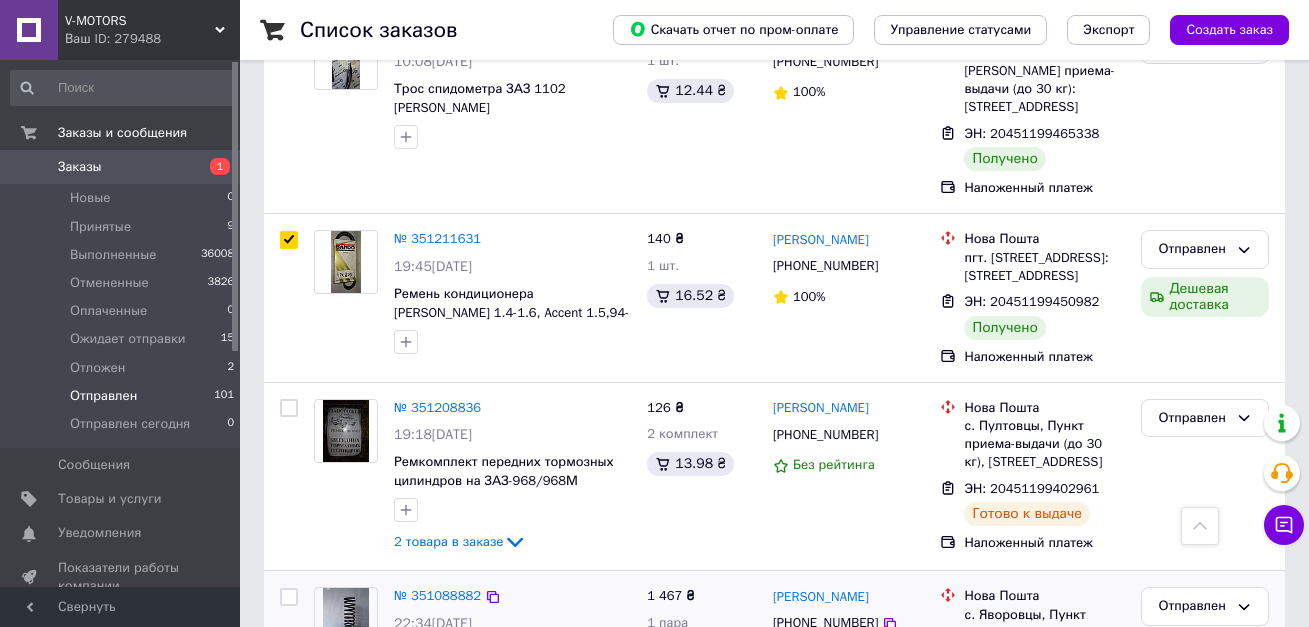 checkbox on "false" 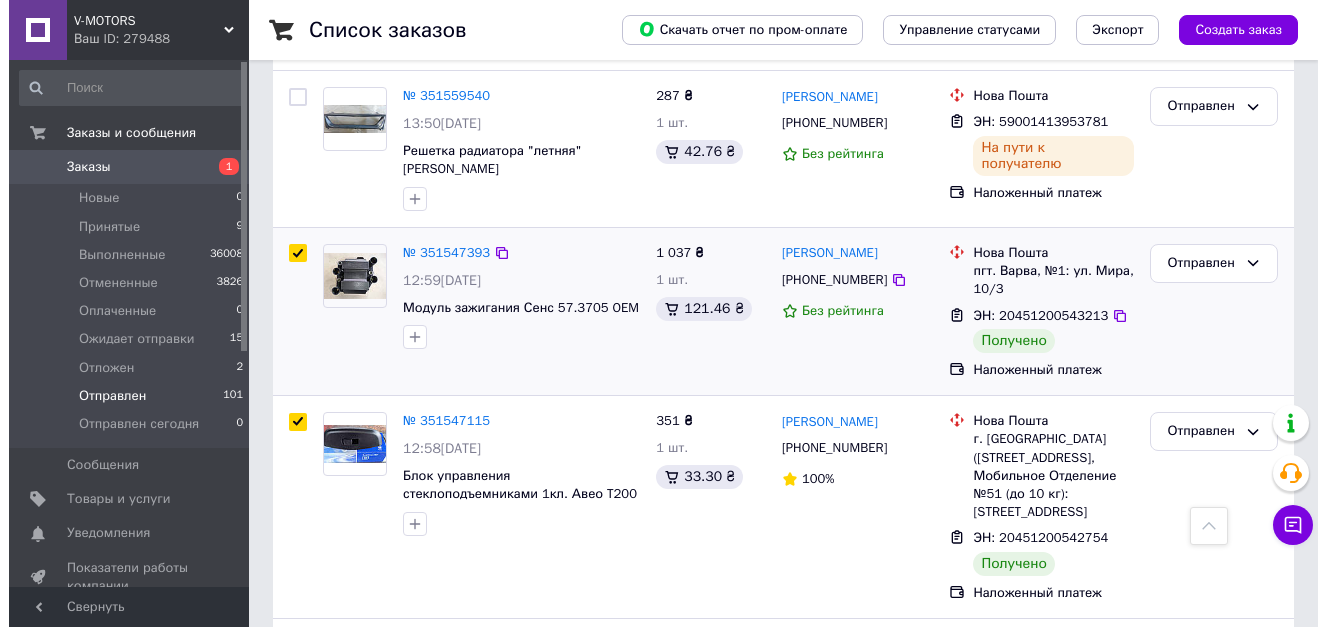 scroll, scrollTop: 0, scrollLeft: 0, axis: both 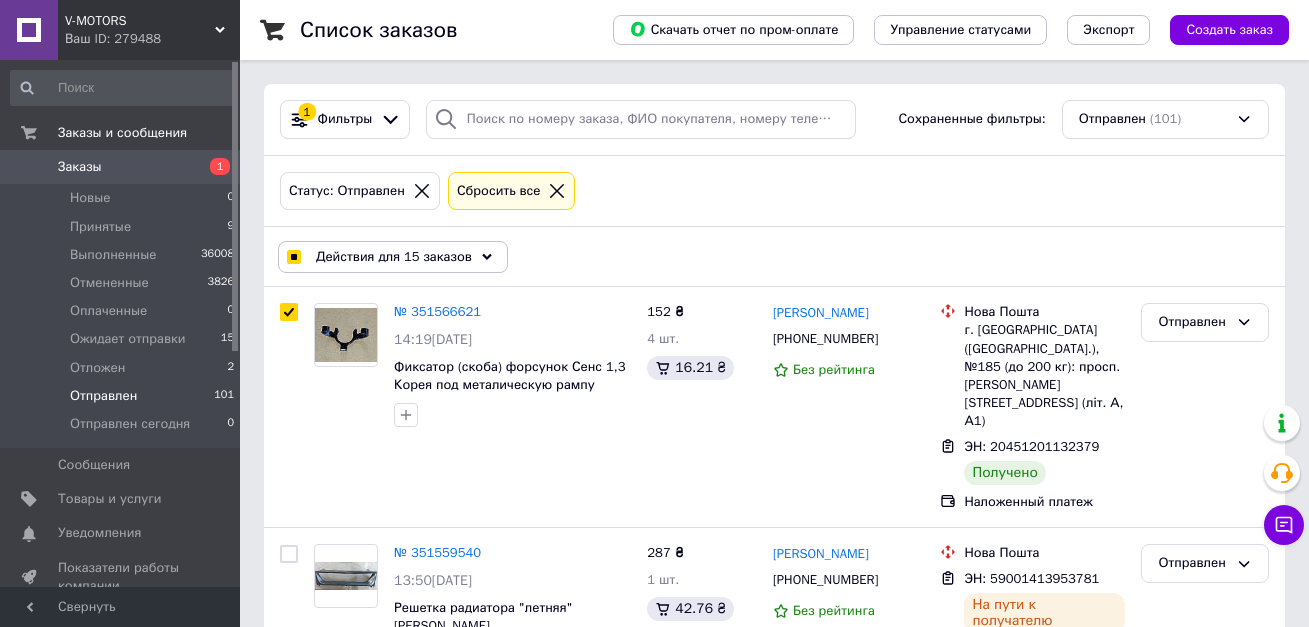 click on "Действия для 15 заказов Выбрать все 101 заказа Выбраны все 101 заказа Отменить выбранные Изменить статус Добавить метку Удалить метку Печать заказов Экспорт заказов Выдать фискальный чек" at bounding box center (774, 257) 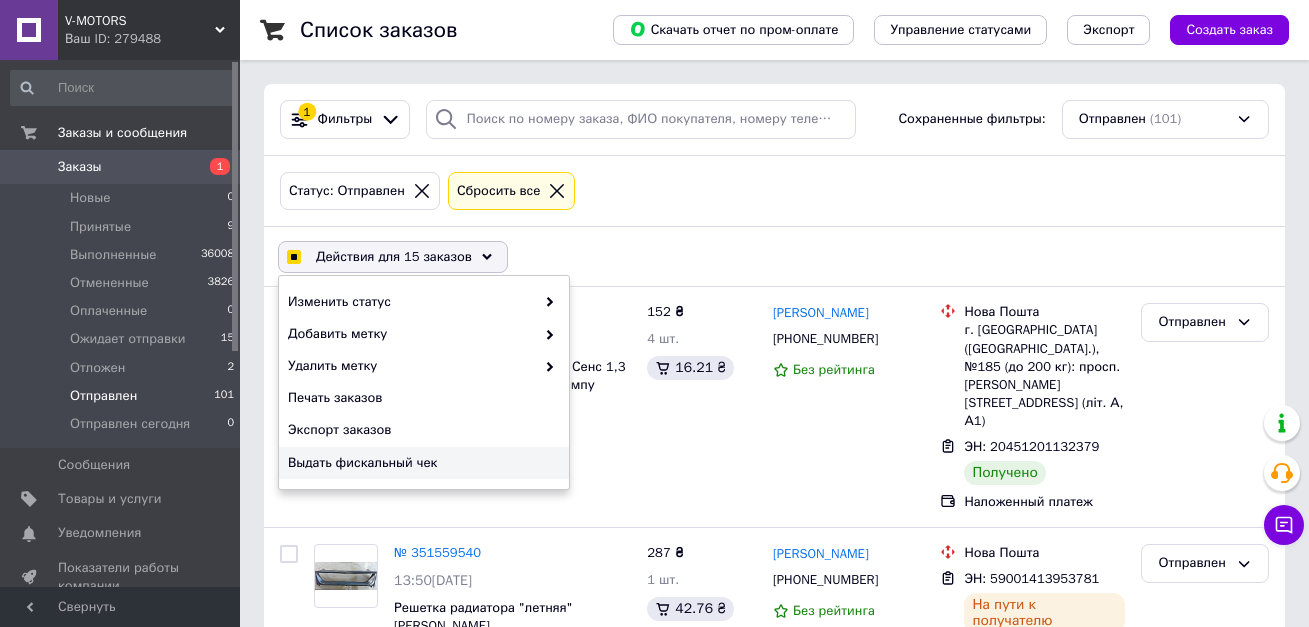 click on "Выдать фискальный чек" at bounding box center (421, 463) 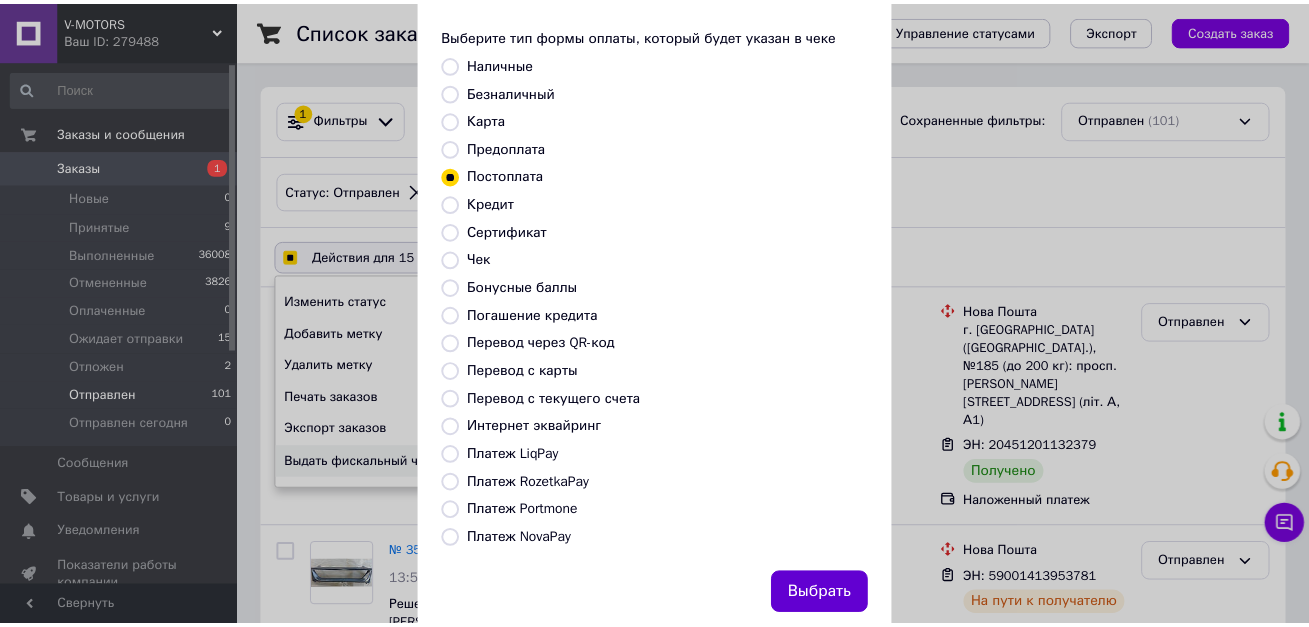 scroll, scrollTop: 144, scrollLeft: 0, axis: vertical 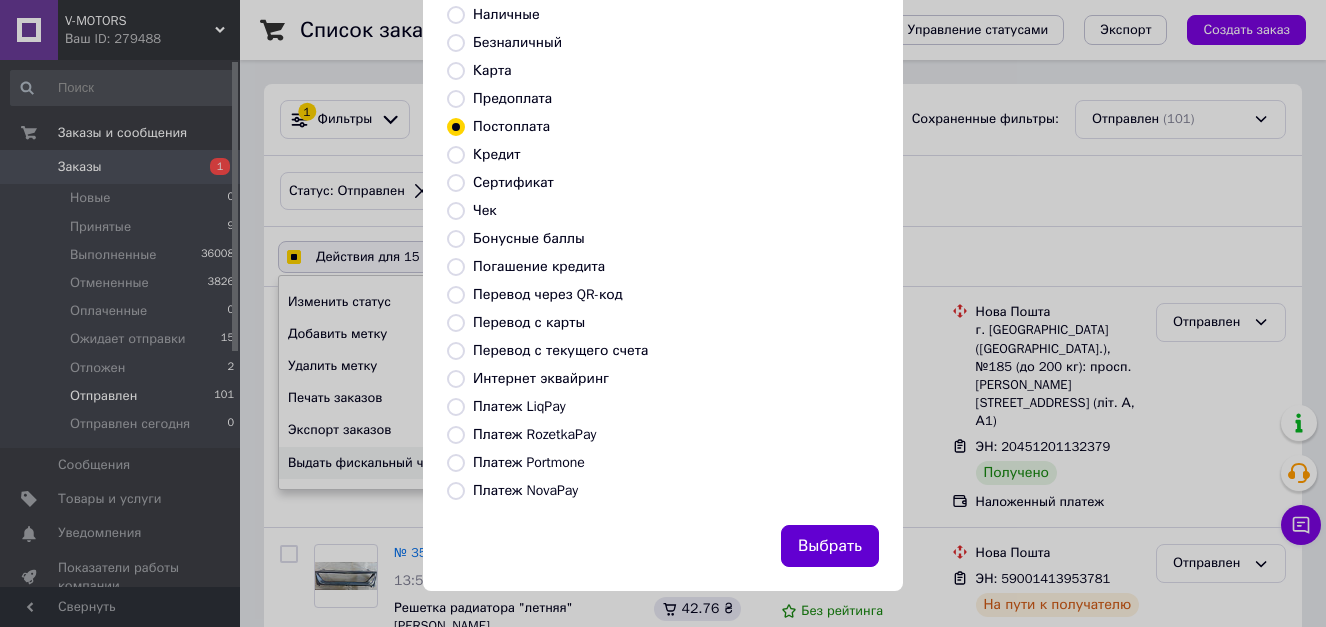 click on "Выбрать" at bounding box center (830, 546) 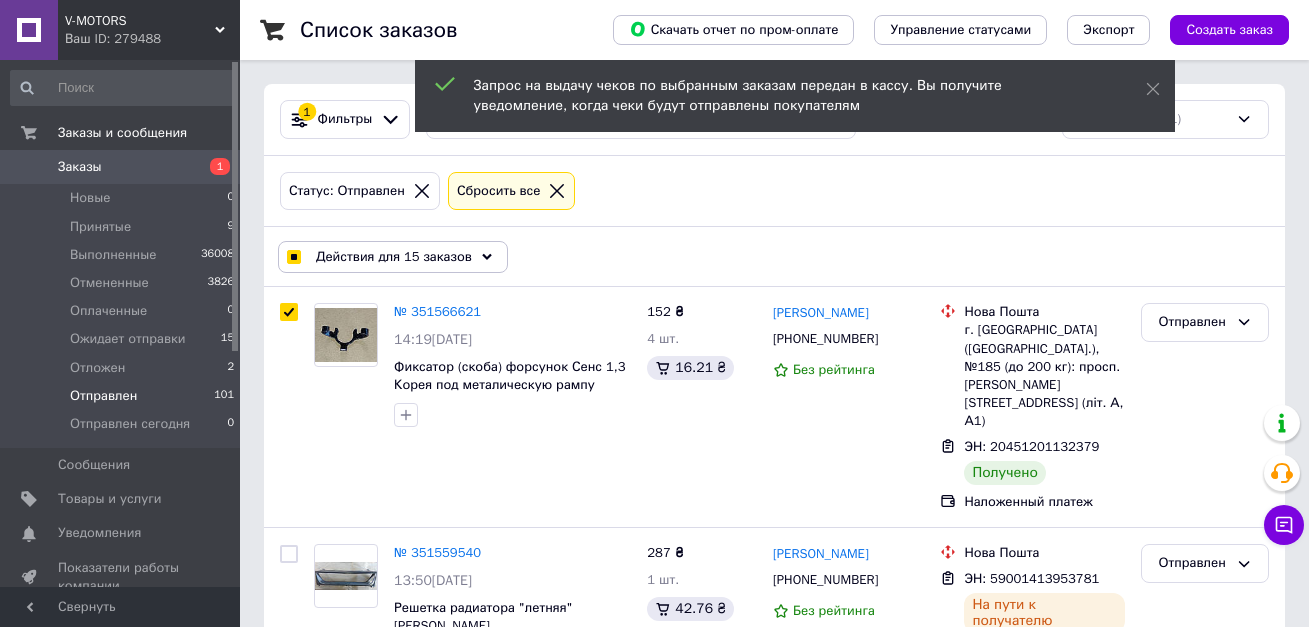 click on "Действия для 15 заказов" at bounding box center (394, 257) 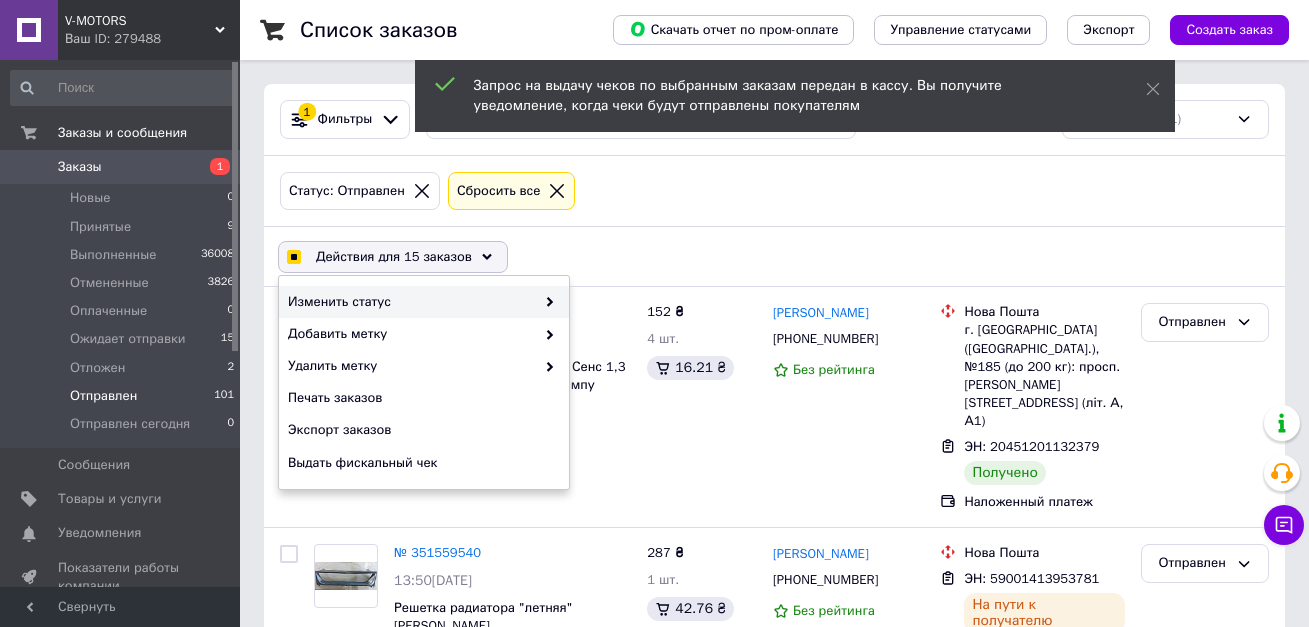 checkbox on "true" 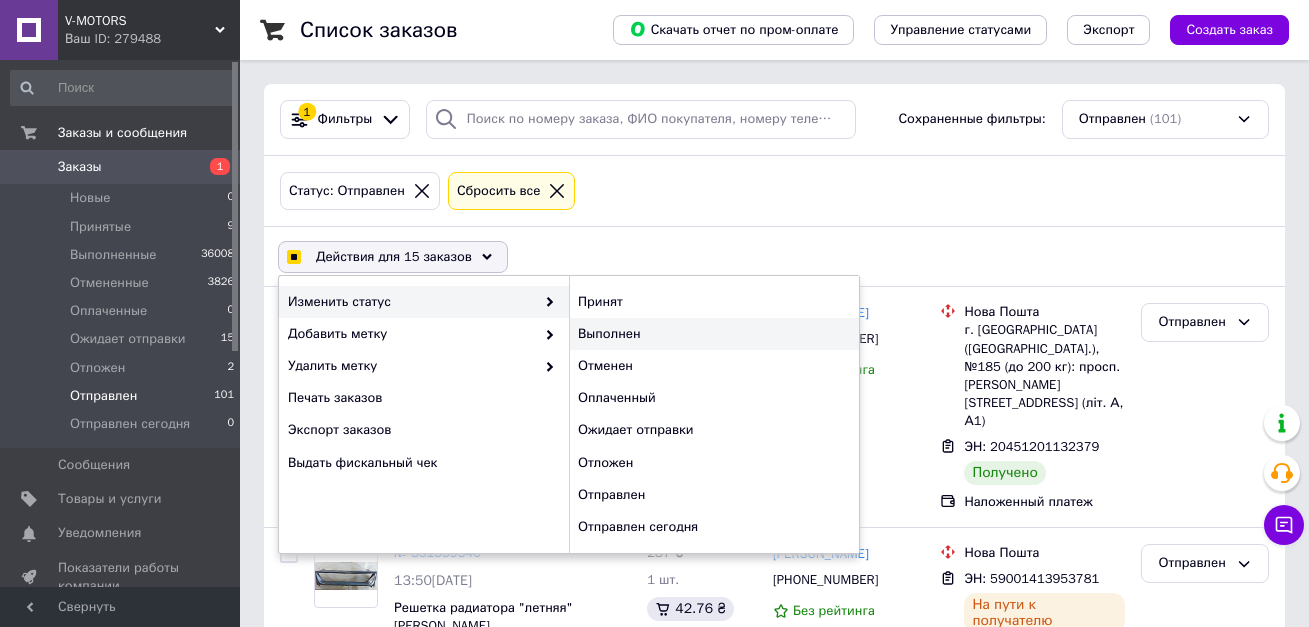 click on "Выполнен" at bounding box center (714, 334) 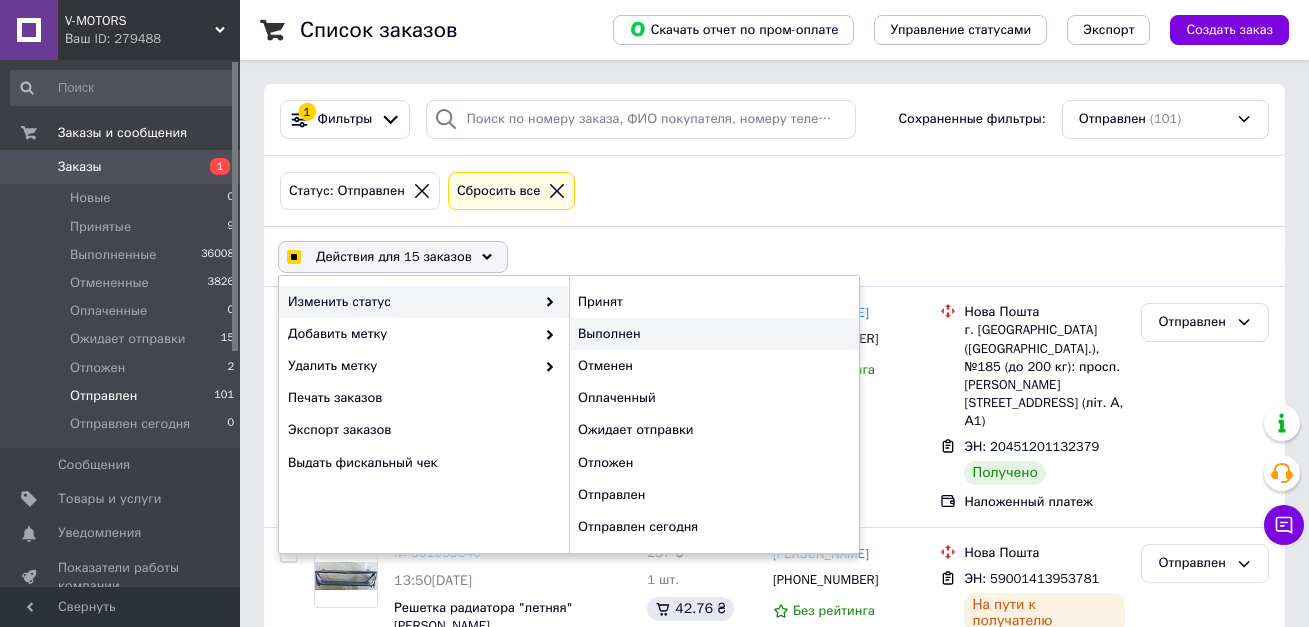 checkbox on "false" 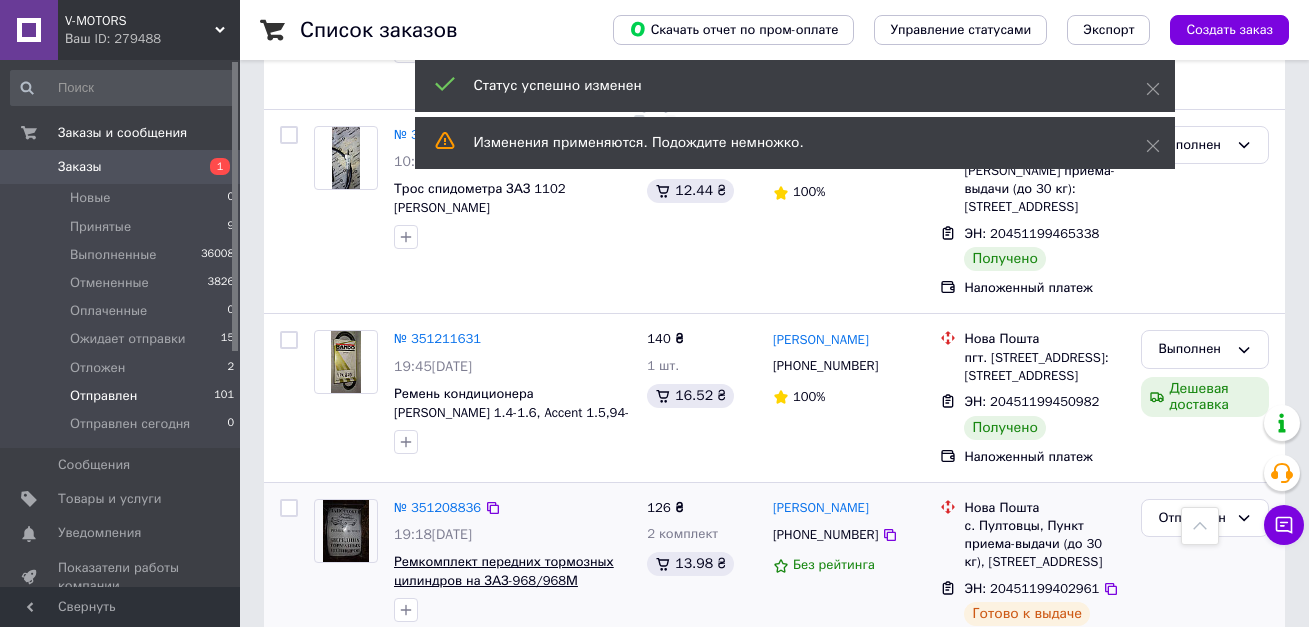 scroll, scrollTop: 3557, scrollLeft: 0, axis: vertical 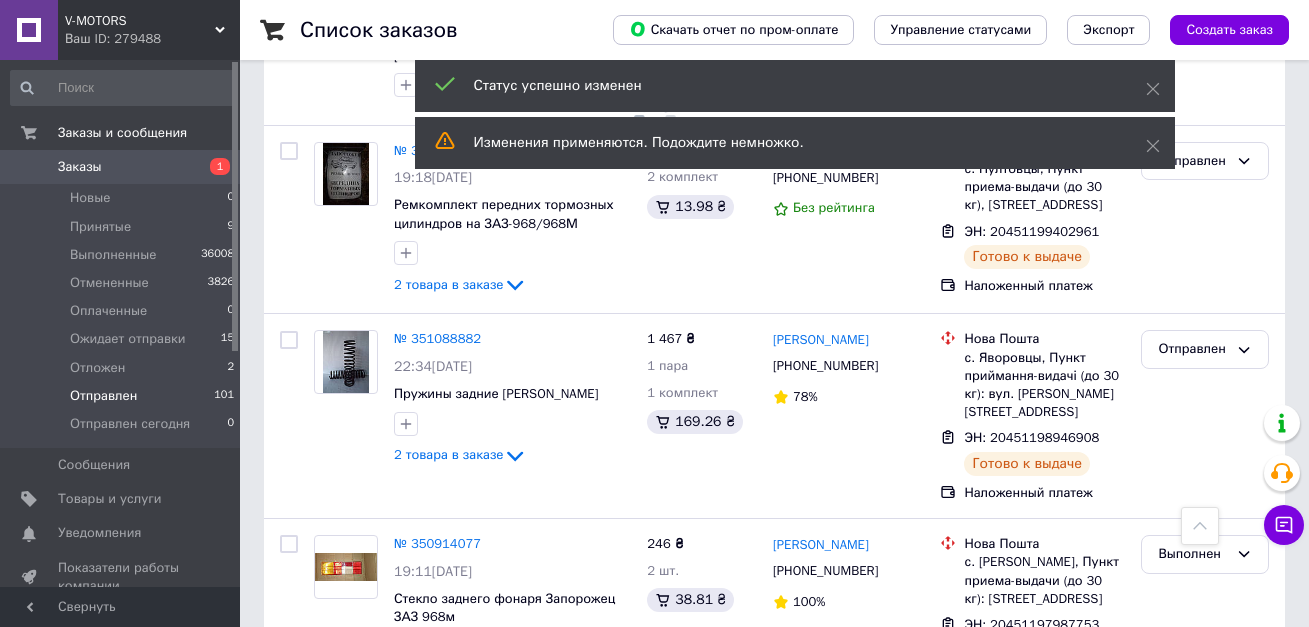 click on "4" at bounding box center (550, 750) 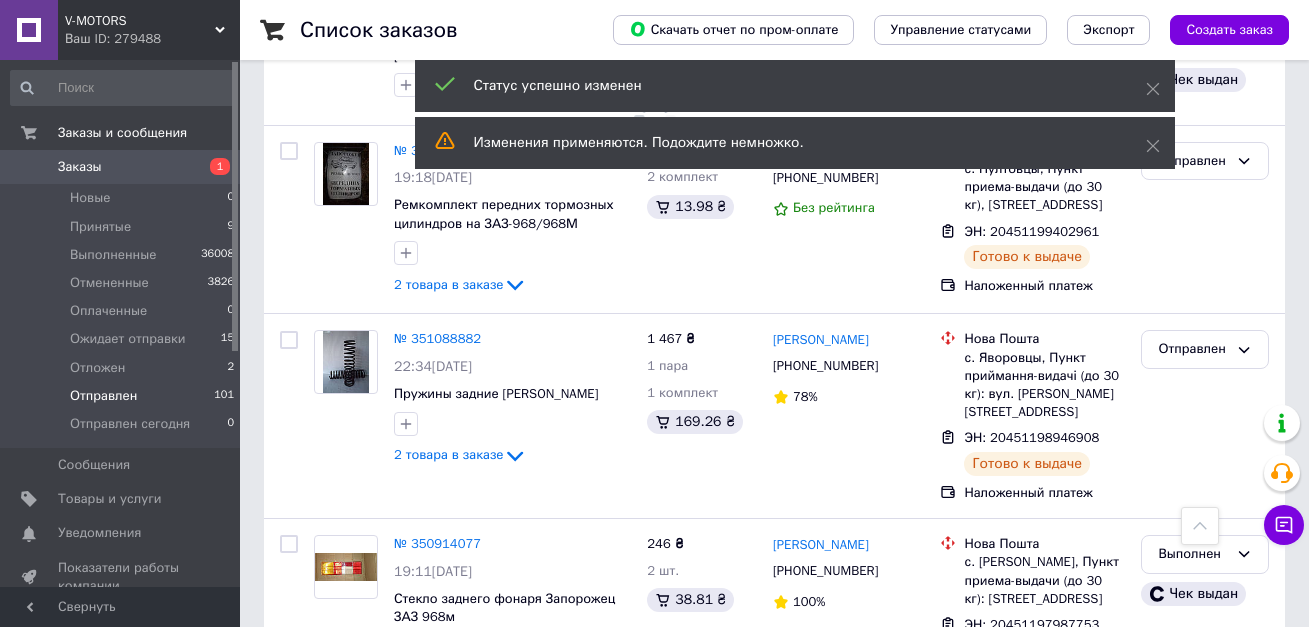 scroll, scrollTop: 0, scrollLeft: 0, axis: both 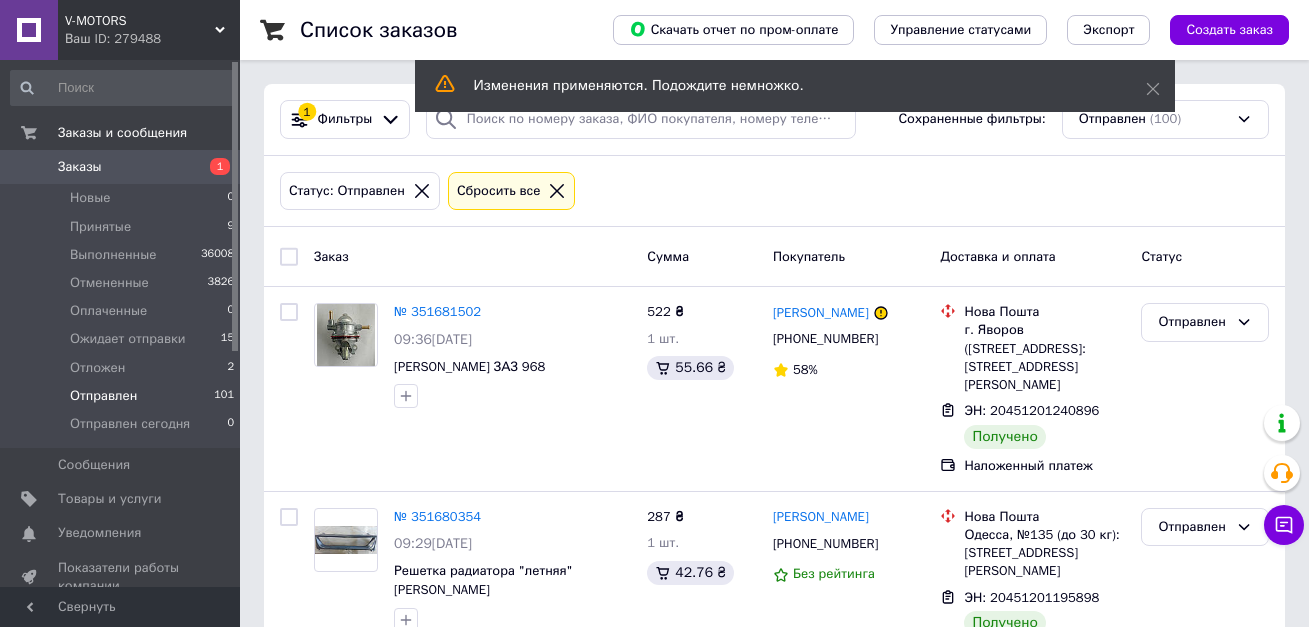 click at bounding box center (289, 257) 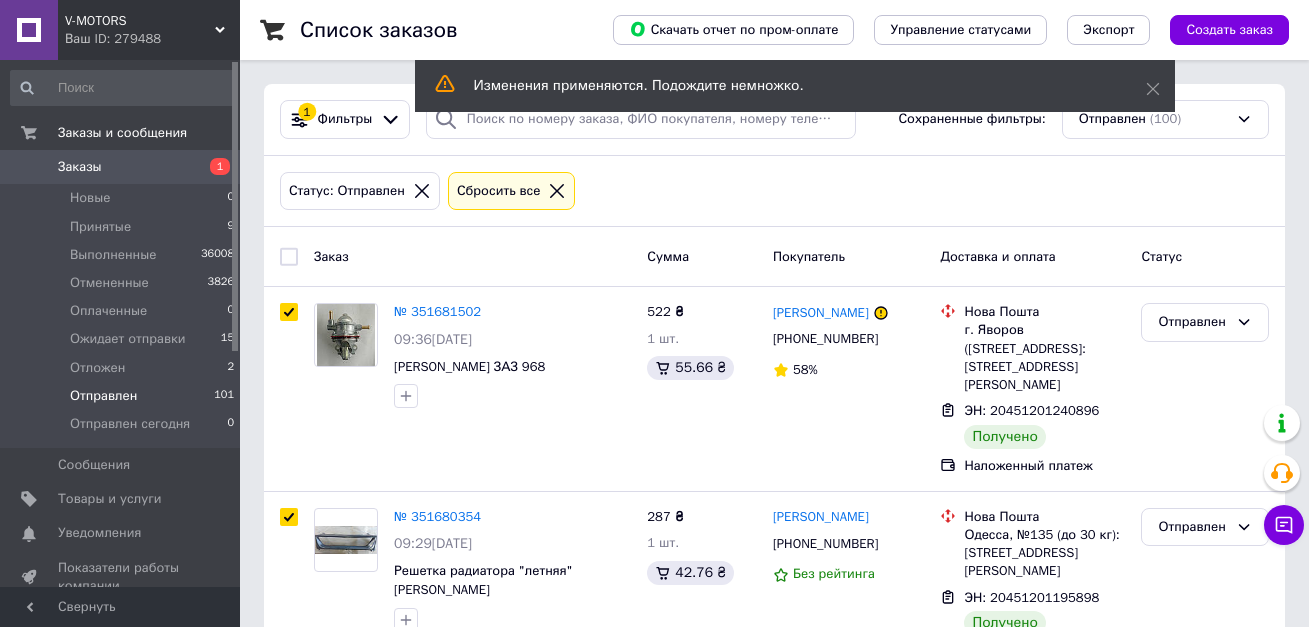 checkbox on "true" 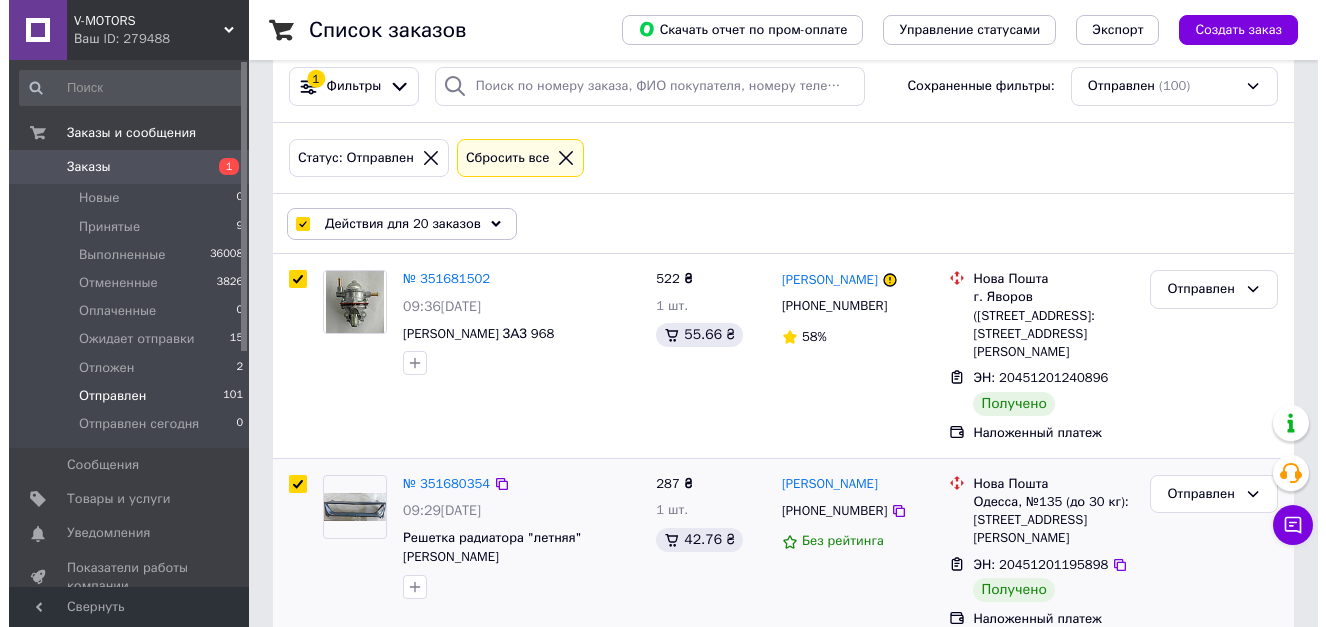 scroll, scrollTop: 0, scrollLeft: 0, axis: both 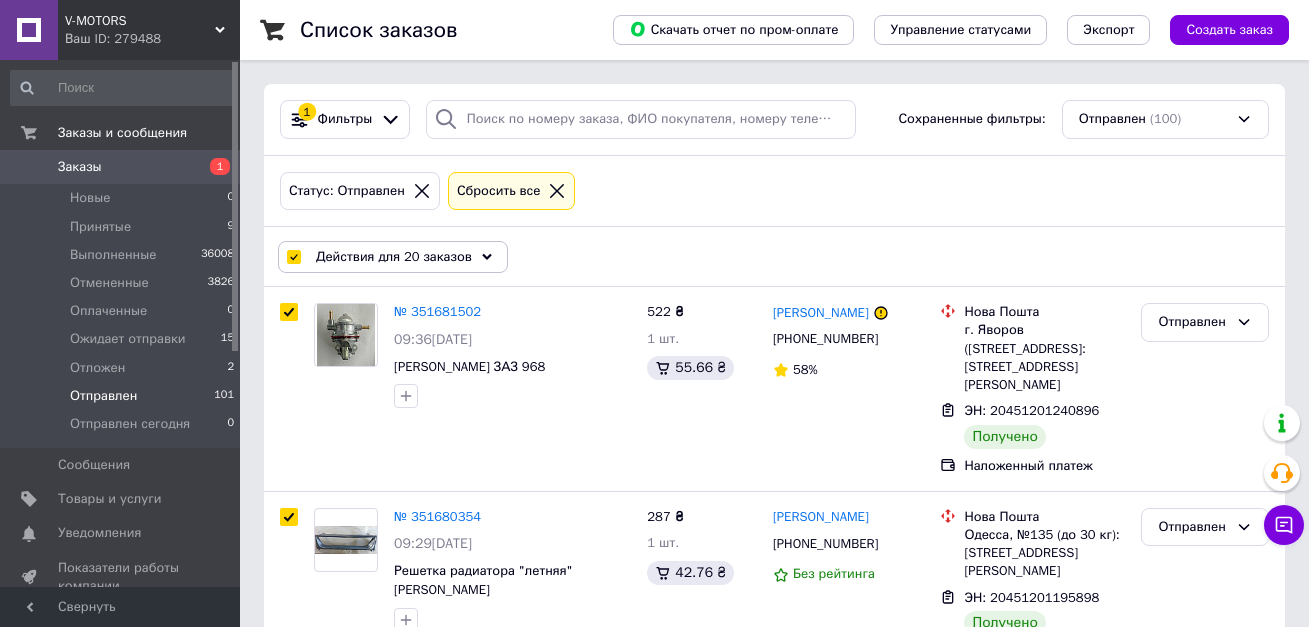 click on "Действия для 20 заказов" at bounding box center [394, 257] 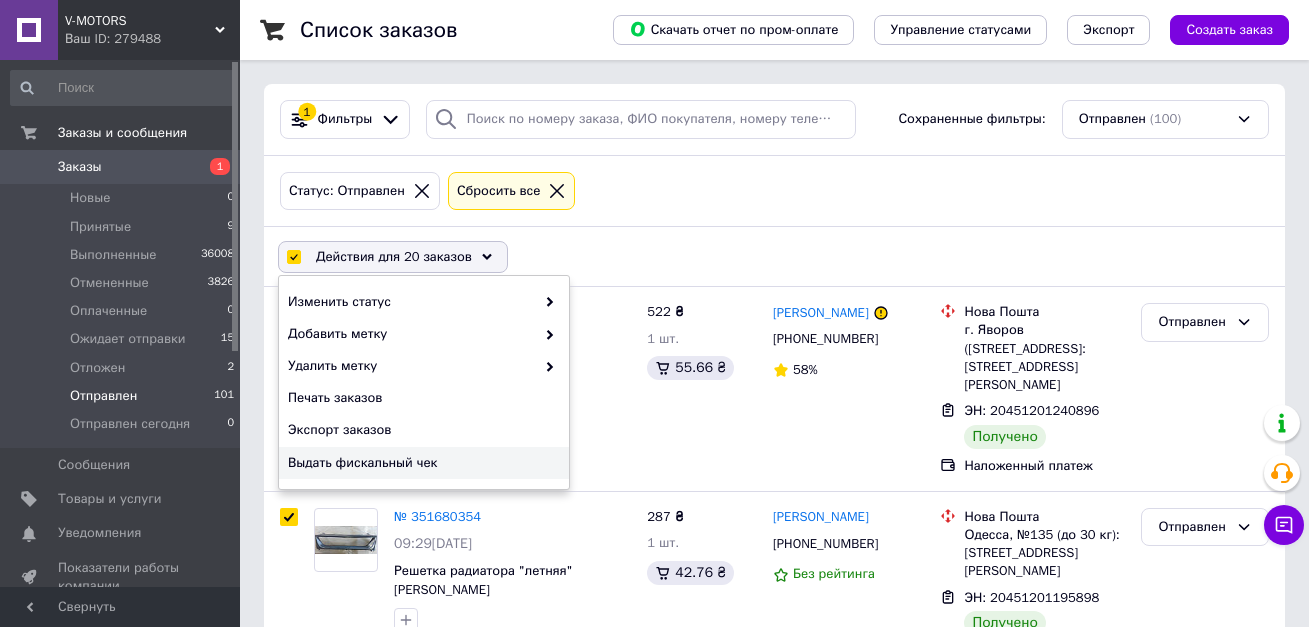 click on "Выдать фискальный чек" at bounding box center [421, 463] 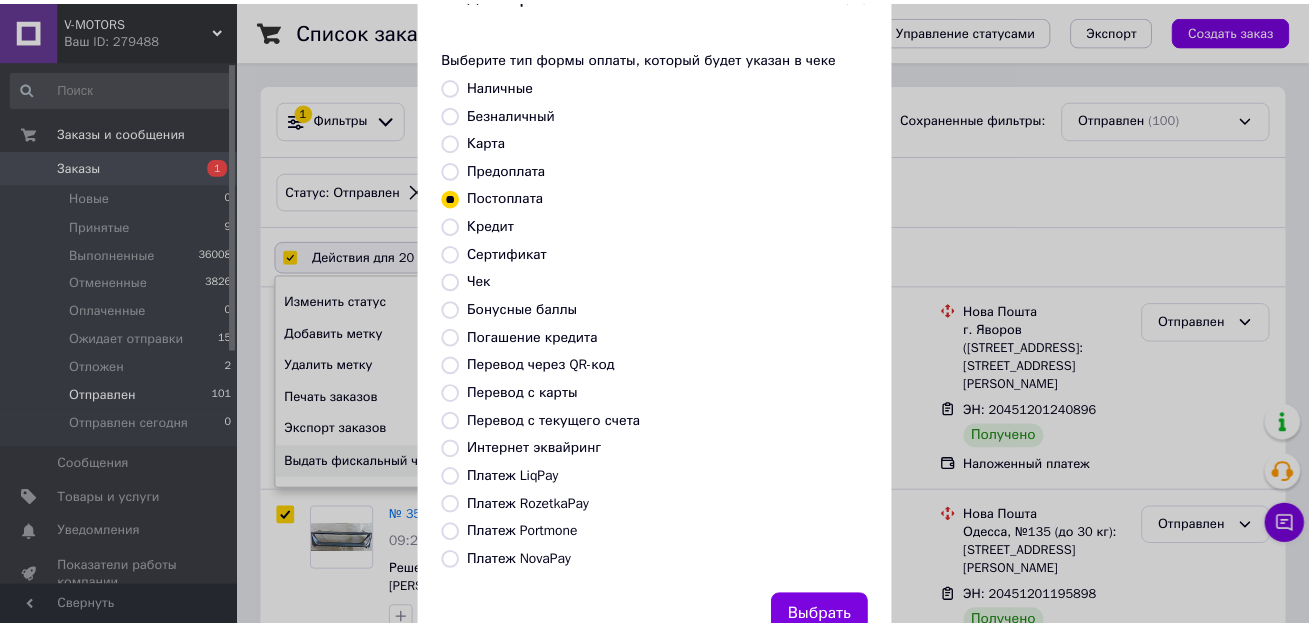 scroll, scrollTop: 144, scrollLeft: 0, axis: vertical 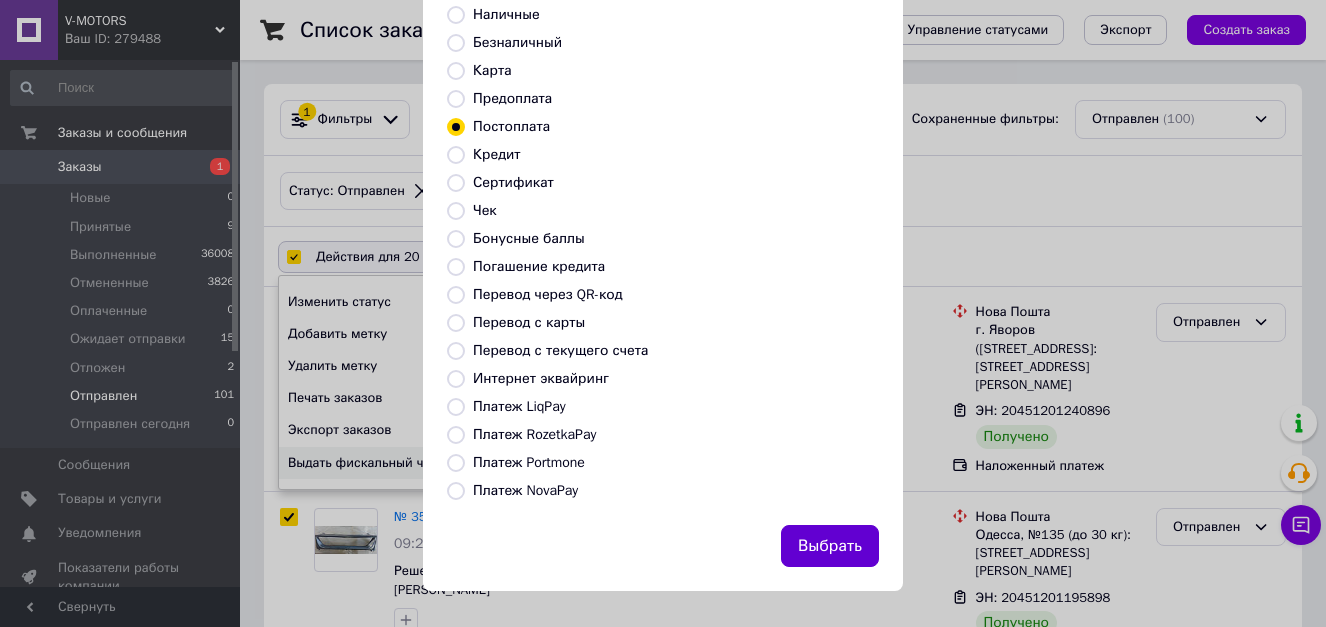 click on "Выбрать" at bounding box center (830, 546) 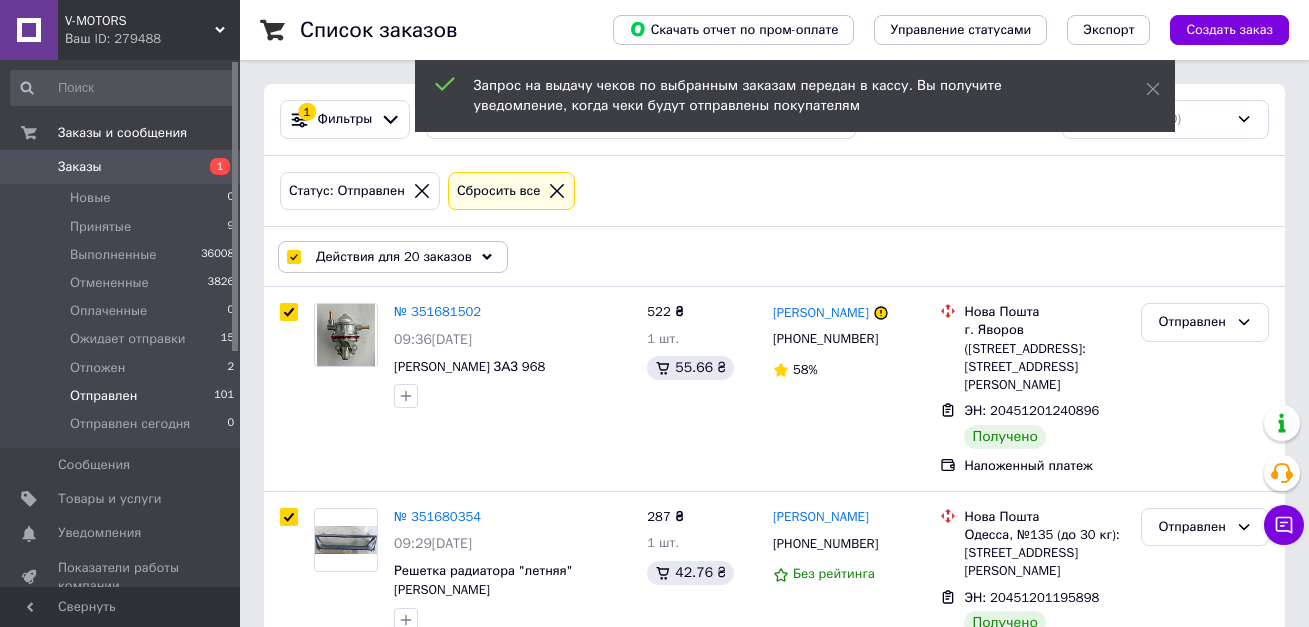 click on "Действия для 20 заказов" at bounding box center (394, 257) 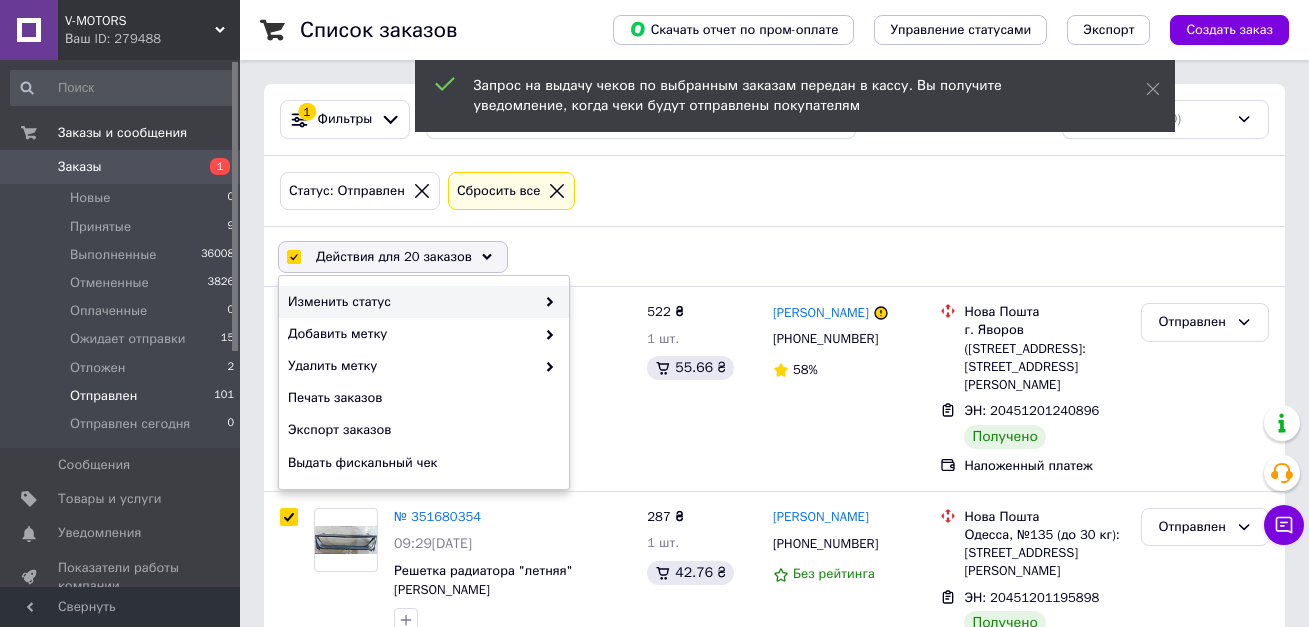 click on "Изменить статус" at bounding box center (411, 302) 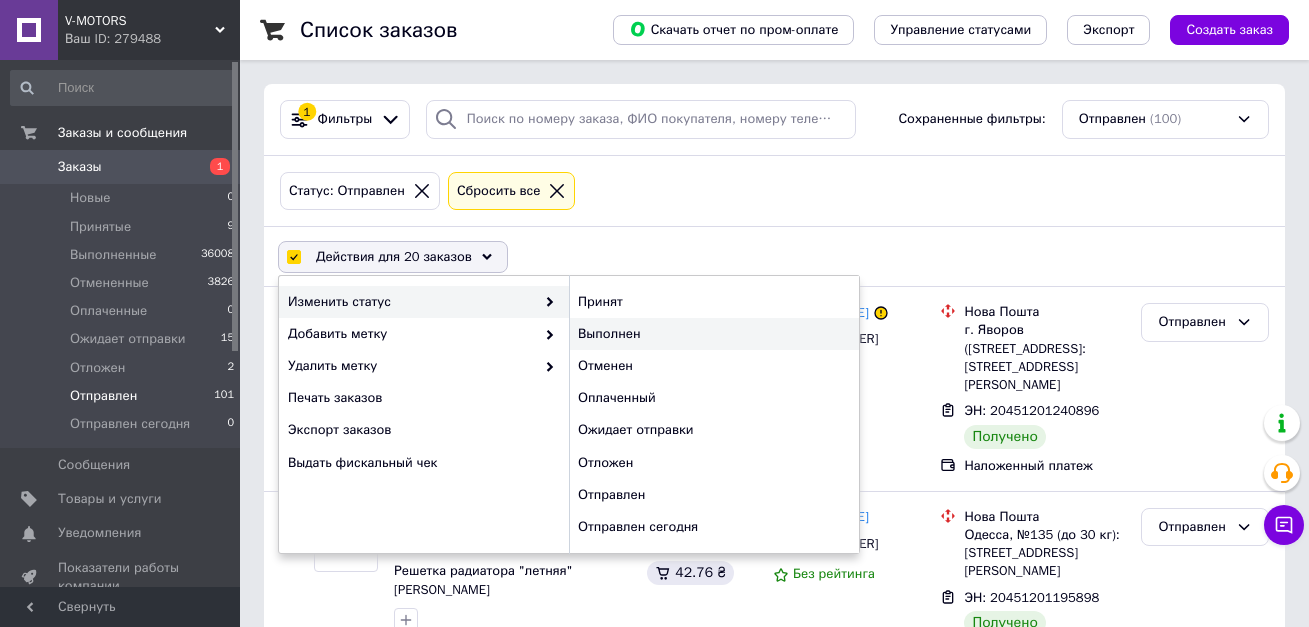 click on "Выполнен" at bounding box center (714, 334) 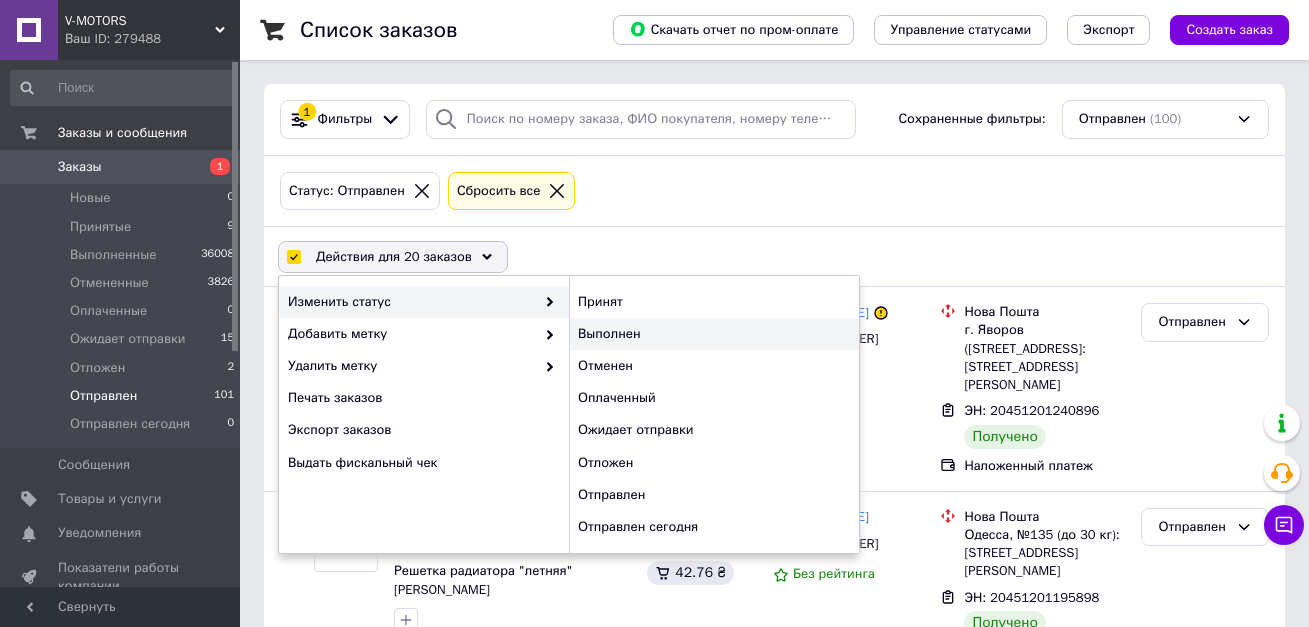checkbox on "false" 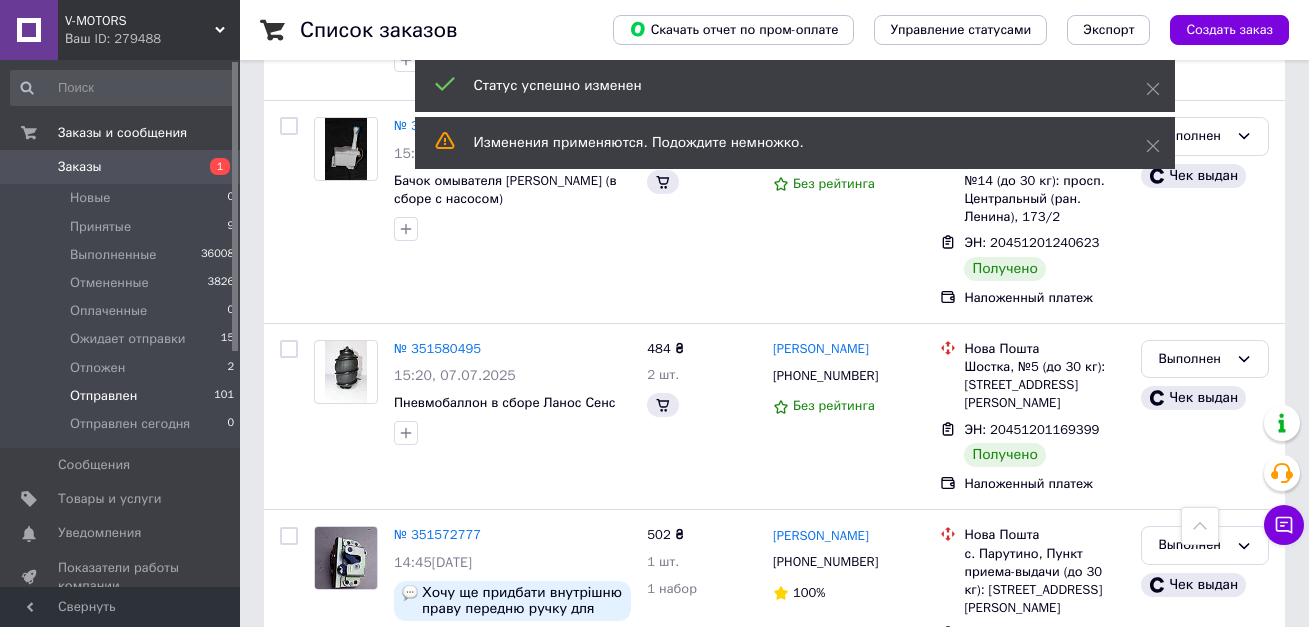 scroll, scrollTop: 3573, scrollLeft: 0, axis: vertical 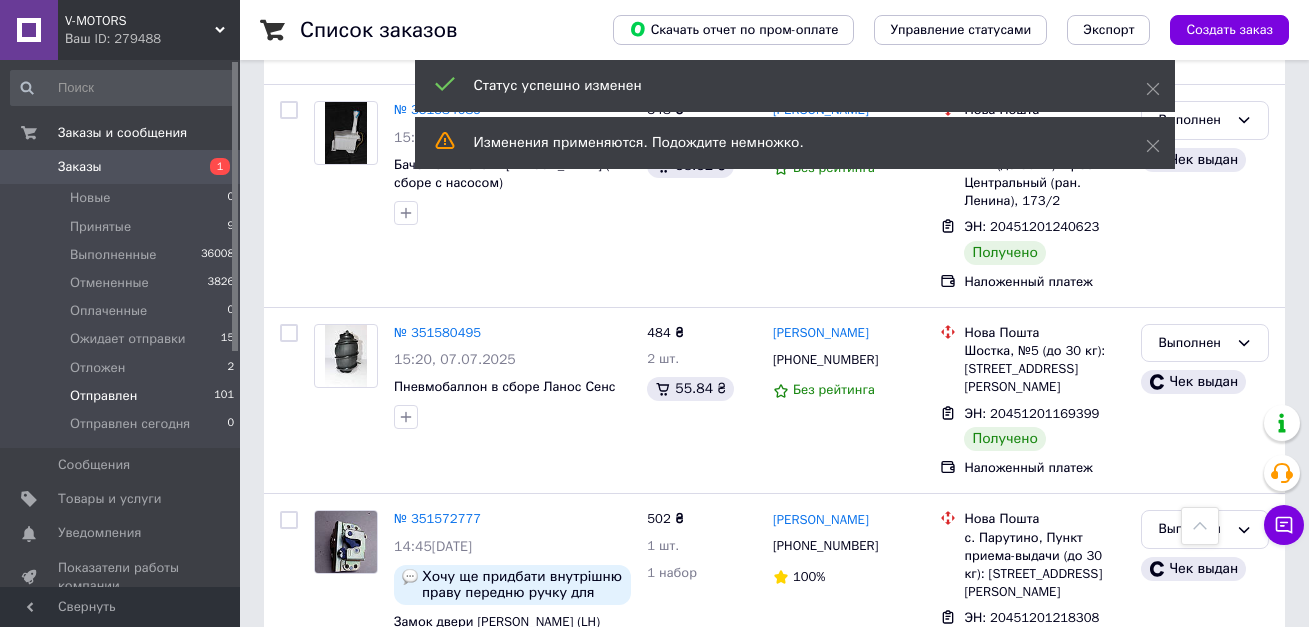 click on "3" at bounding box center [505, 757] 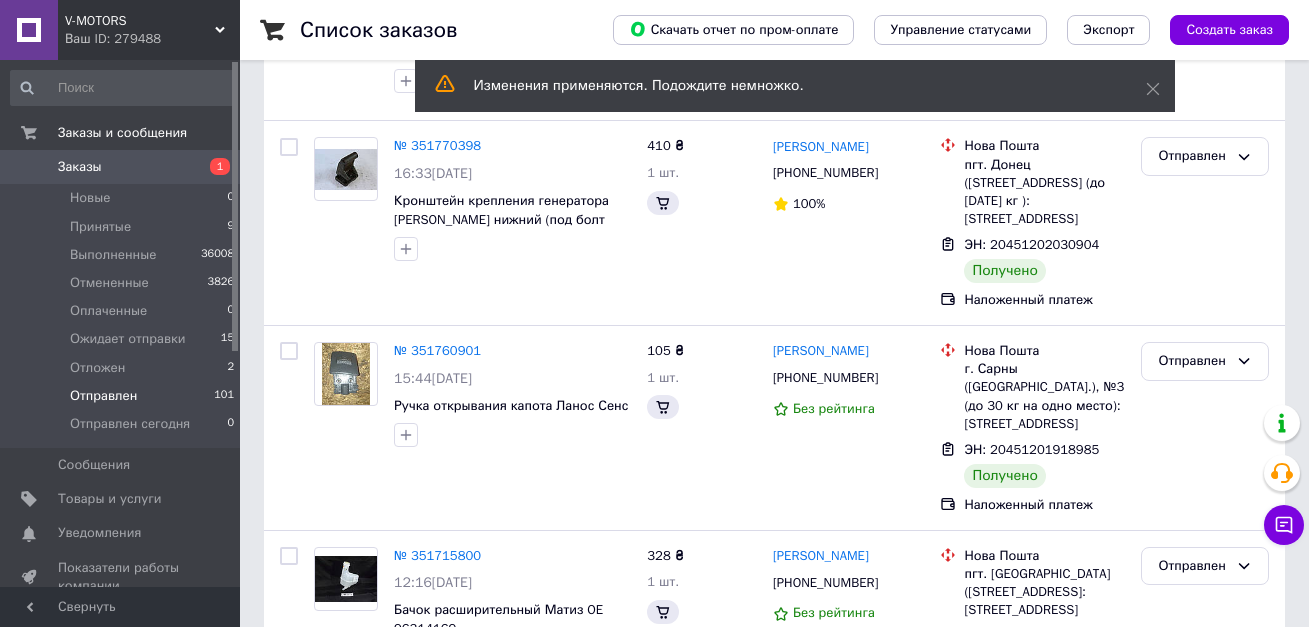 scroll, scrollTop: 0, scrollLeft: 0, axis: both 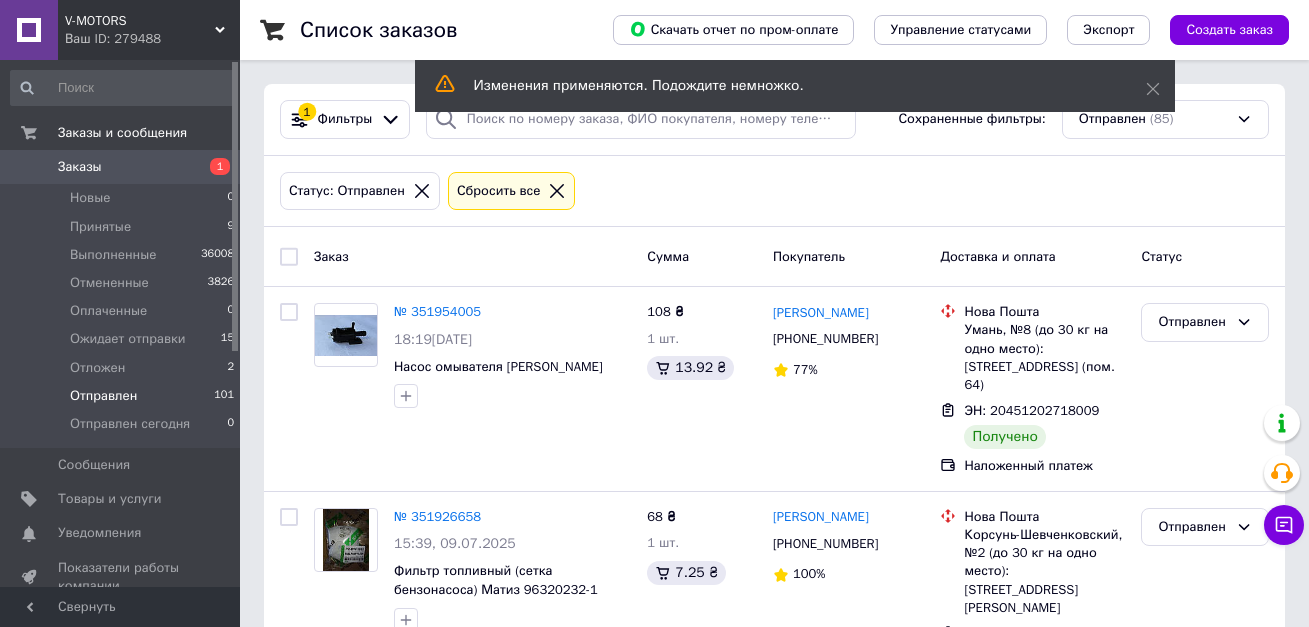 click at bounding box center (289, 257) 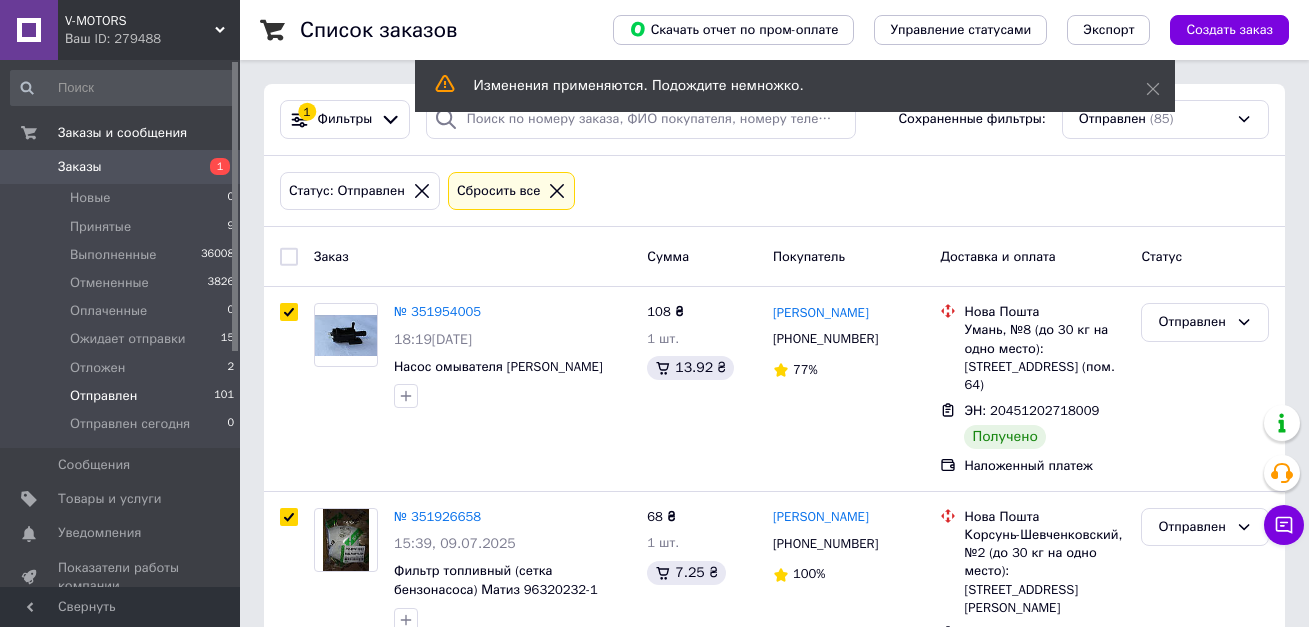 checkbox on "true" 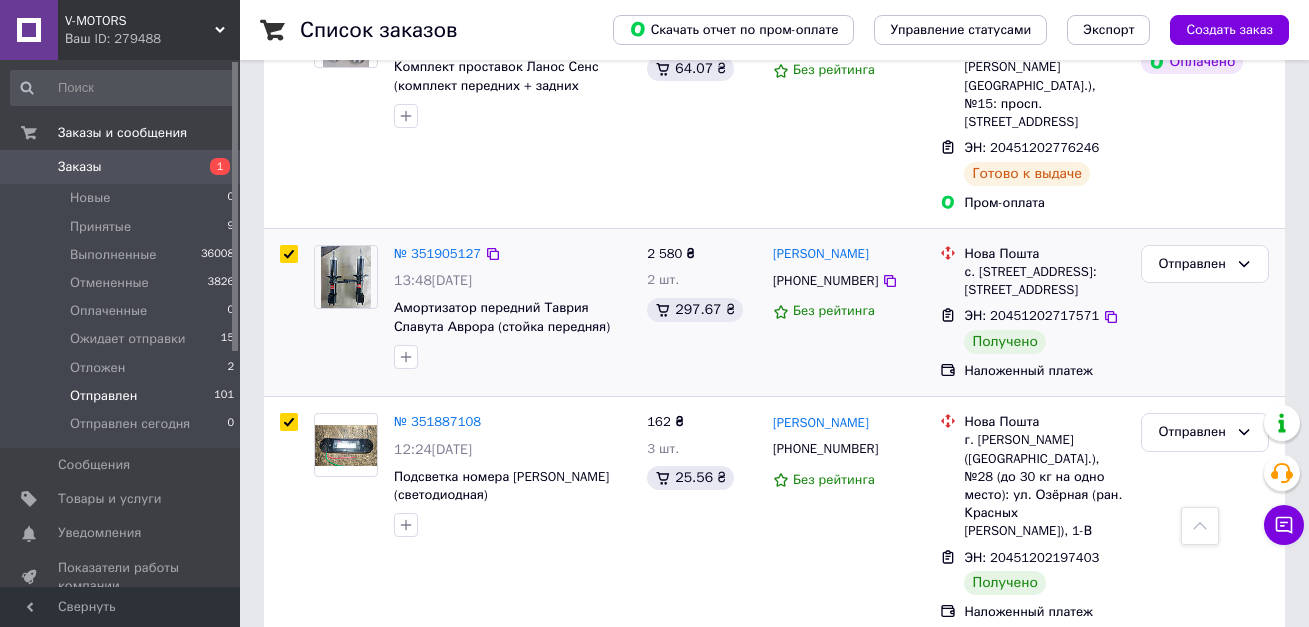 scroll, scrollTop: 900, scrollLeft: 0, axis: vertical 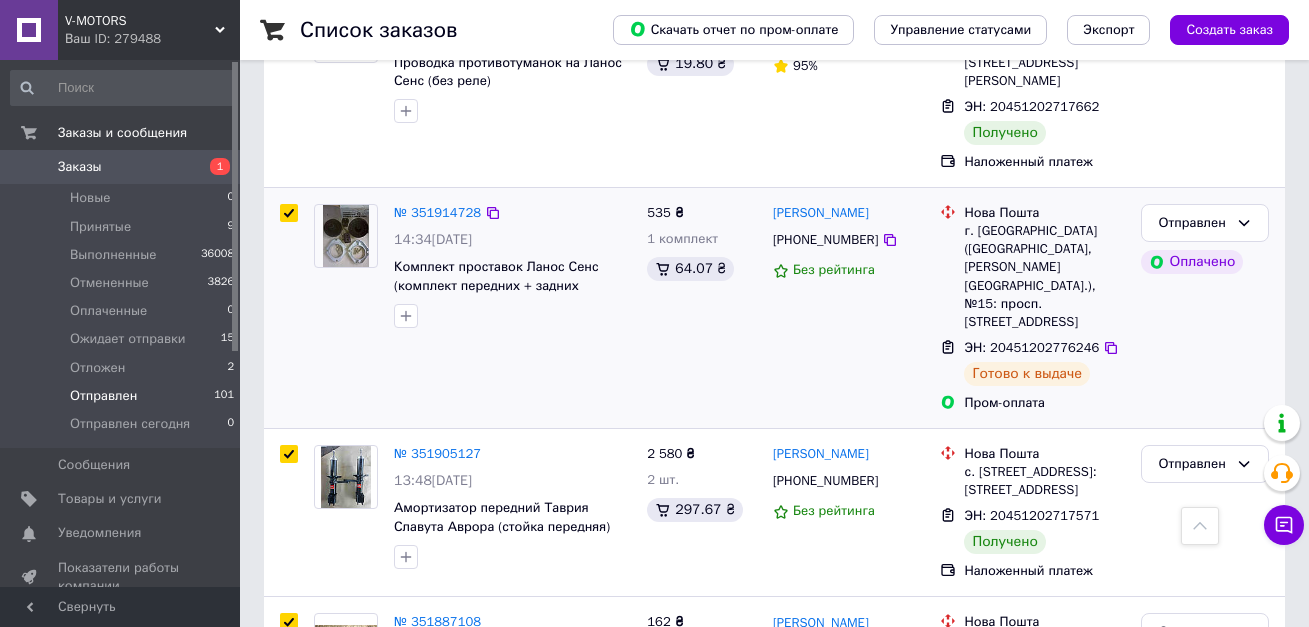 click at bounding box center (289, 213) 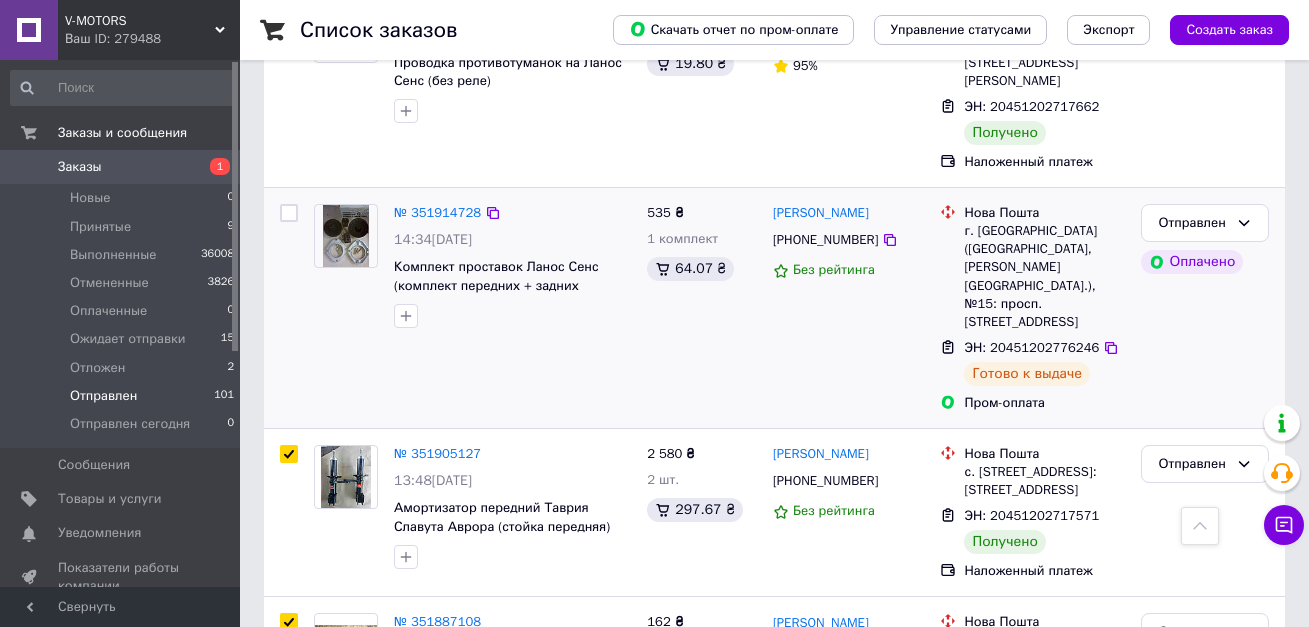 checkbox on "false" 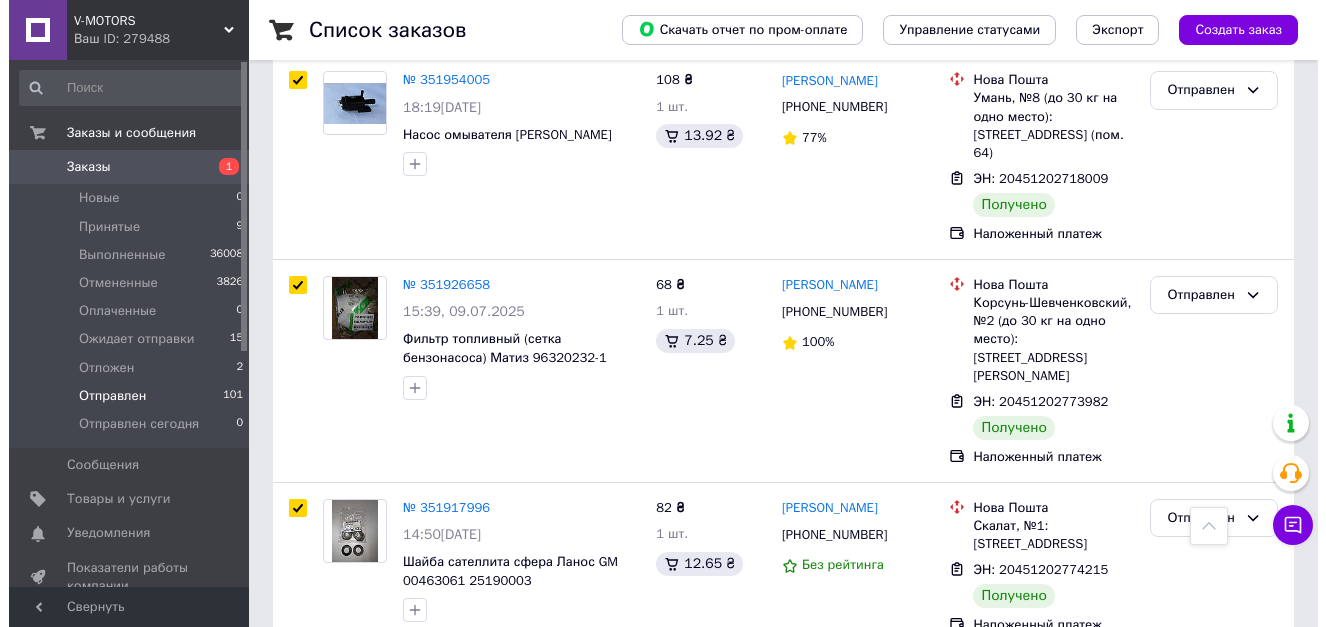 scroll, scrollTop: 0, scrollLeft: 0, axis: both 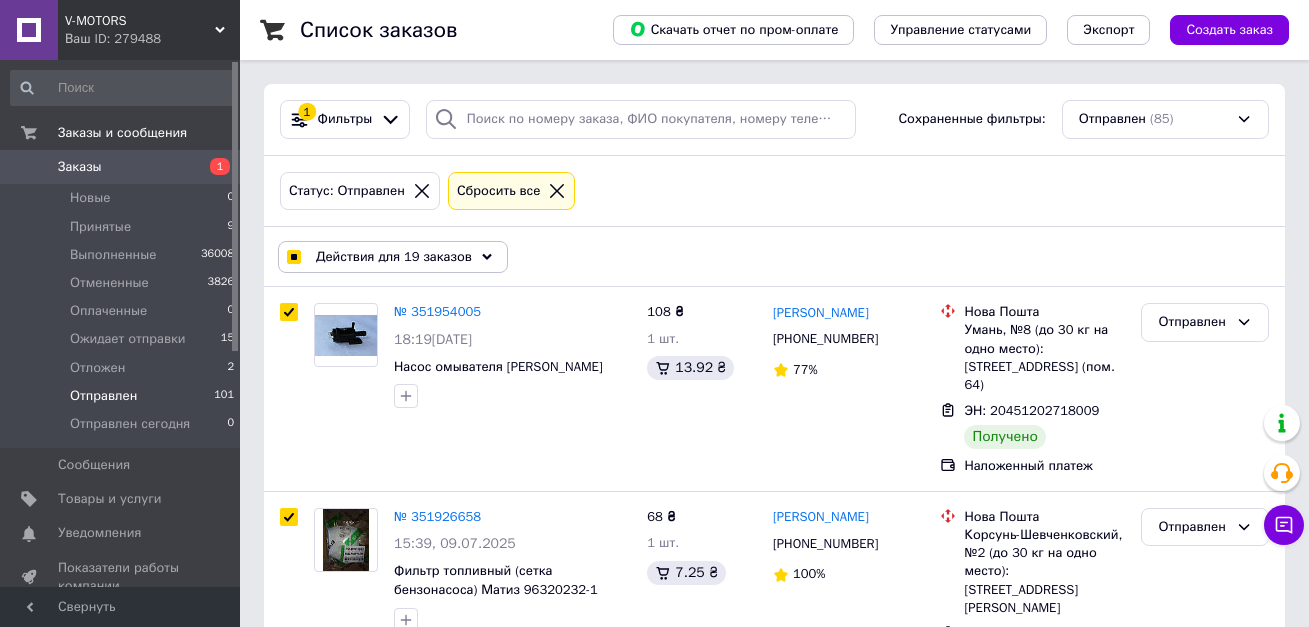 click on "Действия для 19 заказов" at bounding box center (394, 257) 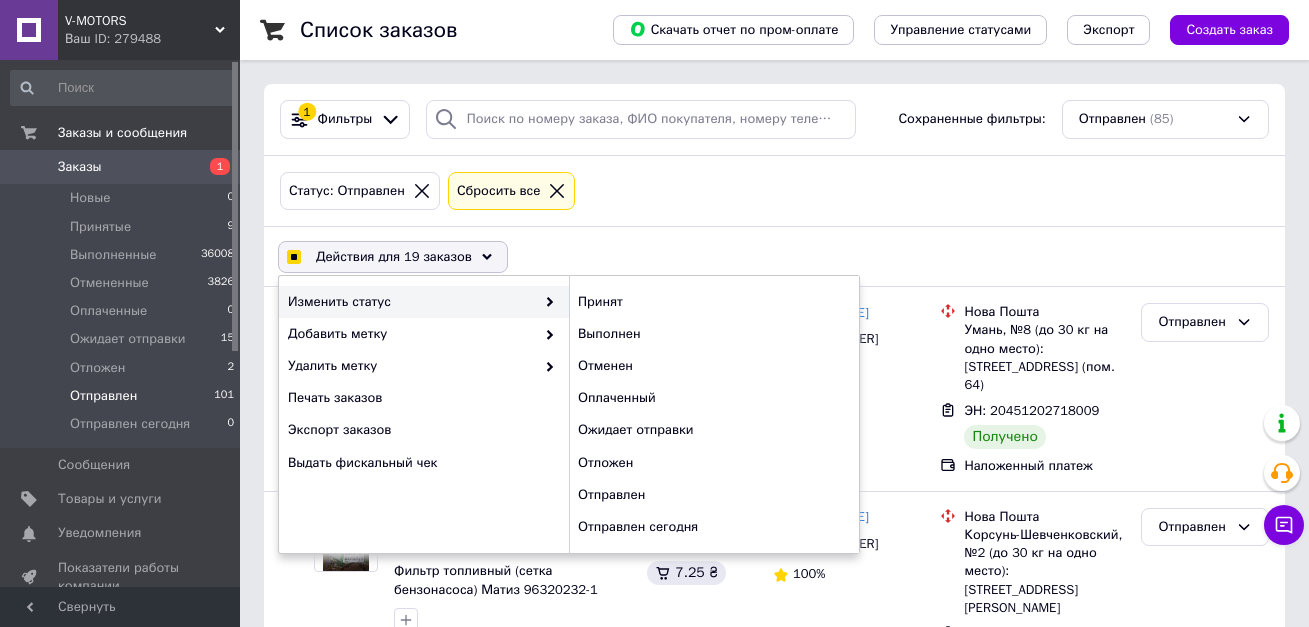 click on "Изменить статус" at bounding box center [411, 302] 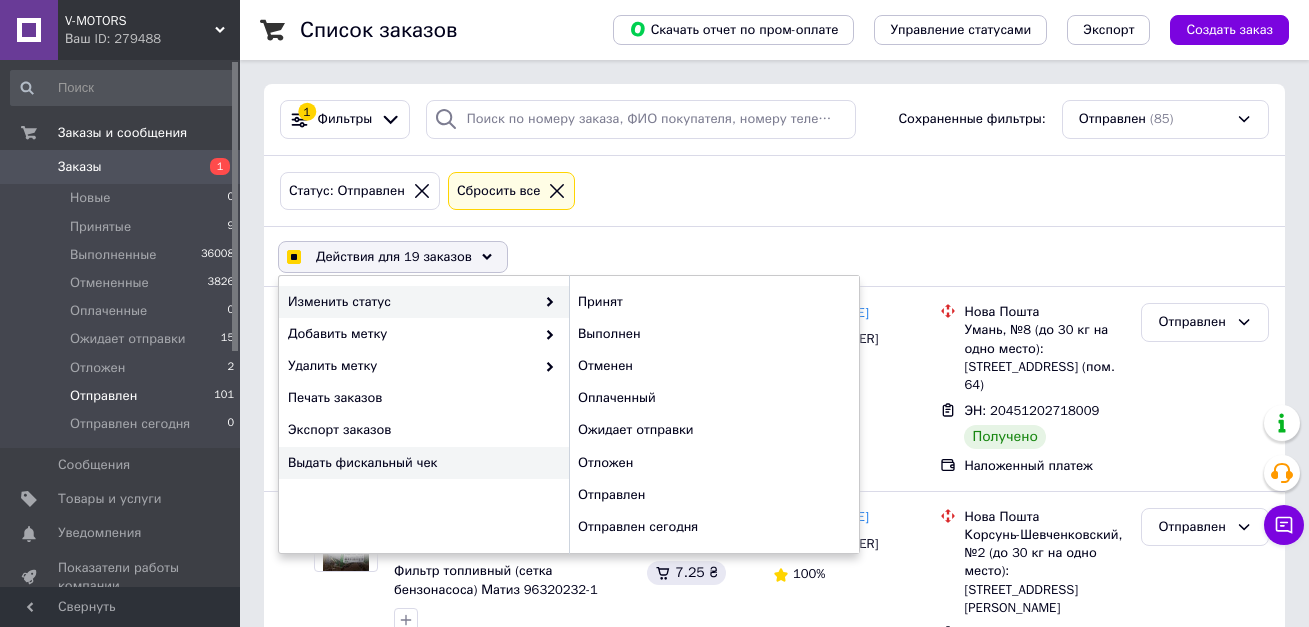 click on "Выдать фискальный чек" at bounding box center (421, 463) 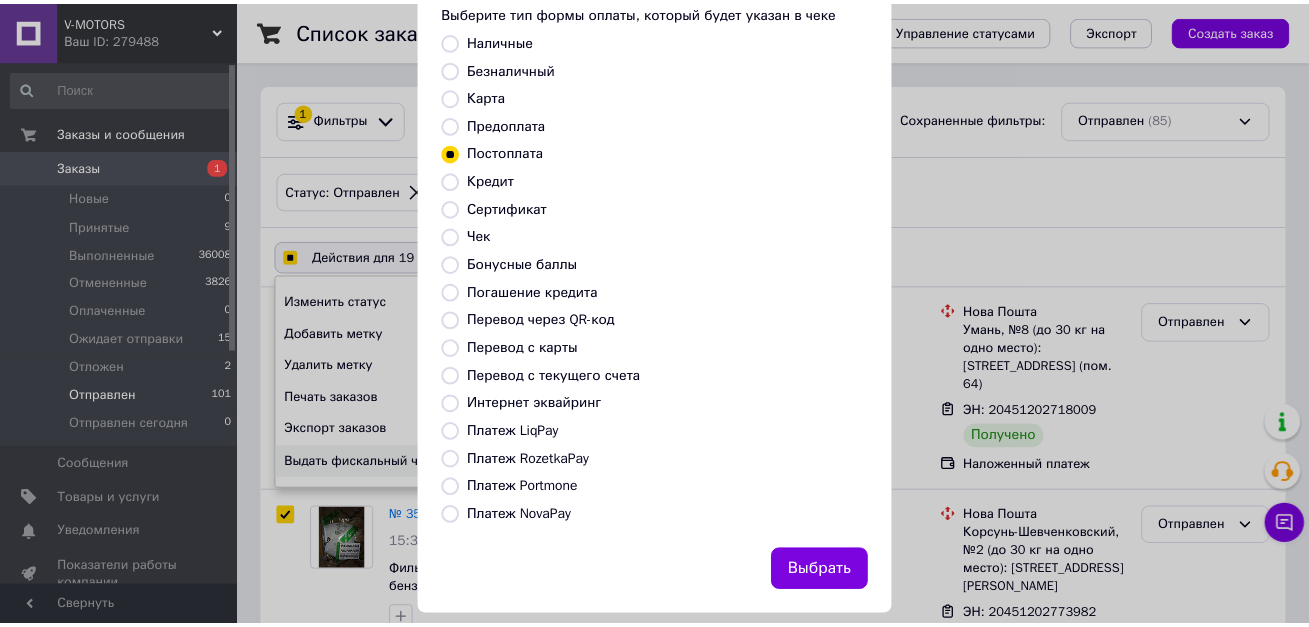 scroll, scrollTop: 144, scrollLeft: 0, axis: vertical 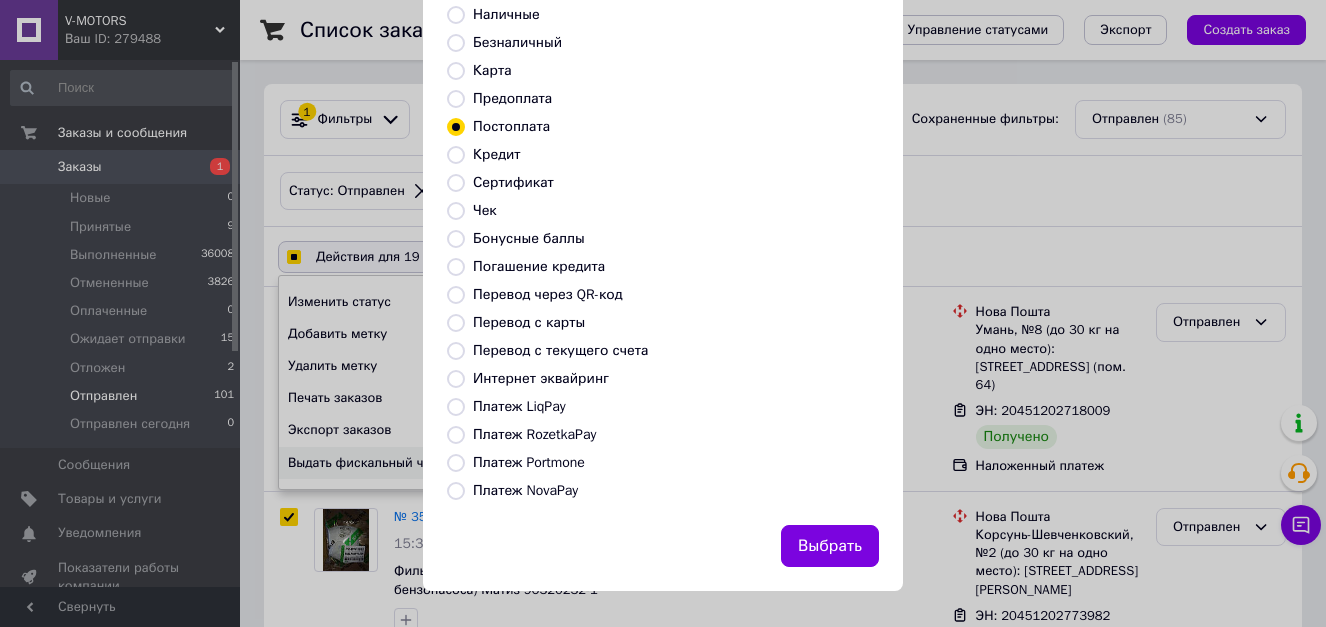 click on "Выбрать" at bounding box center (830, 546) 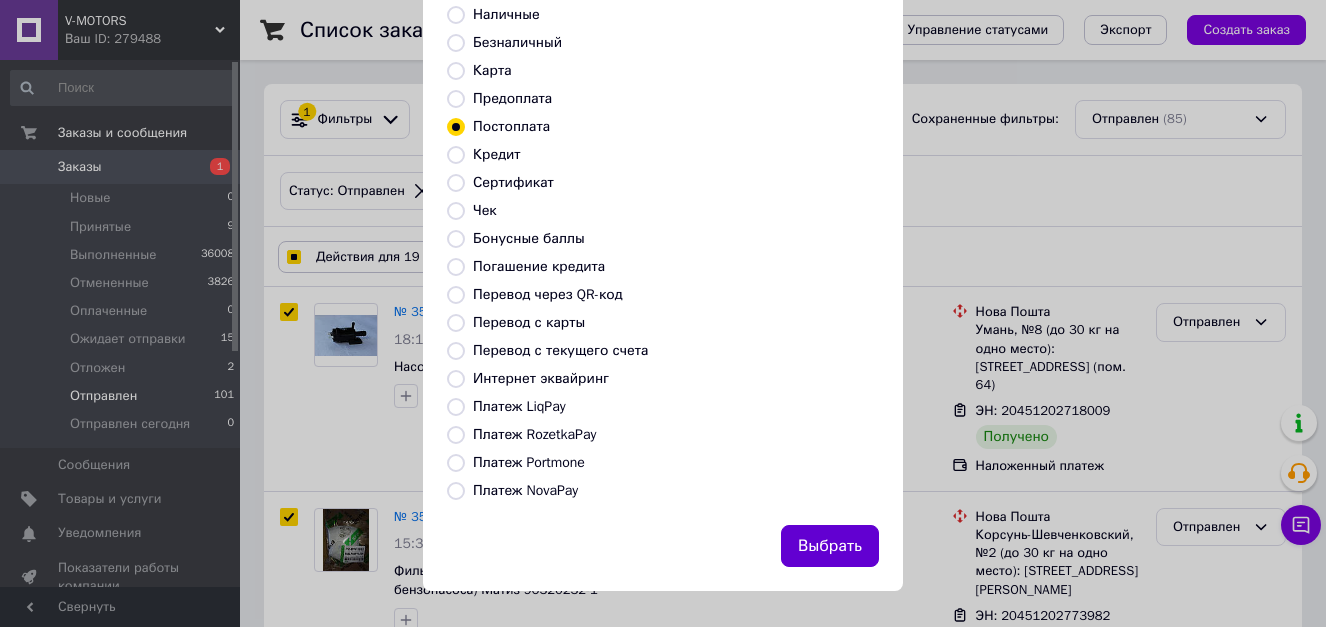 click on "Выбрать" at bounding box center (830, 546) 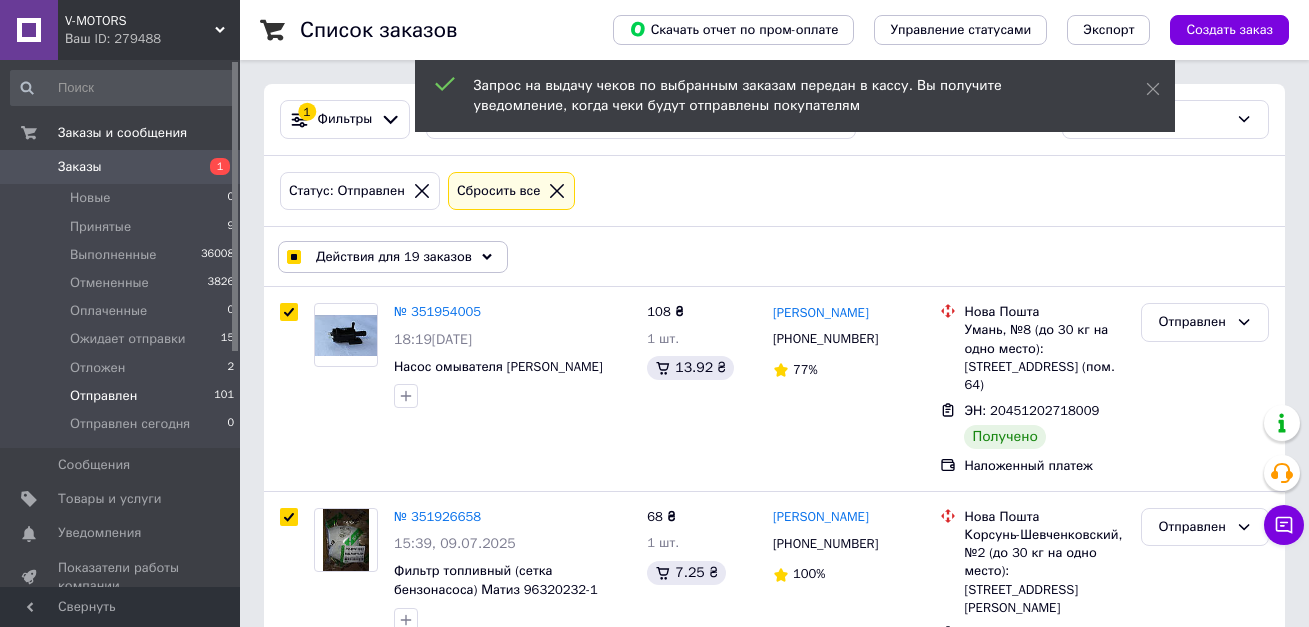 click on "Действия для 19 заказов" at bounding box center [394, 257] 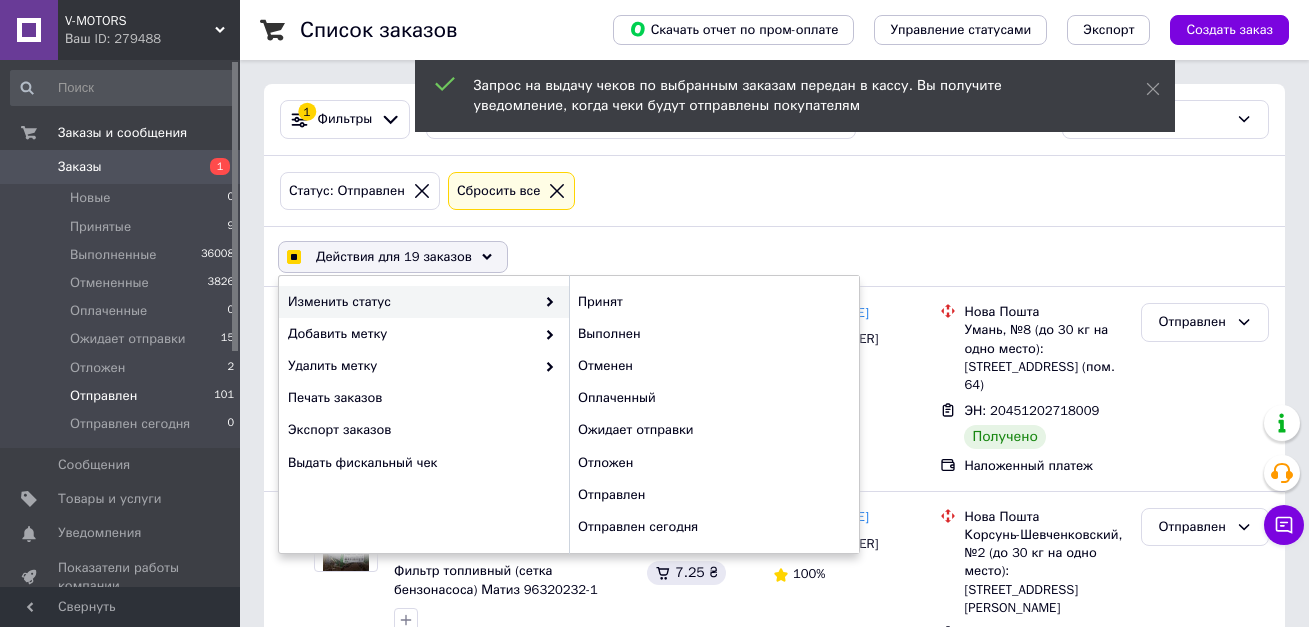 click on "Изменить статус" at bounding box center (411, 302) 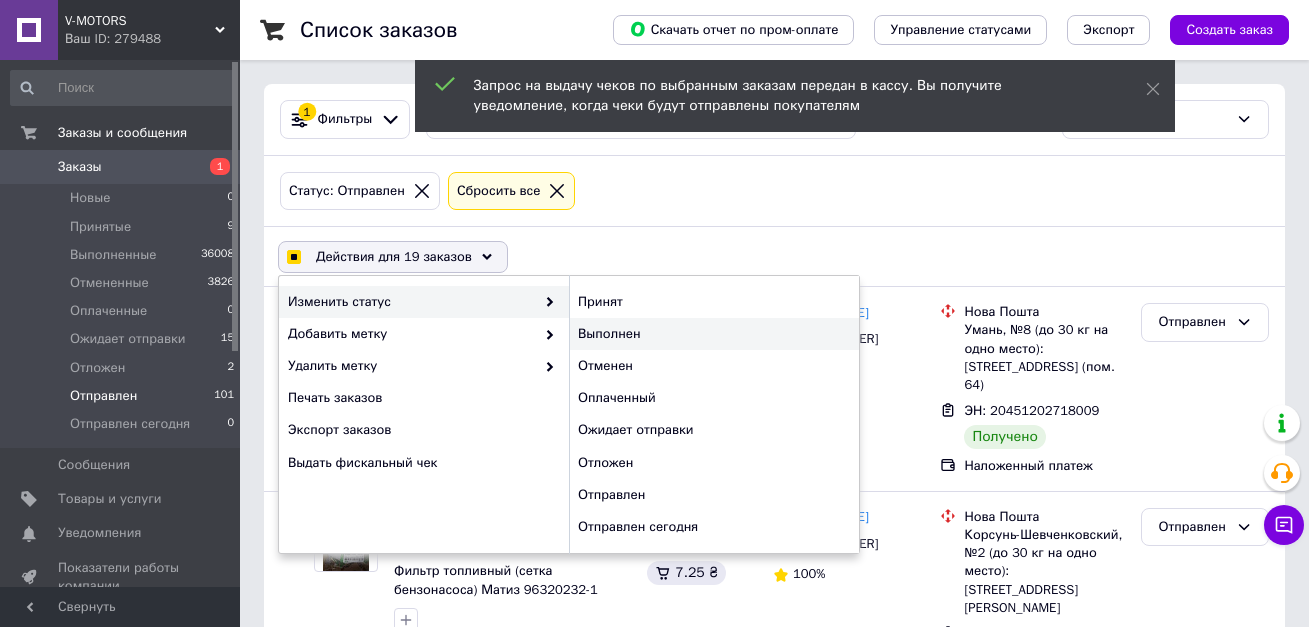 checkbox on "true" 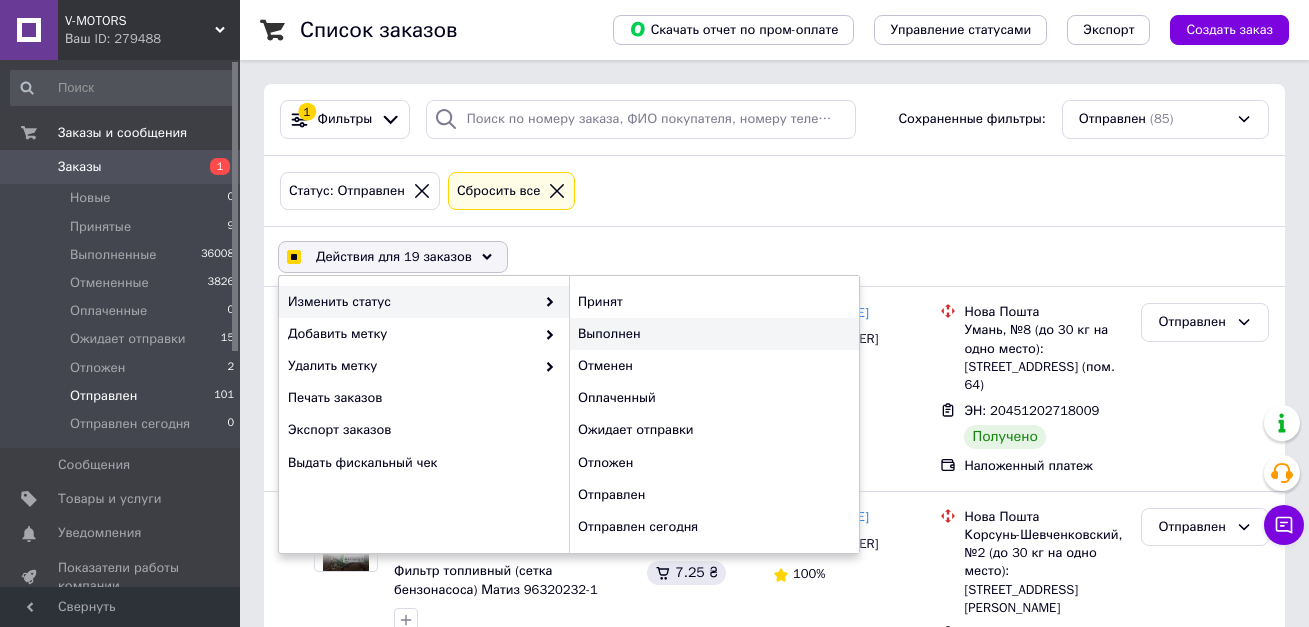 click on "Выполнен" at bounding box center [714, 334] 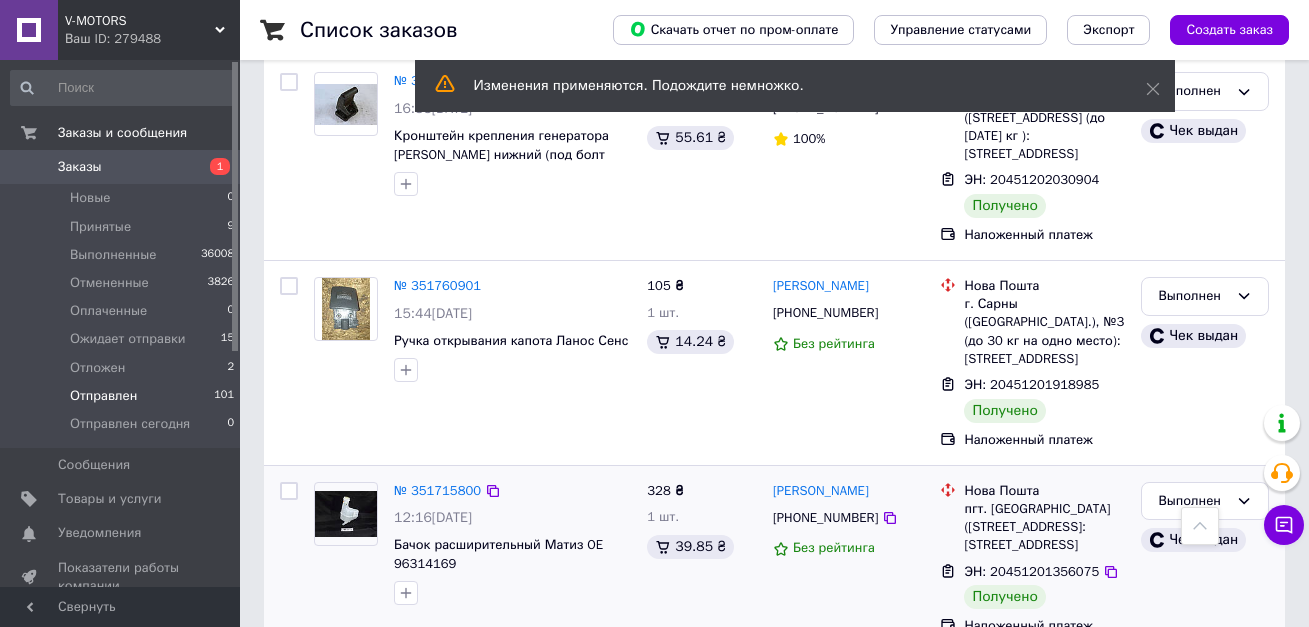 scroll, scrollTop: 3658, scrollLeft: 0, axis: vertical 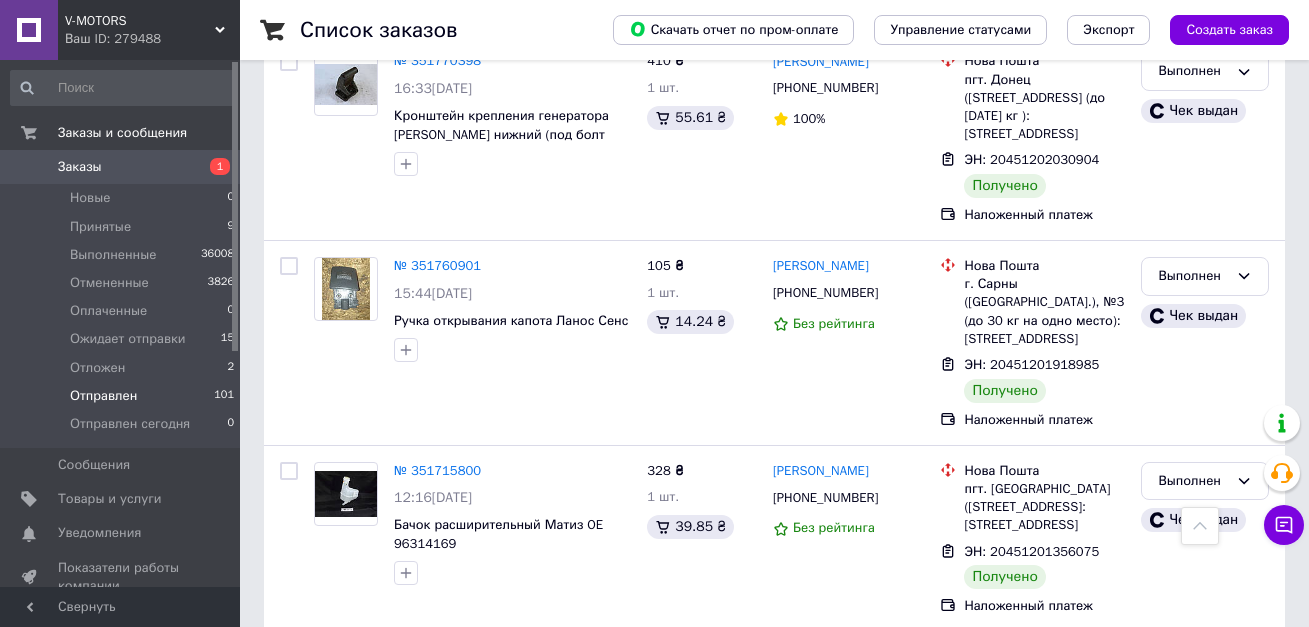click on "2" at bounding box center (460, 676) 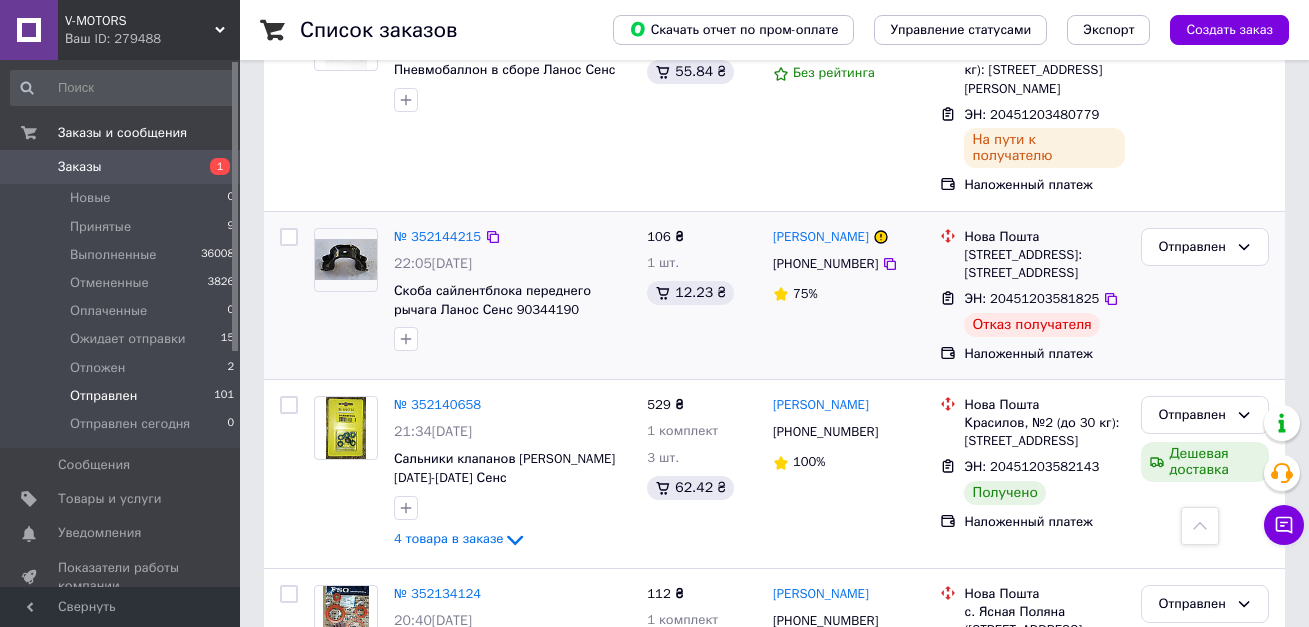 scroll, scrollTop: 500, scrollLeft: 0, axis: vertical 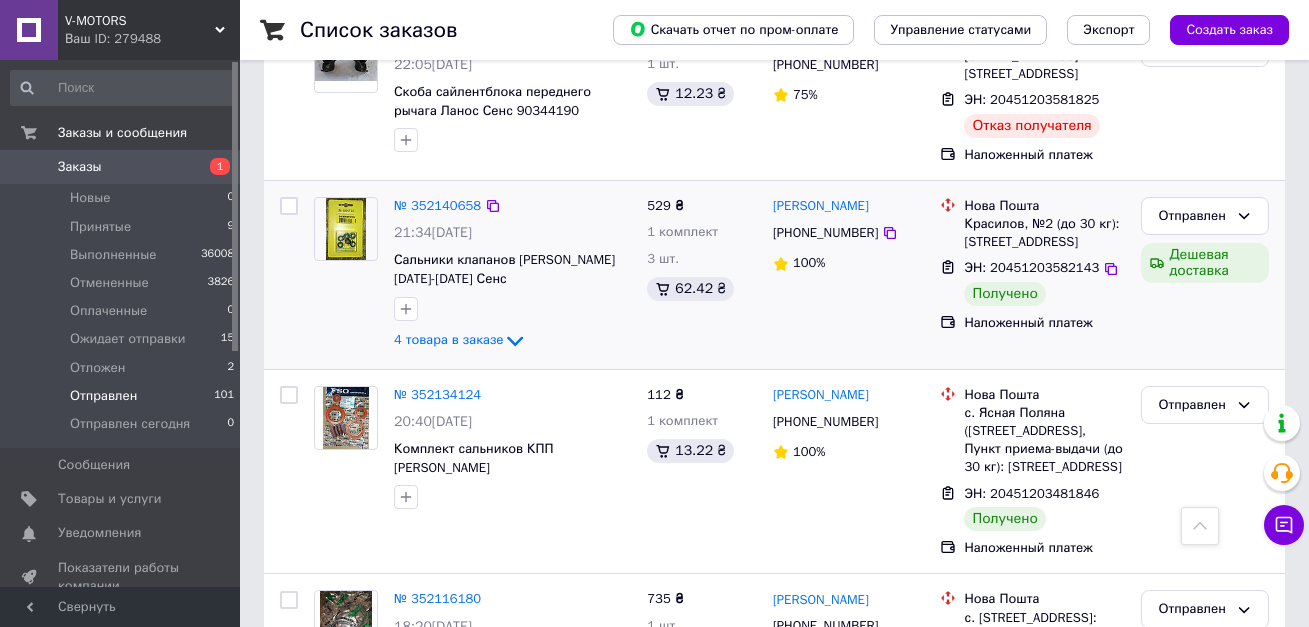 click at bounding box center [289, 206] 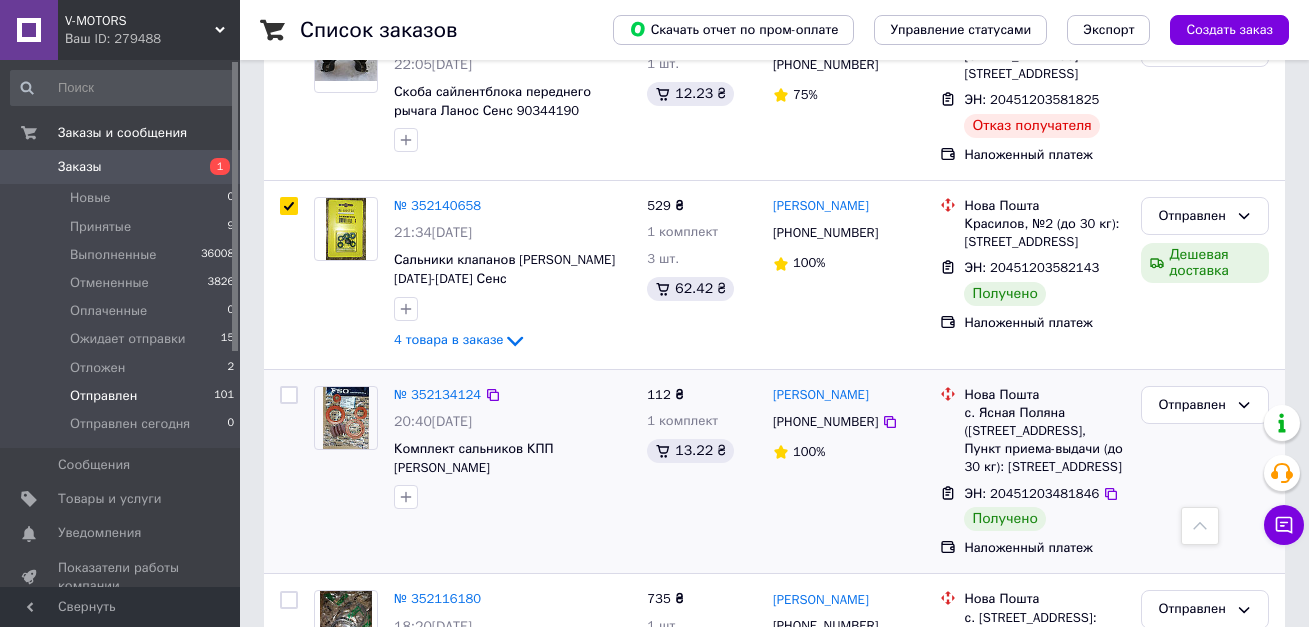 click at bounding box center (289, 395) 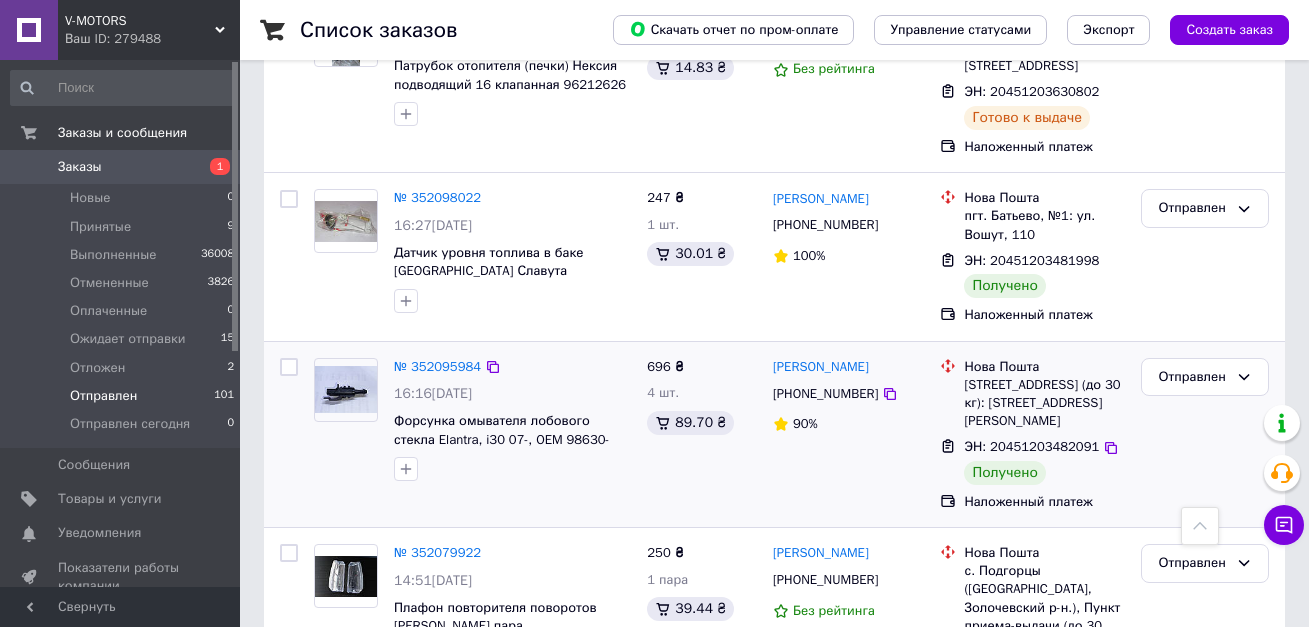 scroll, scrollTop: 1700, scrollLeft: 0, axis: vertical 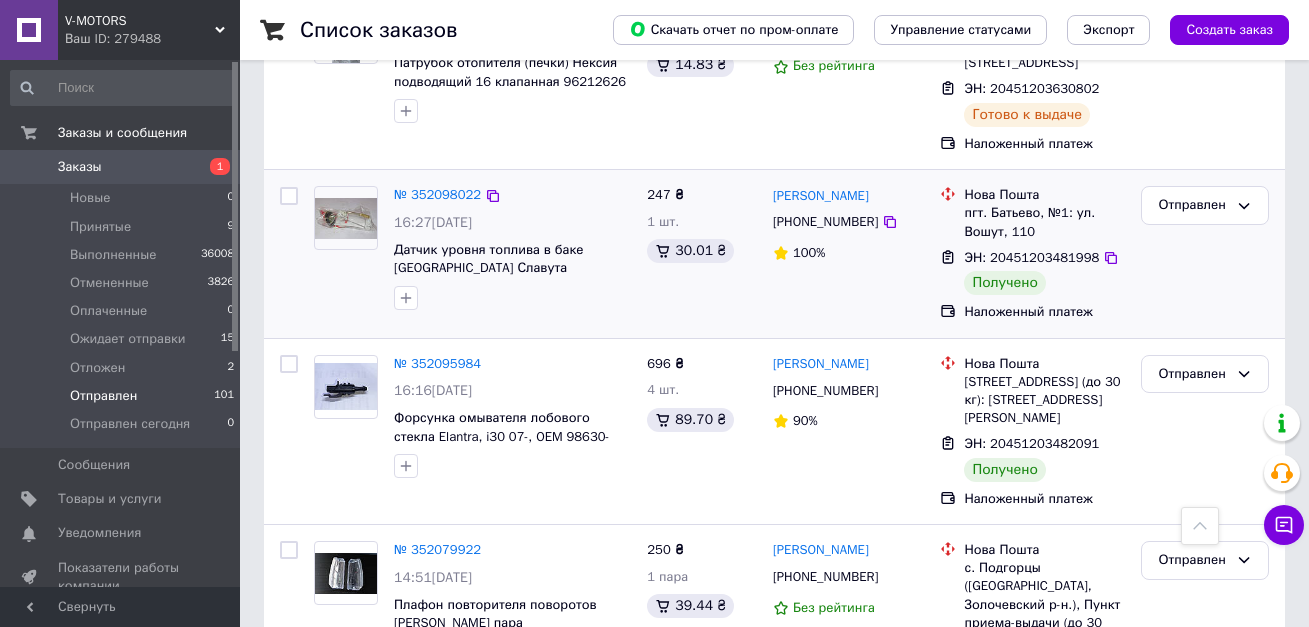 click at bounding box center (289, 196) 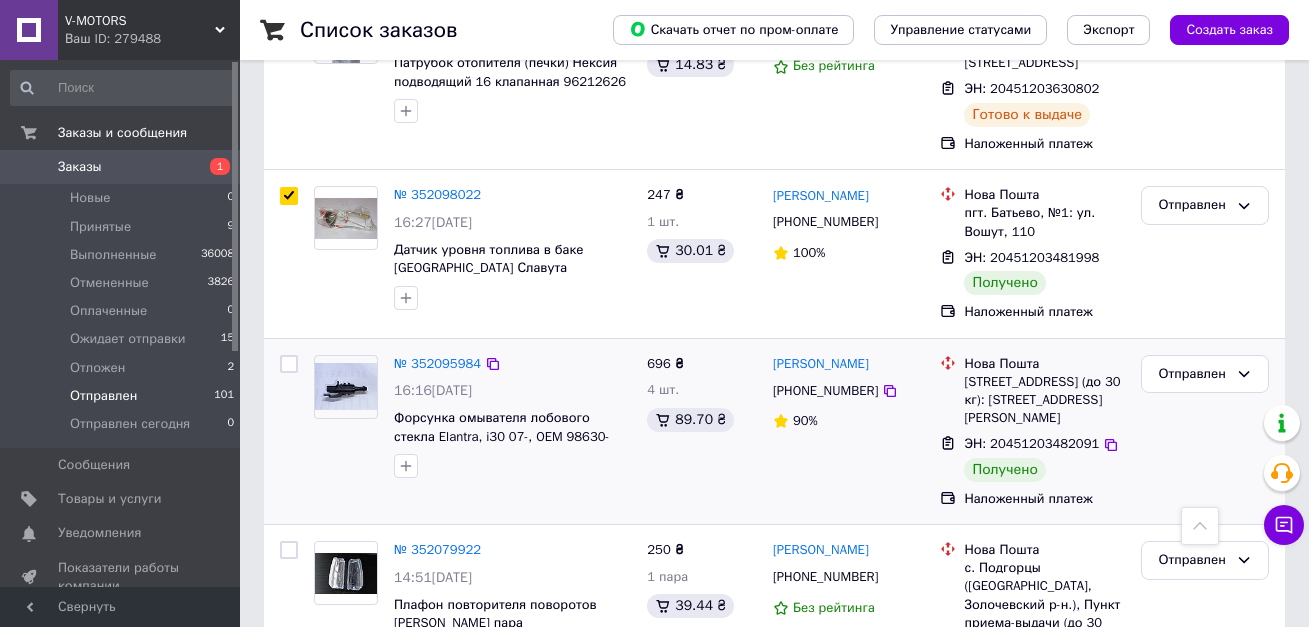 click at bounding box center [289, 364] 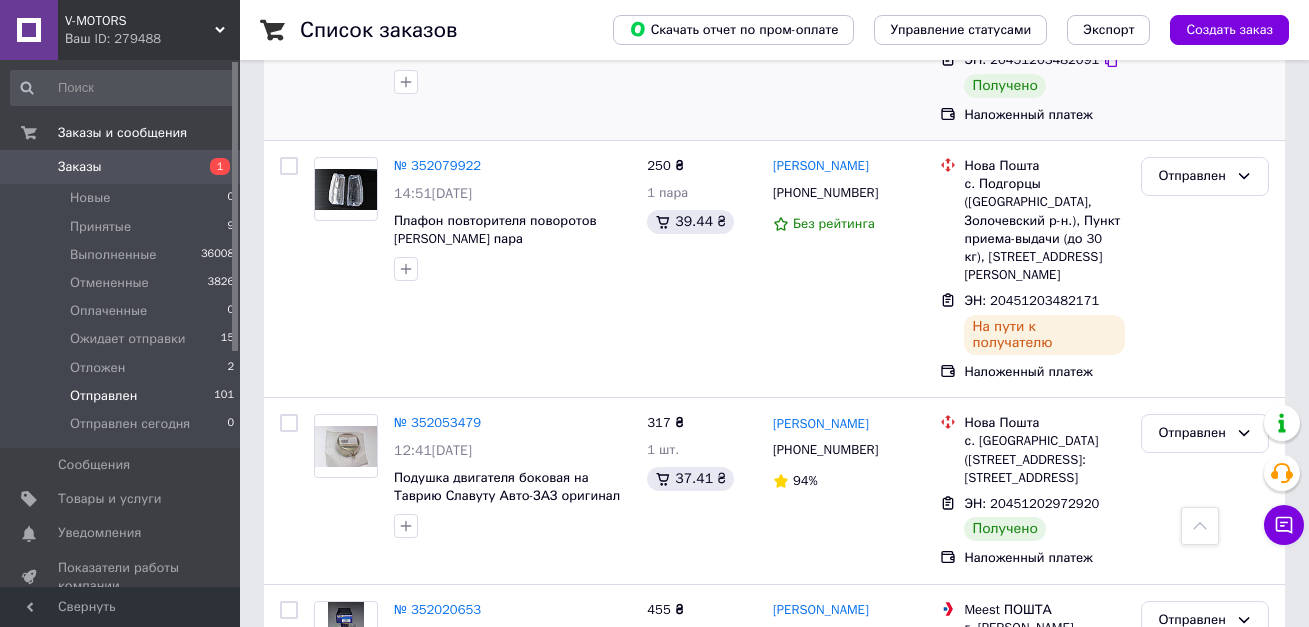 scroll, scrollTop: 2200, scrollLeft: 0, axis: vertical 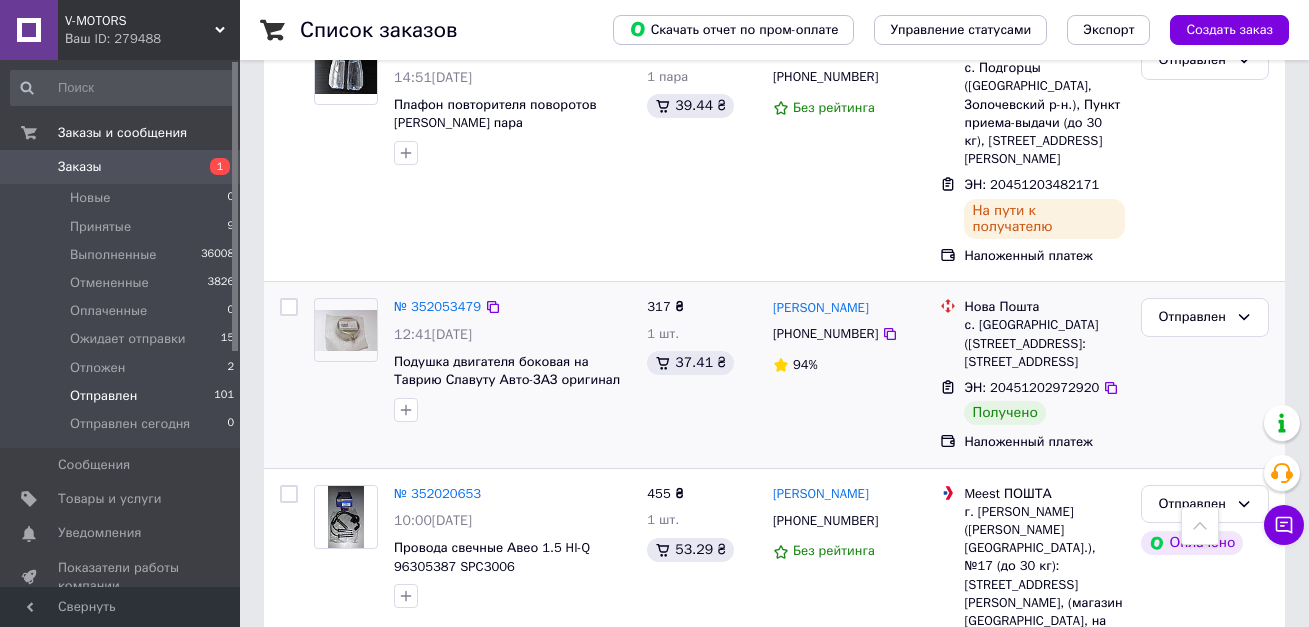 click at bounding box center (289, 307) 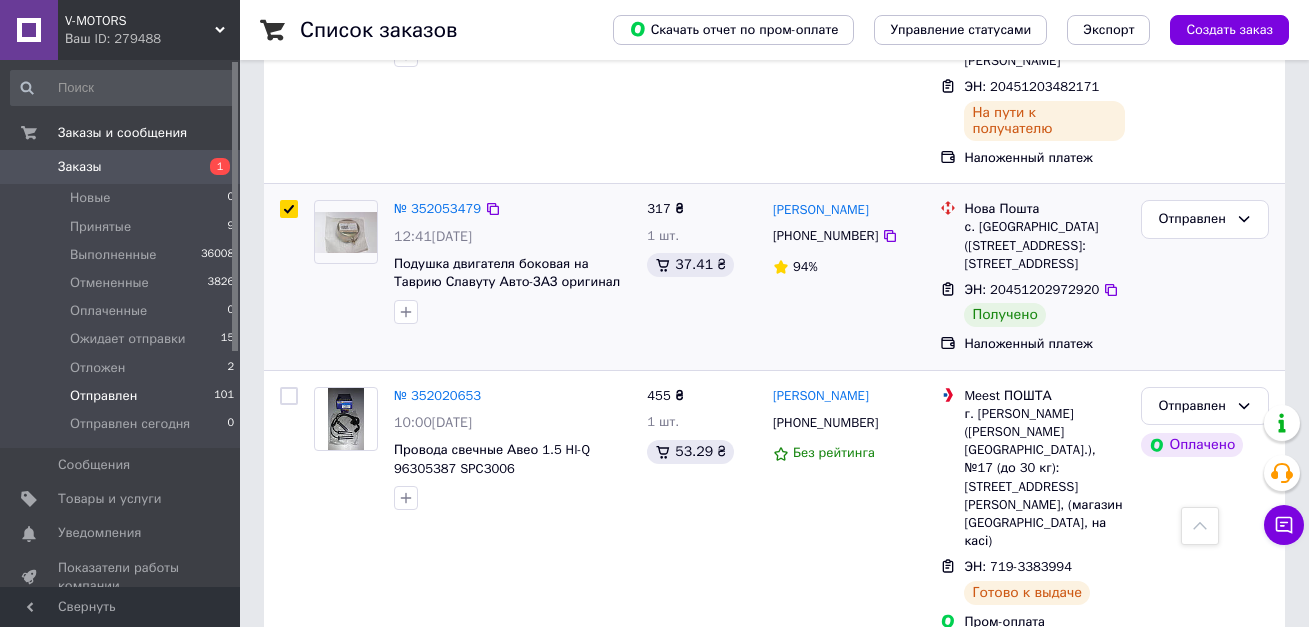scroll, scrollTop: 2600, scrollLeft: 0, axis: vertical 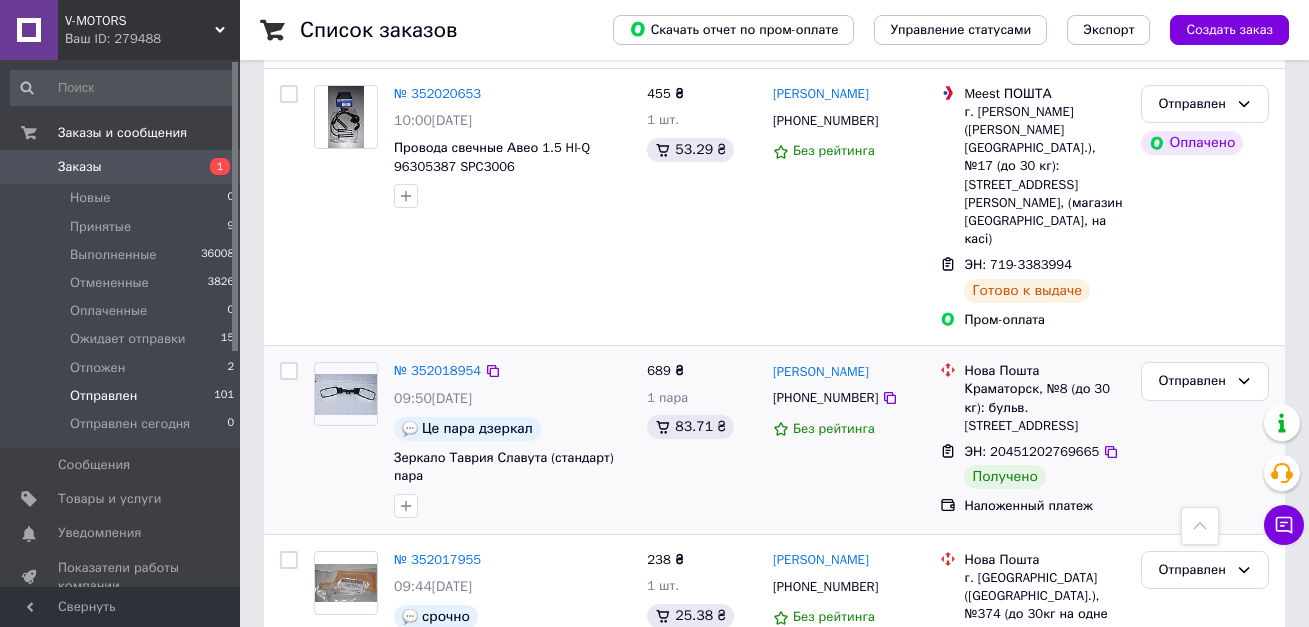 click at bounding box center (289, 371) 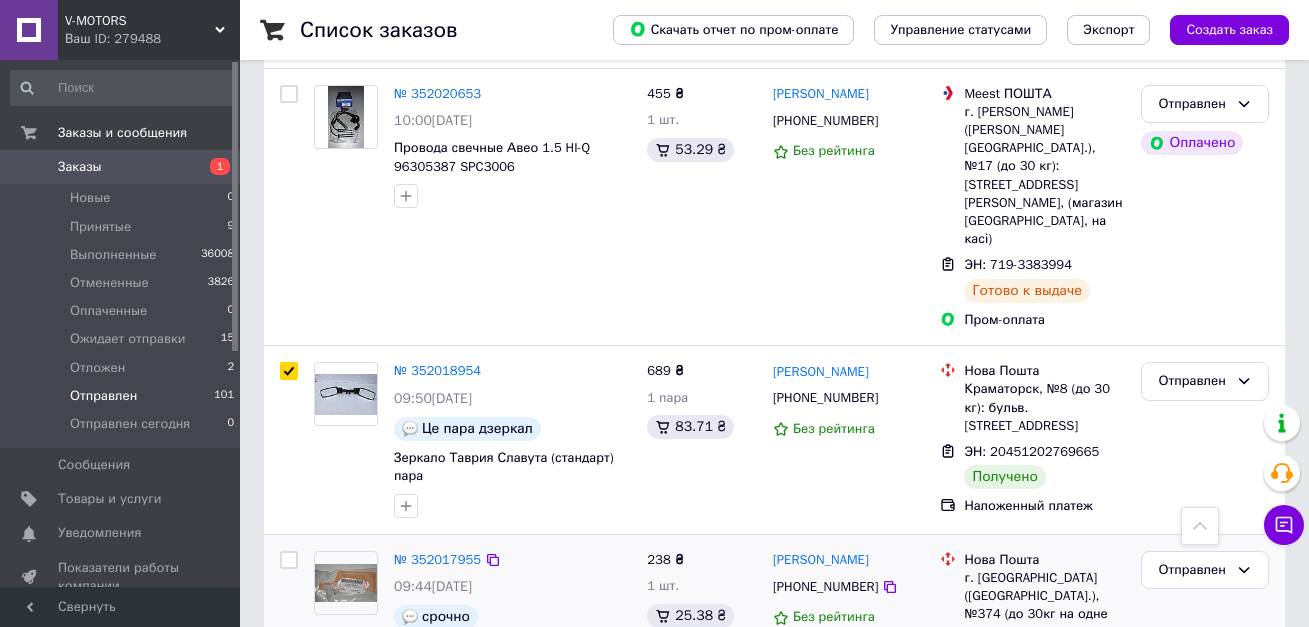 click at bounding box center [289, 560] 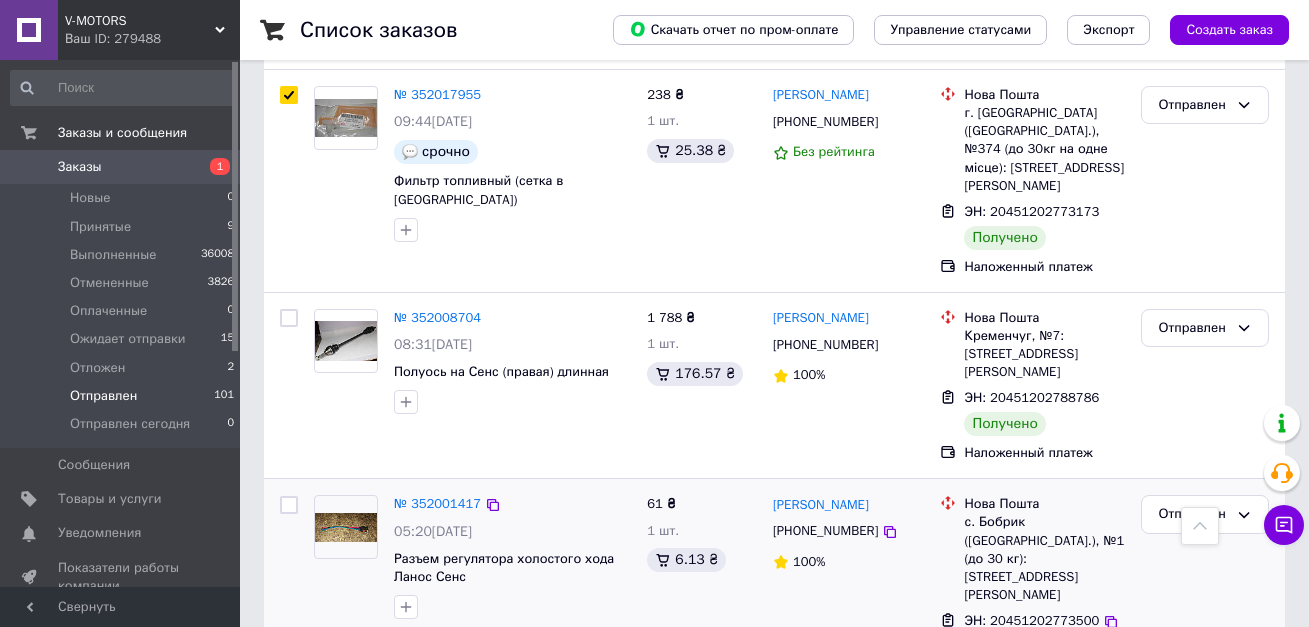 scroll, scrollTop: 3100, scrollLeft: 0, axis: vertical 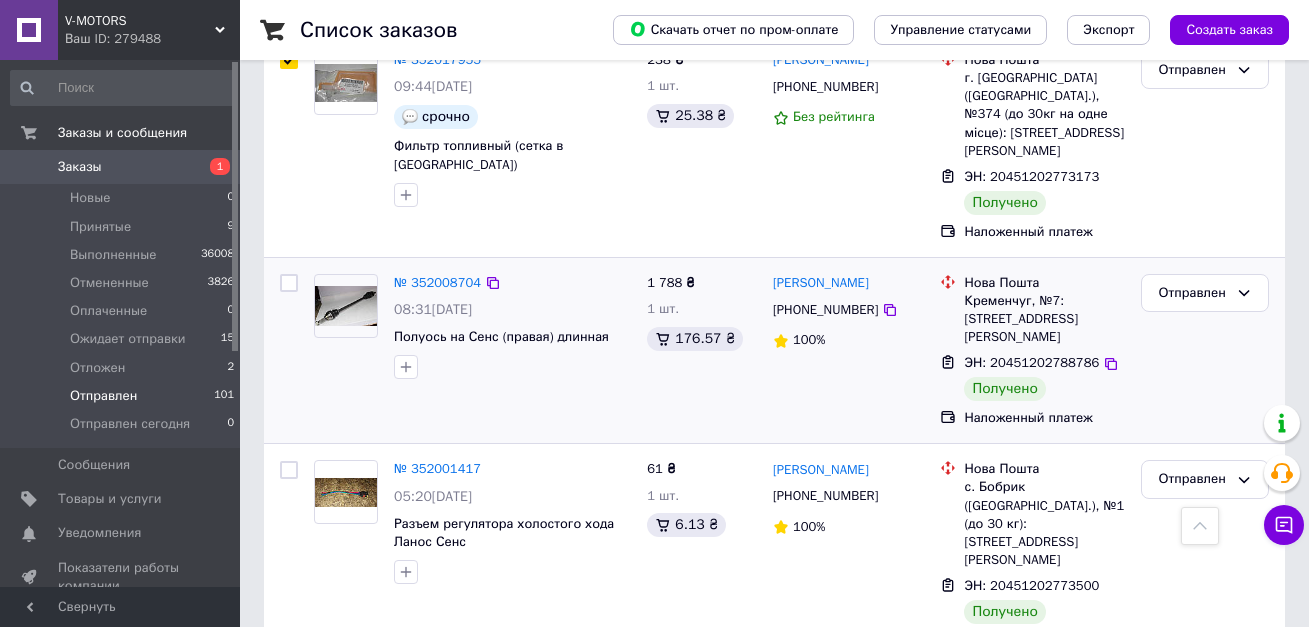 click at bounding box center [289, 283] 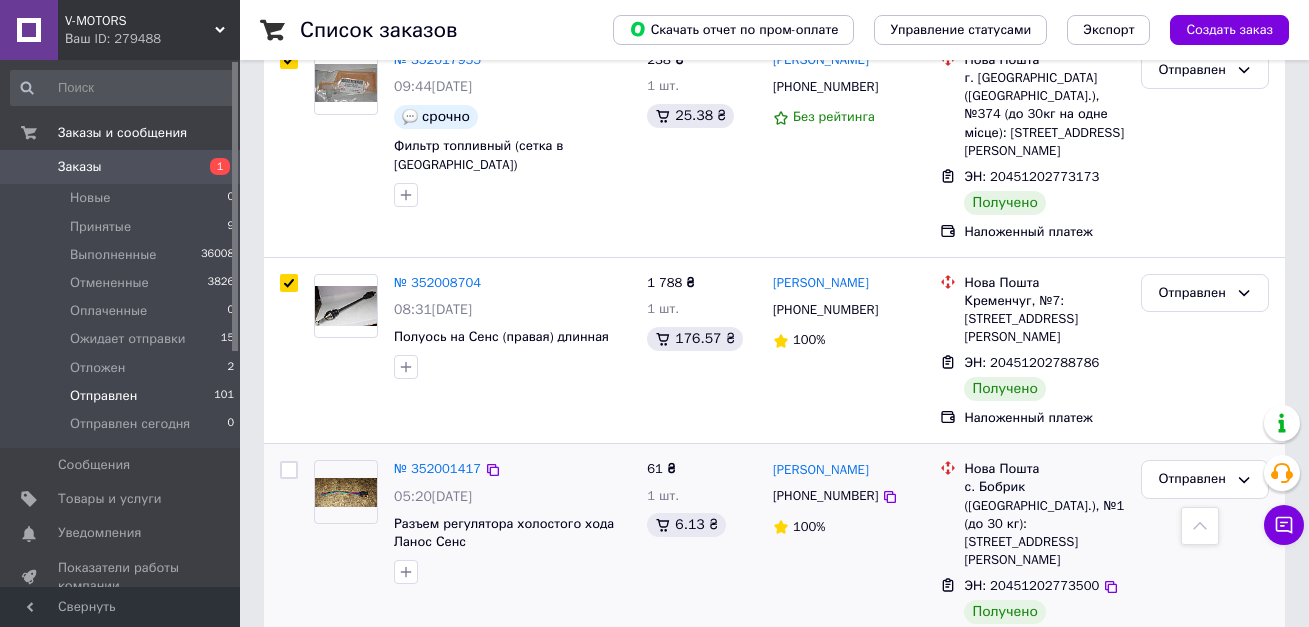 click at bounding box center (289, 470) 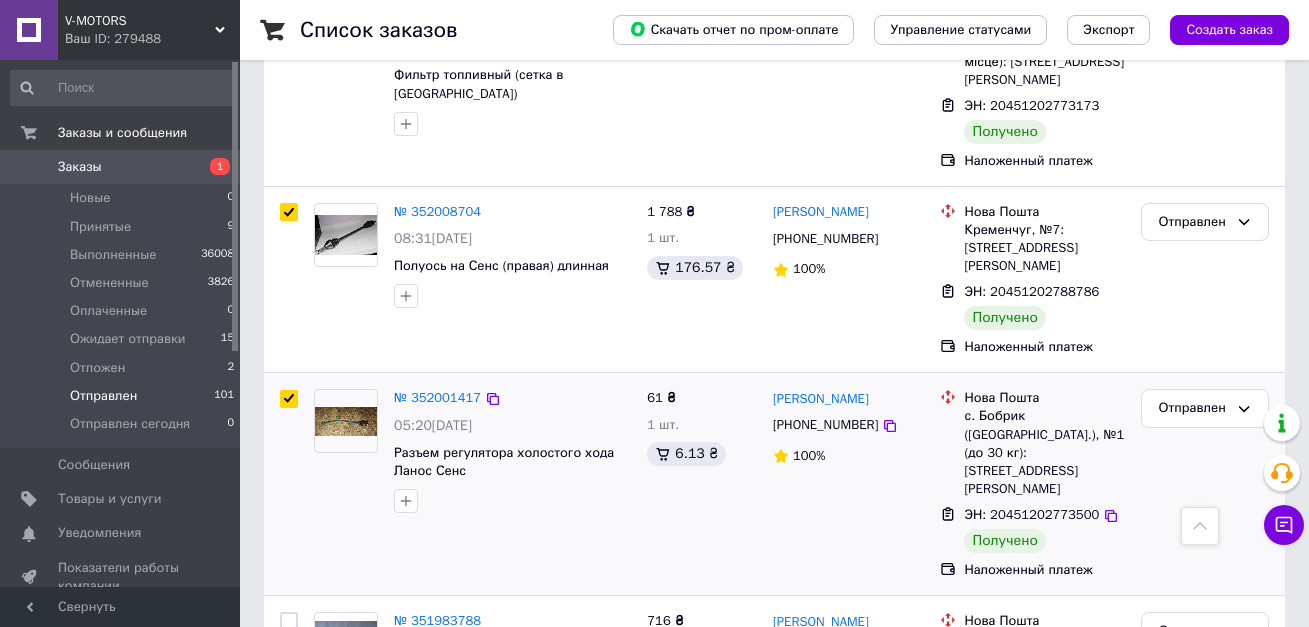 scroll, scrollTop: 3300, scrollLeft: 0, axis: vertical 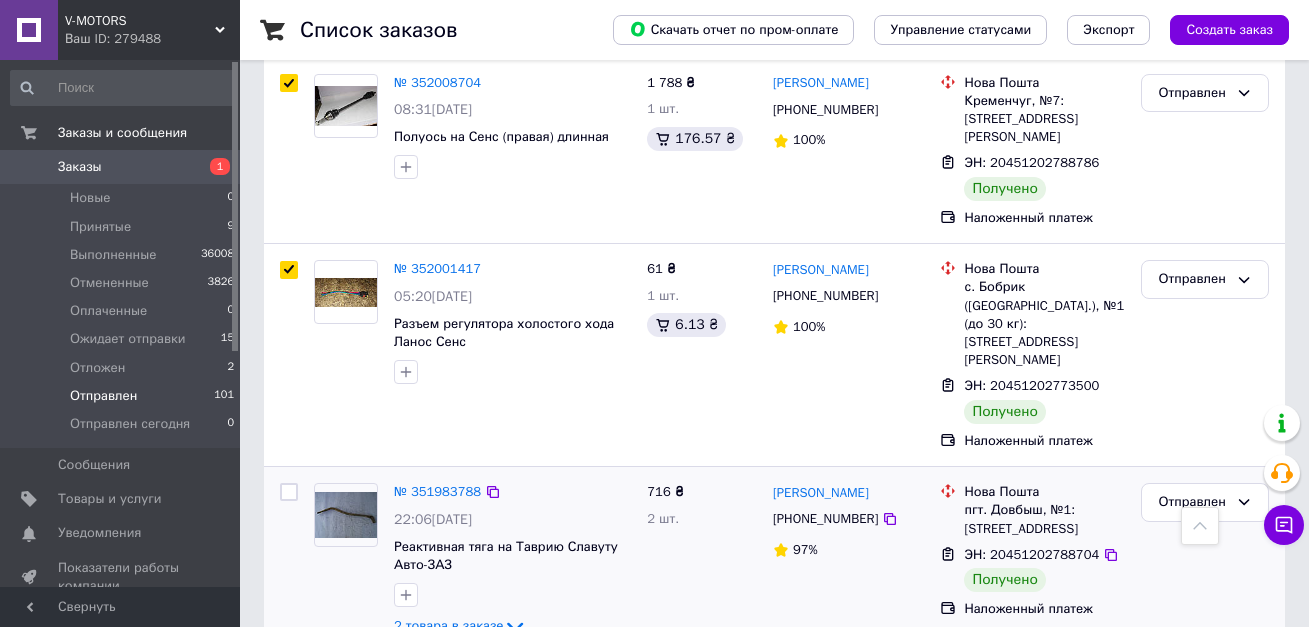 click at bounding box center [289, 492] 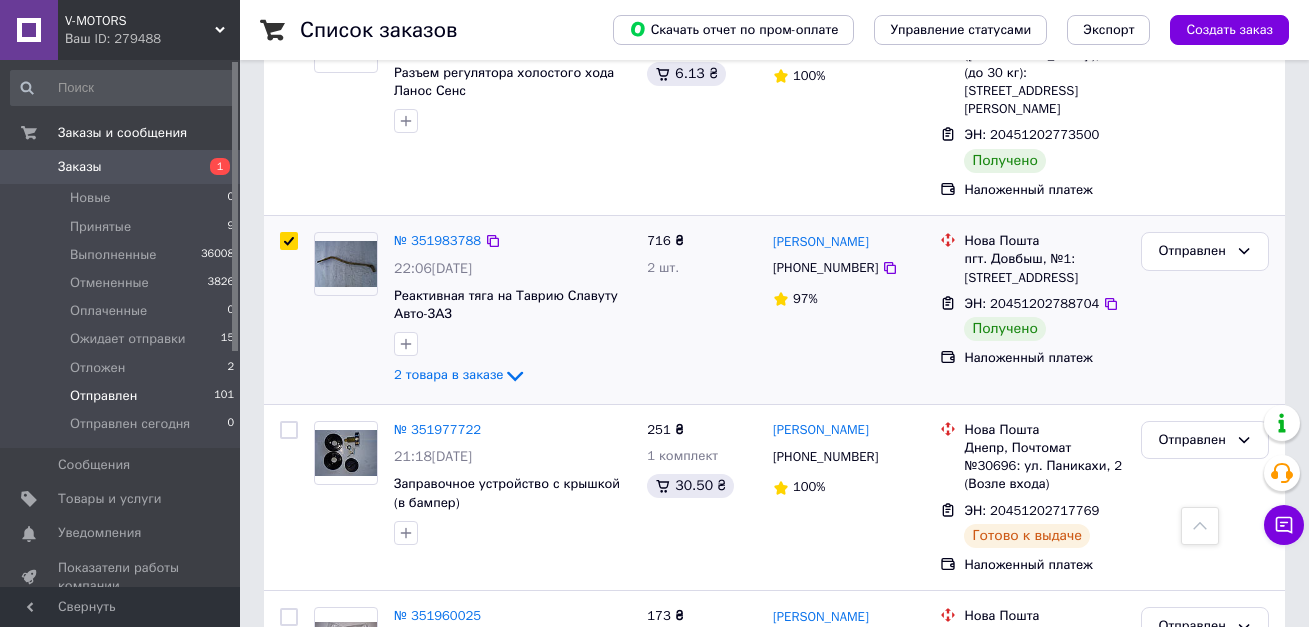 scroll, scrollTop: 3573, scrollLeft: 0, axis: vertical 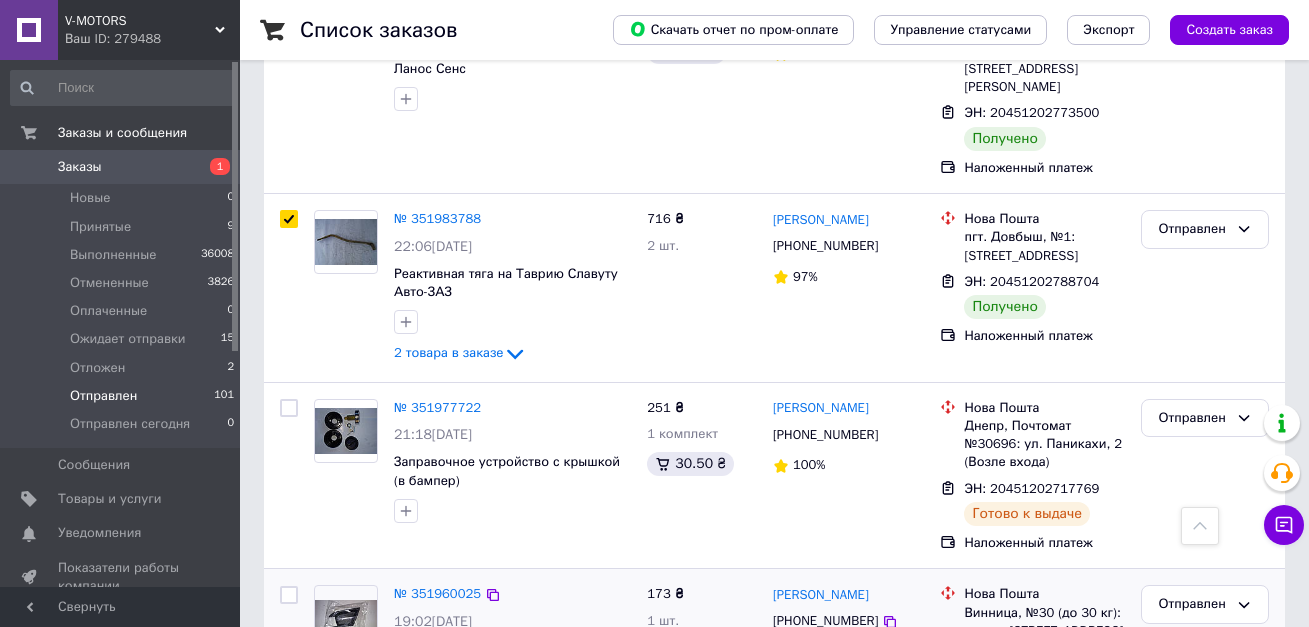 click at bounding box center (289, 595) 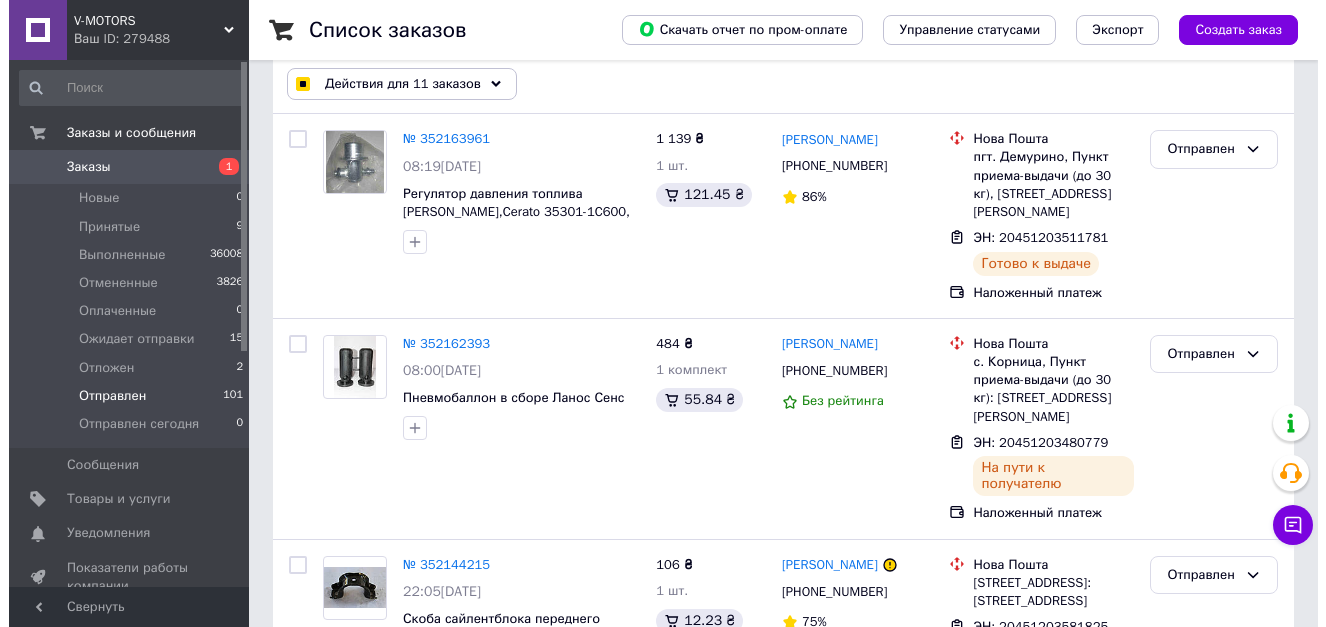 scroll, scrollTop: 0, scrollLeft: 0, axis: both 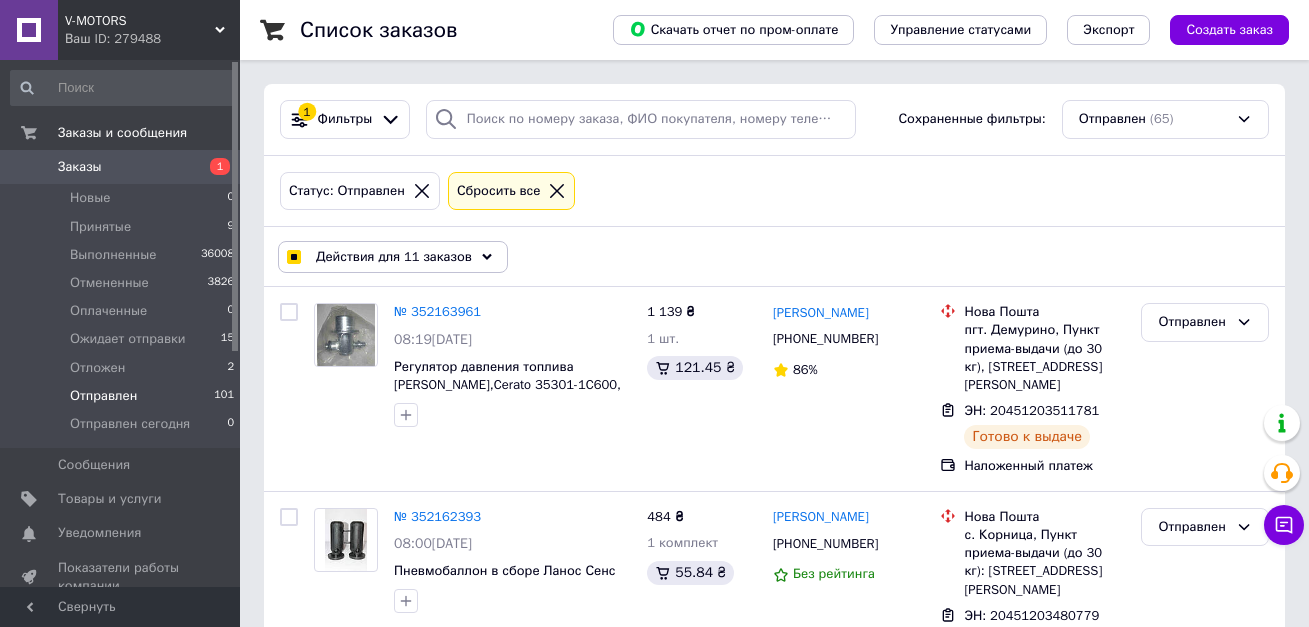 click on "Действия для 11 заказов" at bounding box center (393, 257) 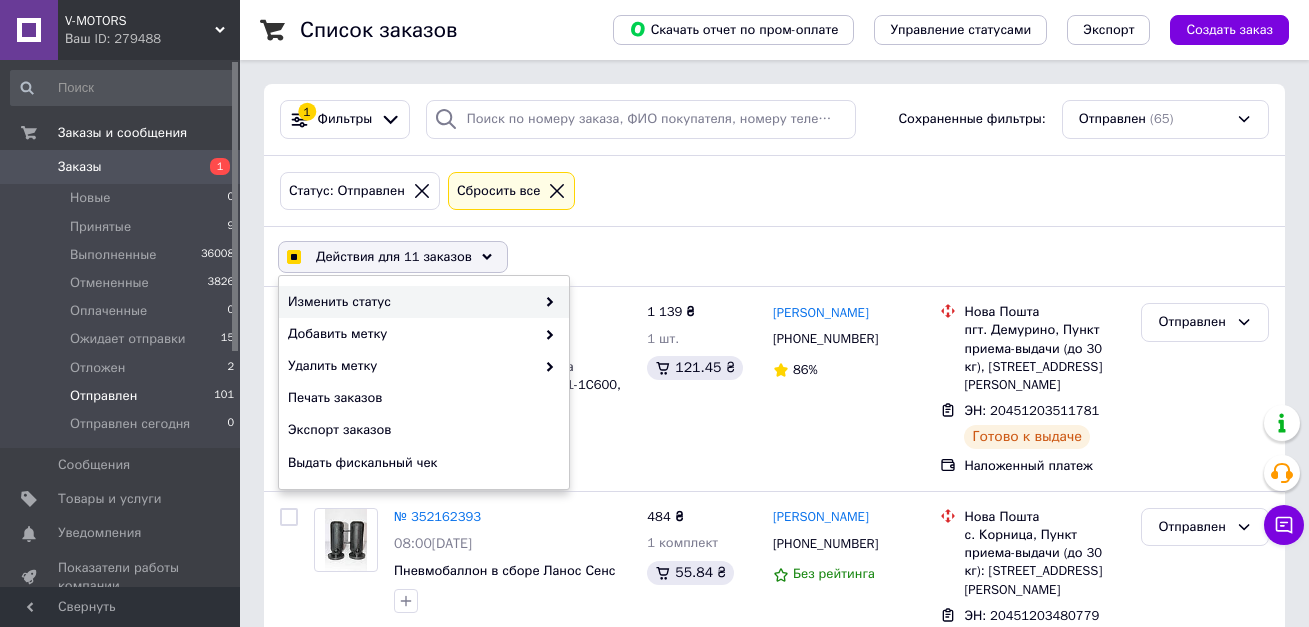click on "Изменить статус" at bounding box center [411, 302] 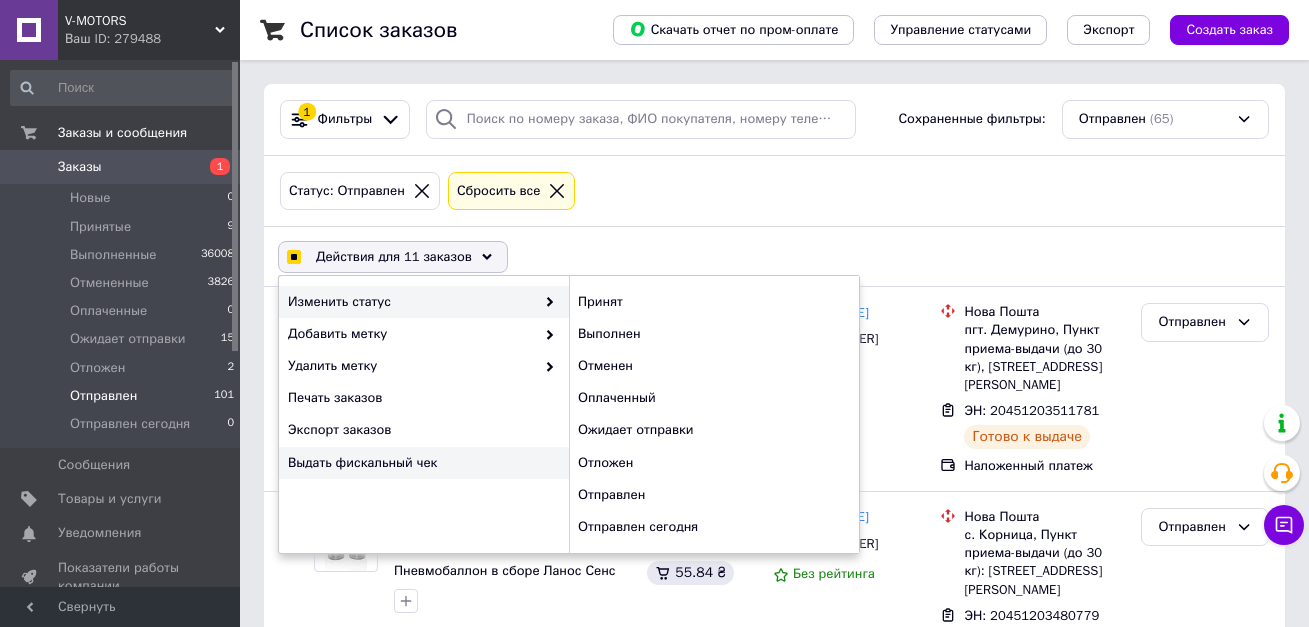 click on "Выдать фискальный чек" at bounding box center [421, 463] 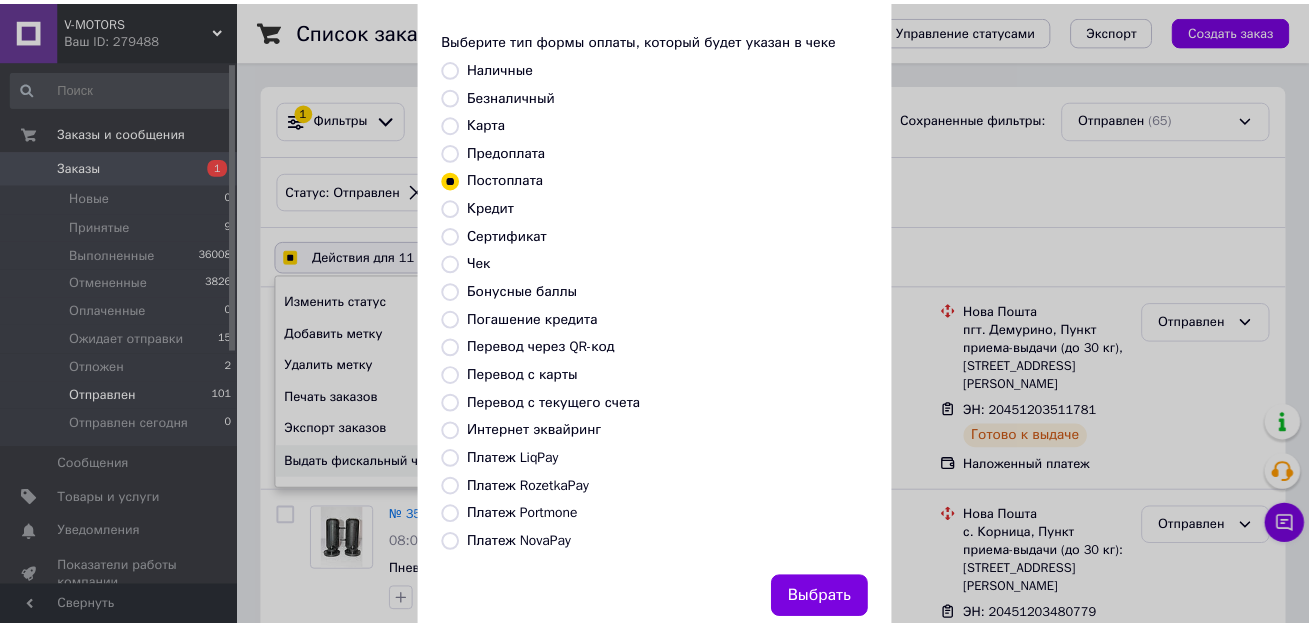 scroll, scrollTop: 144, scrollLeft: 0, axis: vertical 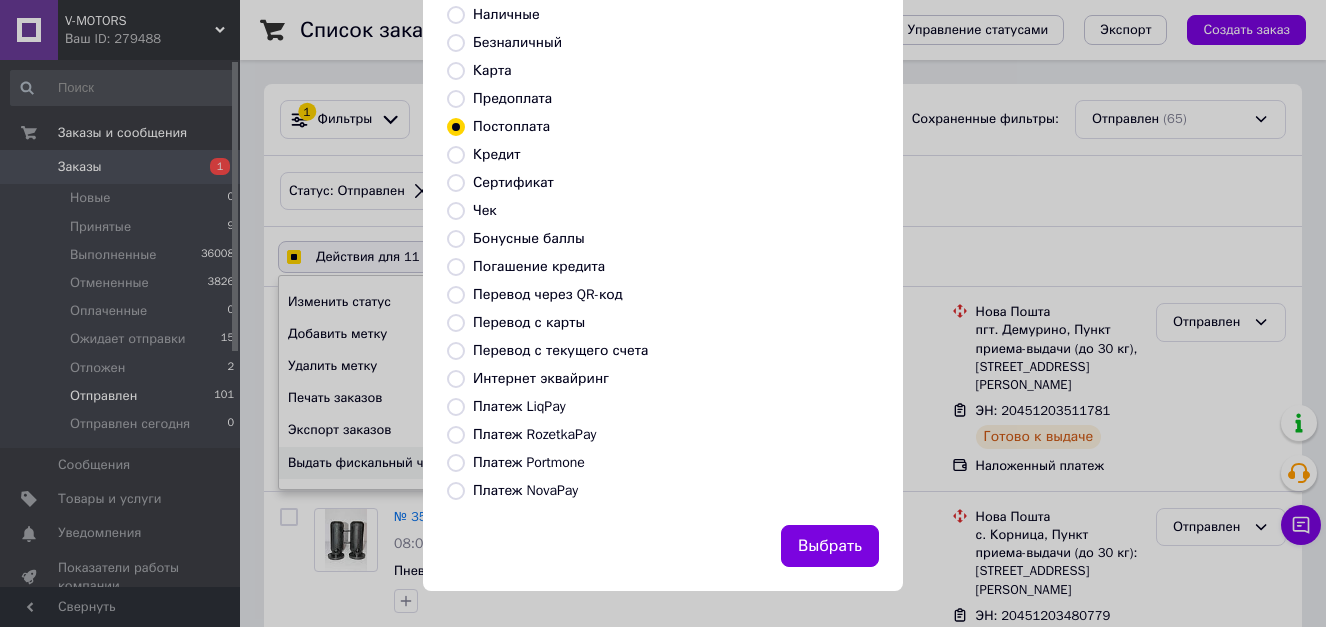 click on "Выбрать" at bounding box center (830, 546) 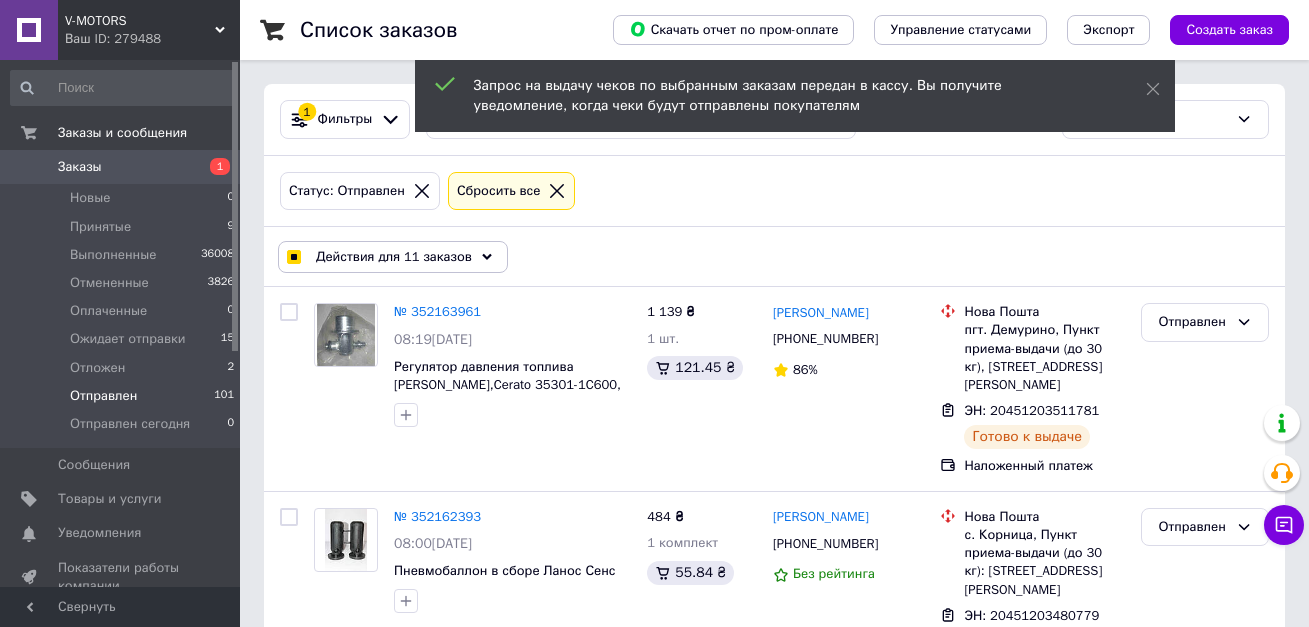 click on "Действия для 11 заказов" at bounding box center [394, 257] 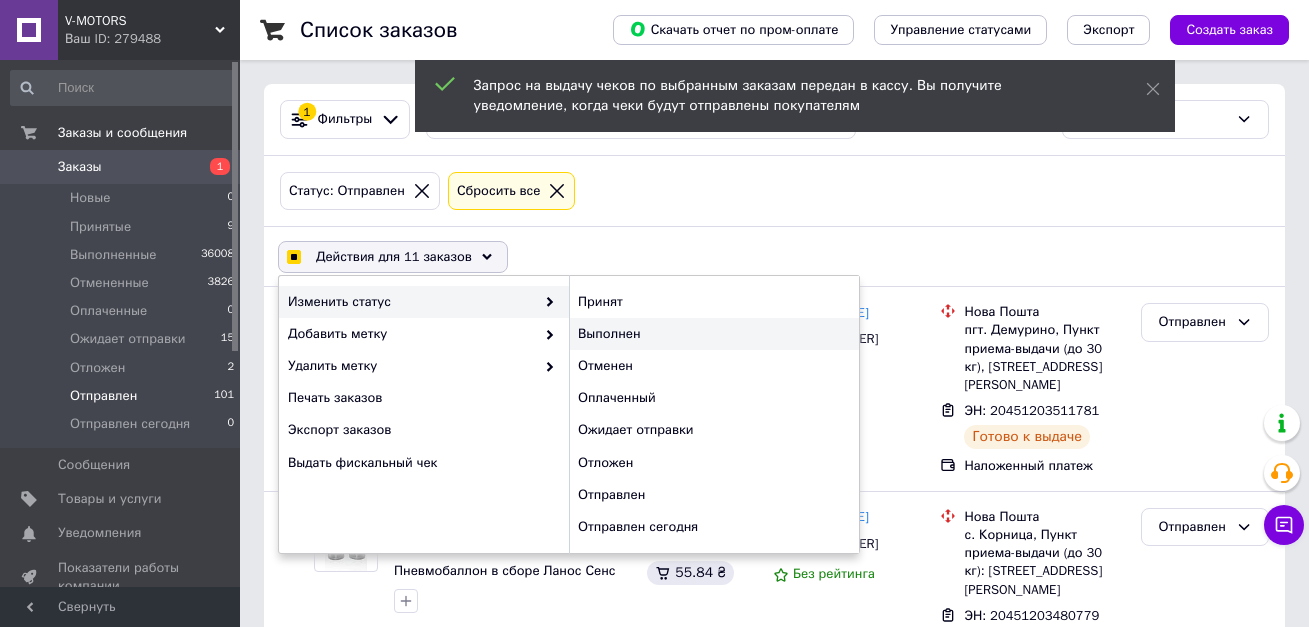 click on "Выполнен" at bounding box center [714, 334] 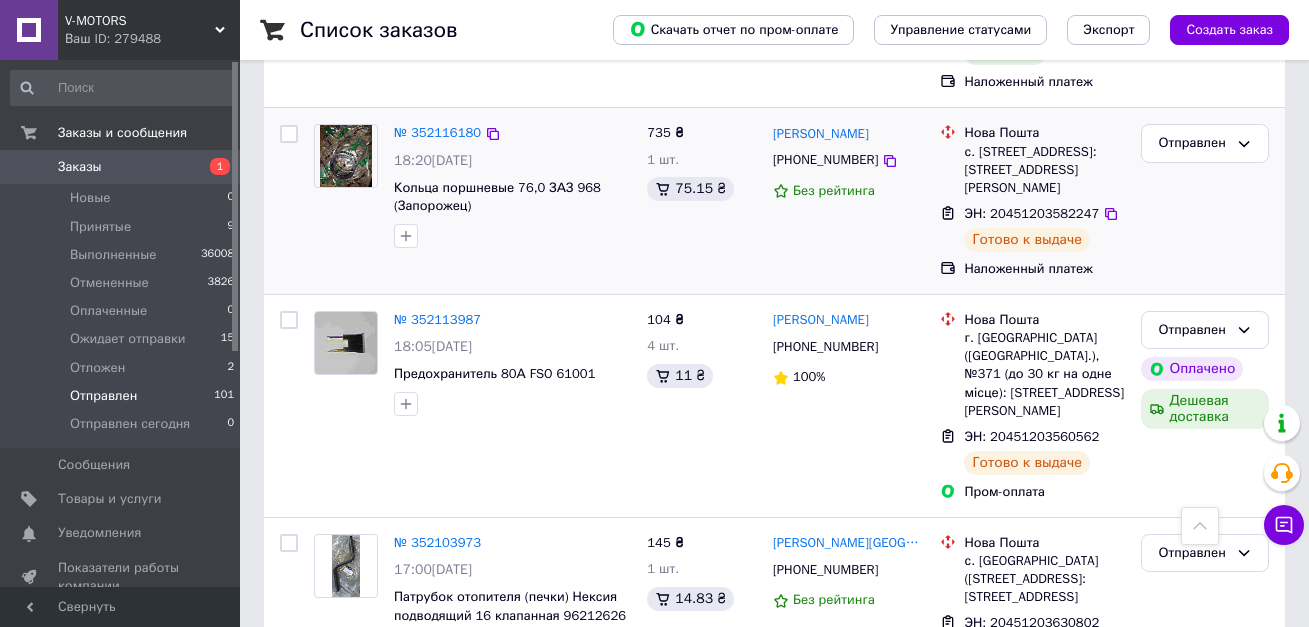 scroll, scrollTop: 1100, scrollLeft: 0, axis: vertical 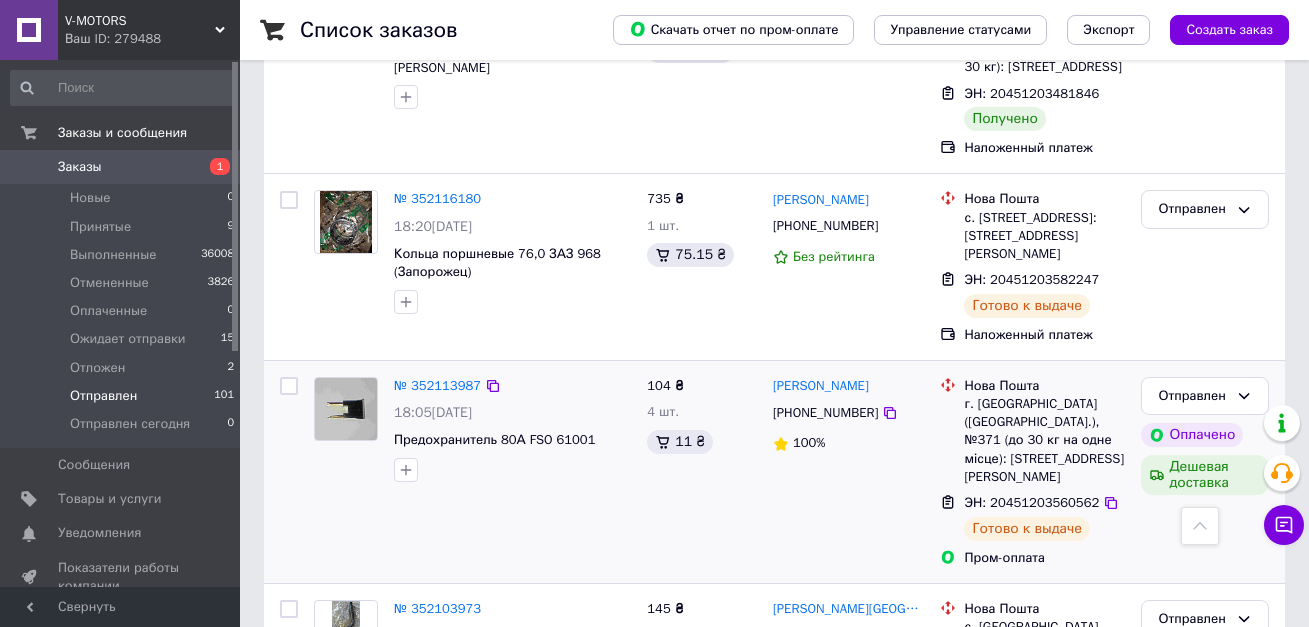 click at bounding box center [289, 386] 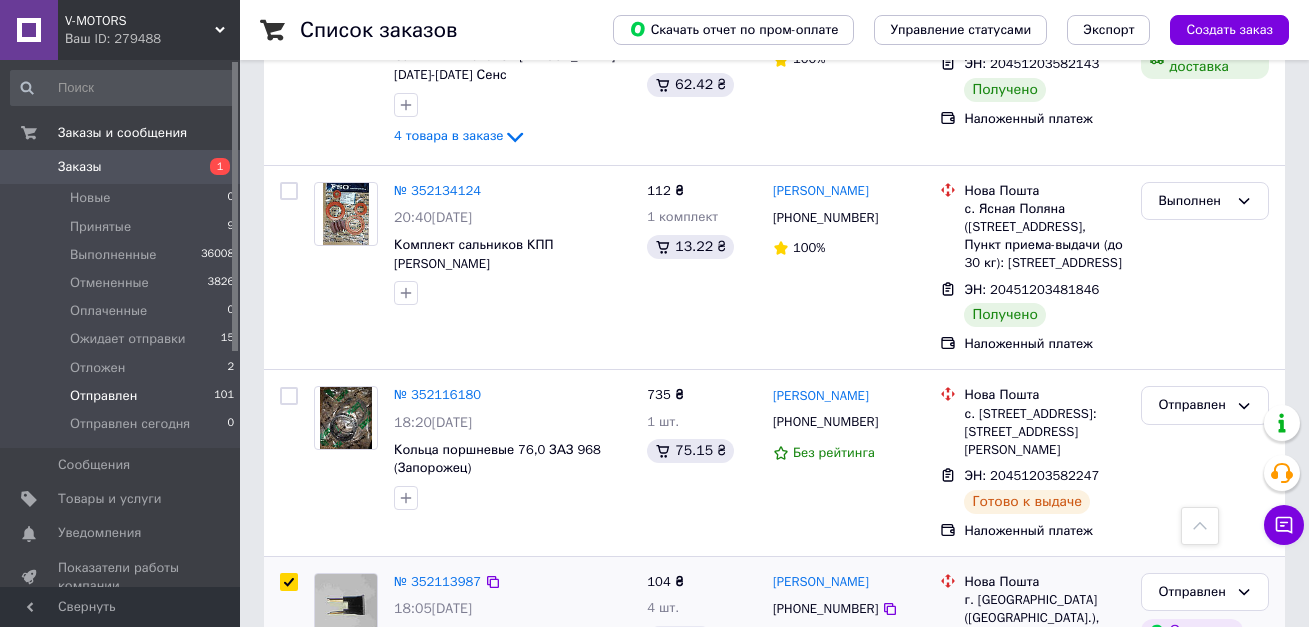 scroll, scrollTop: 900, scrollLeft: 0, axis: vertical 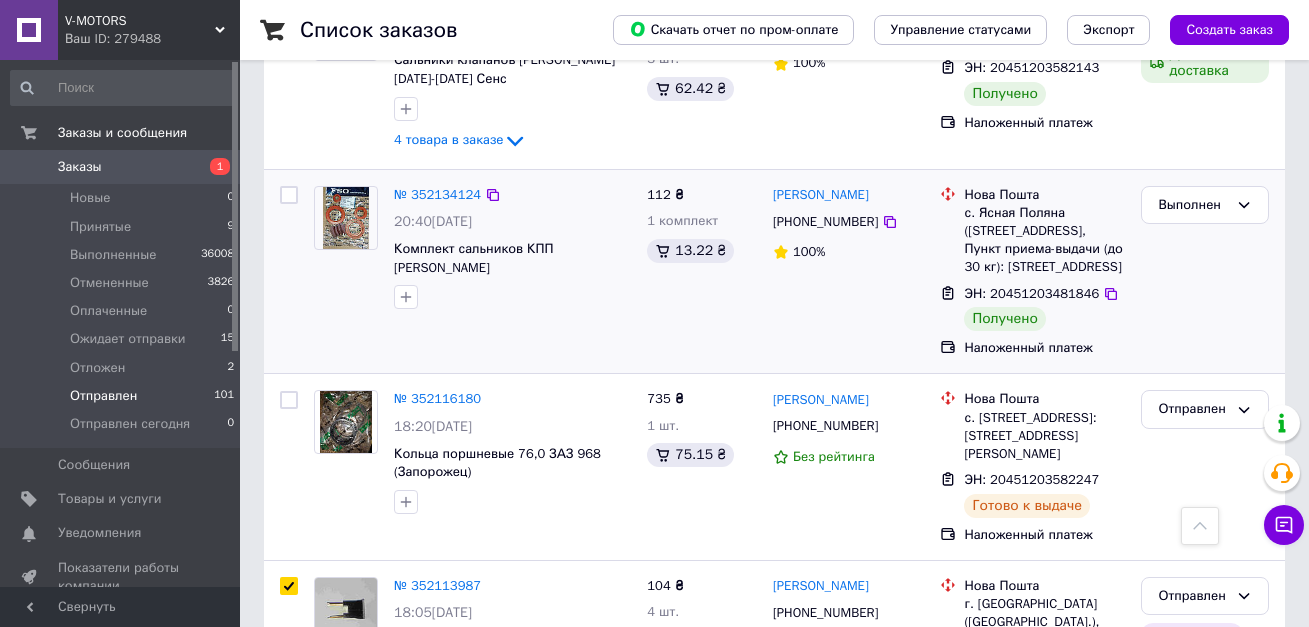 click at bounding box center [289, 195] 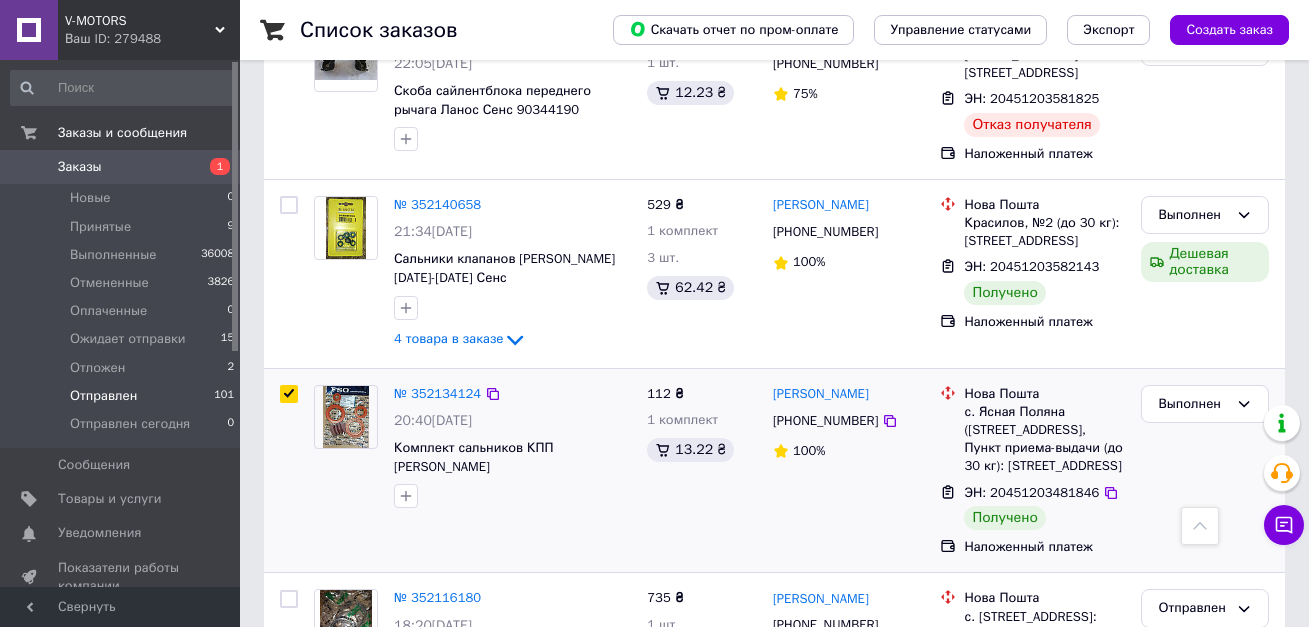 scroll, scrollTop: 700, scrollLeft: 0, axis: vertical 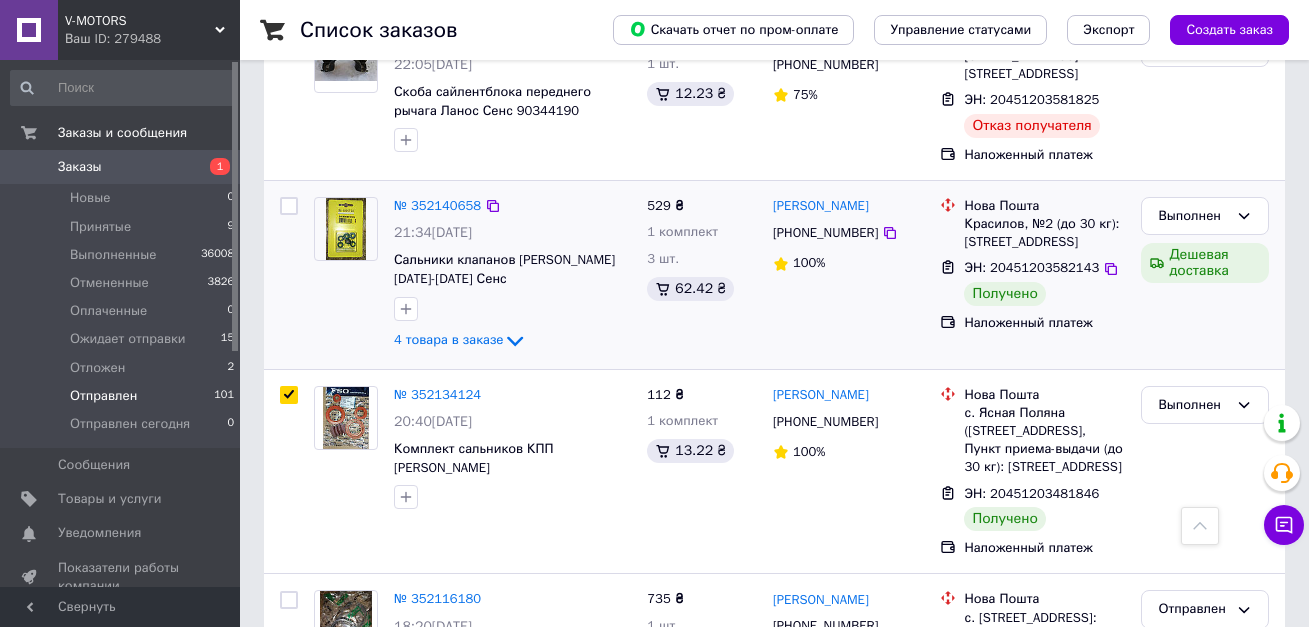 click at bounding box center [289, 206] 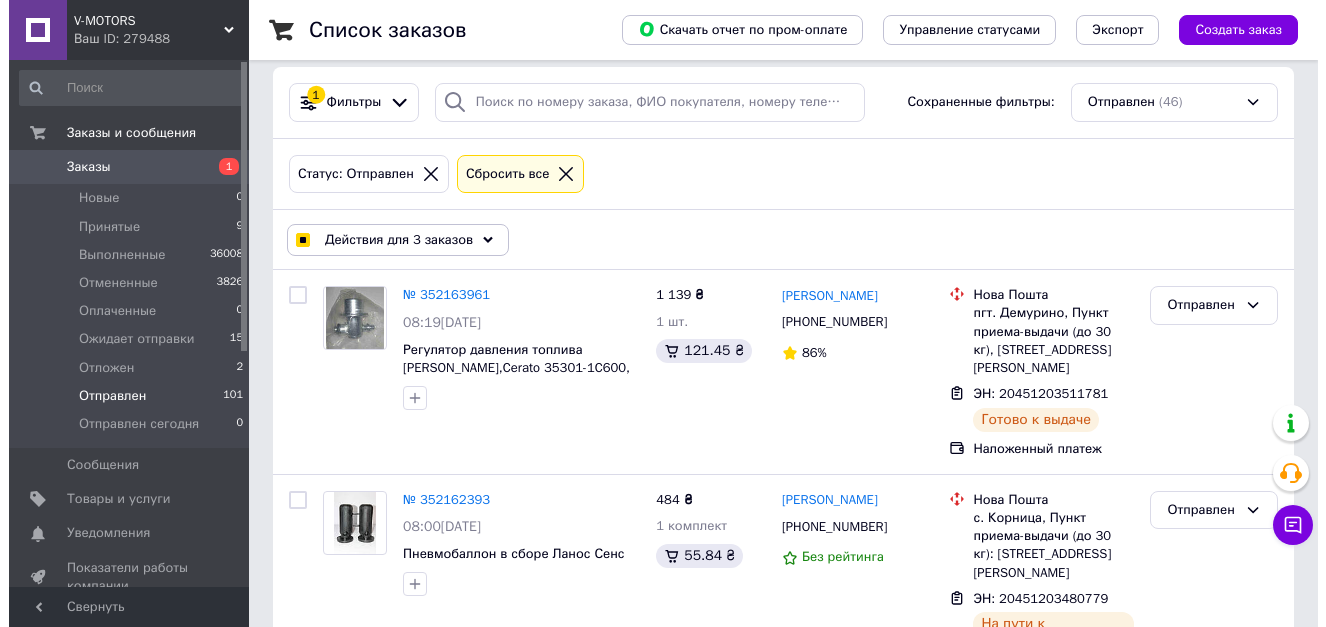 scroll, scrollTop: 0, scrollLeft: 0, axis: both 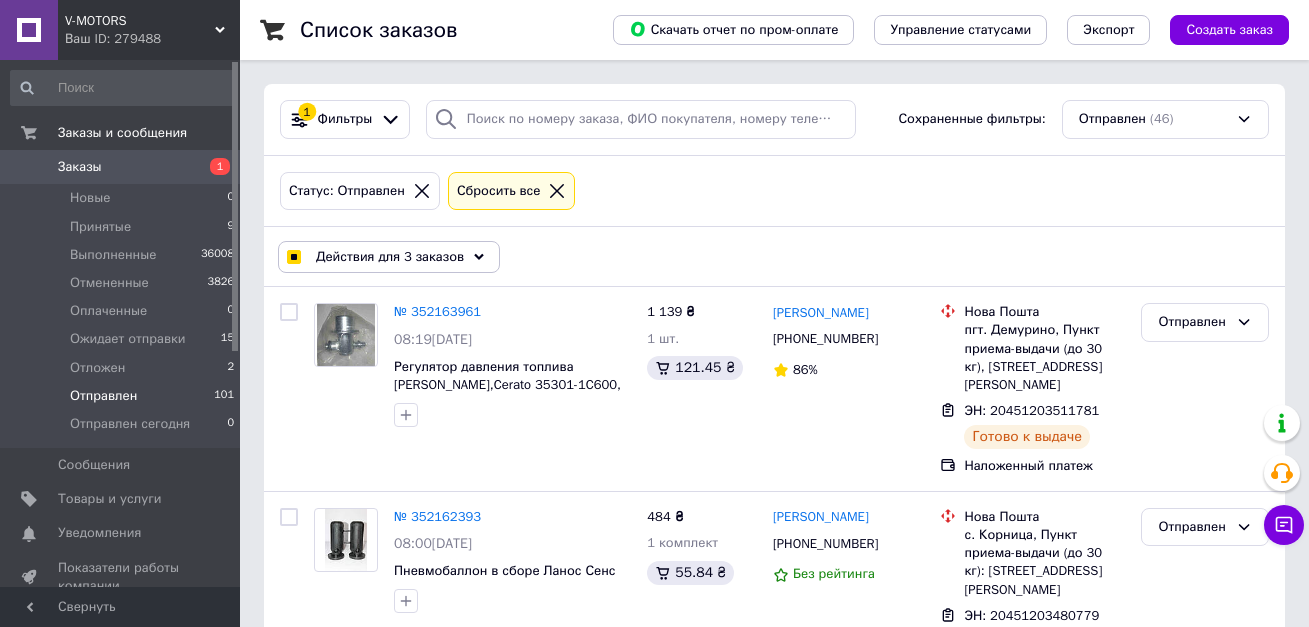 click on "Действия для 3 заказов" at bounding box center [390, 257] 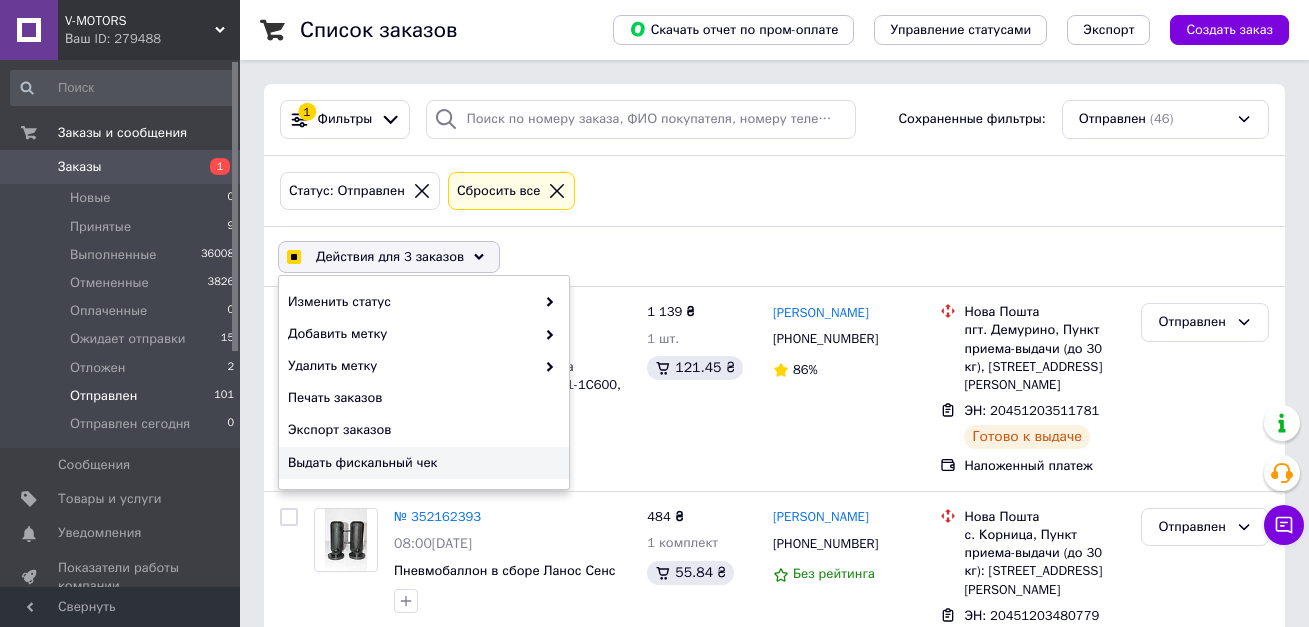 click on "Выдать фискальный чек" at bounding box center (421, 463) 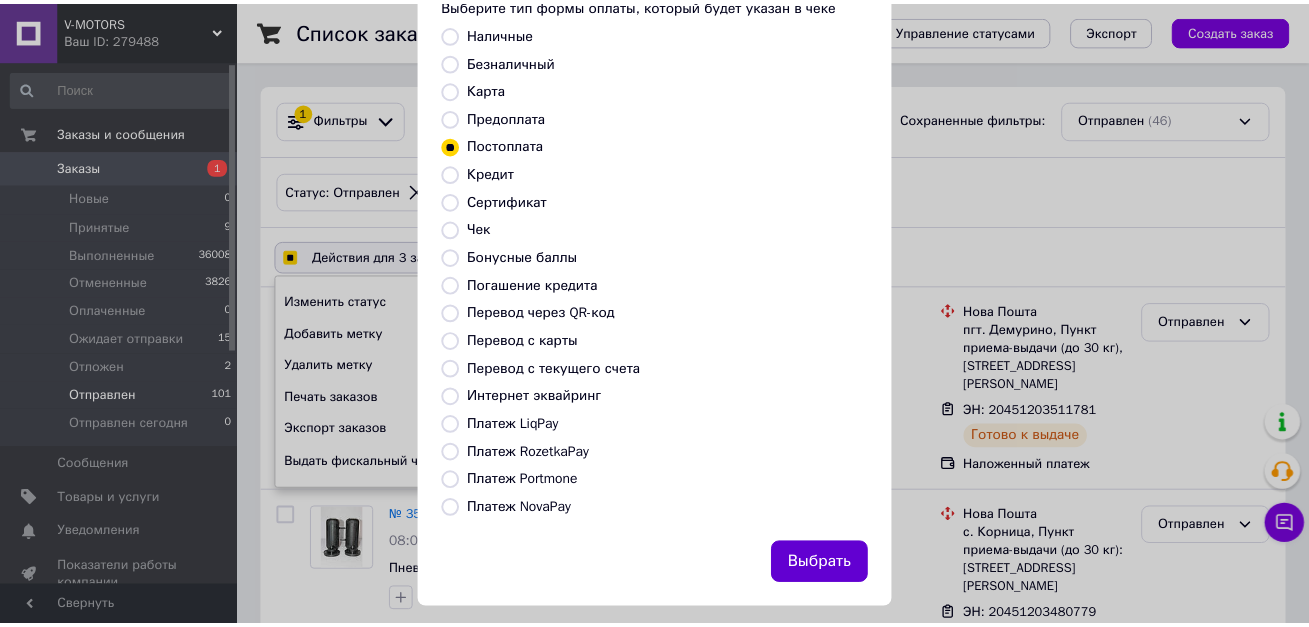 scroll, scrollTop: 144, scrollLeft: 0, axis: vertical 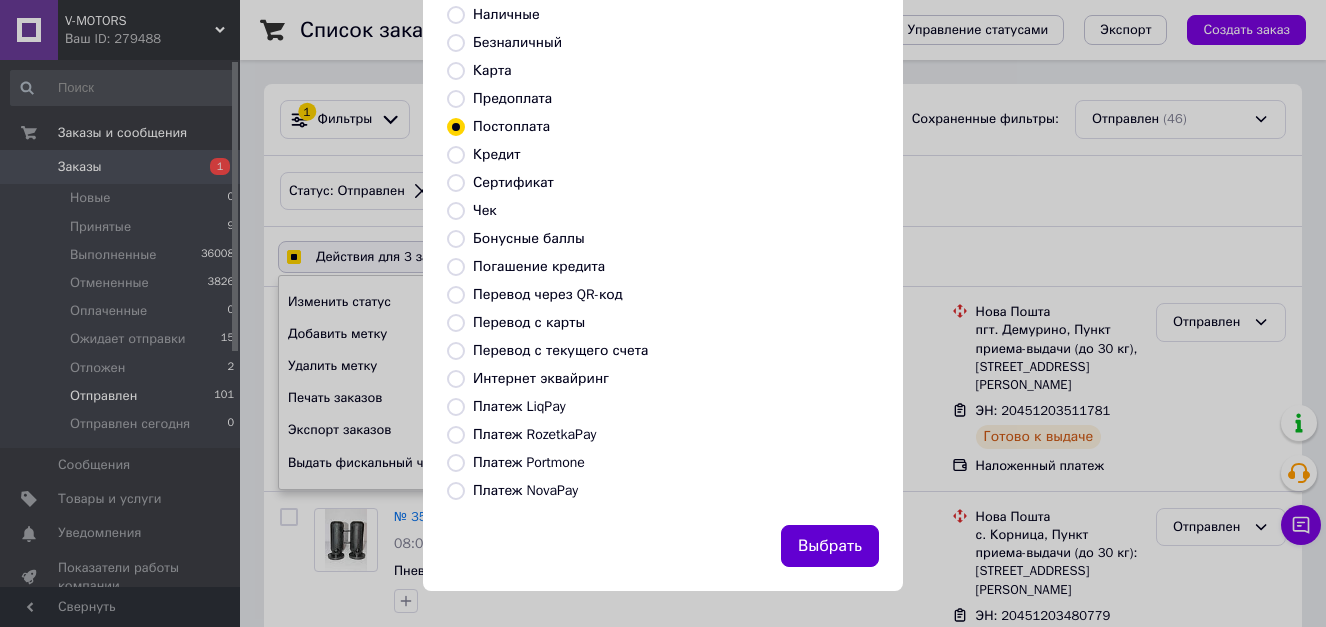 click on "Выбрать" at bounding box center [830, 546] 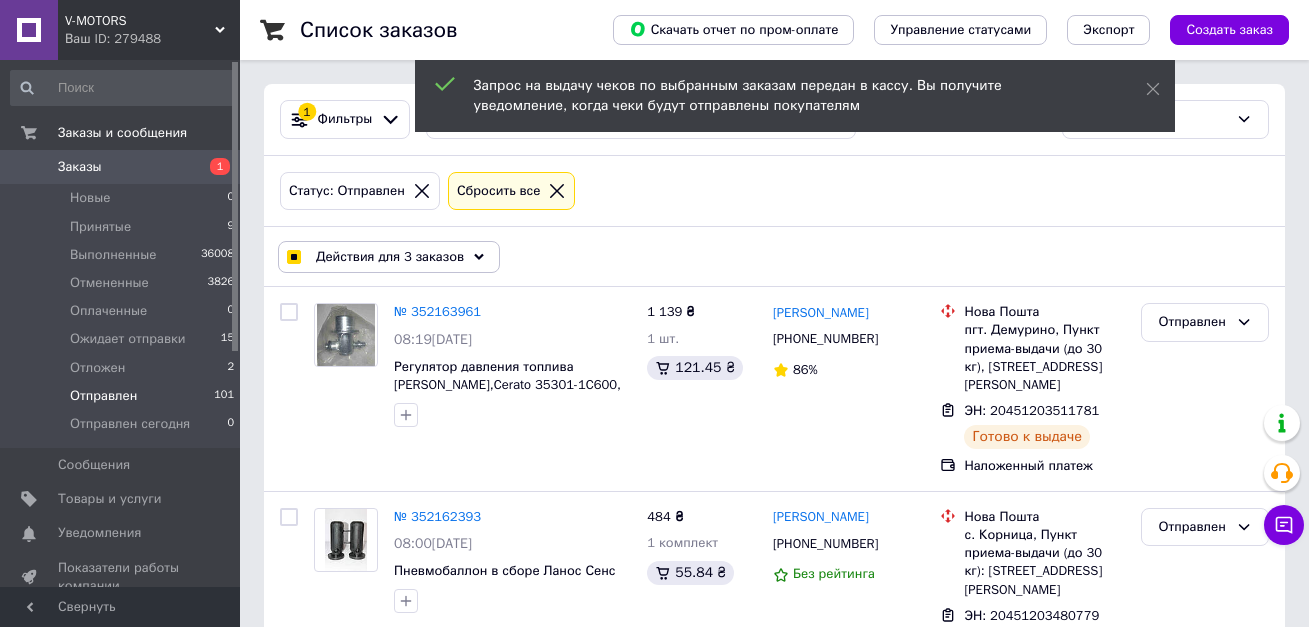 click on "Действия для 3 заказов" at bounding box center (390, 257) 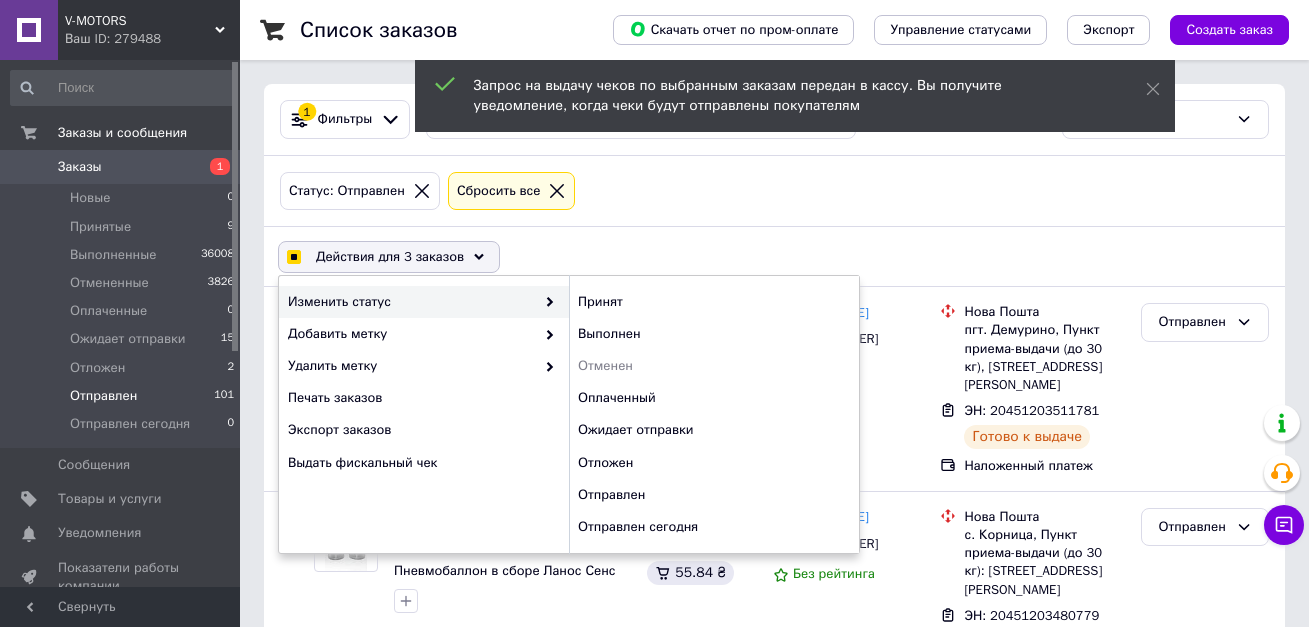 click on "Изменить статус" at bounding box center (411, 302) 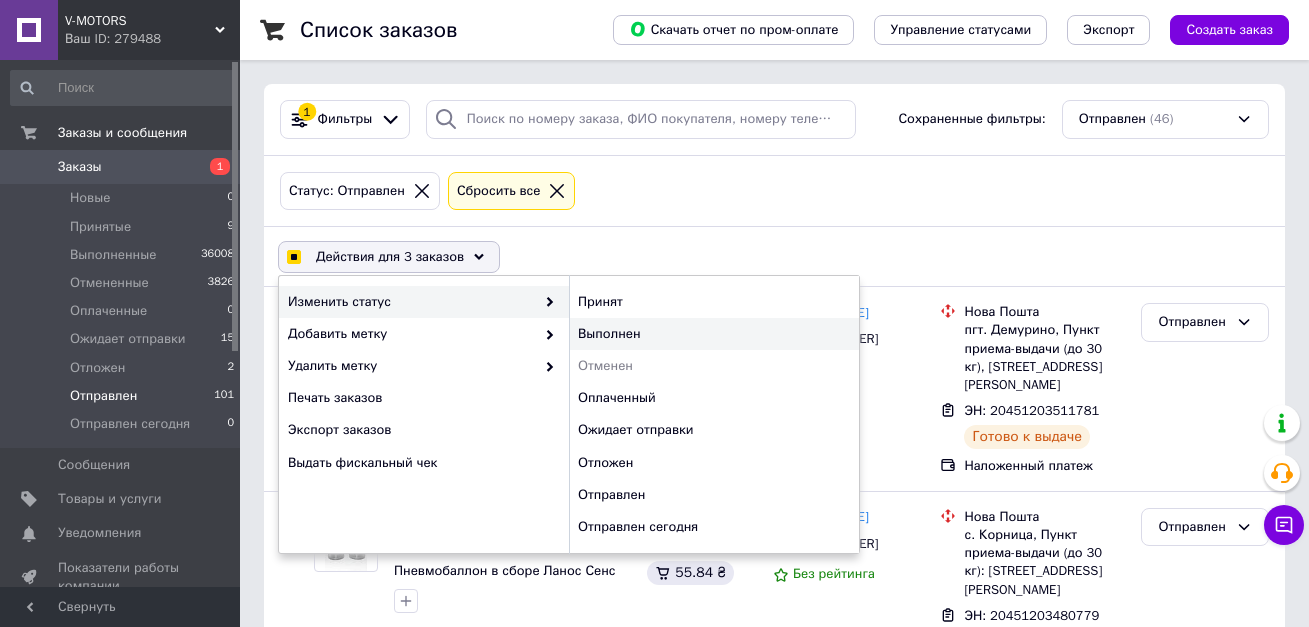 click on "Выполнен" at bounding box center [714, 334] 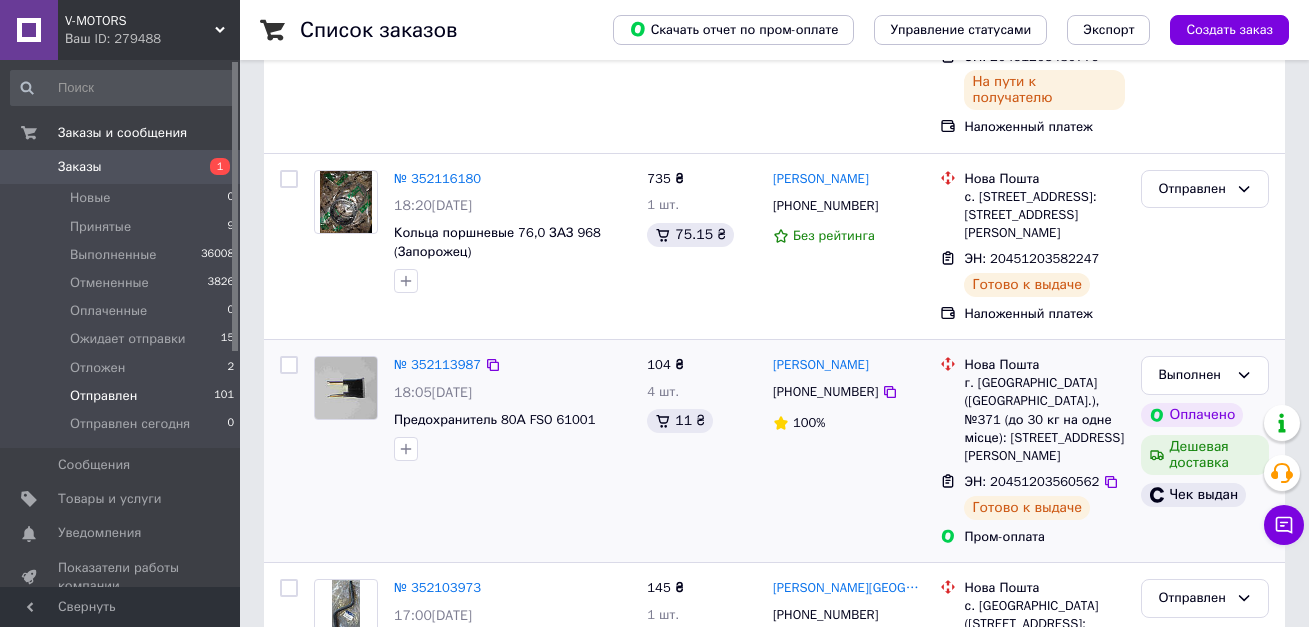 scroll, scrollTop: 600, scrollLeft: 0, axis: vertical 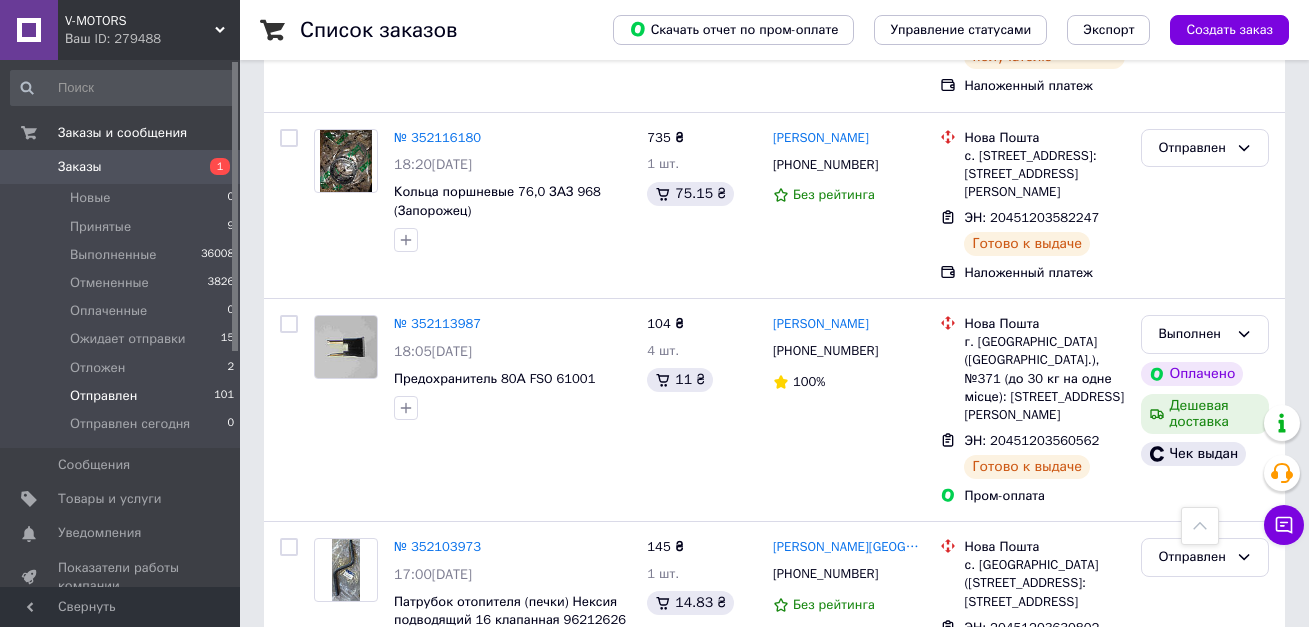 click on "Заказы" at bounding box center [80, 167] 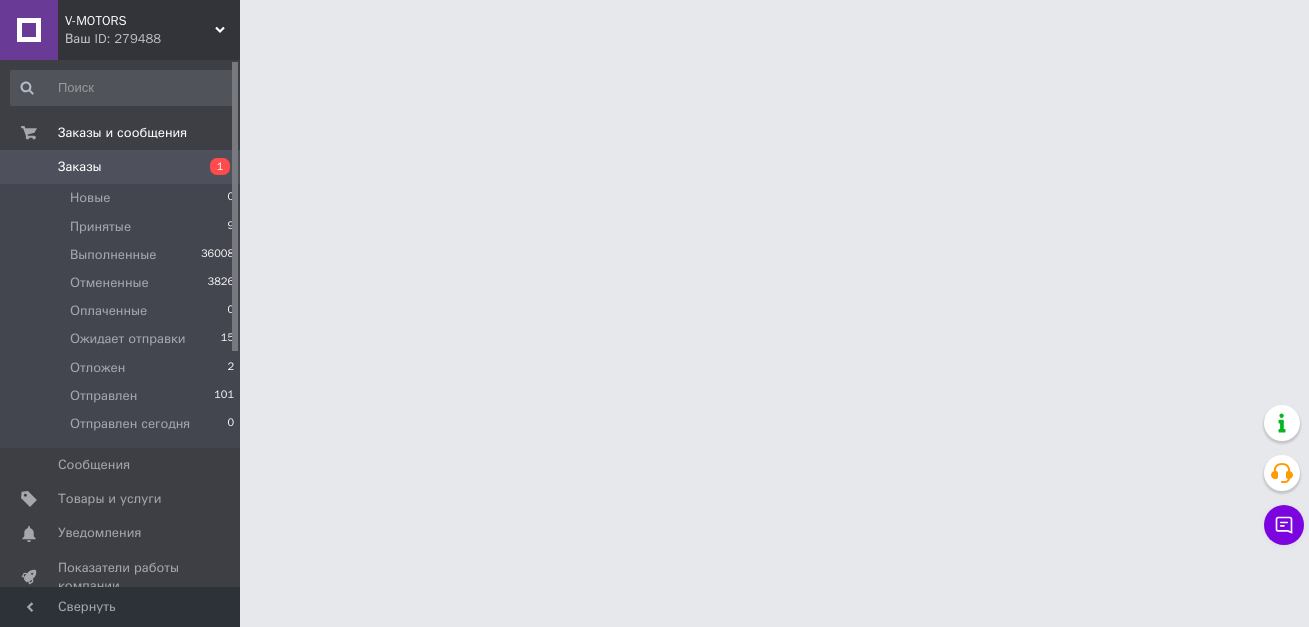scroll, scrollTop: 0, scrollLeft: 0, axis: both 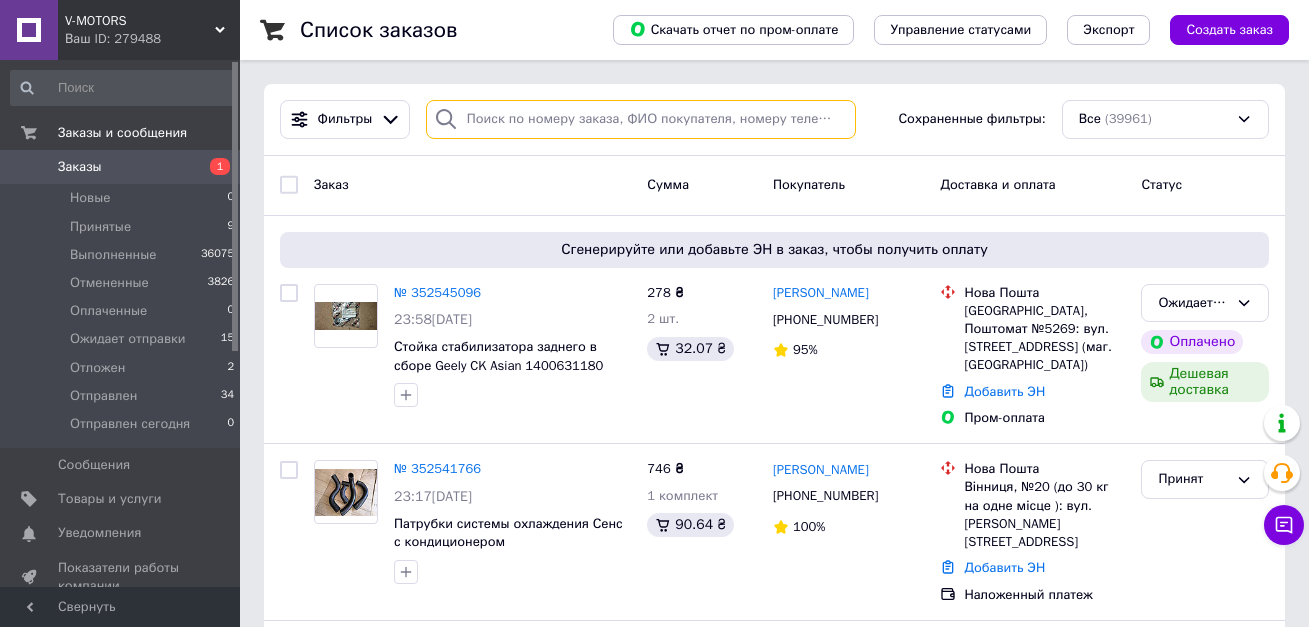 click at bounding box center (641, 119) 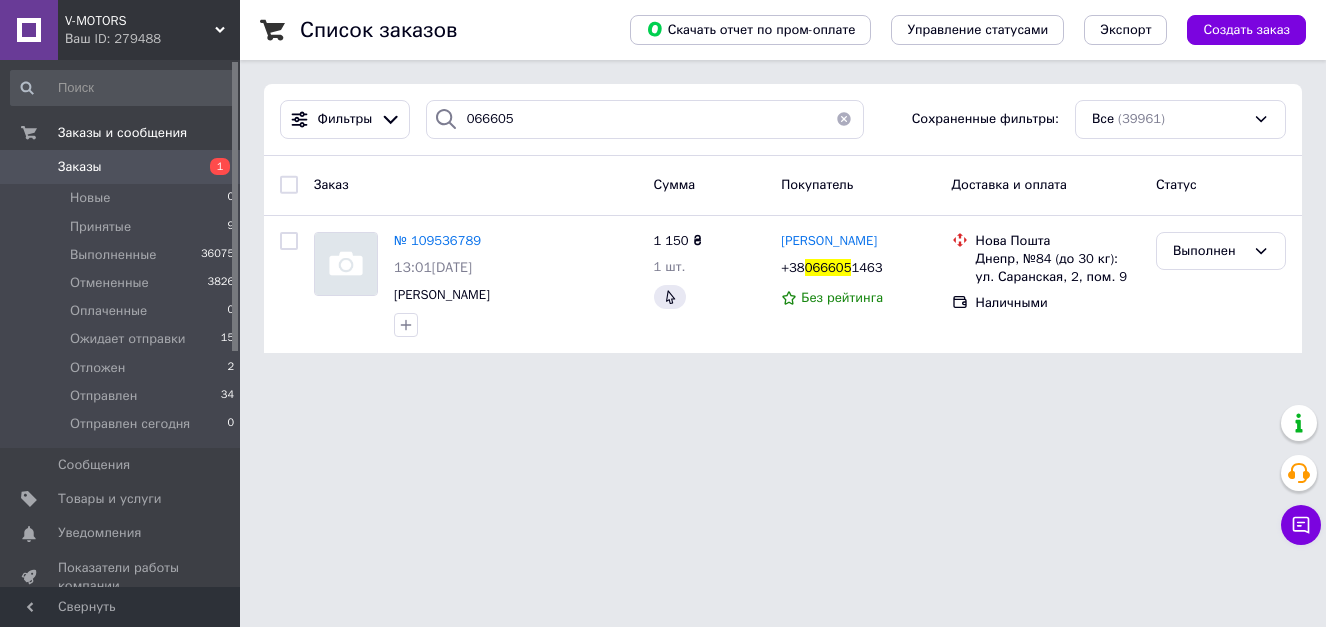 click on "Заказы" at bounding box center (80, 167) 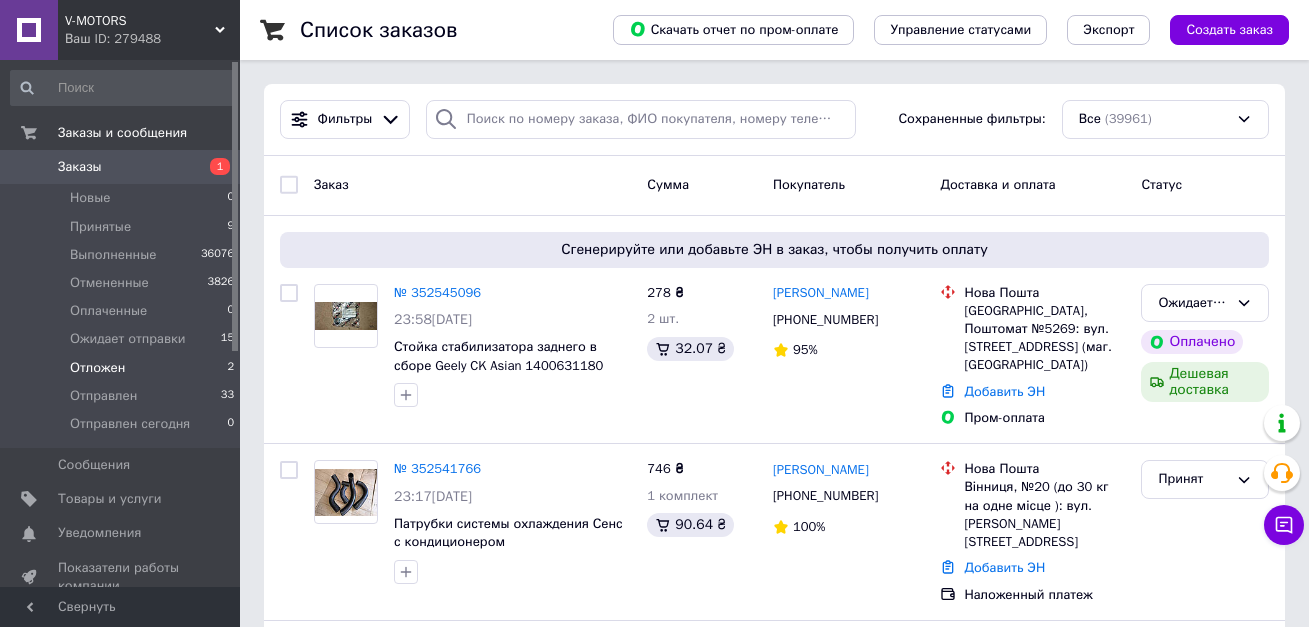 click on "Отложен 2" at bounding box center [123, 368] 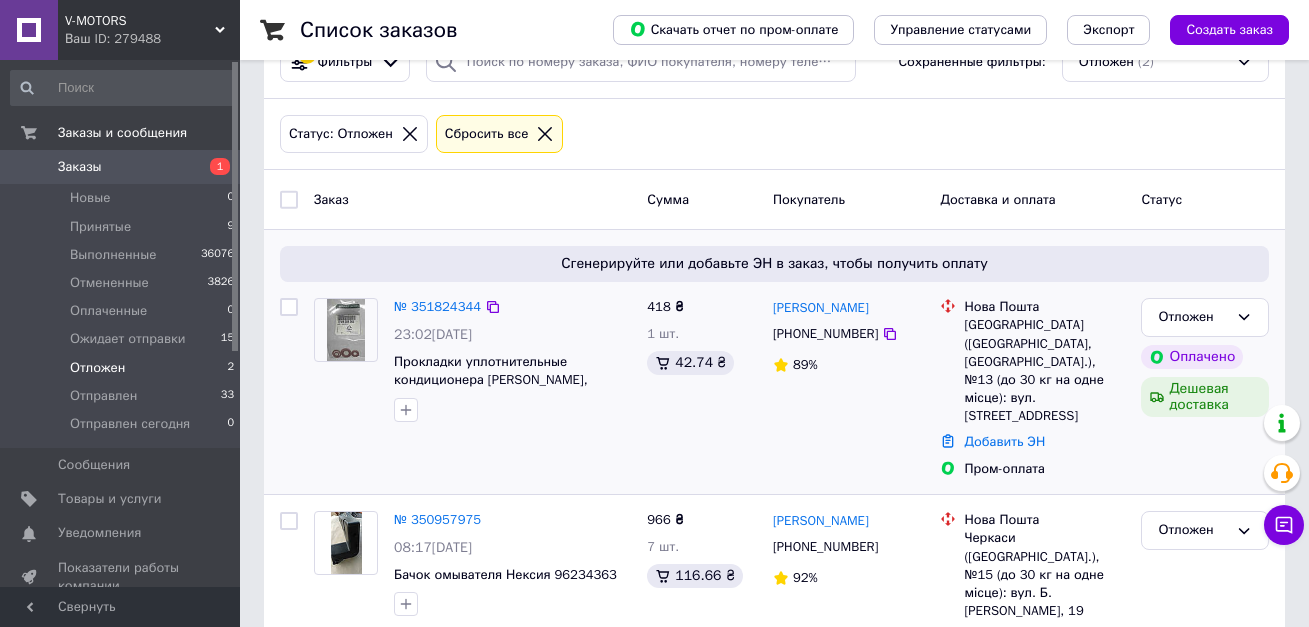 scroll, scrollTop: 107, scrollLeft: 0, axis: vertical 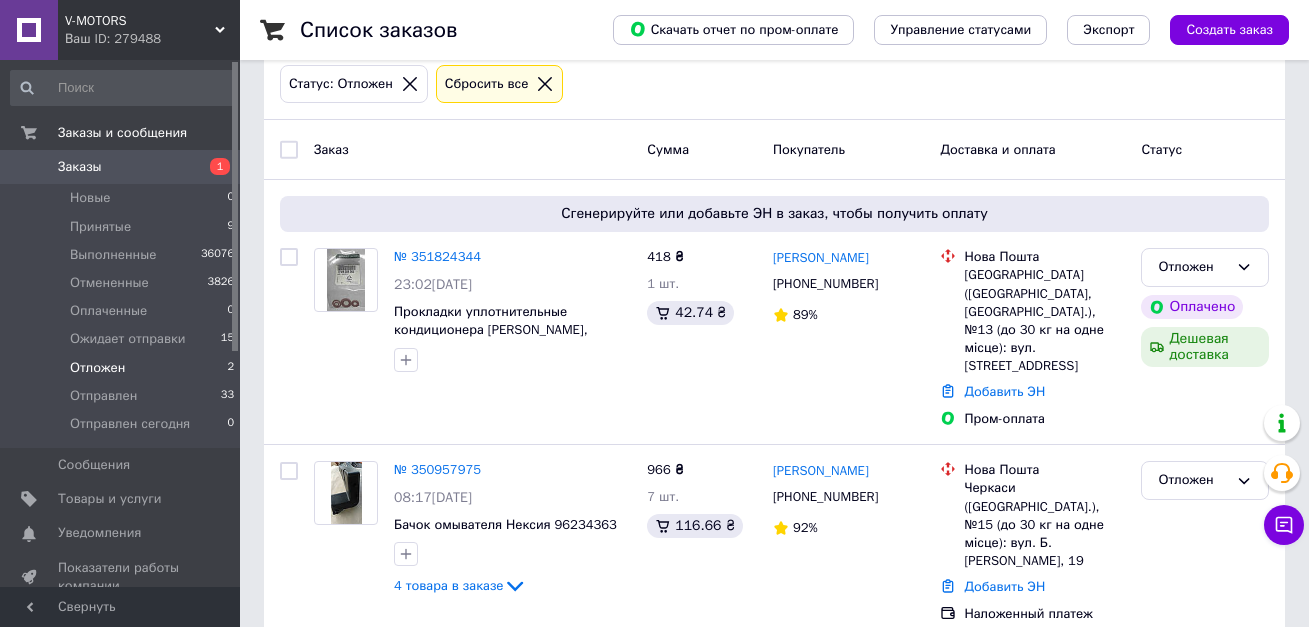 drag, startPoint x: 92, startPoint y: 176, endPoint x: 82, endPoint y: 166, distance: 14.142136 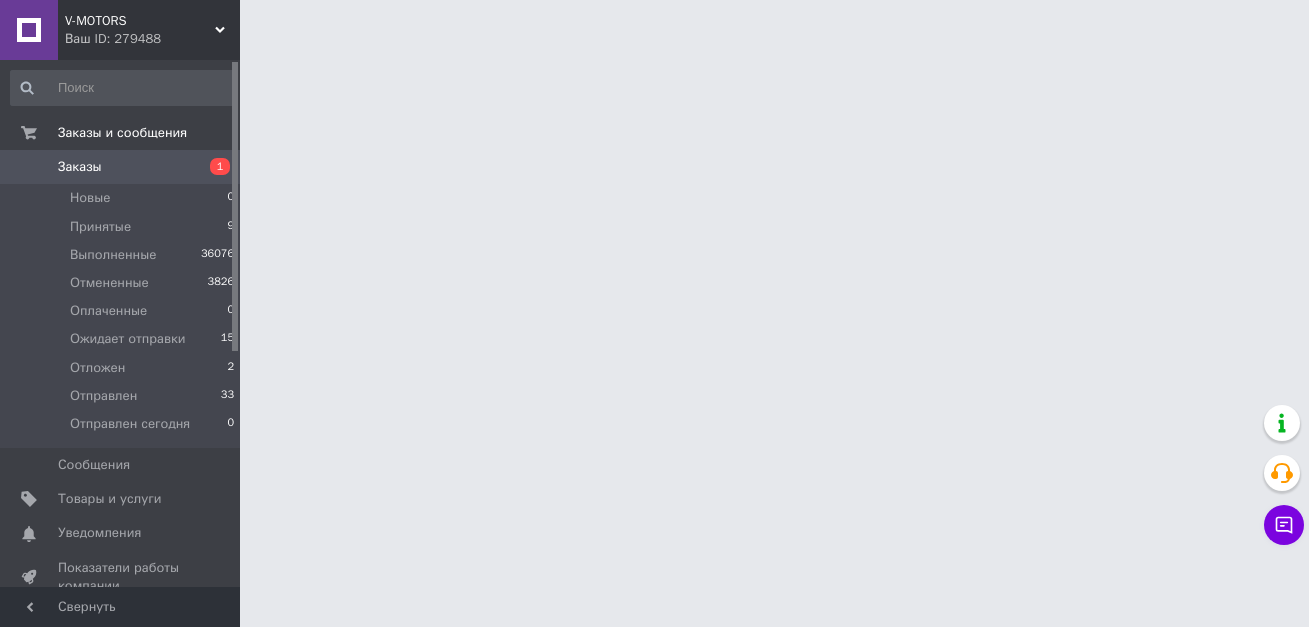 scroll, scrollTop: 0, scrollLeft: 0, axis: both 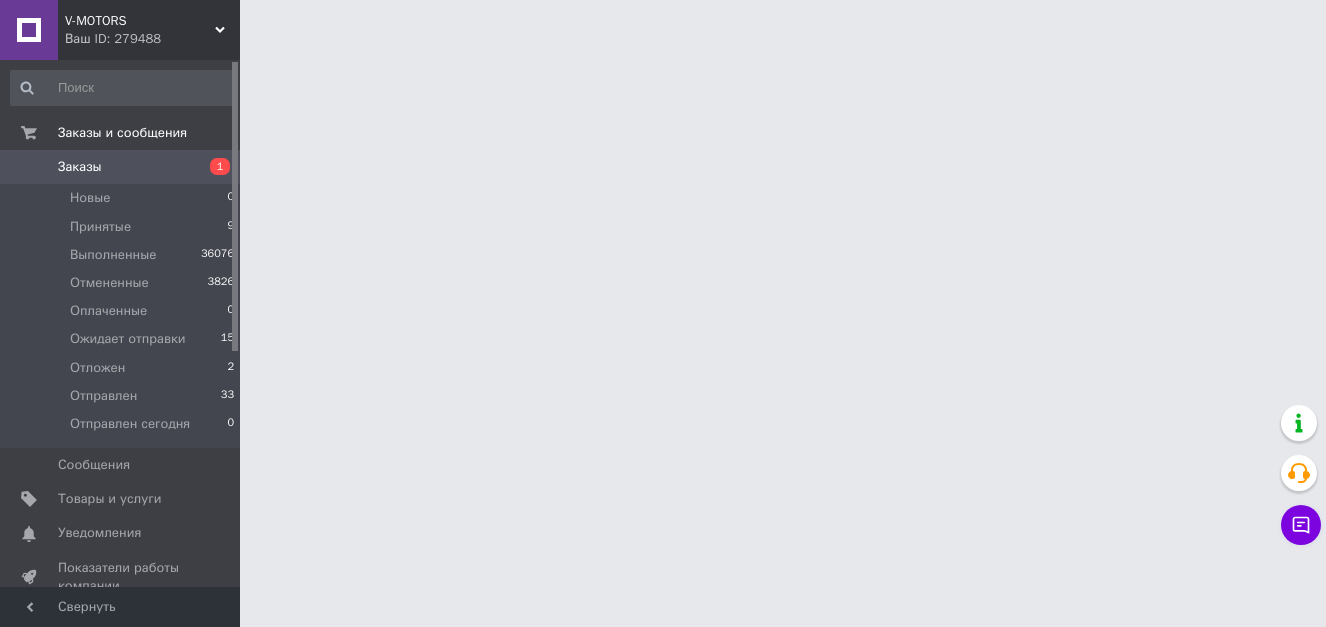 click on "V-MOTORS Ваш ID: 279488 Сайт V-MOTORS Кабинет покупателя Проверить состояние системы Страница на портале Справка Выйти Заказы и сообщения Заказы 1 Новые 0 Принятые 9 Выполненные 36076 Отмененные 3826 Оплаченные 0 Ожидает отправки 15 Отложен 2 Отправлен 33 Отправлен [DATE] 0 Сообщения 0 Товары и услуги Уведомления 0 0 Показатели работы компании Панель управления Отзывы Покупатели Каталог ProSale Аналитика Инструменты вебмастера и SEO Управление сайтом Кошелек компании Маркет Настройки Тарифы и счета Prom топ Свернуть" at bounding box center [663, 25] 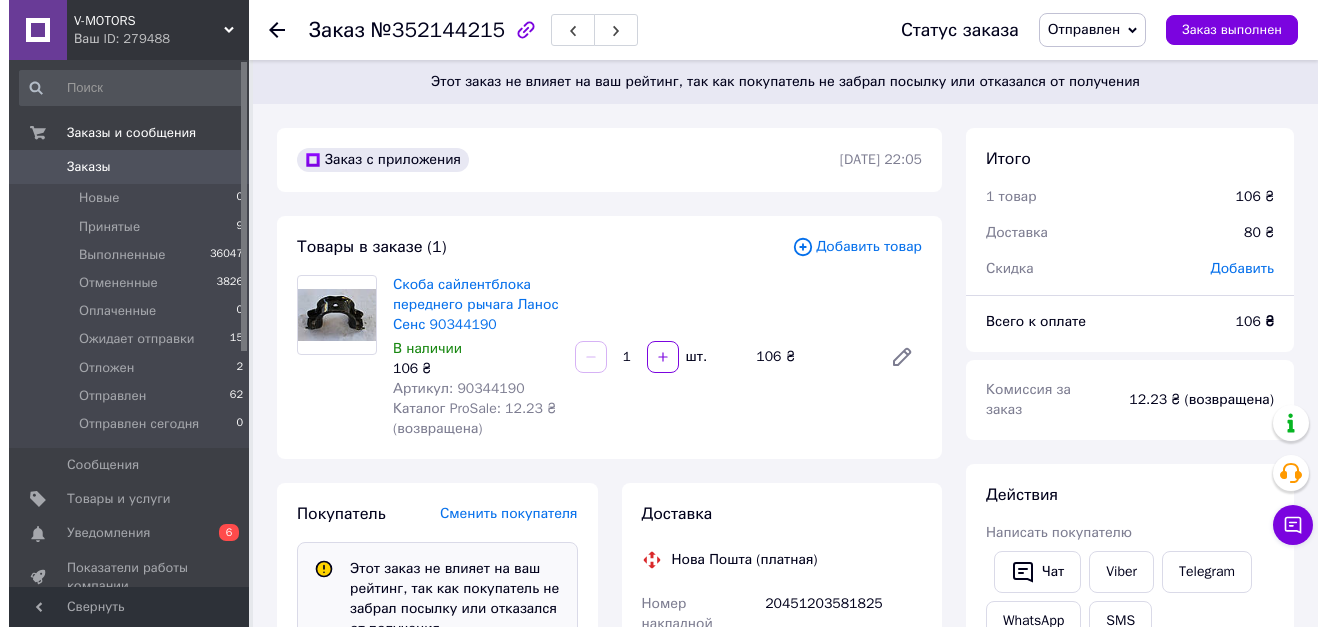 scroll, scrollTop: 300, scrollLeft: 0, axis: vertical 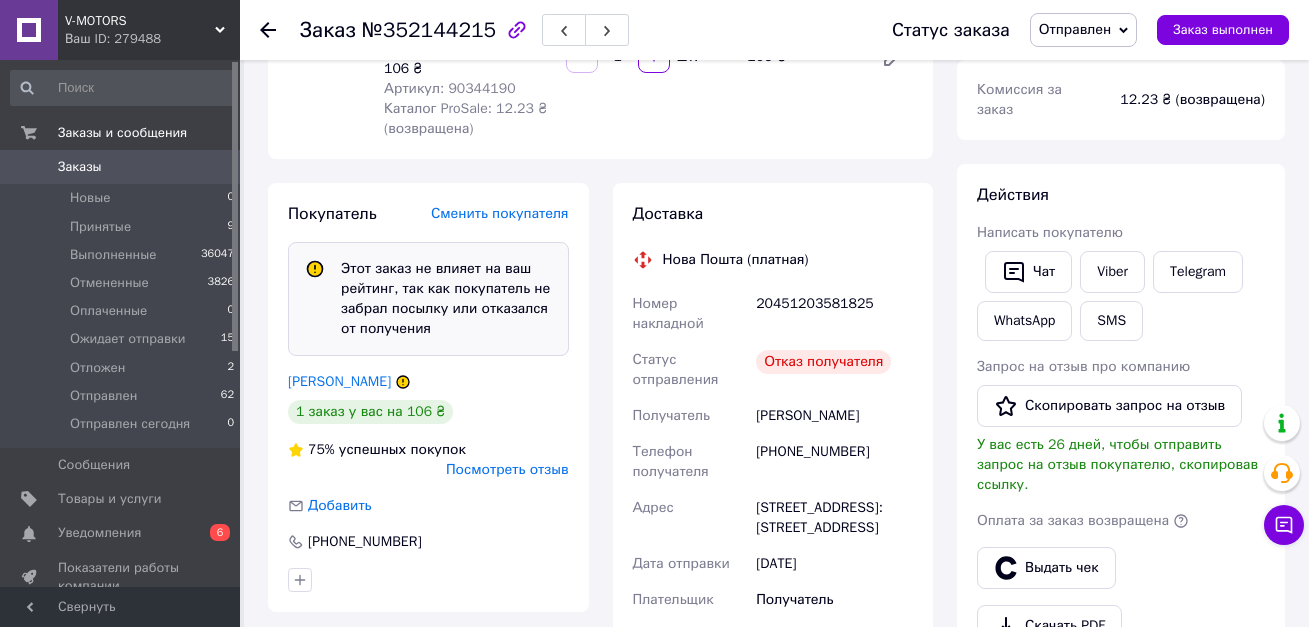 click on "Посмотреть отзыв" at bounding box center (507, 469) 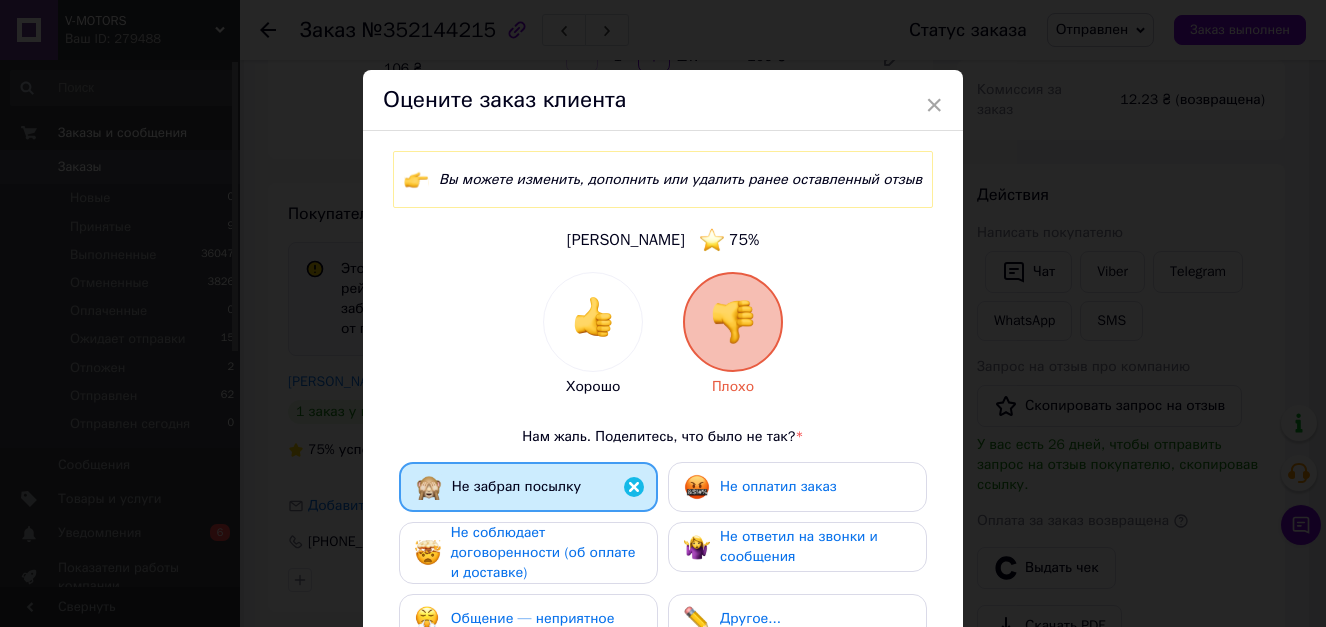 click on "Не оплатил заказ" at bounding box center [778, 486] 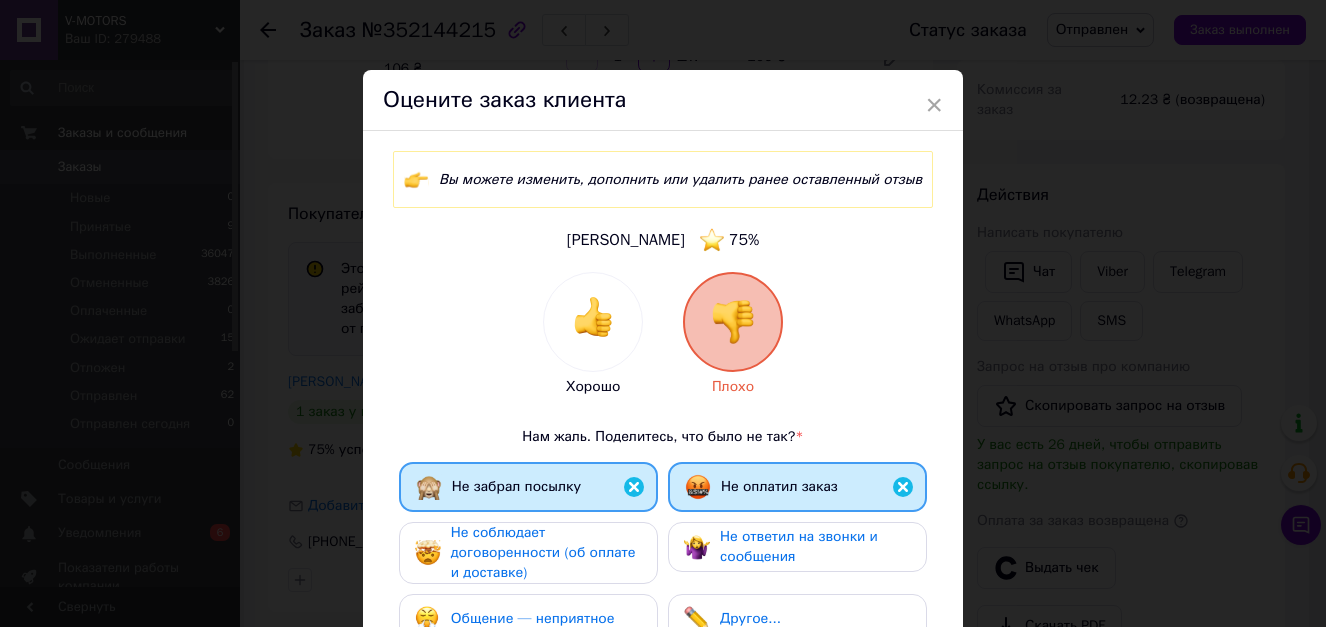 click on "Не соблюдает договоренности (об оплате и доставке)" at bounding box center [543, 552] 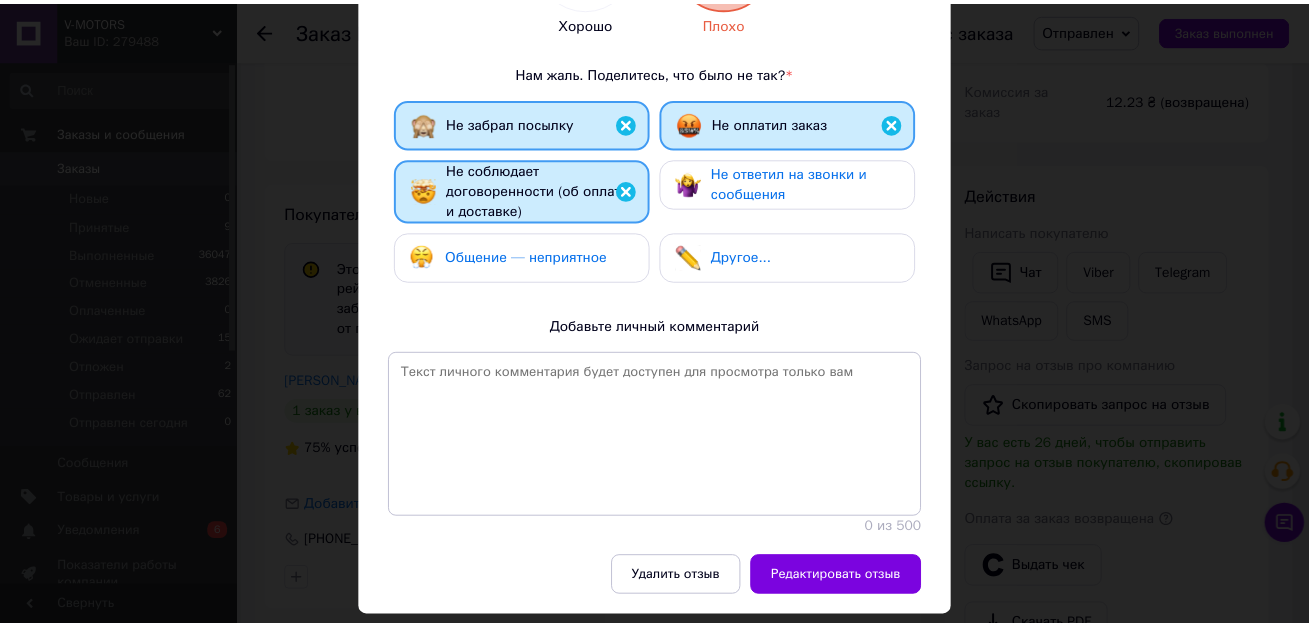 scroll, scrollTop: 416, scrollLeft: 0, axis: vertical 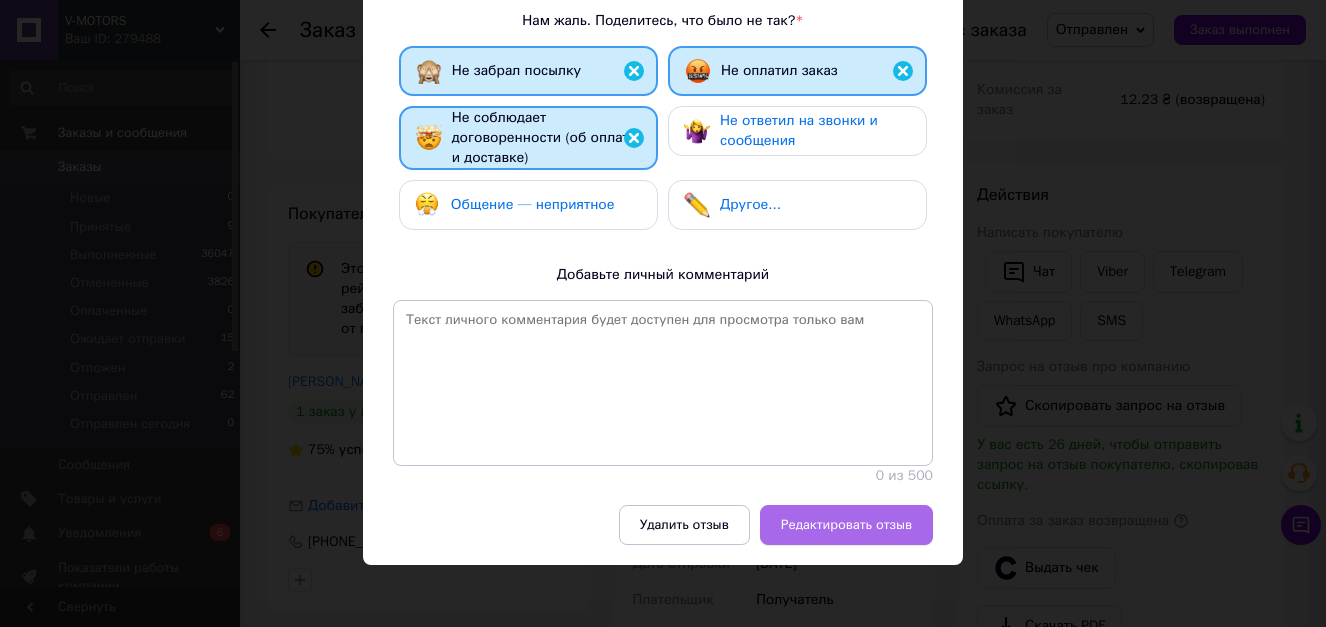 click on "Редактировать отзыв" at bounding box center (846, 525) 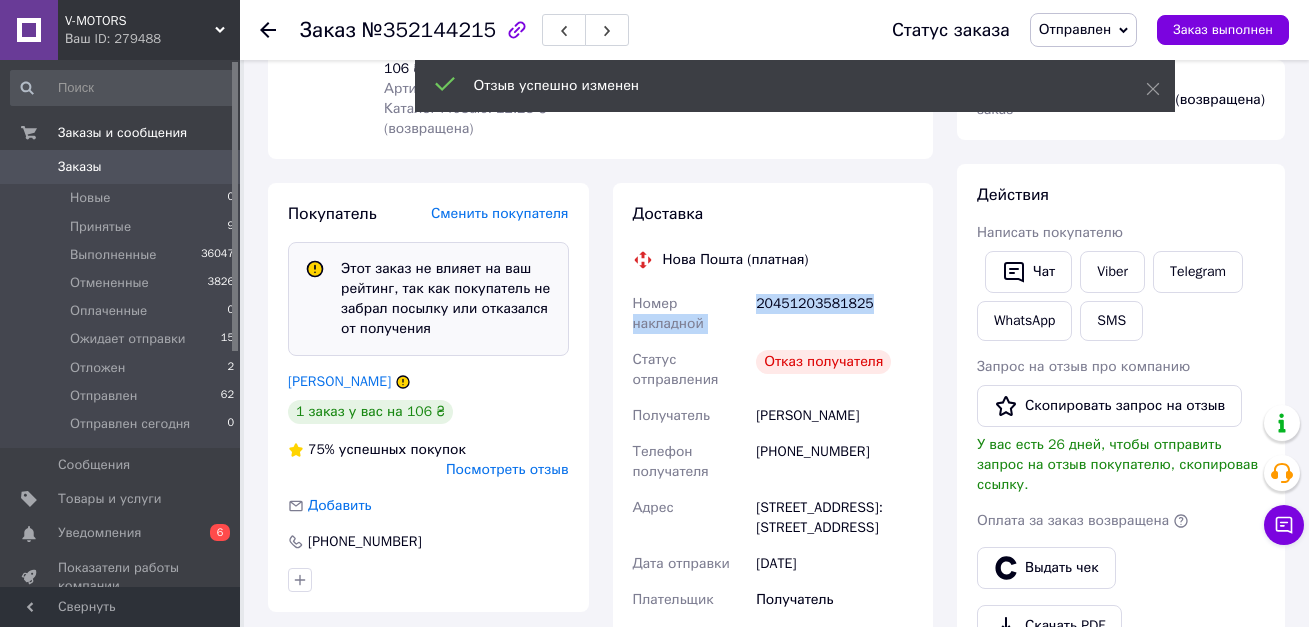 drag, startPoint x: 856, startPoint y: 294, endPoint x: 750, endPoint y: 303, distance: 106.381386 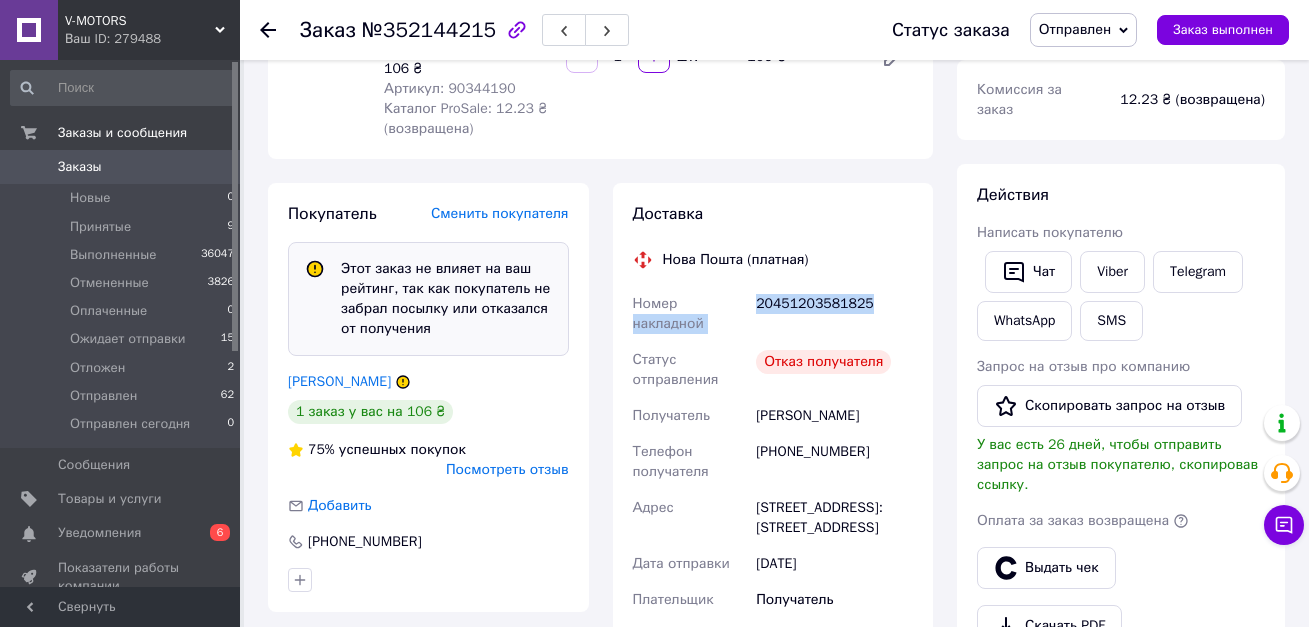 click on "20451203581825" at bounding box center (834, 314) 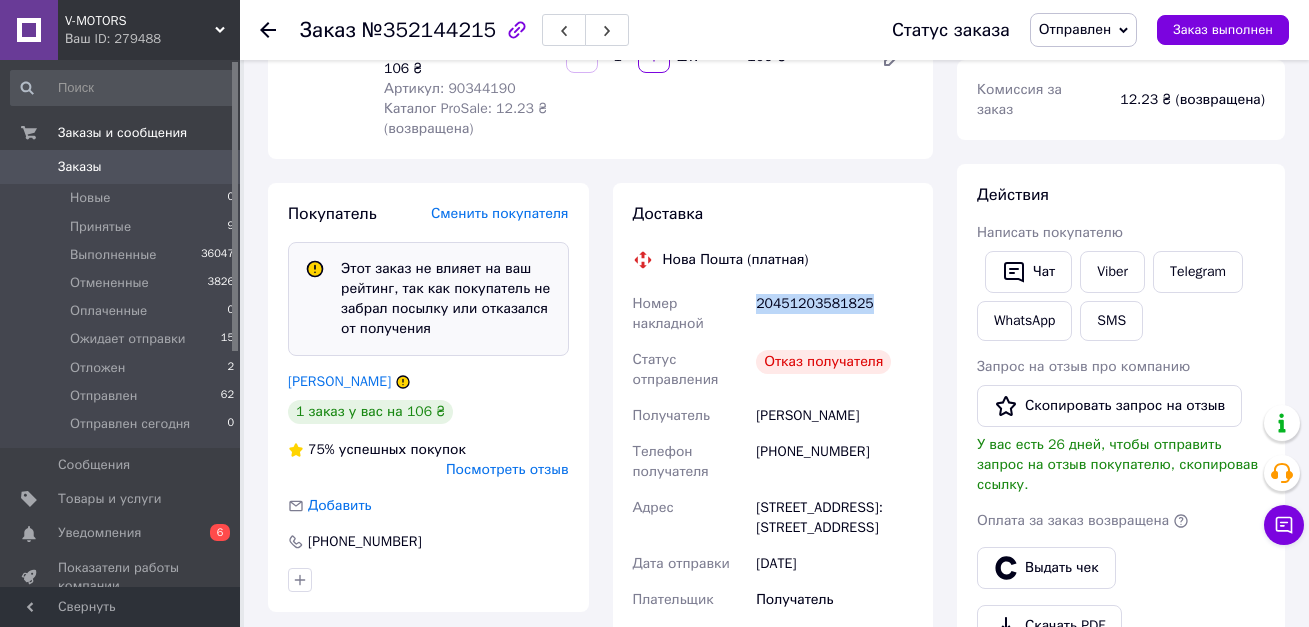 drag, startPoint x: 871, startPoint y: 301, endPoint x: 756, endPoint y: 304, distance: 115.03912 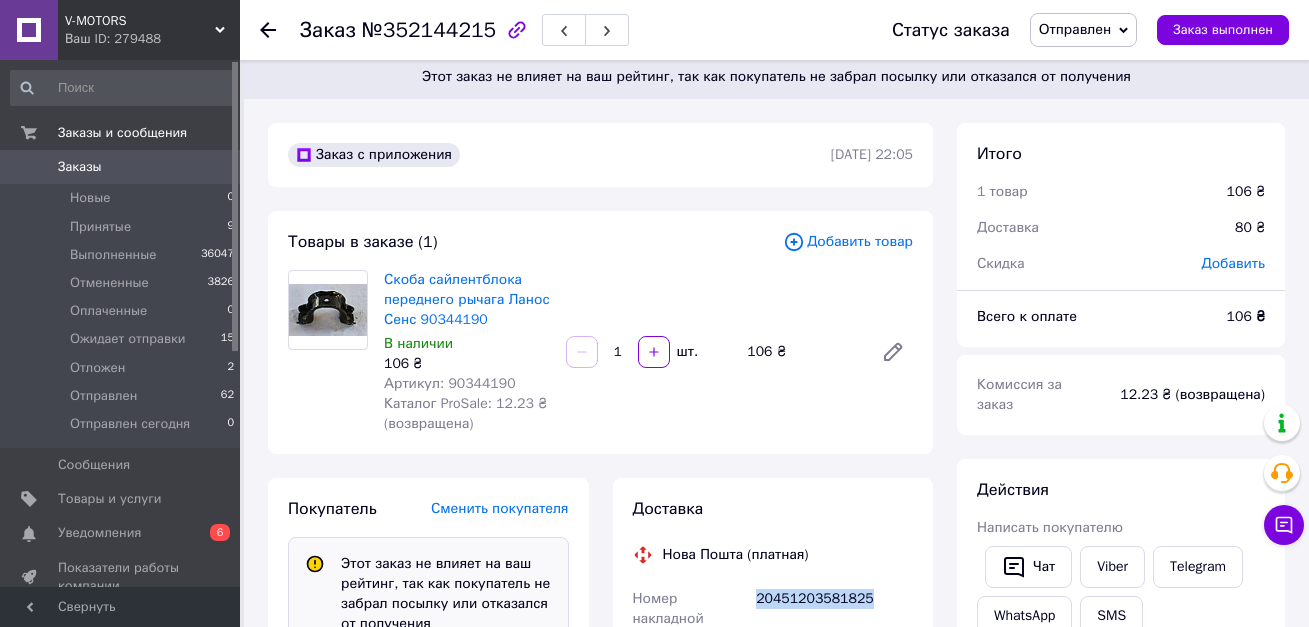 scroll, scrollTop: 0, scrollLeft: 0, axis: both 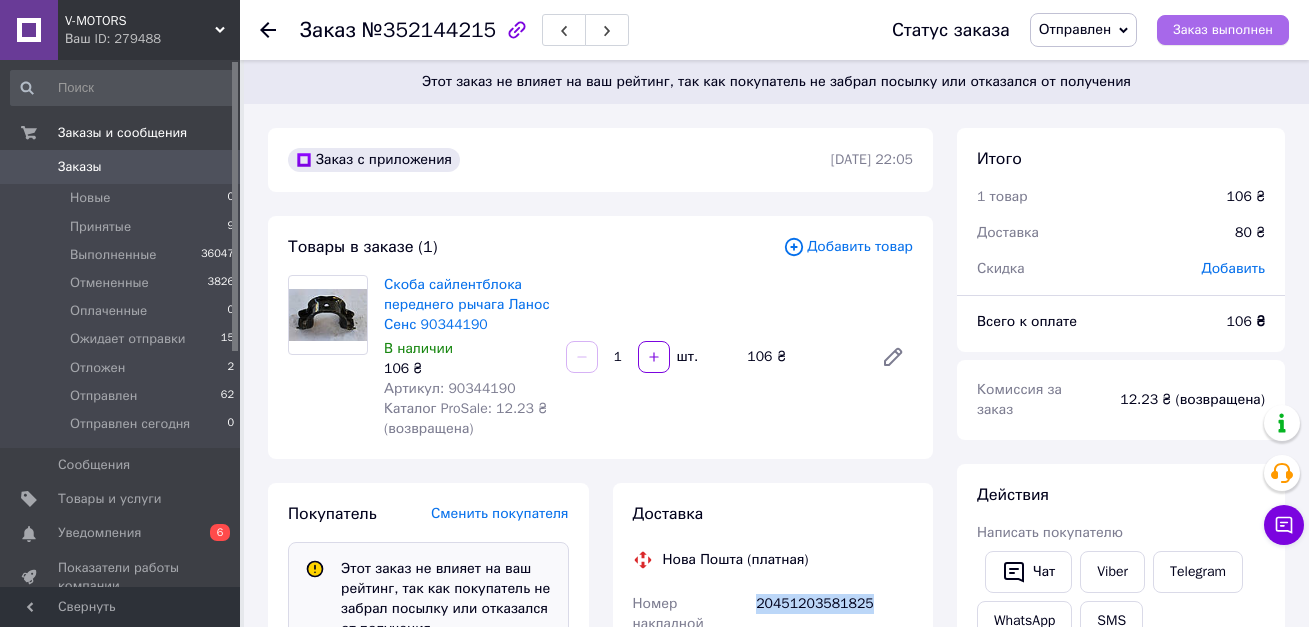 click on "Заказ выполнен" at bounding box center (1223, 30) 